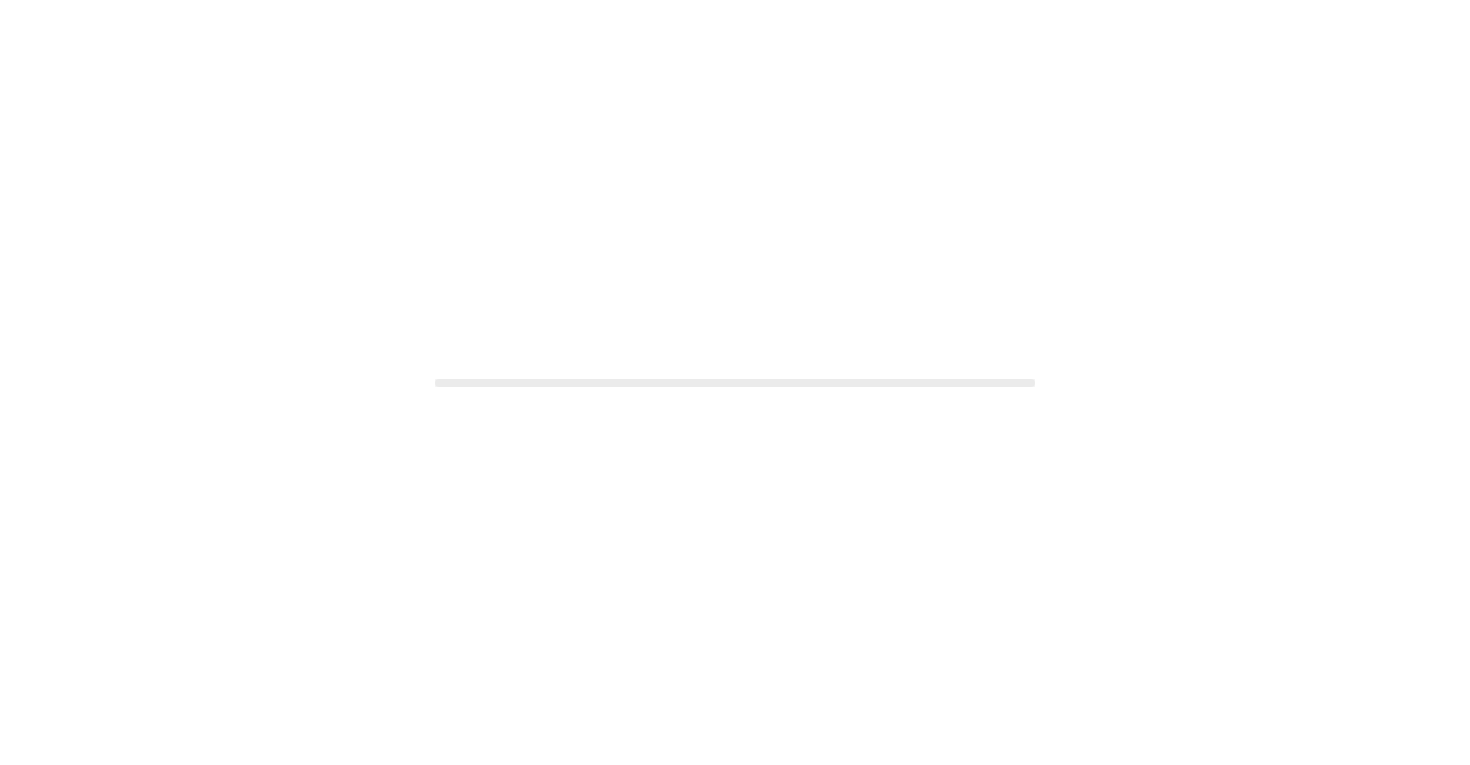 scroll, scrollTop: 0, scrollLeft: 0, axis: both 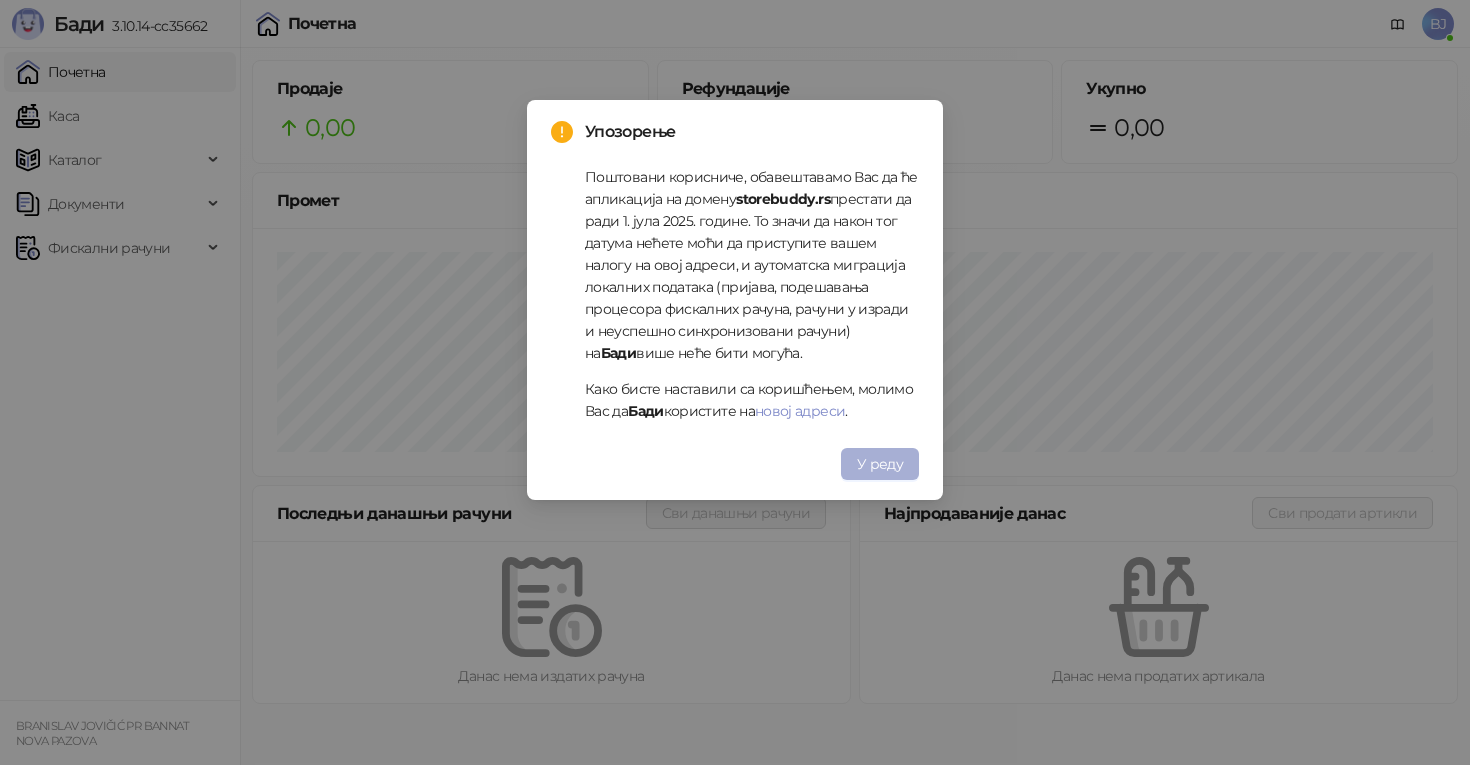 click on "У реду" at bounding box center [880, 464] 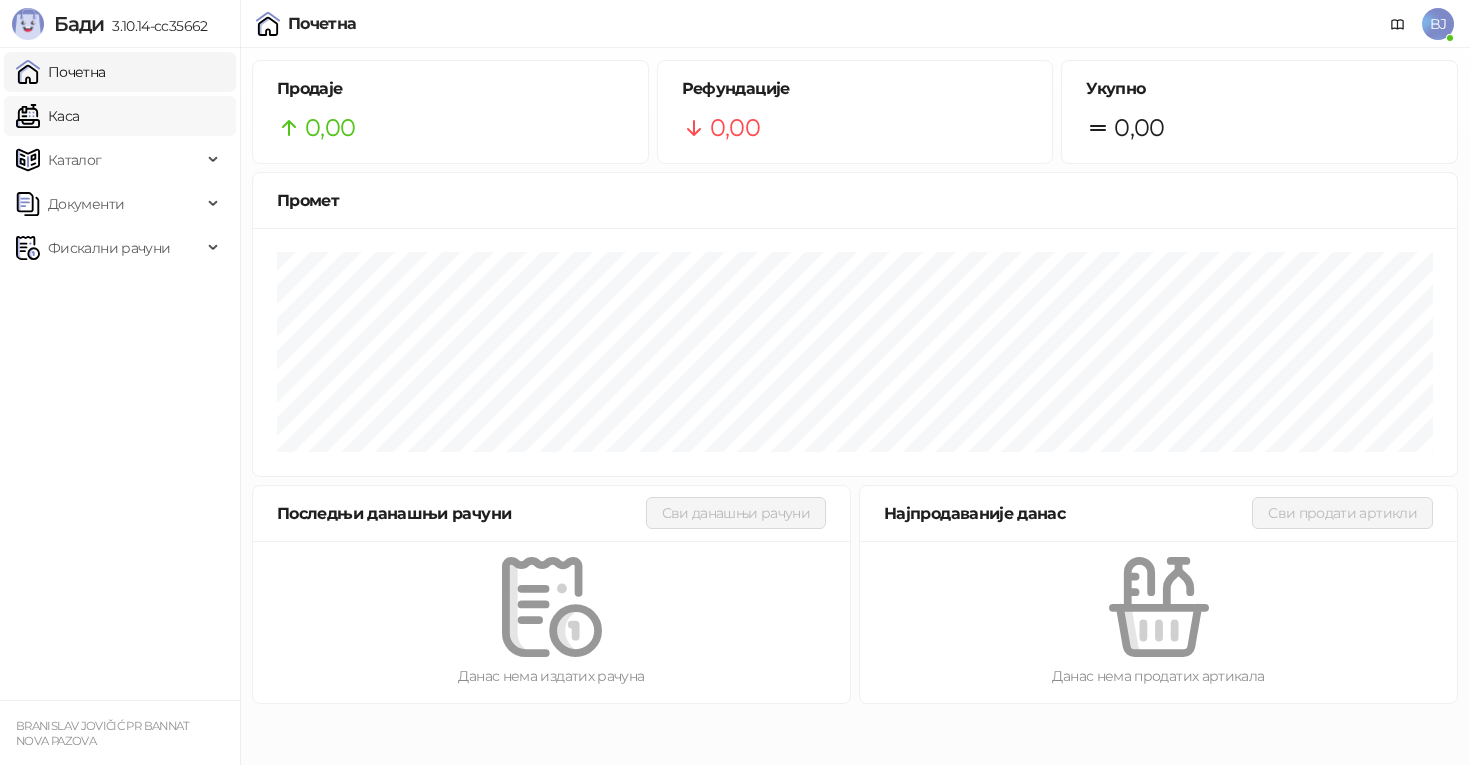 click on "Каса" at bounding box center [47, 116] 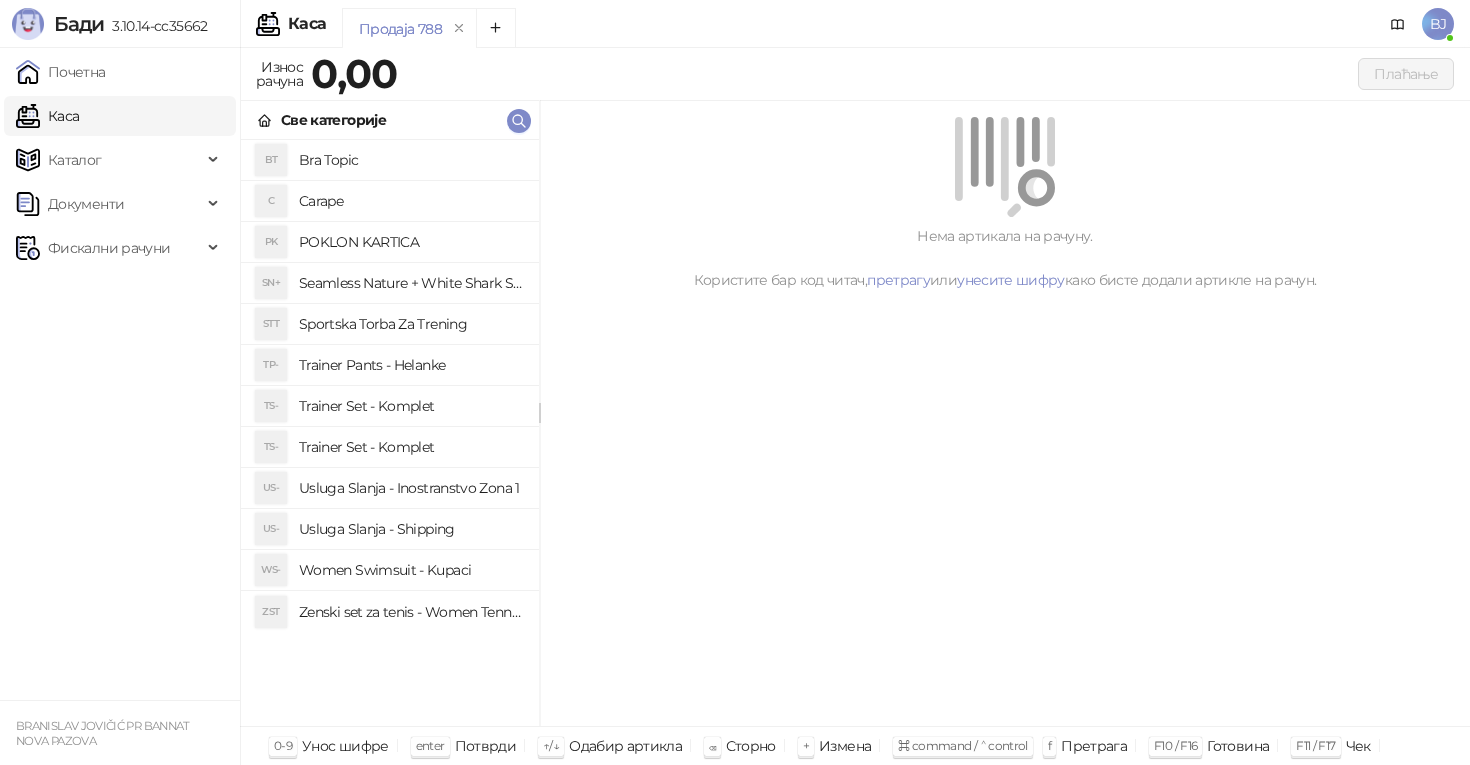 type 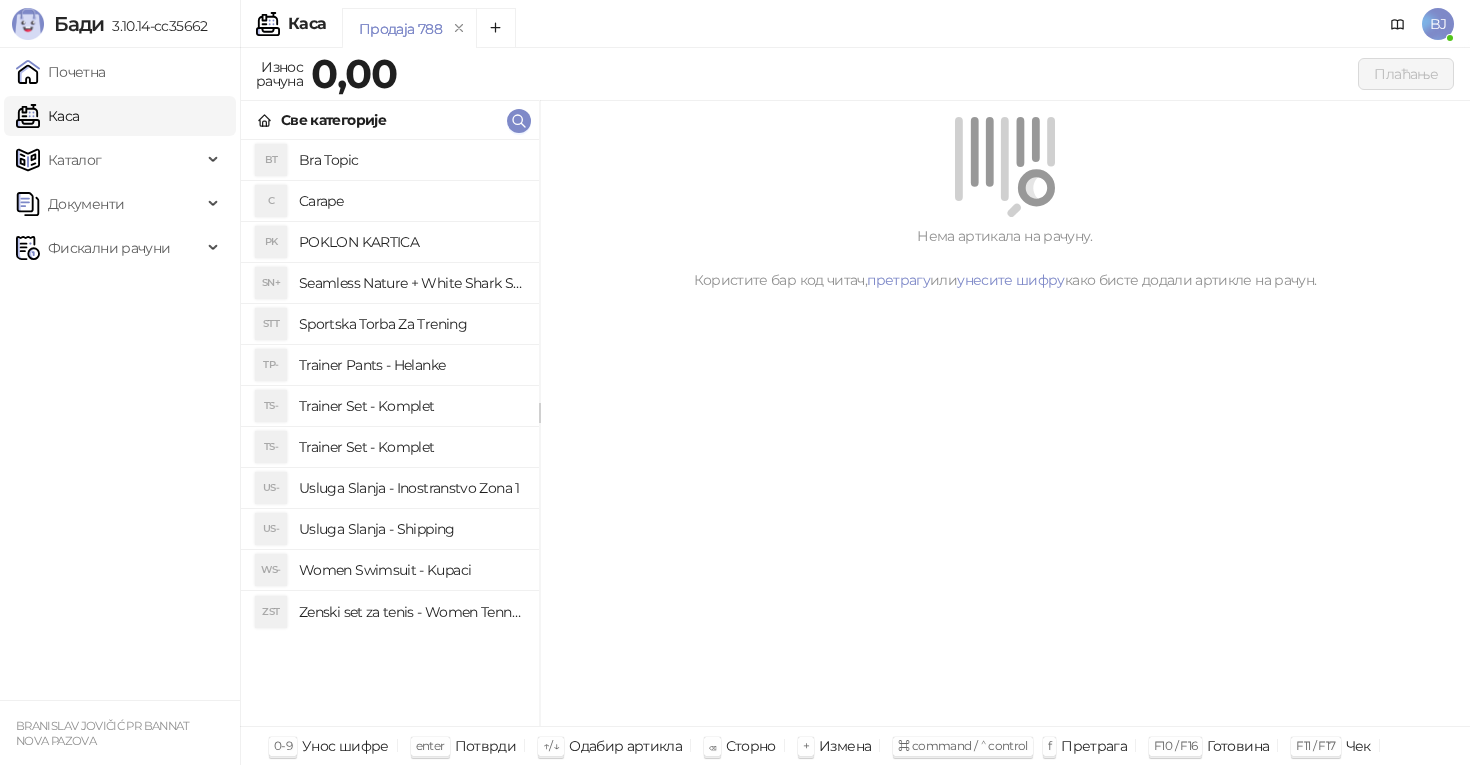 click on "Trainer Set - Komplet" at bounding box center [411, 406] 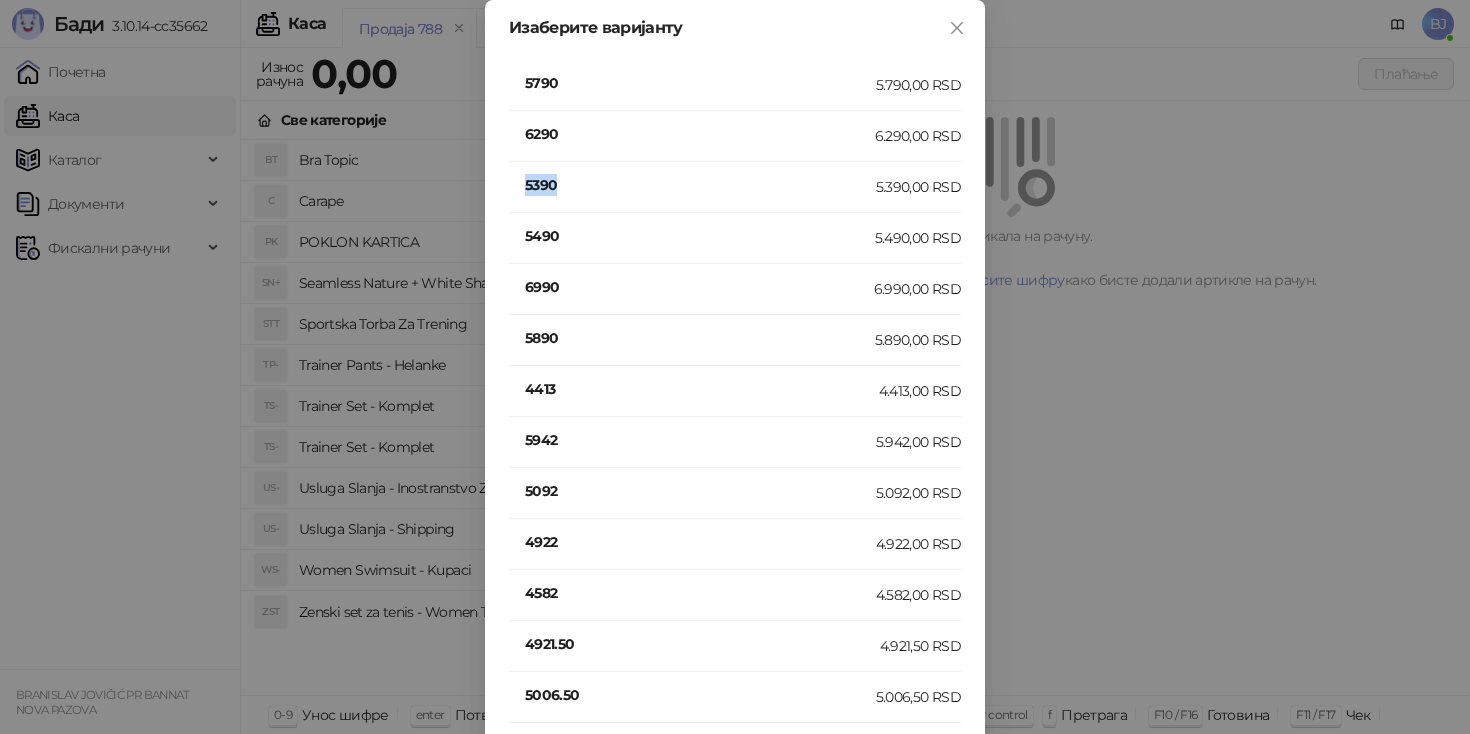 click on "5390" at bounding box center [700, 185] 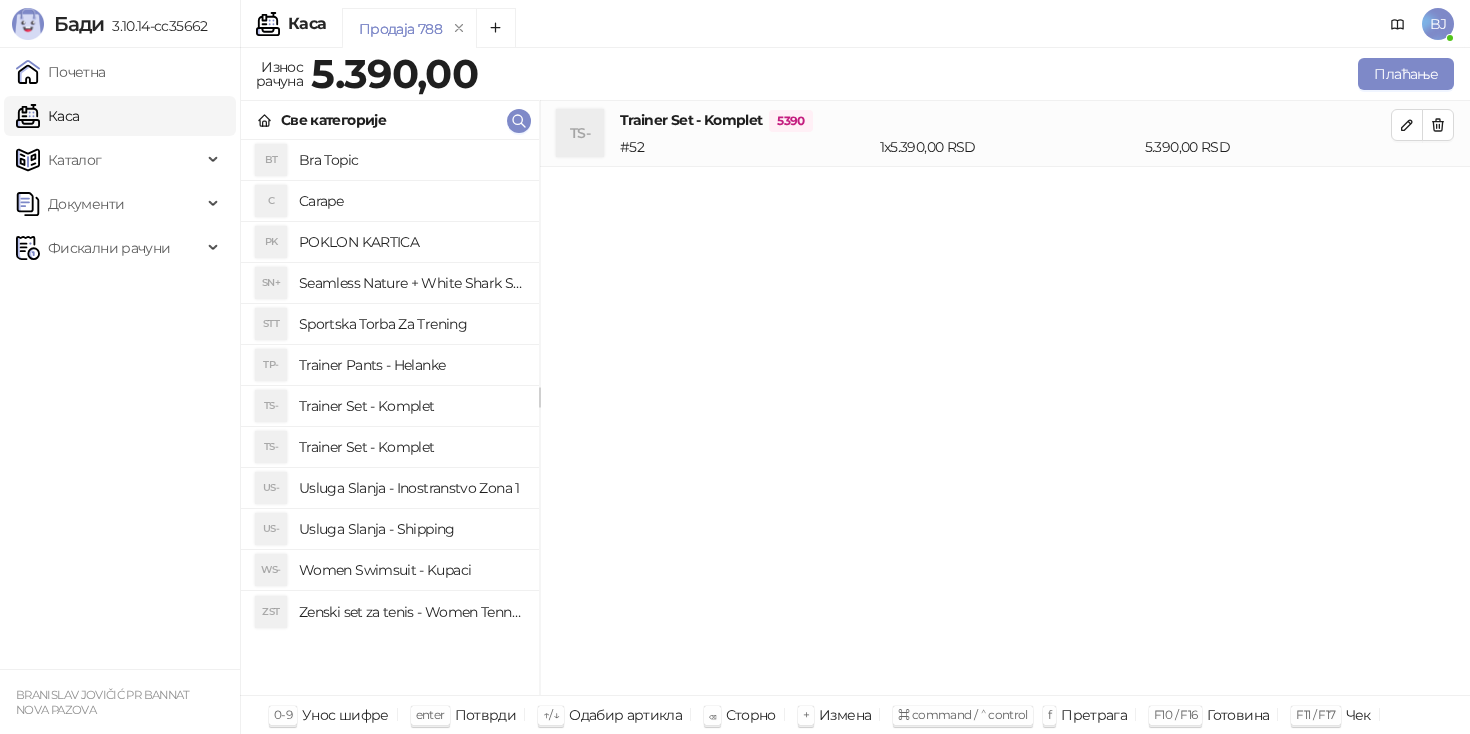 click on "Usluga Slanja - Shipping" at bounding box center [411, 529] 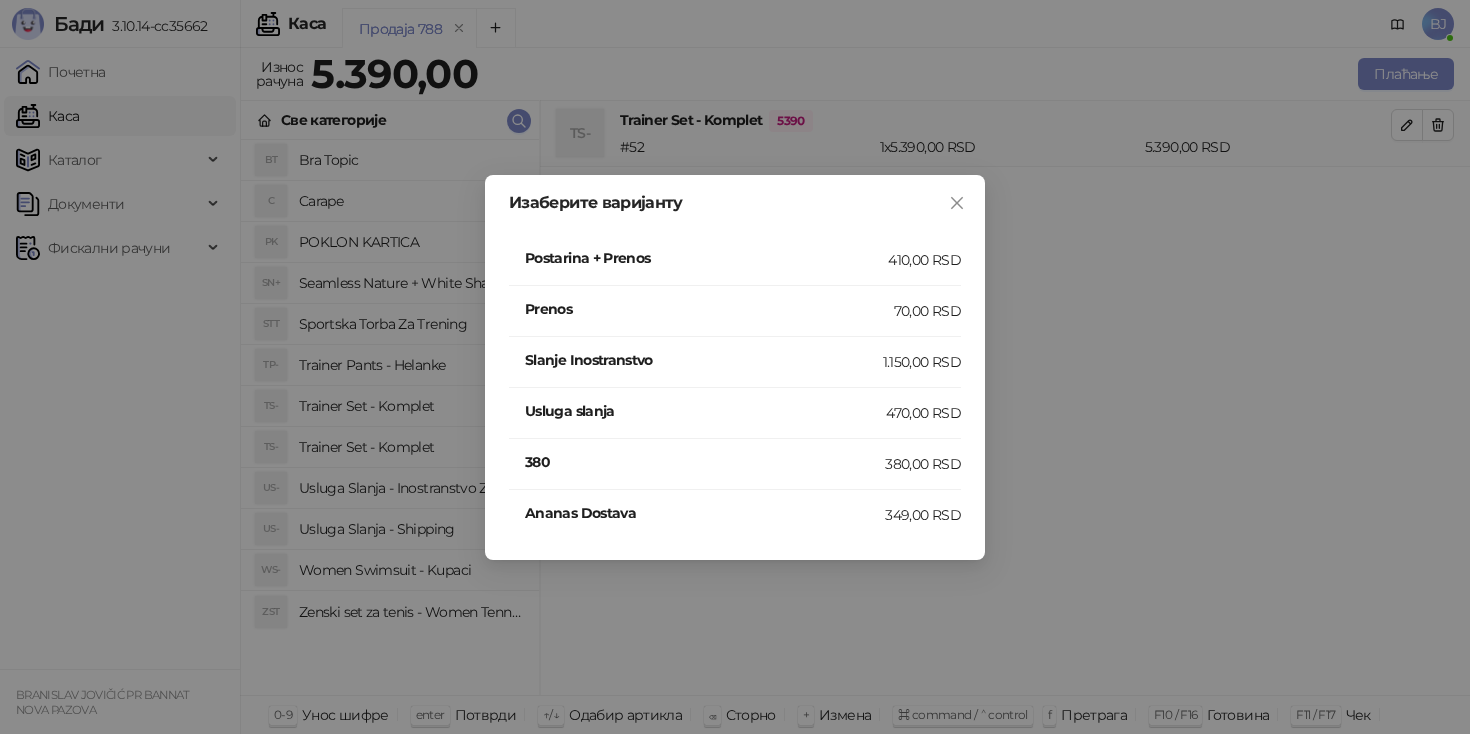 click on "410,00 RSD" at bounding box center [924, 260] 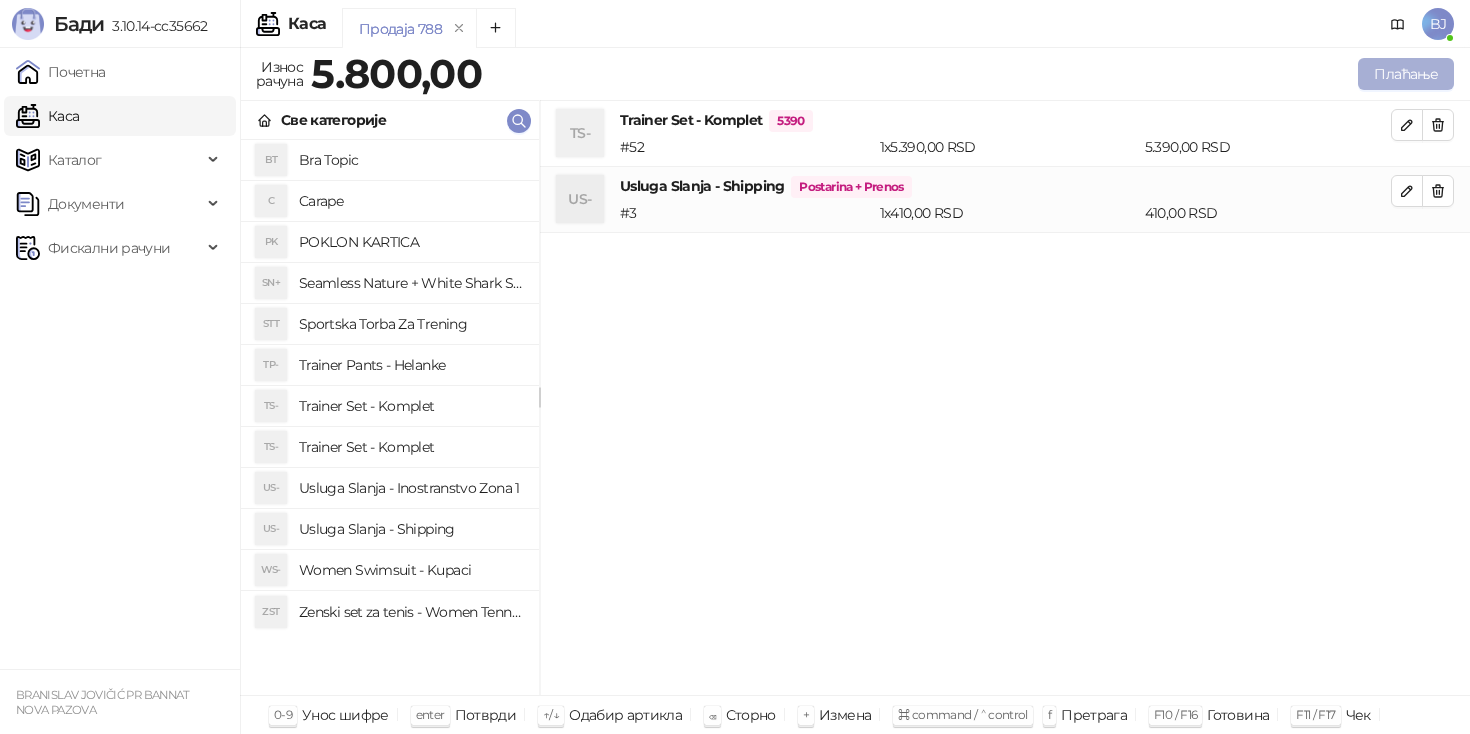 click on "Плаћање" at bounding box center (1406, 74) 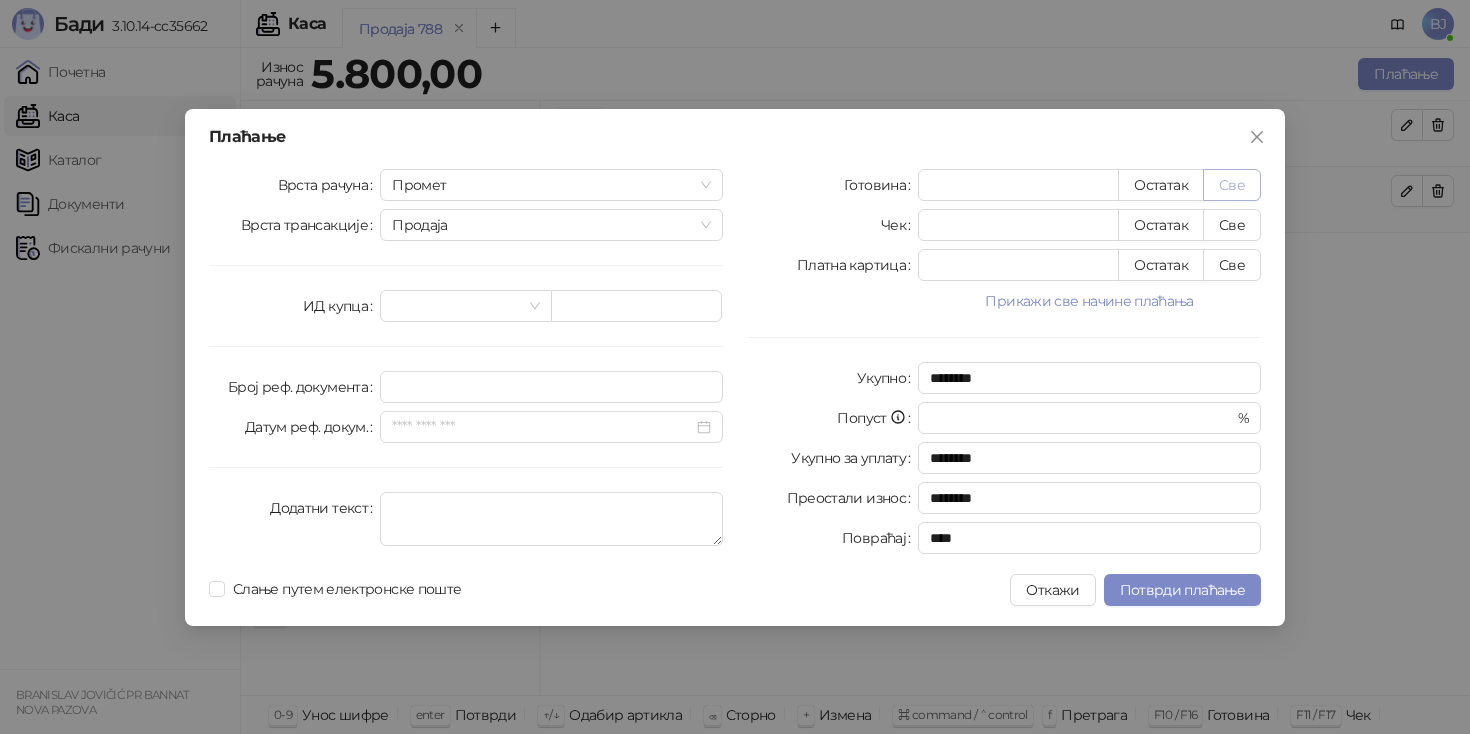 click on "Све" at bounding box center [1232, 185] 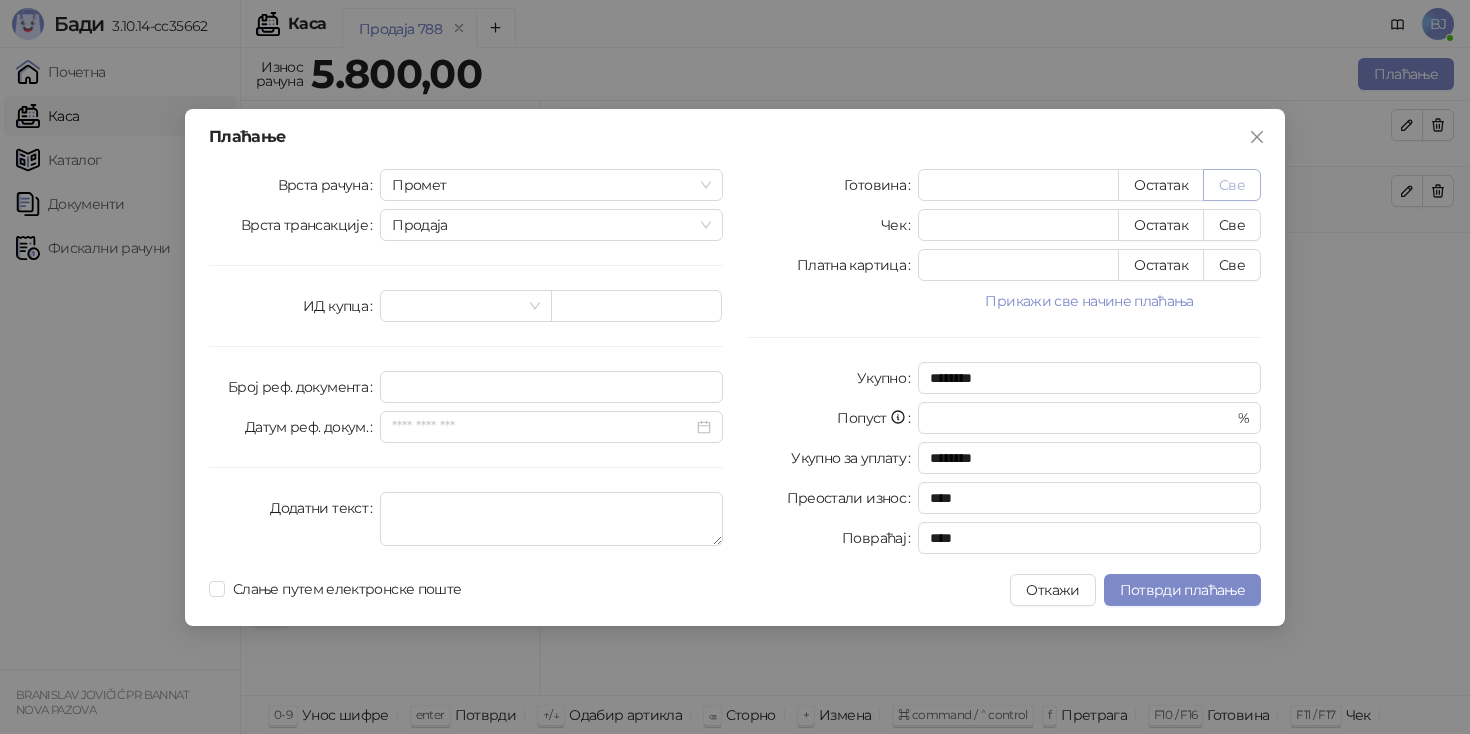 type 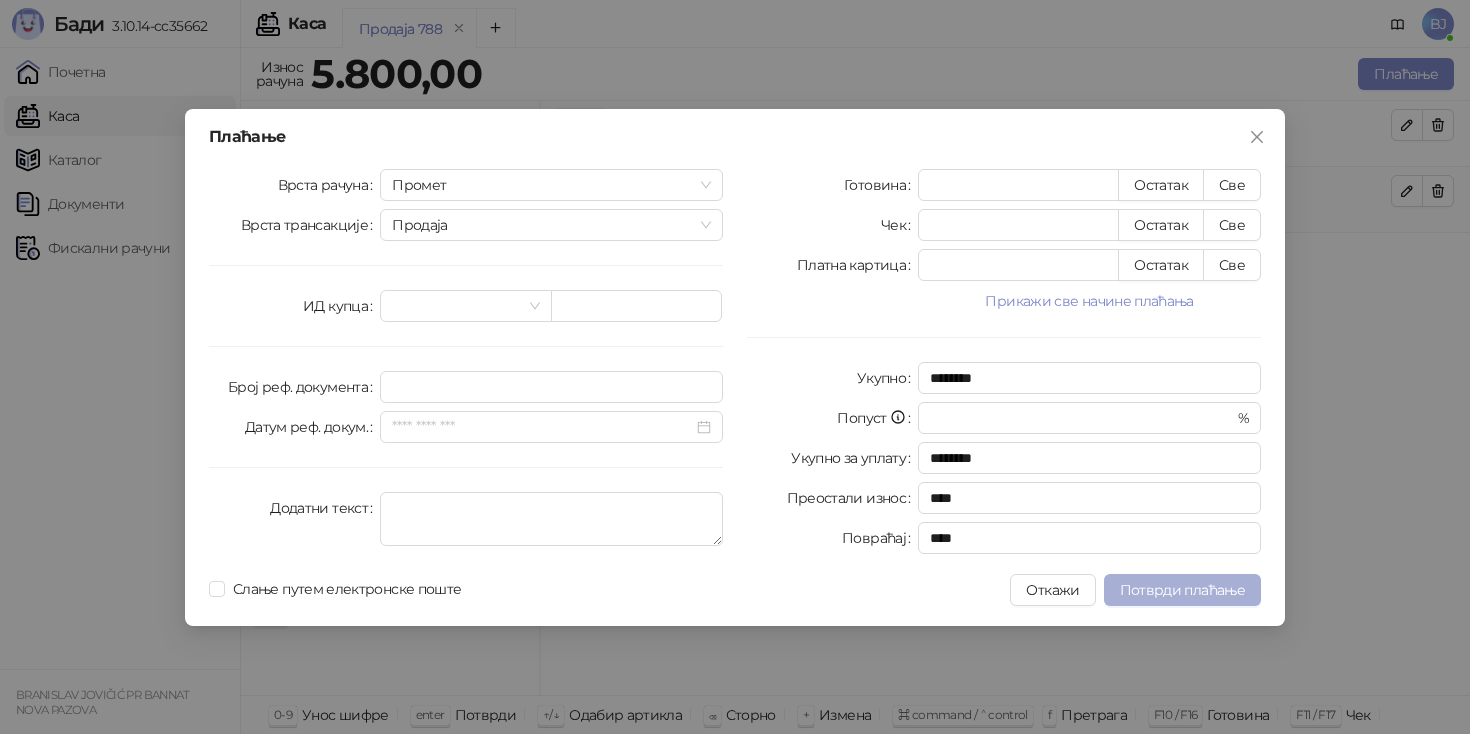 click on "Потврди плаћање" at bounding box center (1182, 590) 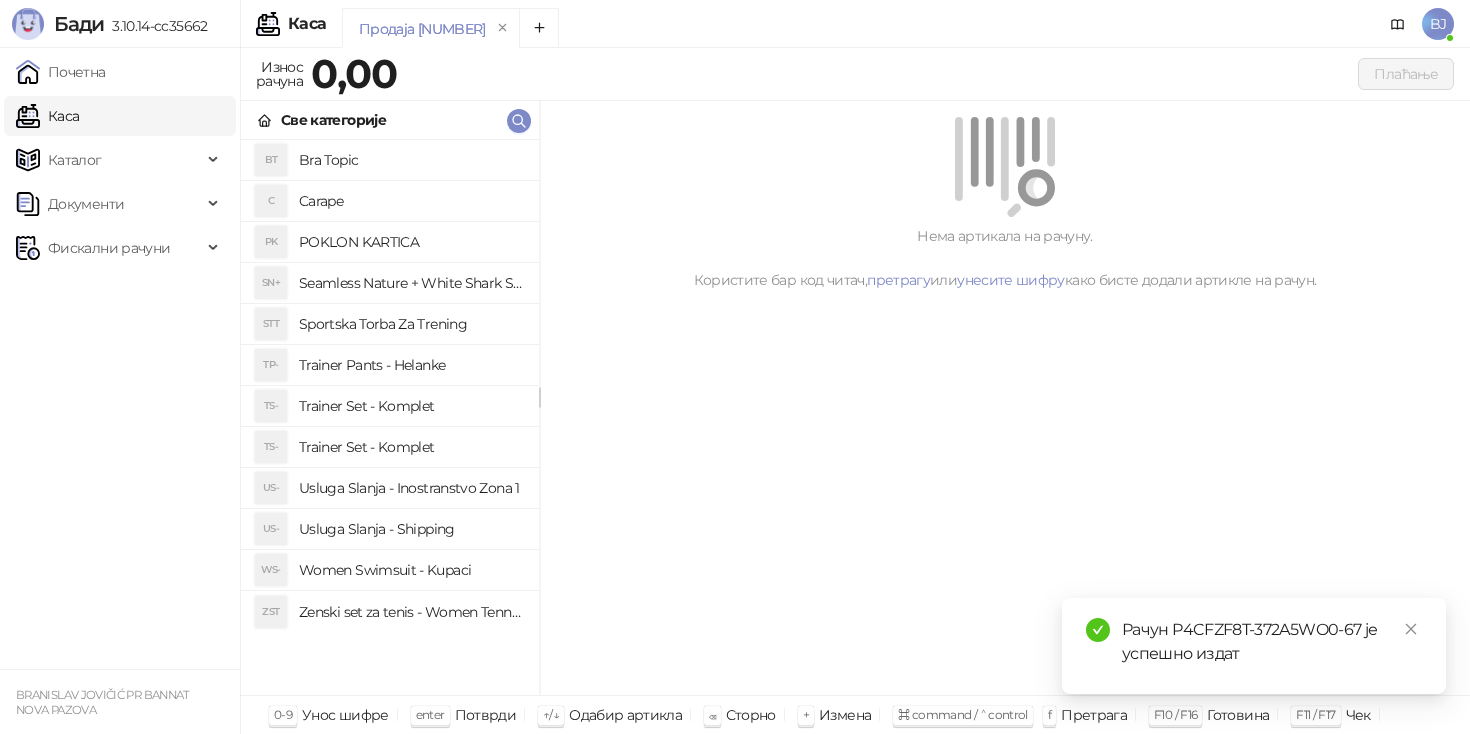click on "Women Swimsuit - Kupaci" at bounding box center [411, 570] 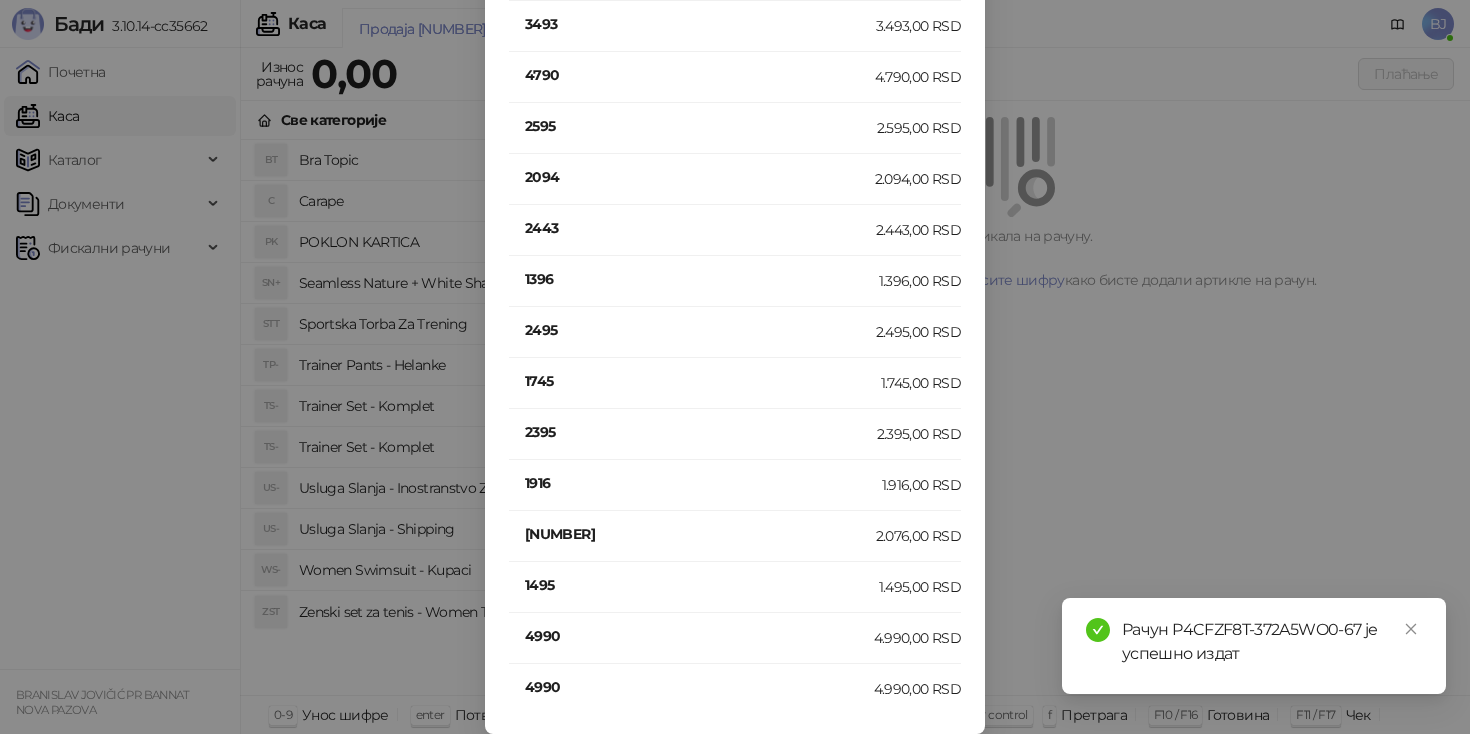 scroll, scrollTop: 110, scrollLeft: 0, axis: vertical 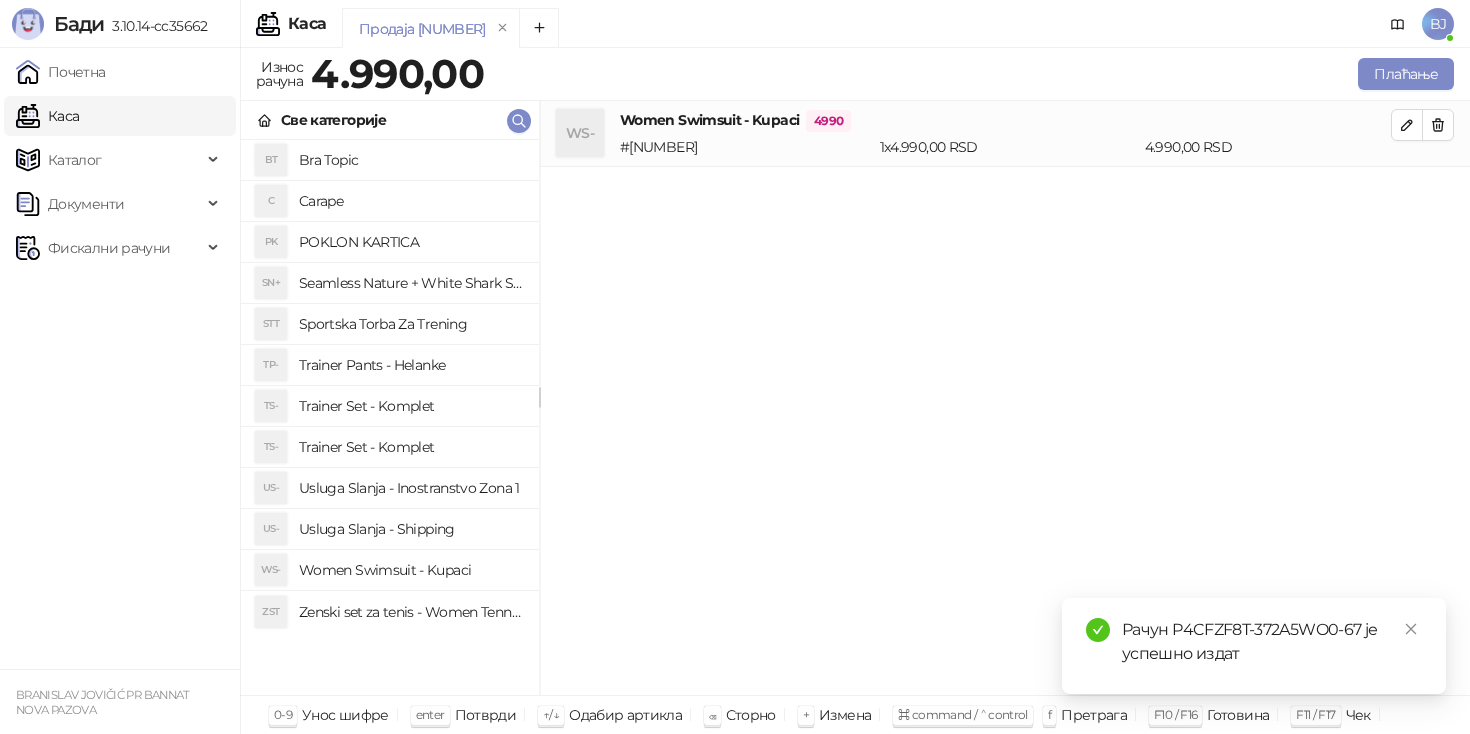 click on "Usluga Slanja - Shipping" at bounding box center (411, 529) 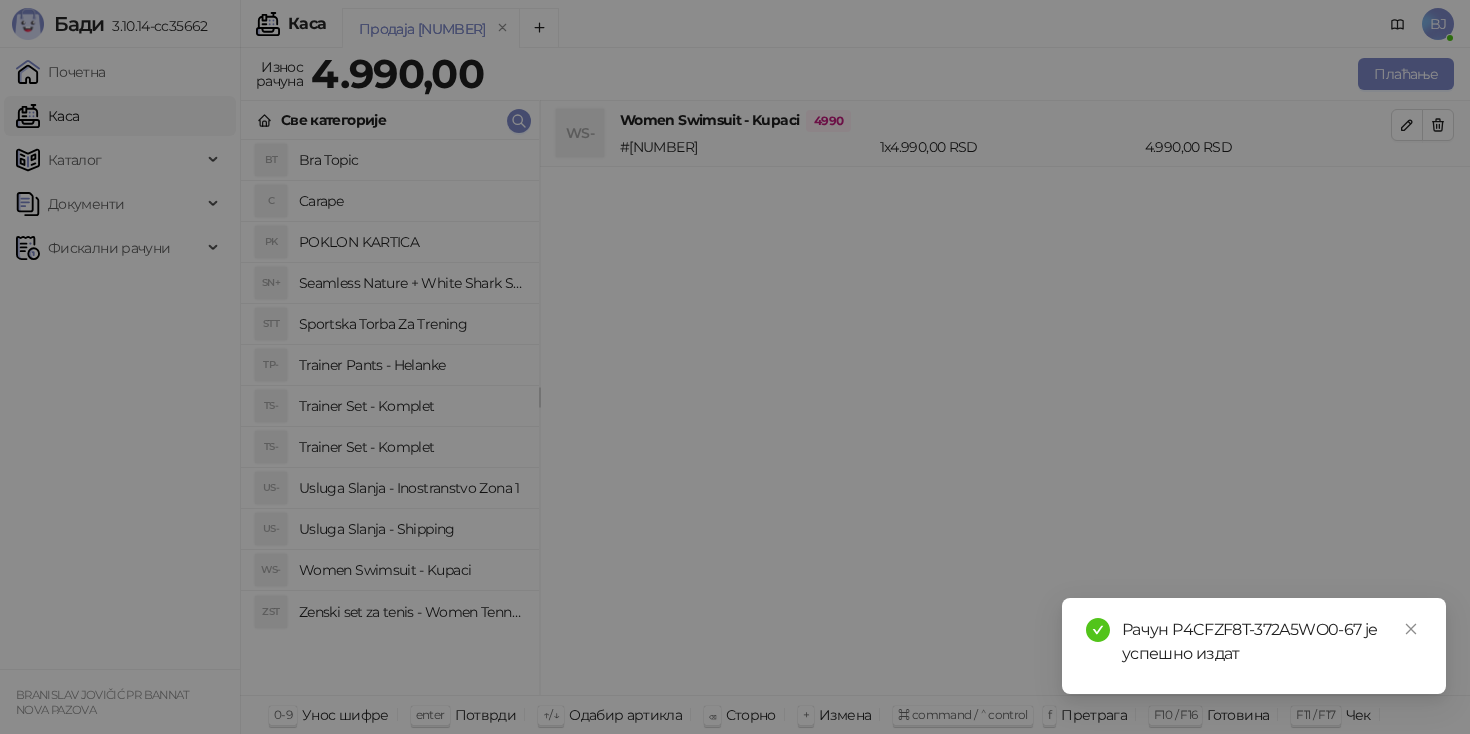 scroll, scrollTop: 0, scrollLeft: 0, axis: both 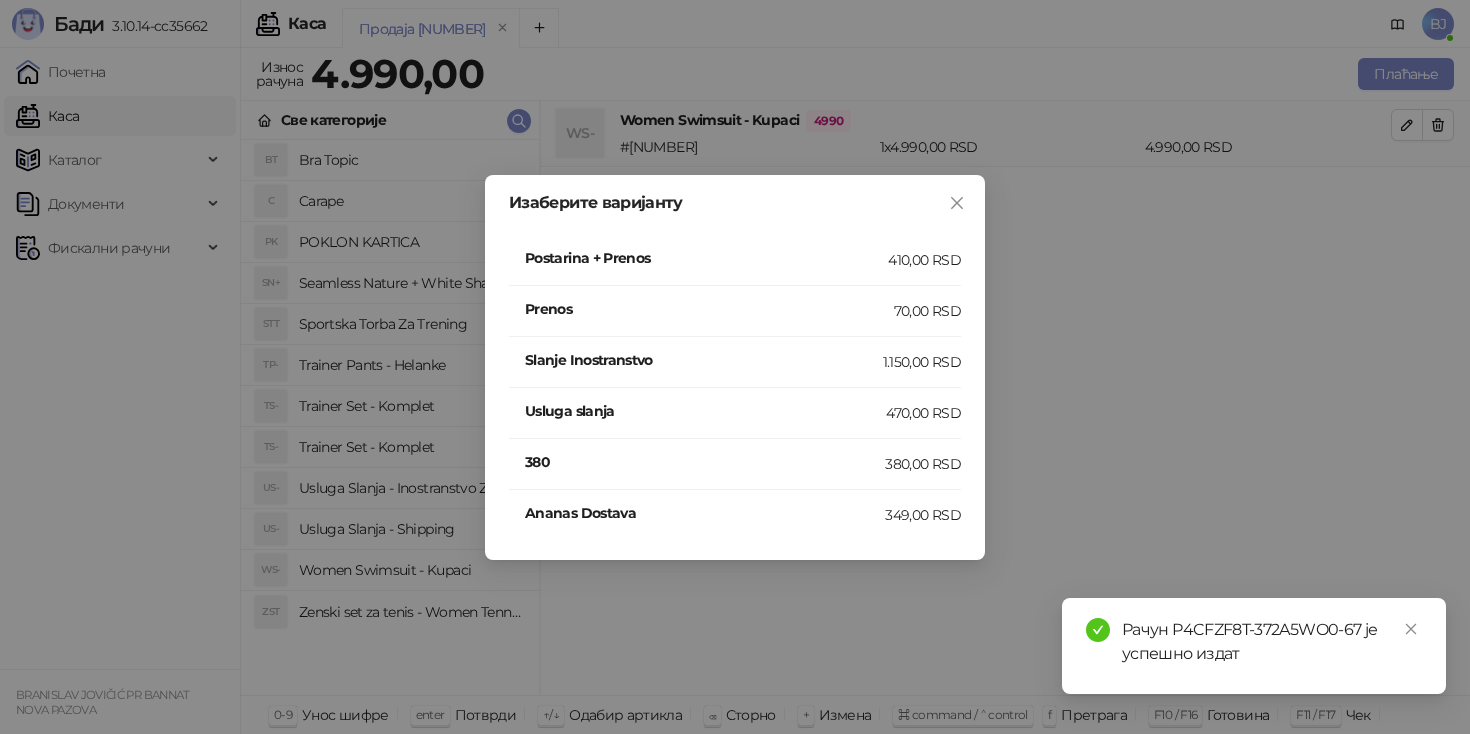 click on "Postarina + Prenos" at bounding box center [706, 258] 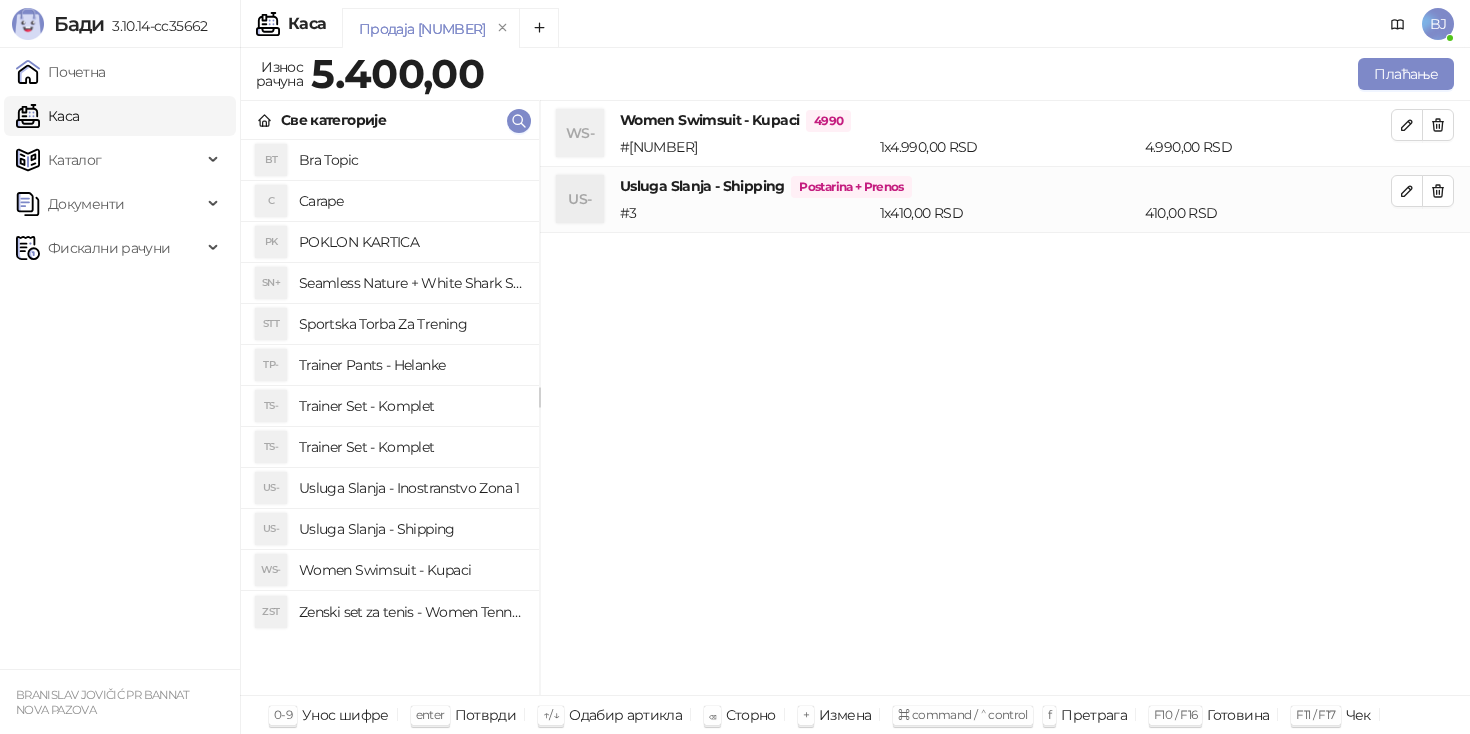 click on "Износ рачуна 5.400,00 Плаћање" at bounding box center (855, 77) 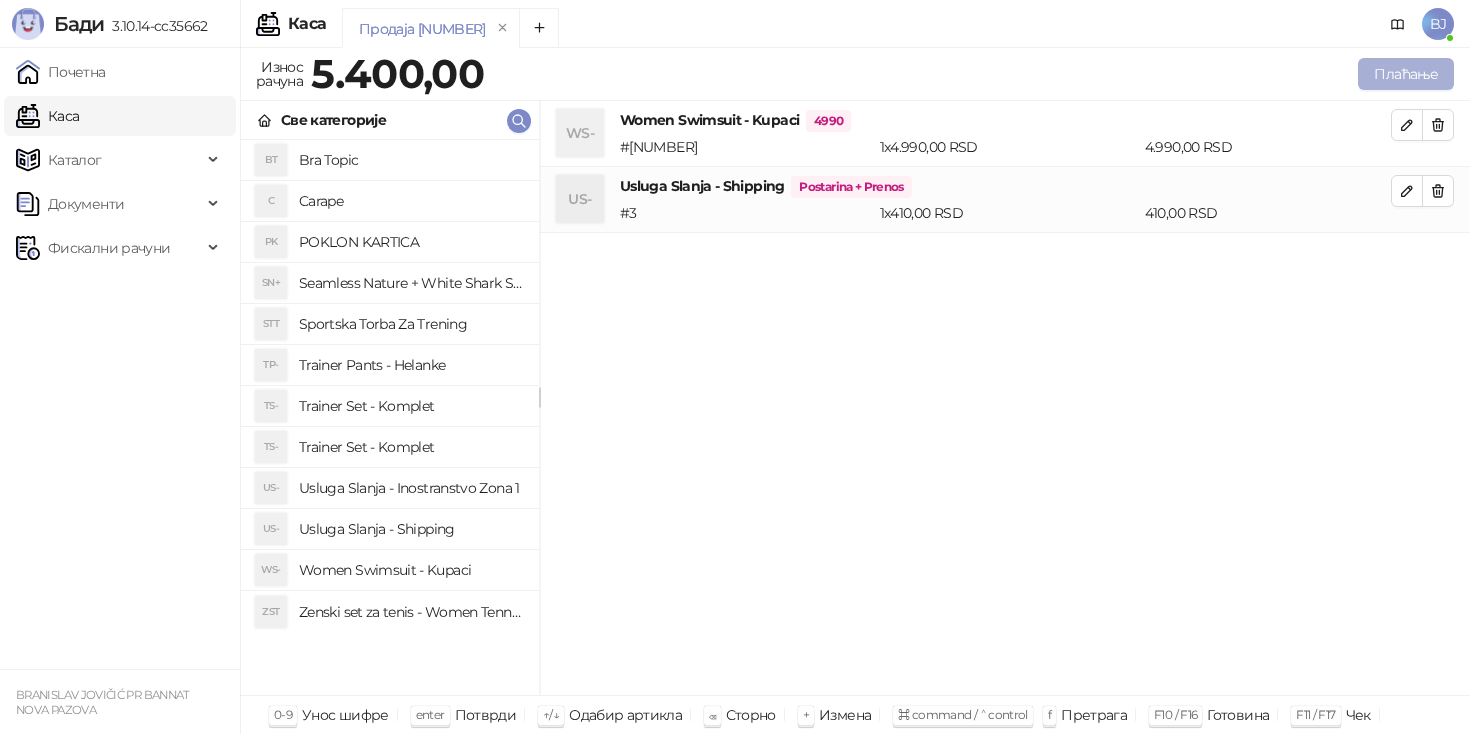click on "Плаћање" at bounding box center [1406, 74] 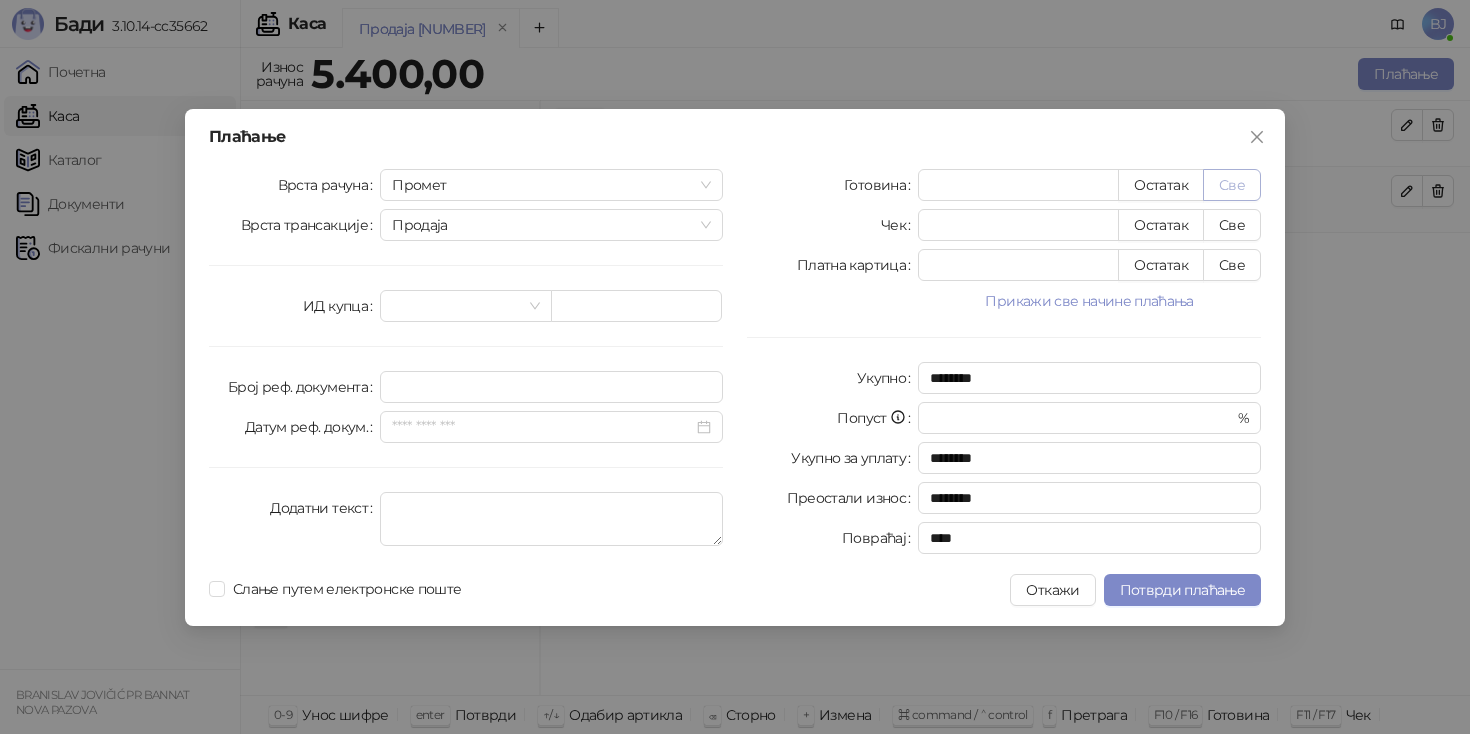 click on "Све" at bounding box center [1232, 185] 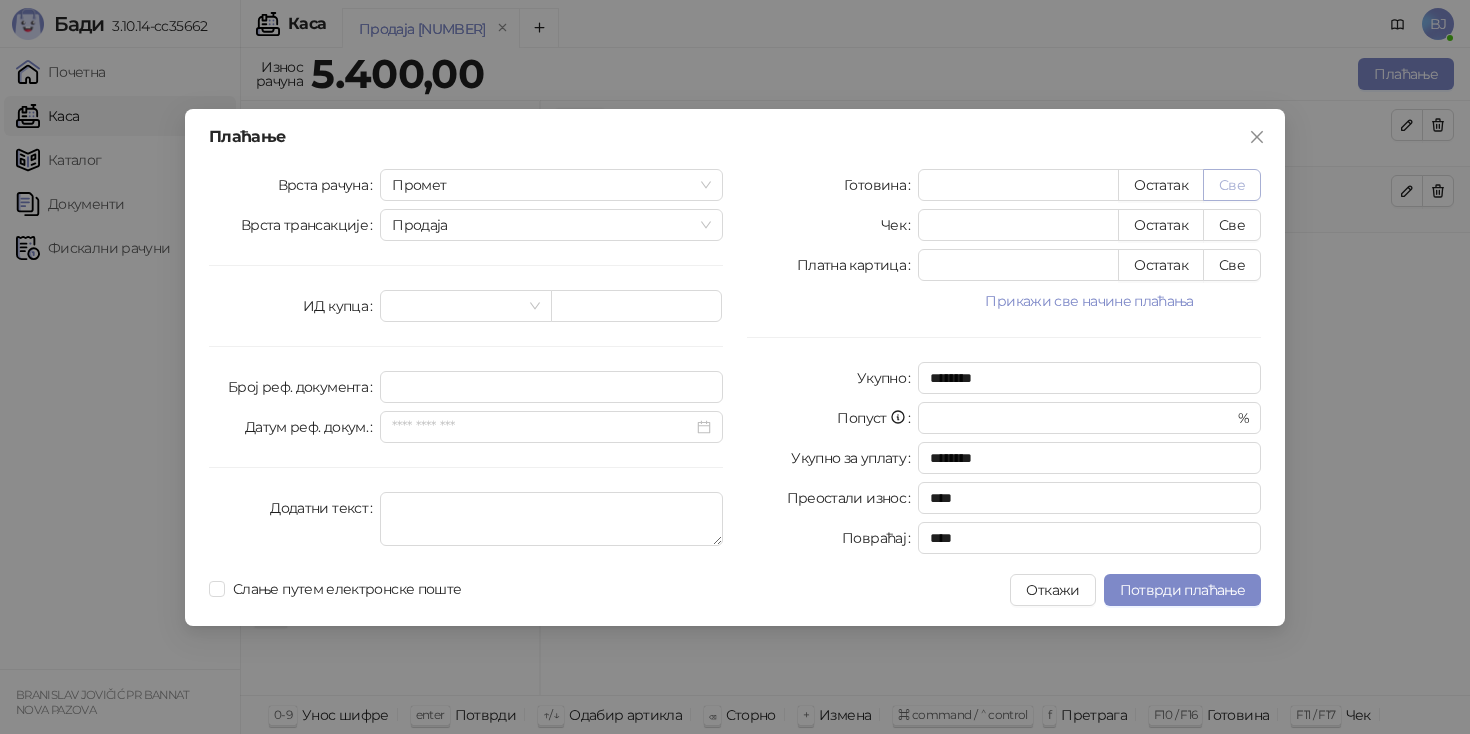 type 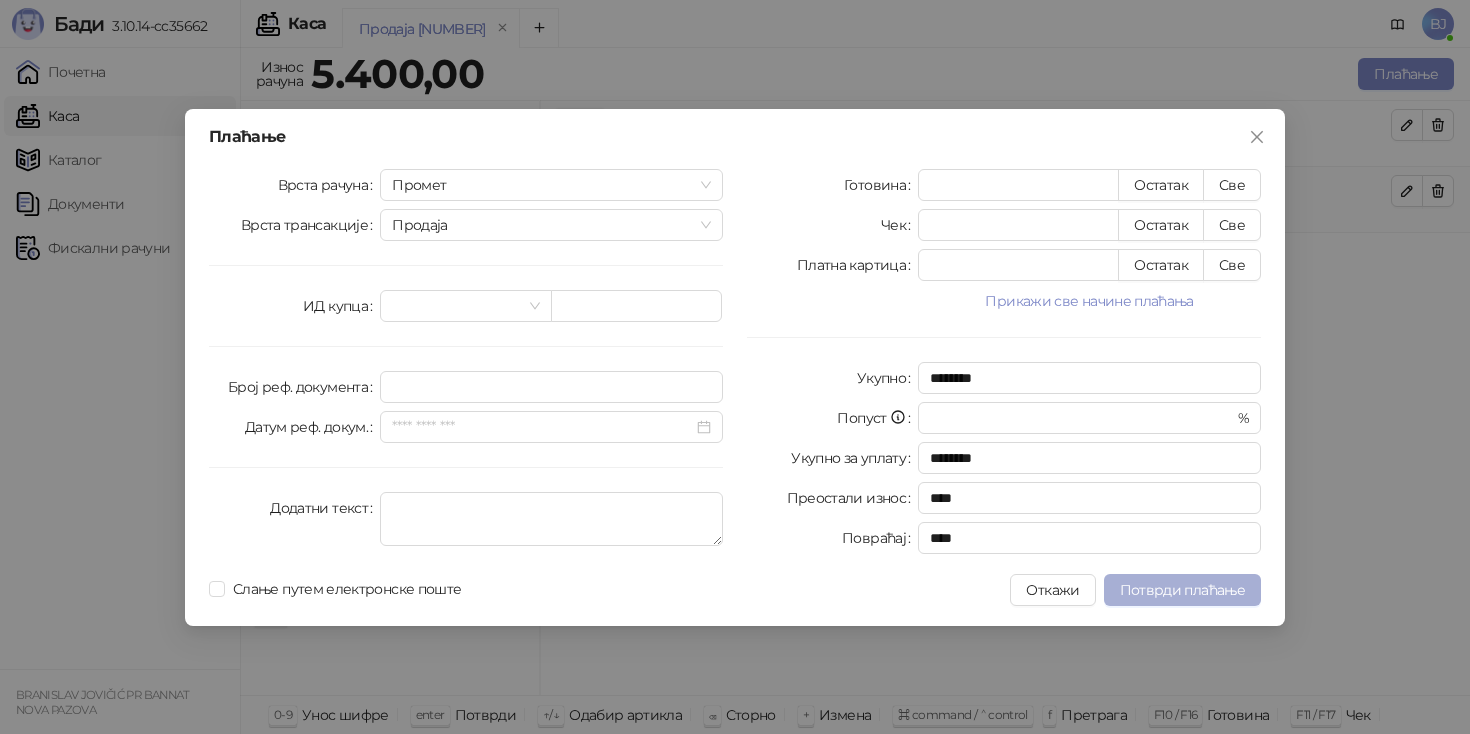 click on "Потврди плаћање" at bounding box center [1182, 590] 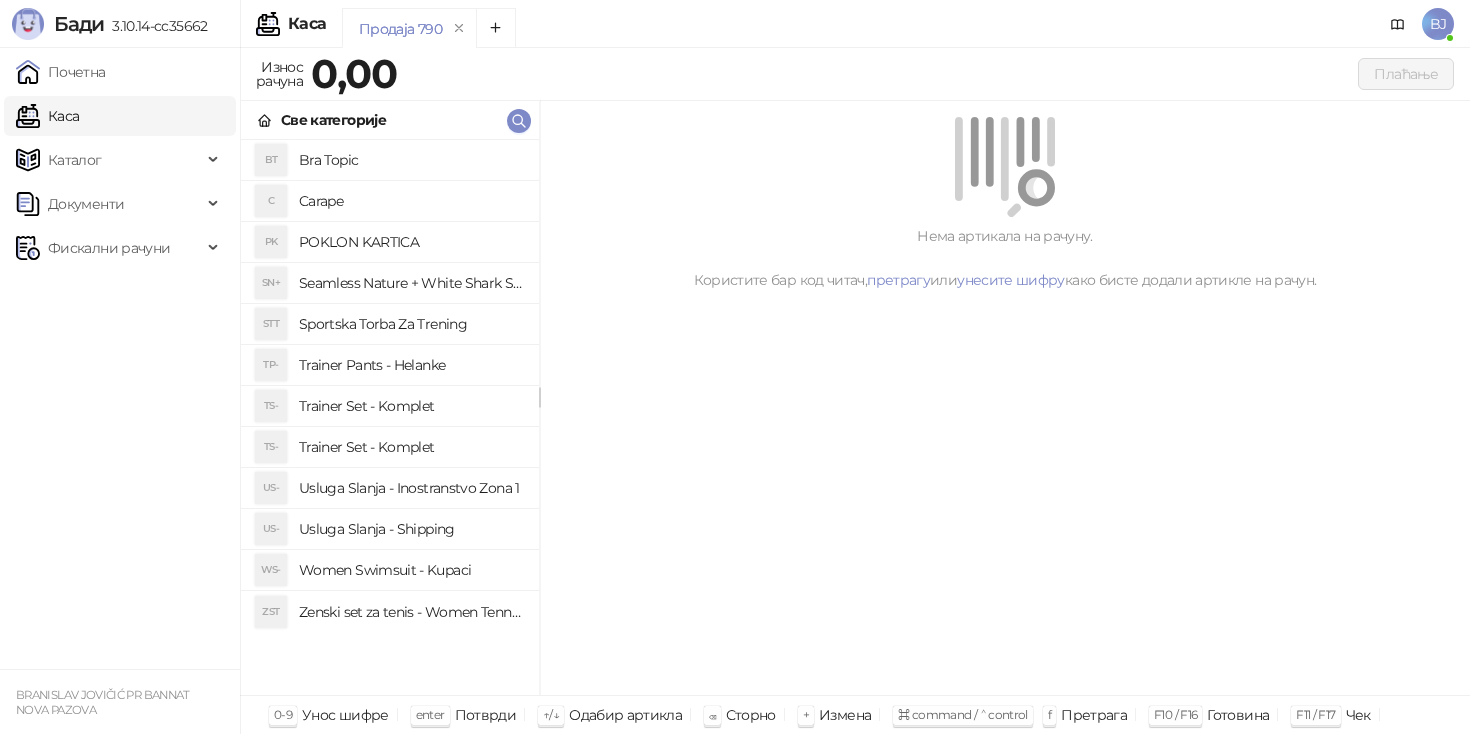 click on "Women Swimsuit - Kupaci" at bounding box center [411, 570] 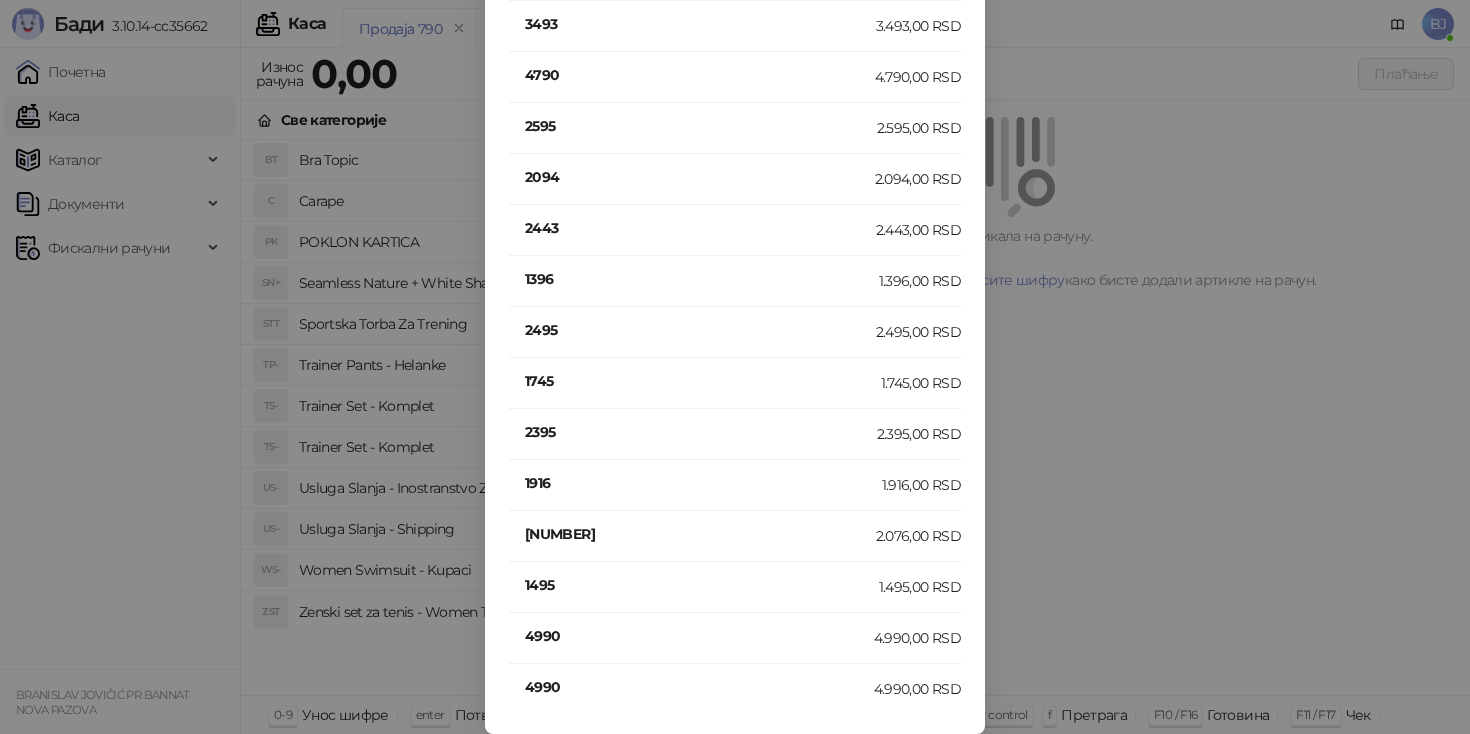 scroll, scrollTop: 110, scrollLeft: 0, axis: vertical 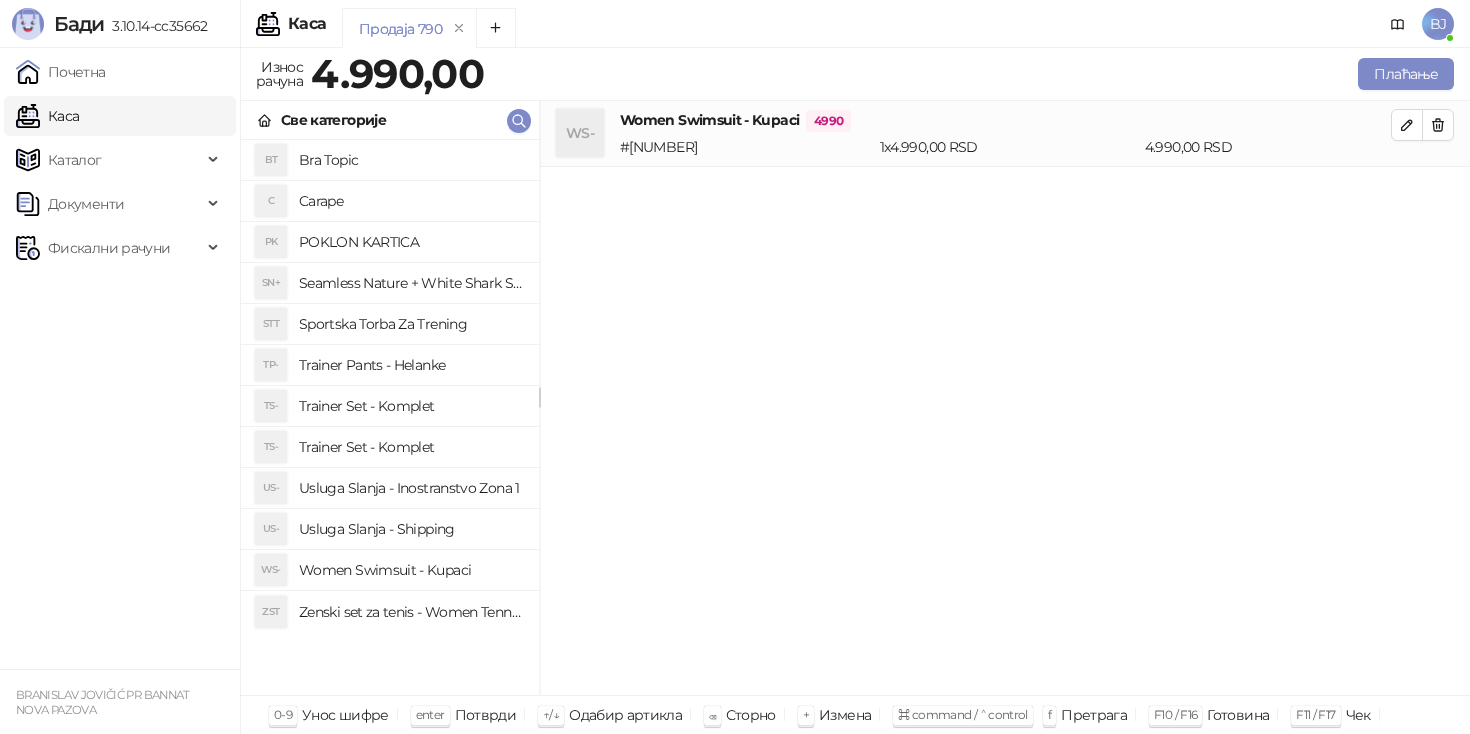 click on "Women Swimsuit - Kupaci" at bounding box center (411, 570) 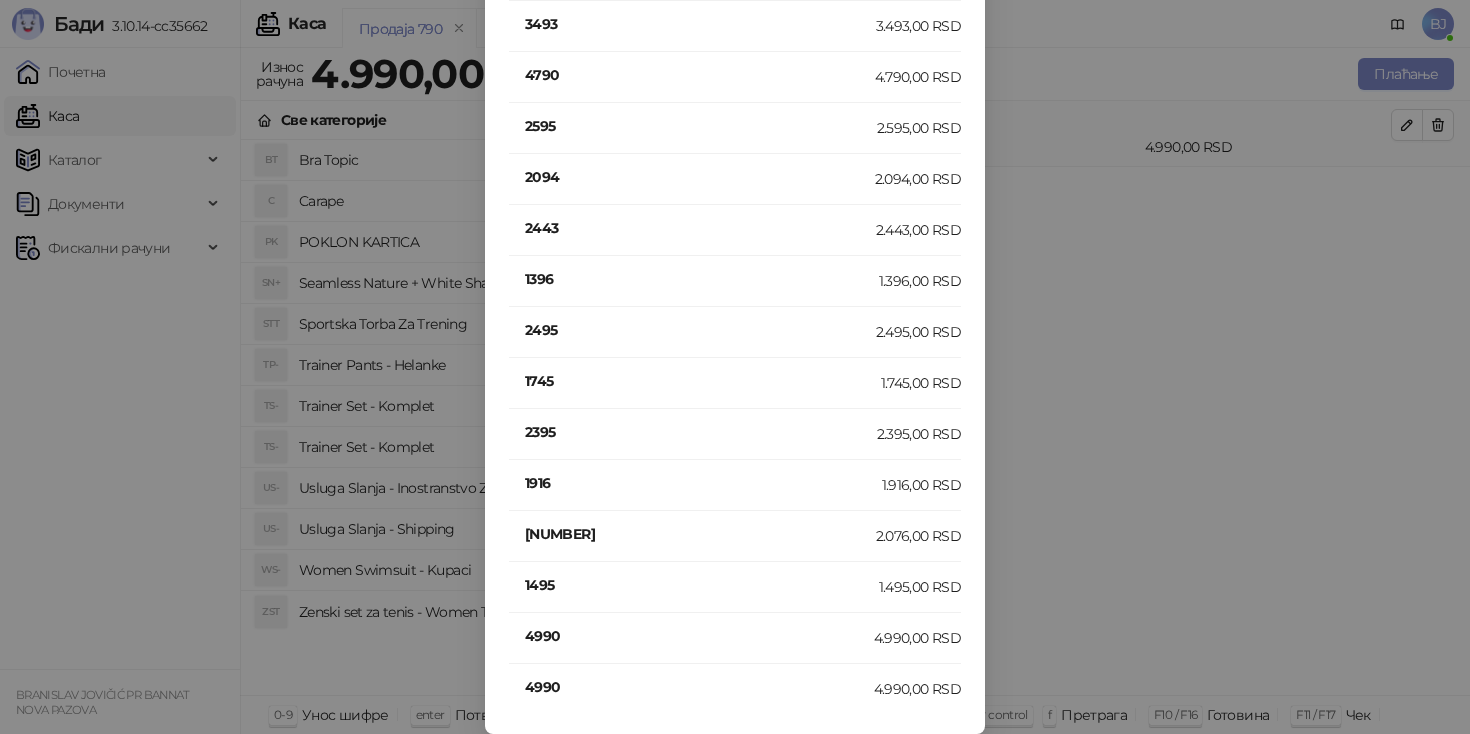 click on "4990" at bounding box center (699, 636) 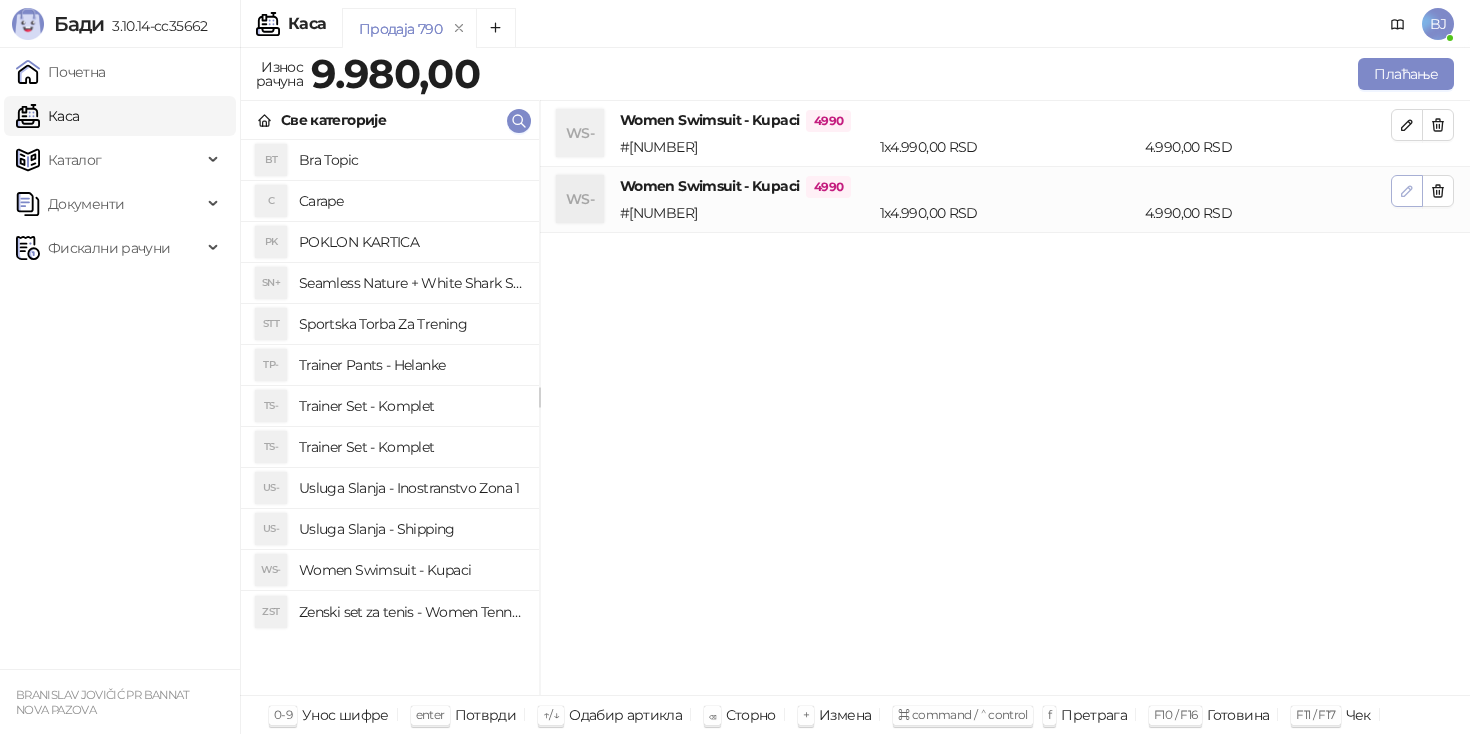 click 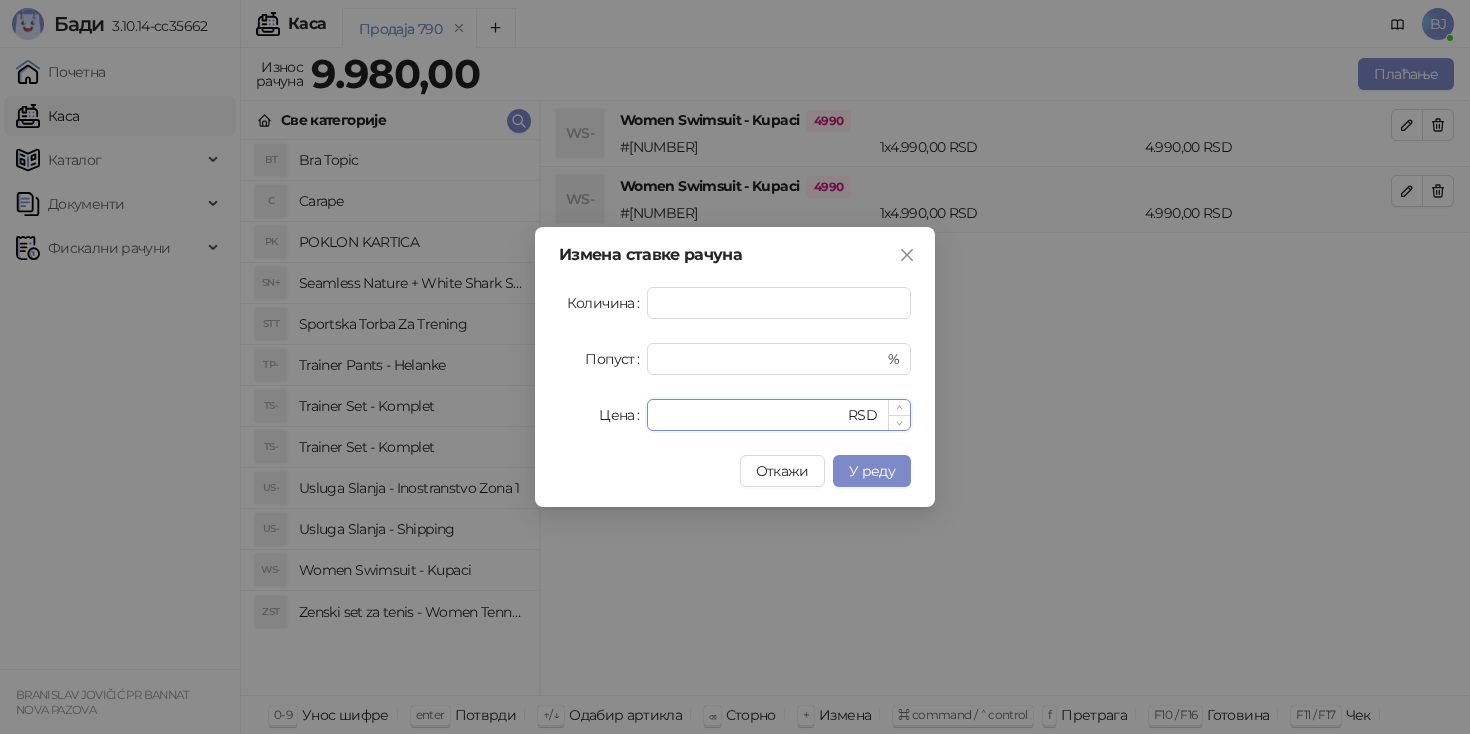 click on "****" at bounding box center (751, 415) 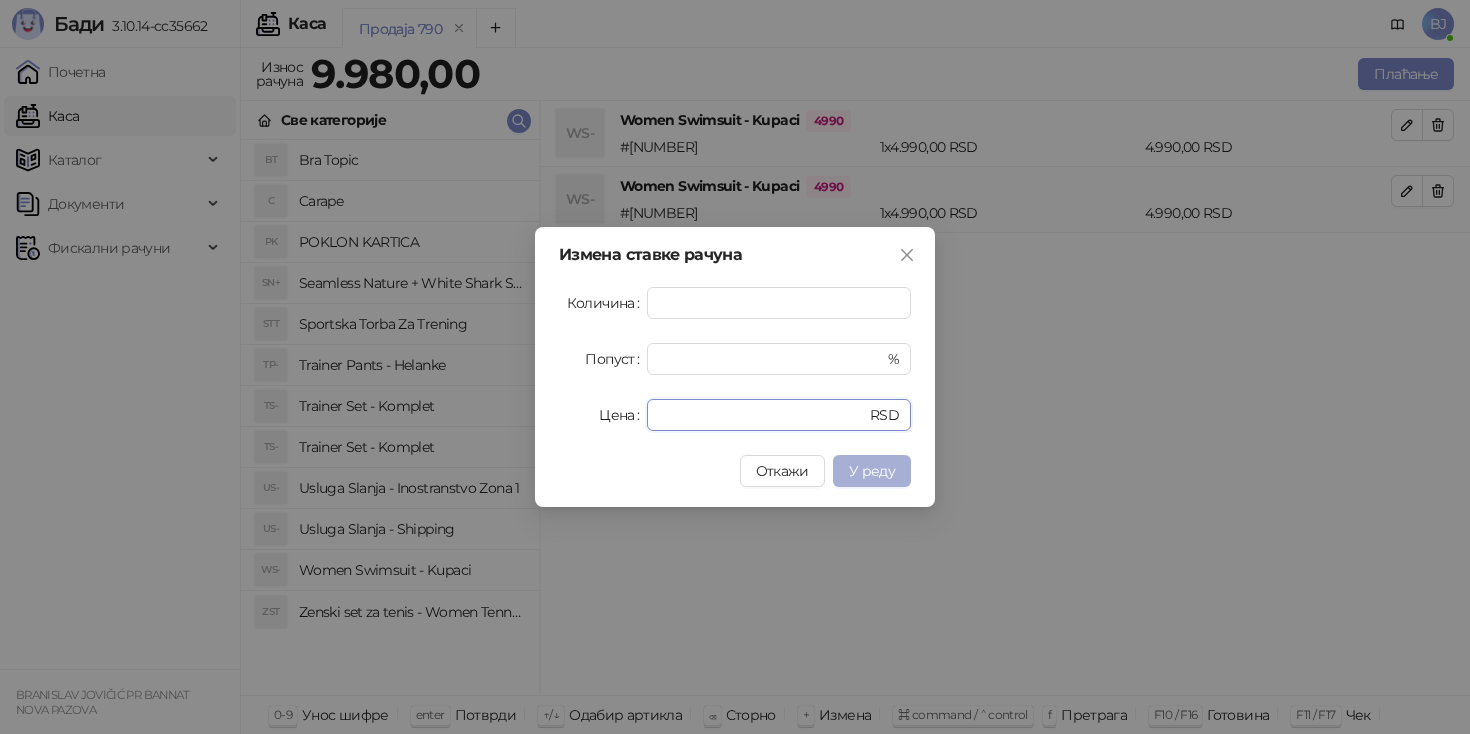 type on "****" 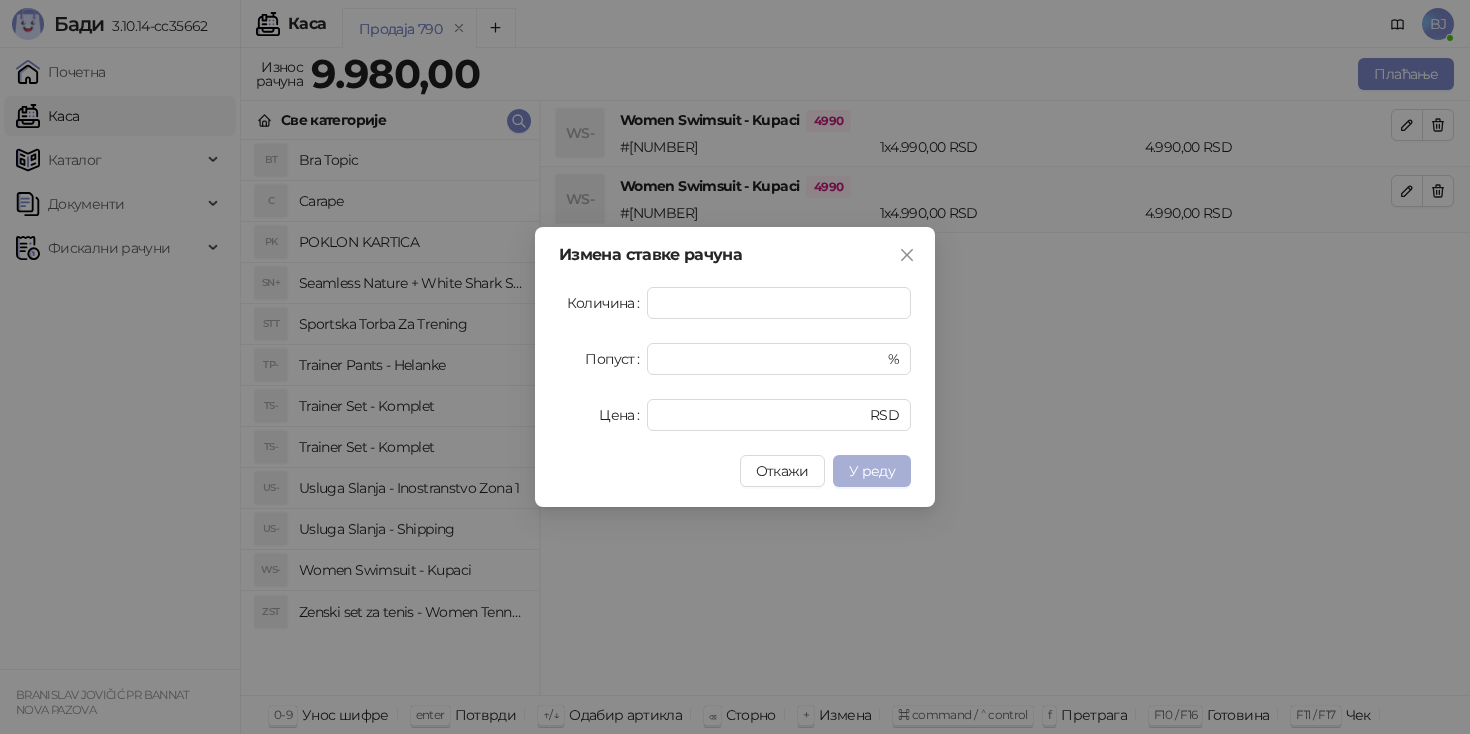 click on "У реду" at bounding box center [872, 471] 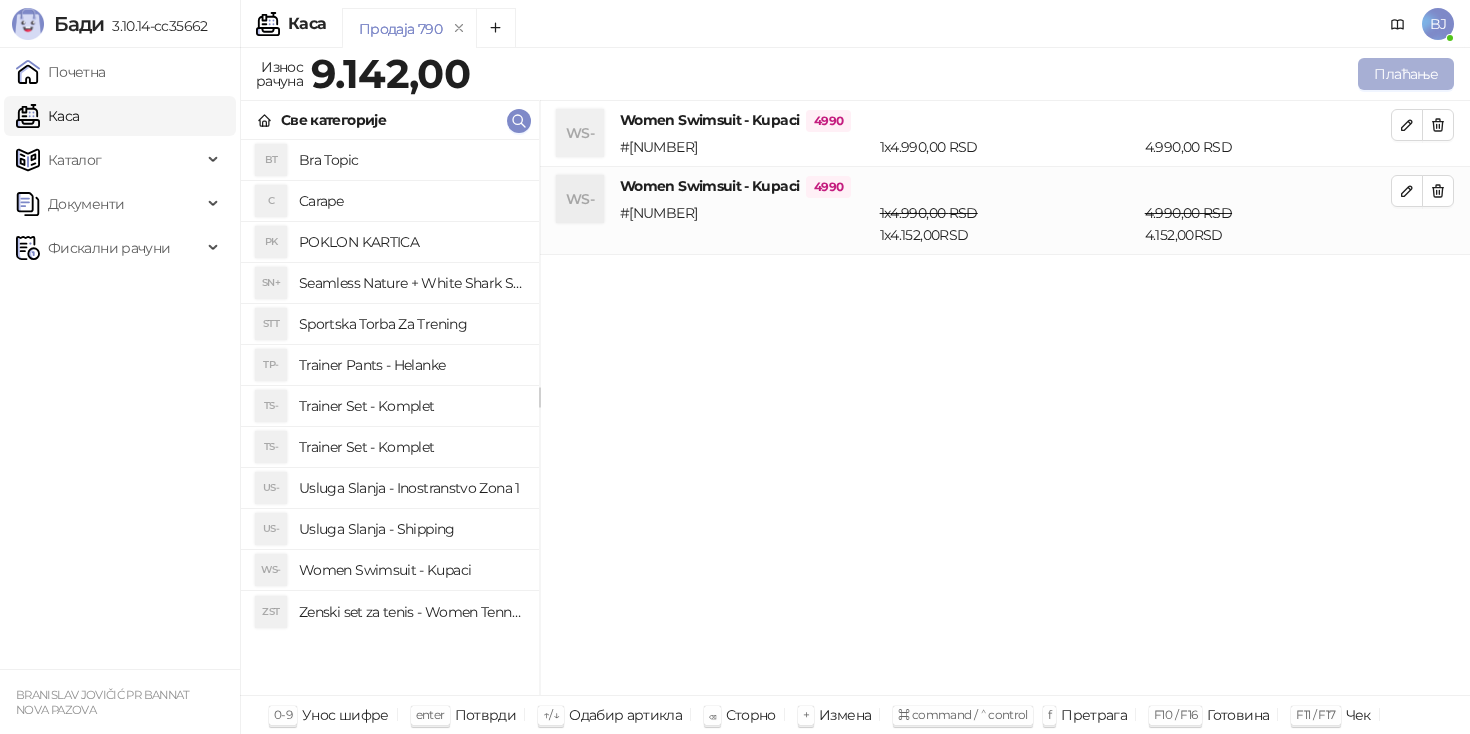 click on "Плаћање" at bounding box center [1406, 74] 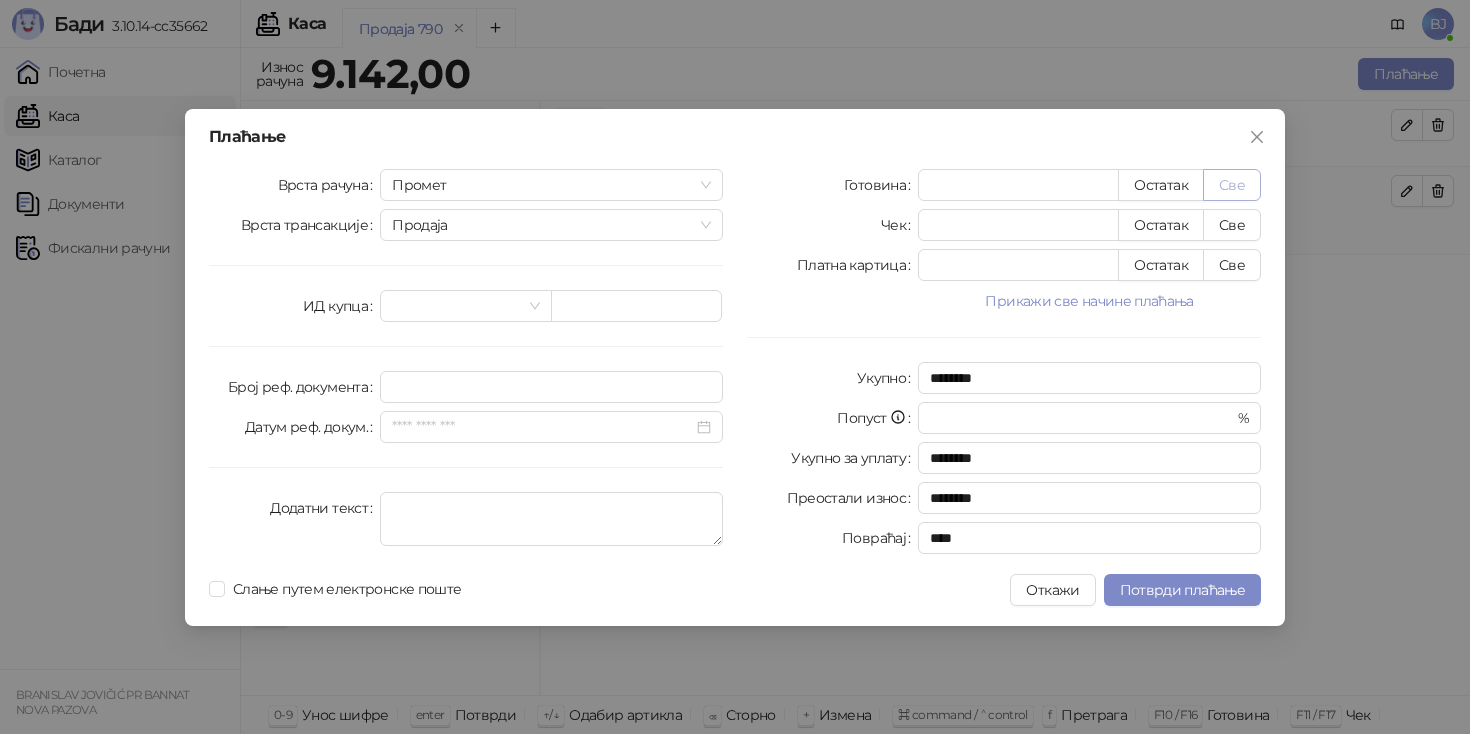 click on "Све" at bounding box center (1232, 185) 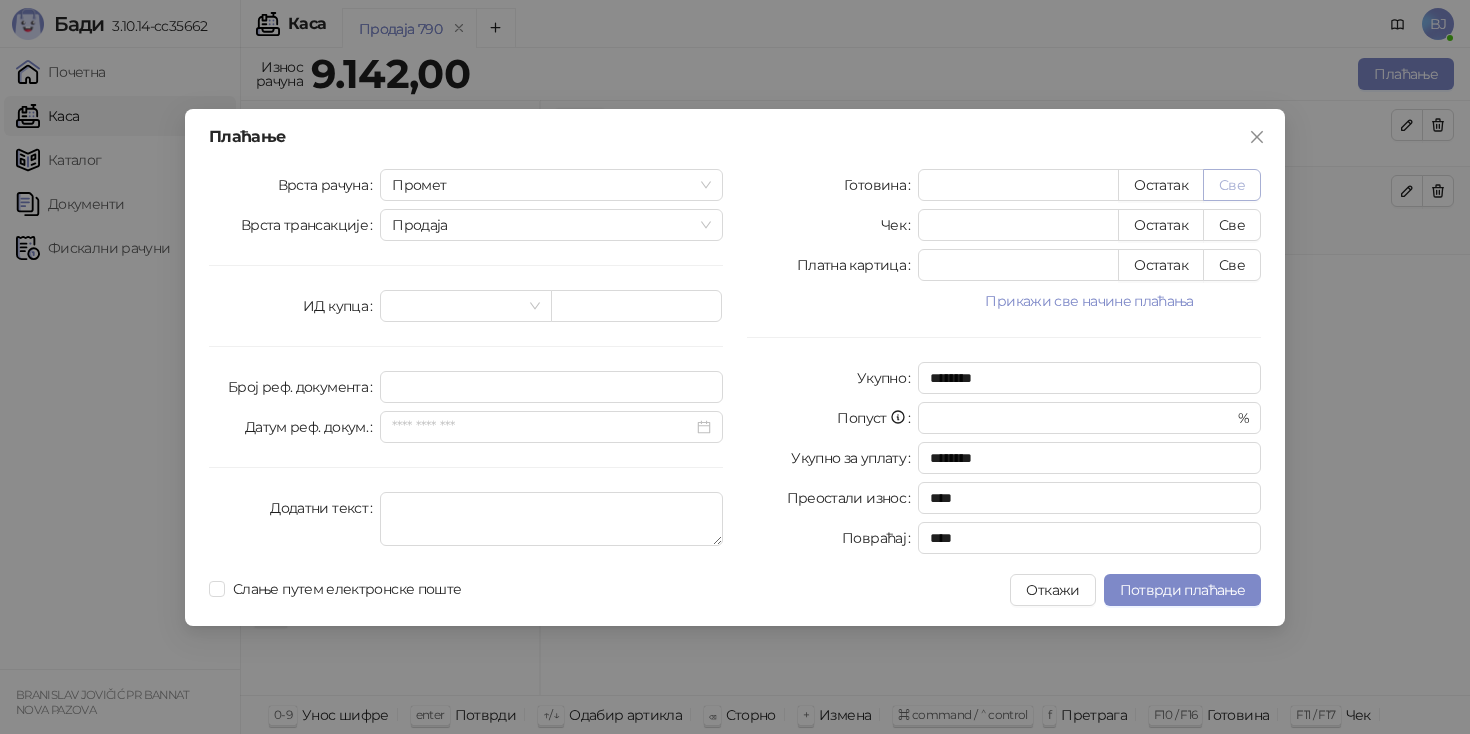 type 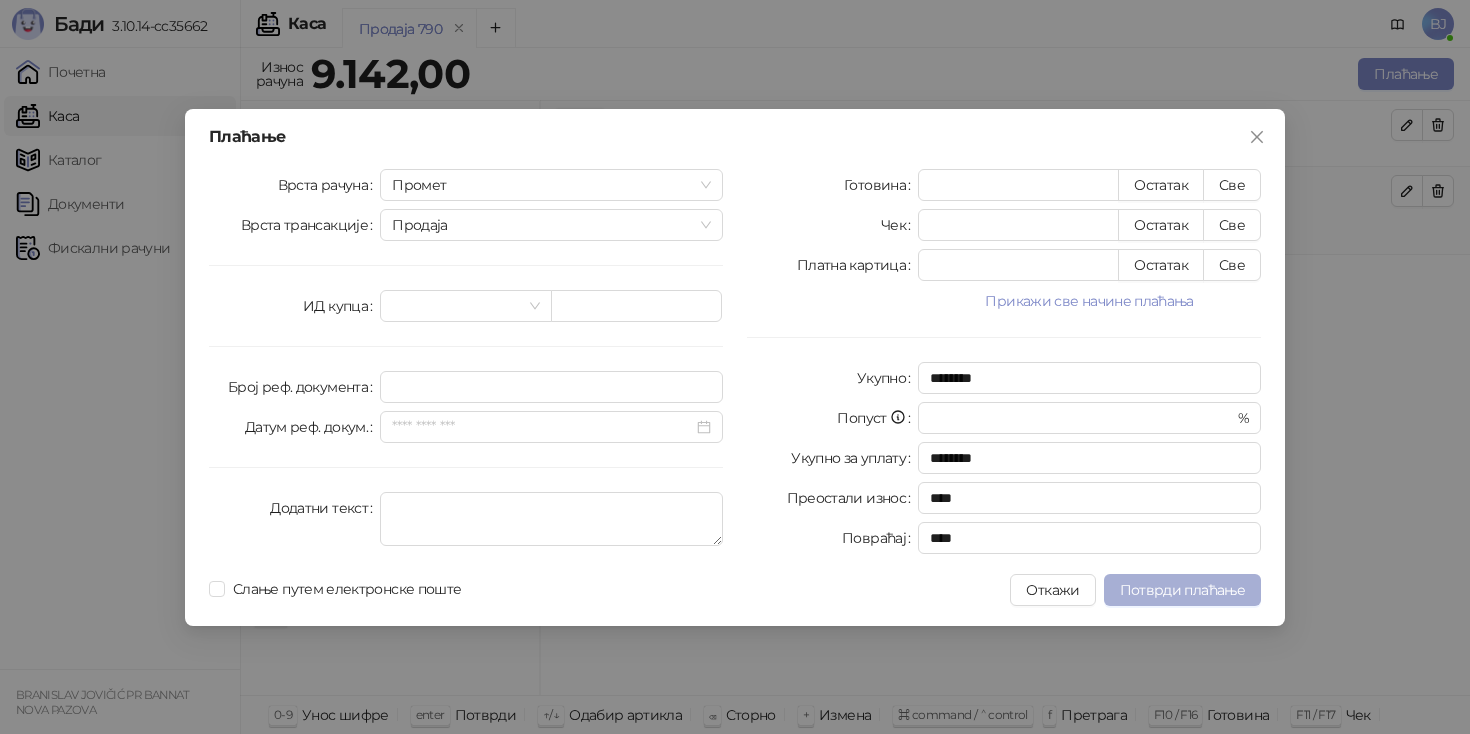 click on "Потврди плаћање" at bounding box center (1182, 590) 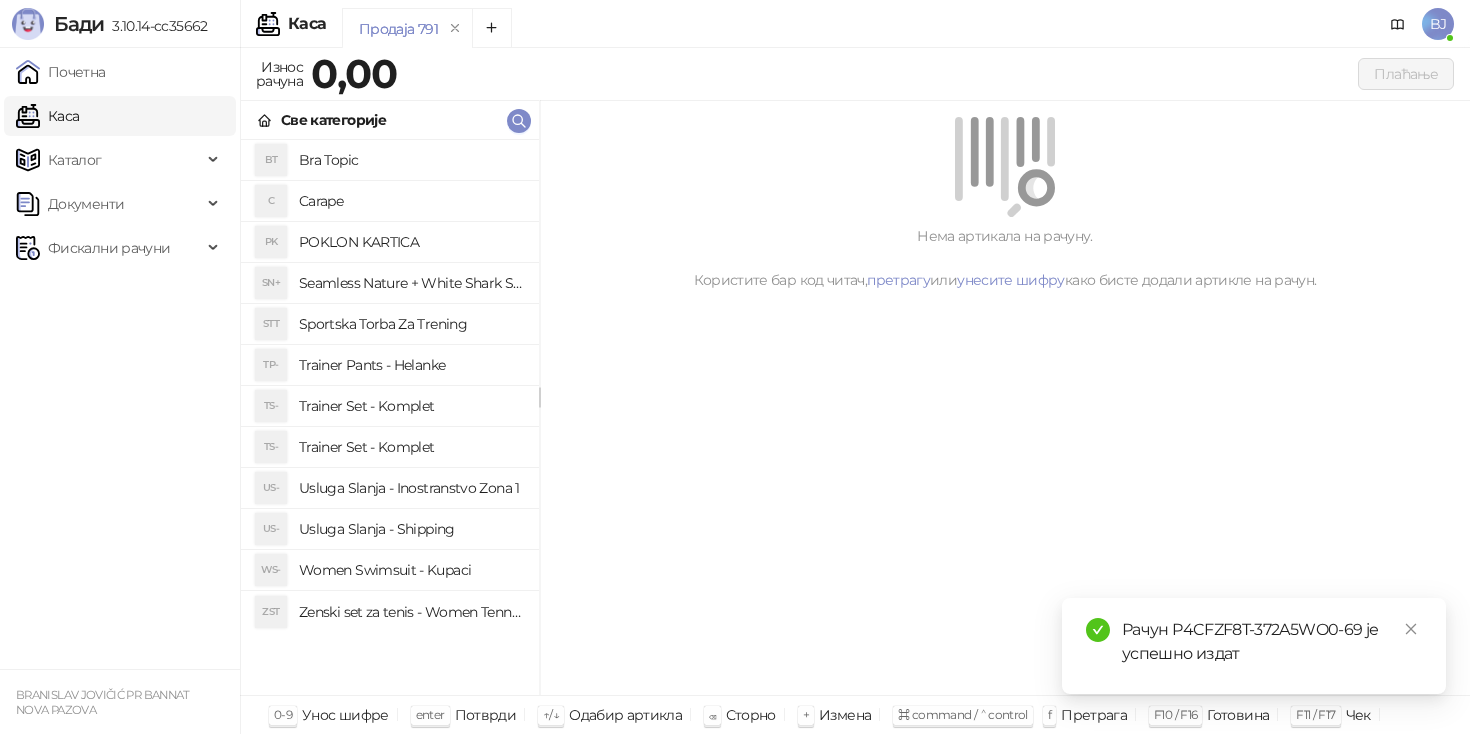 click on "Trainer Set - Komplet" at bounding box center (411, 447) 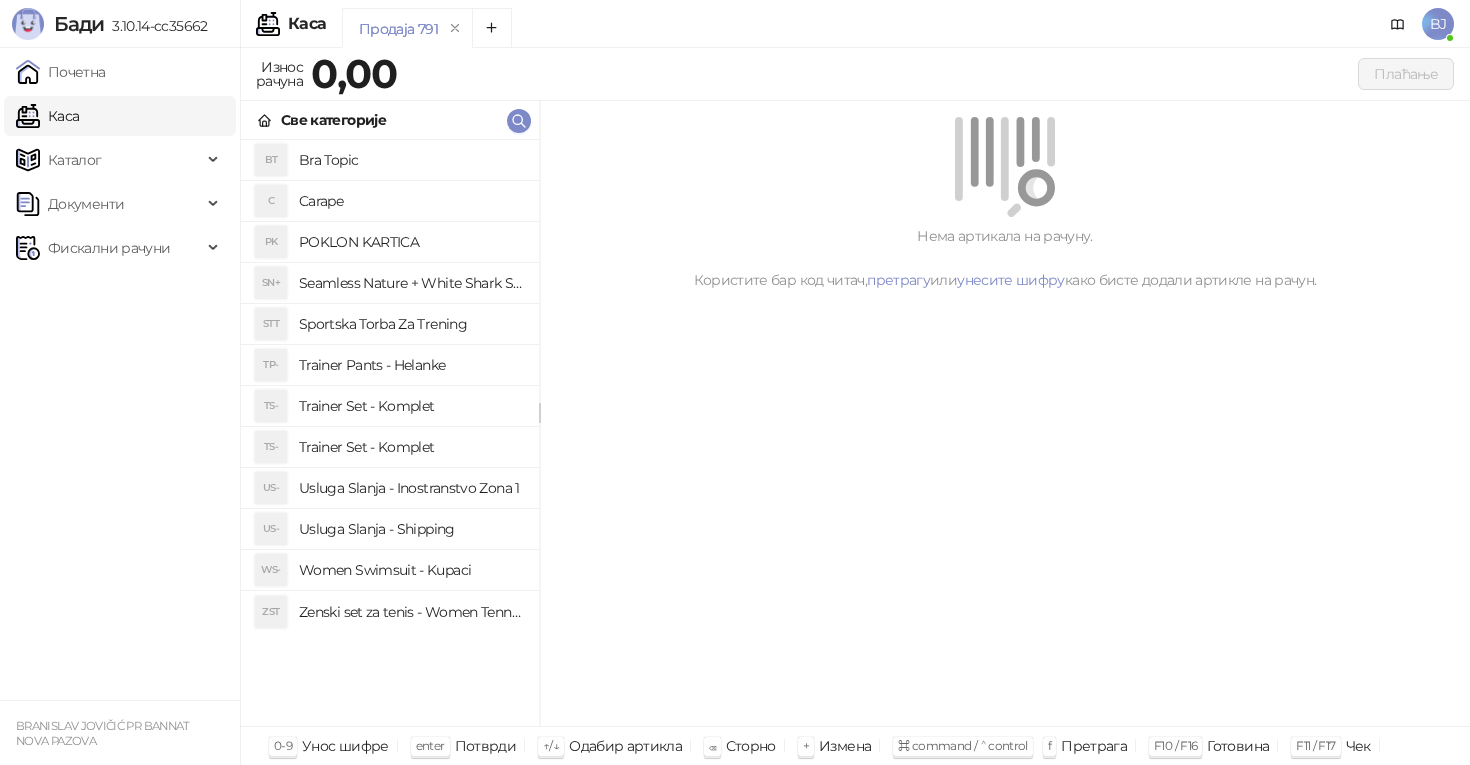 click on "Trainer Set - Komplet" at bounding box center [411, 447] 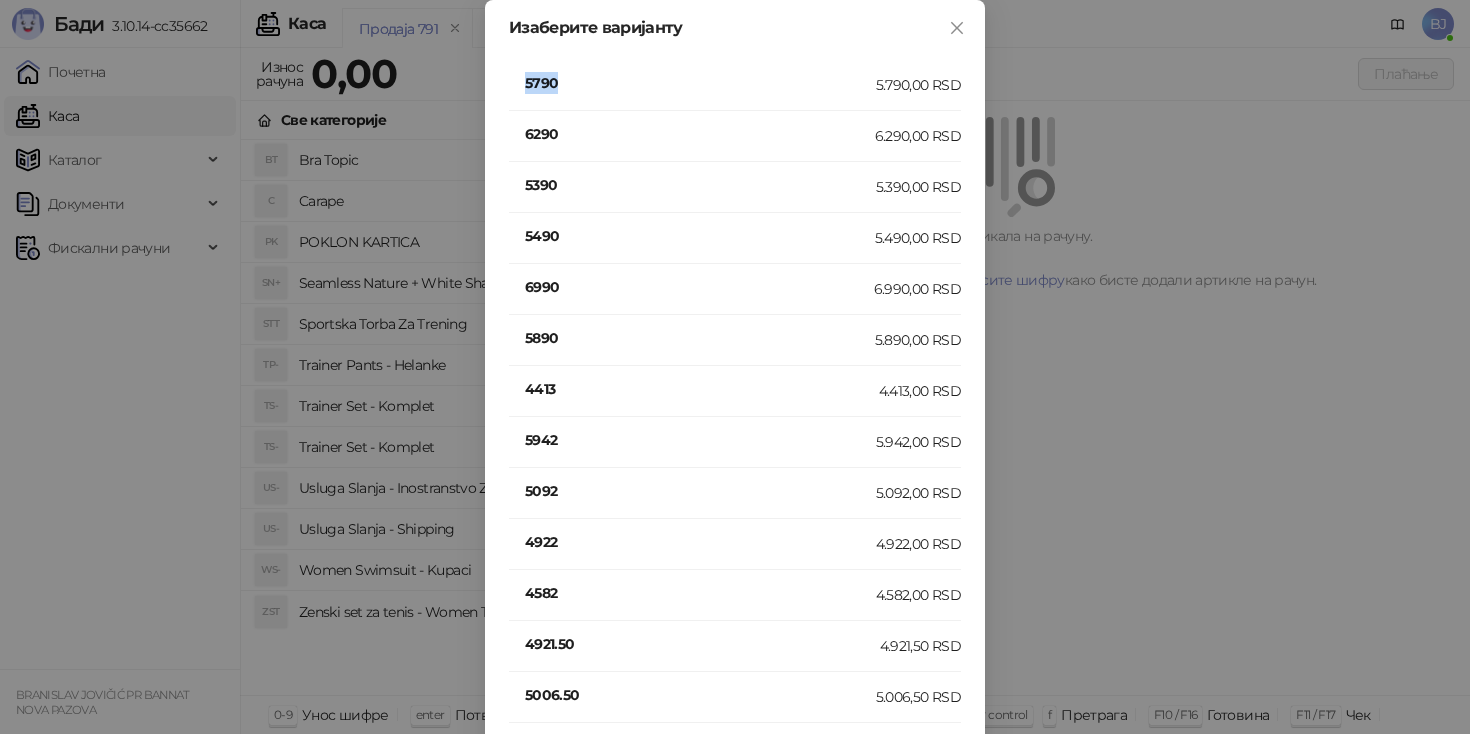 click on "5790" at bounding box center (700, 83) 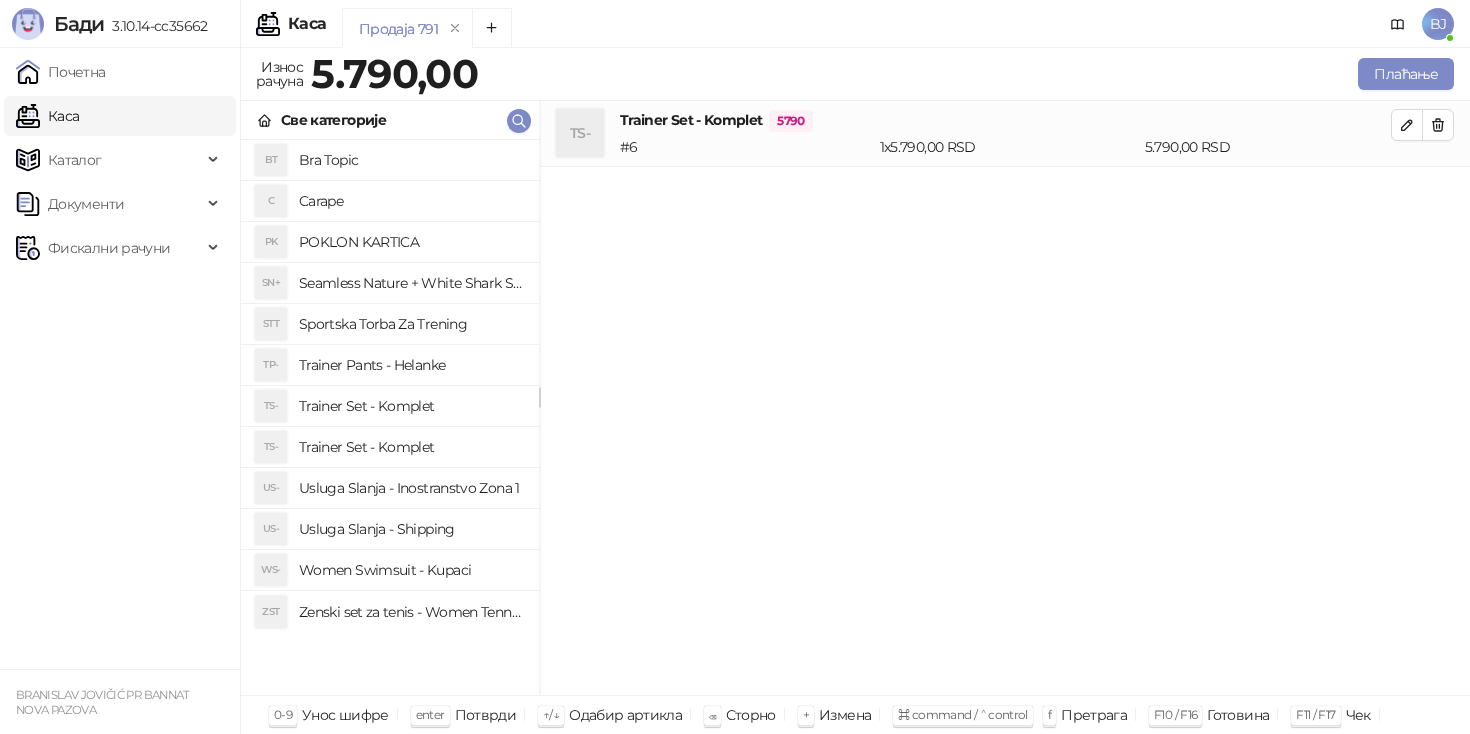 click on "Usluga Slanja - Shipping" at bounding box center [411, 529] 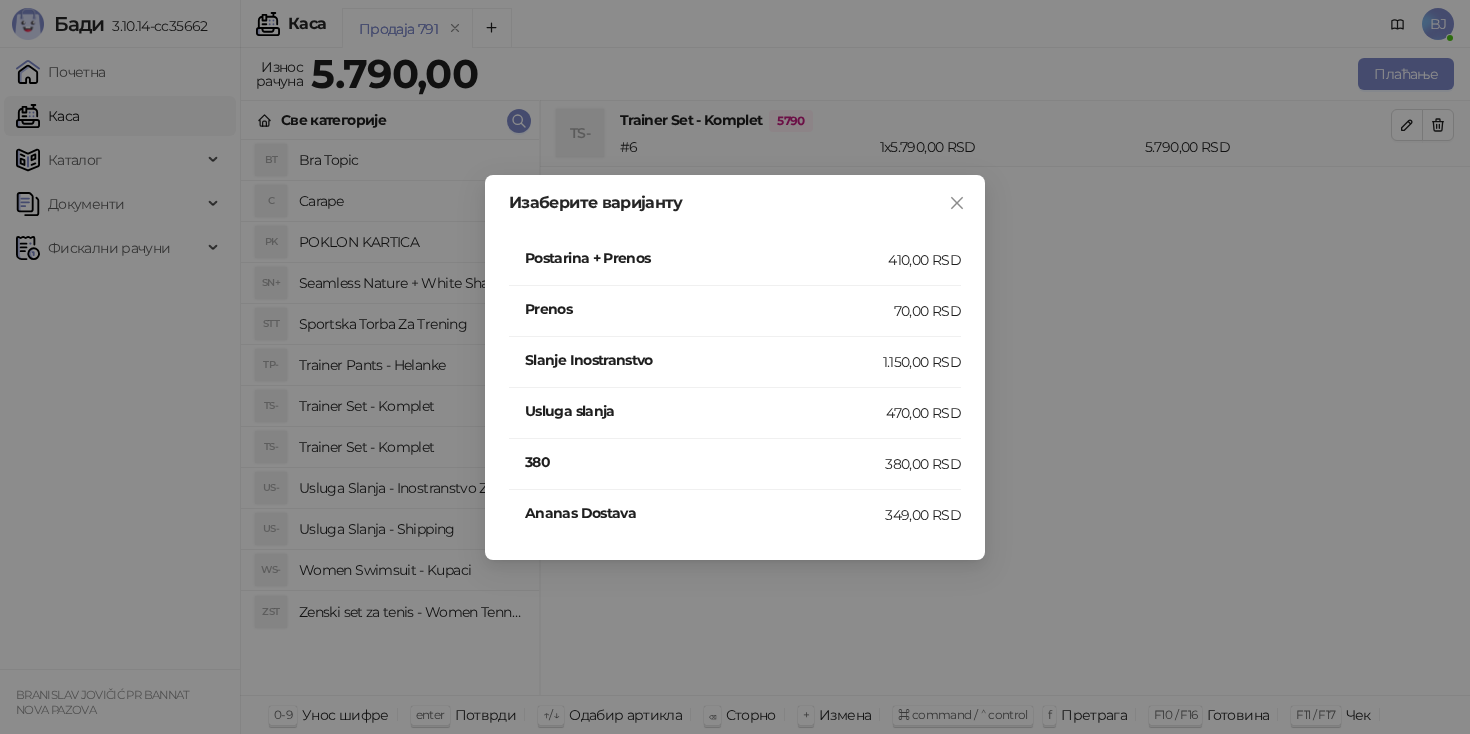 click on "Postarina + Prenos" at bounding box center (706, 258) 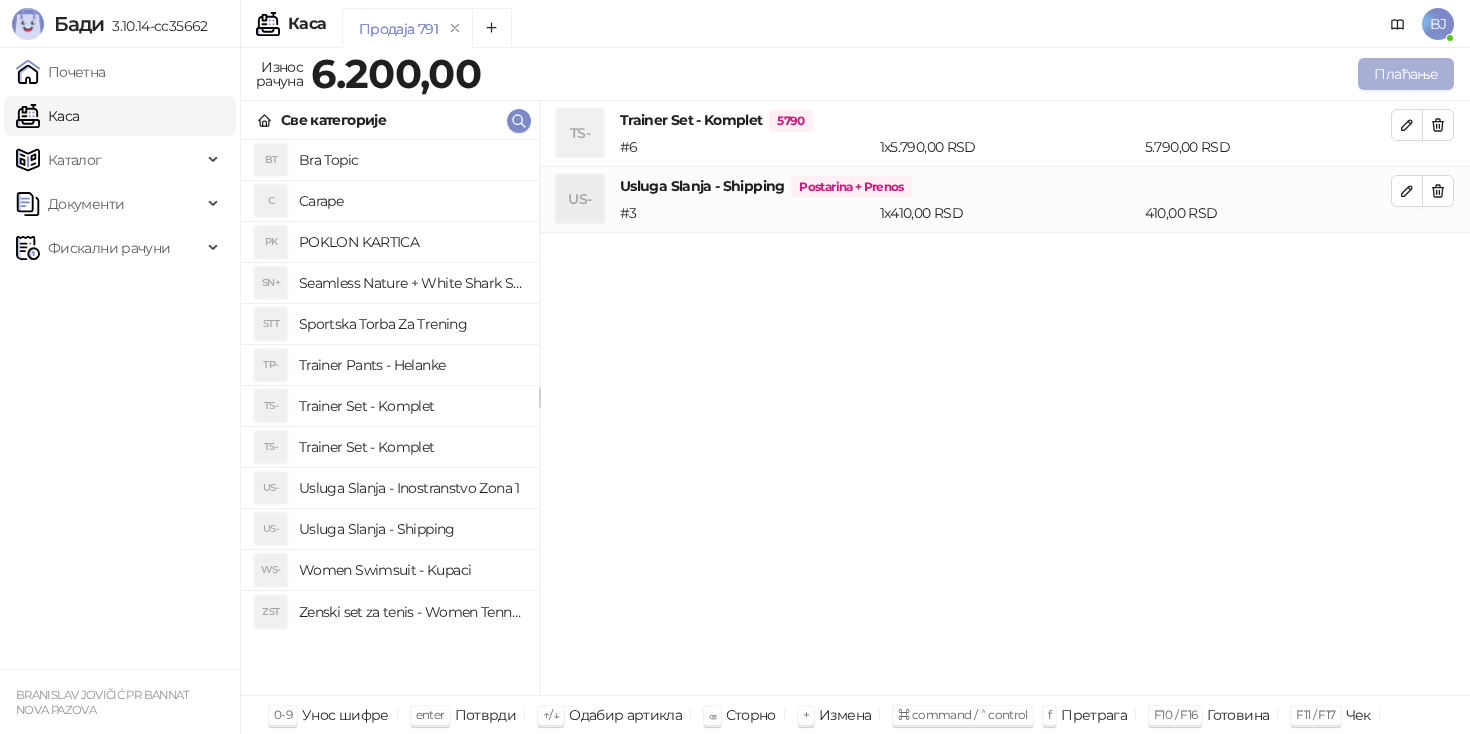 click on "Плаћање" at bounding box center (1406, 74) 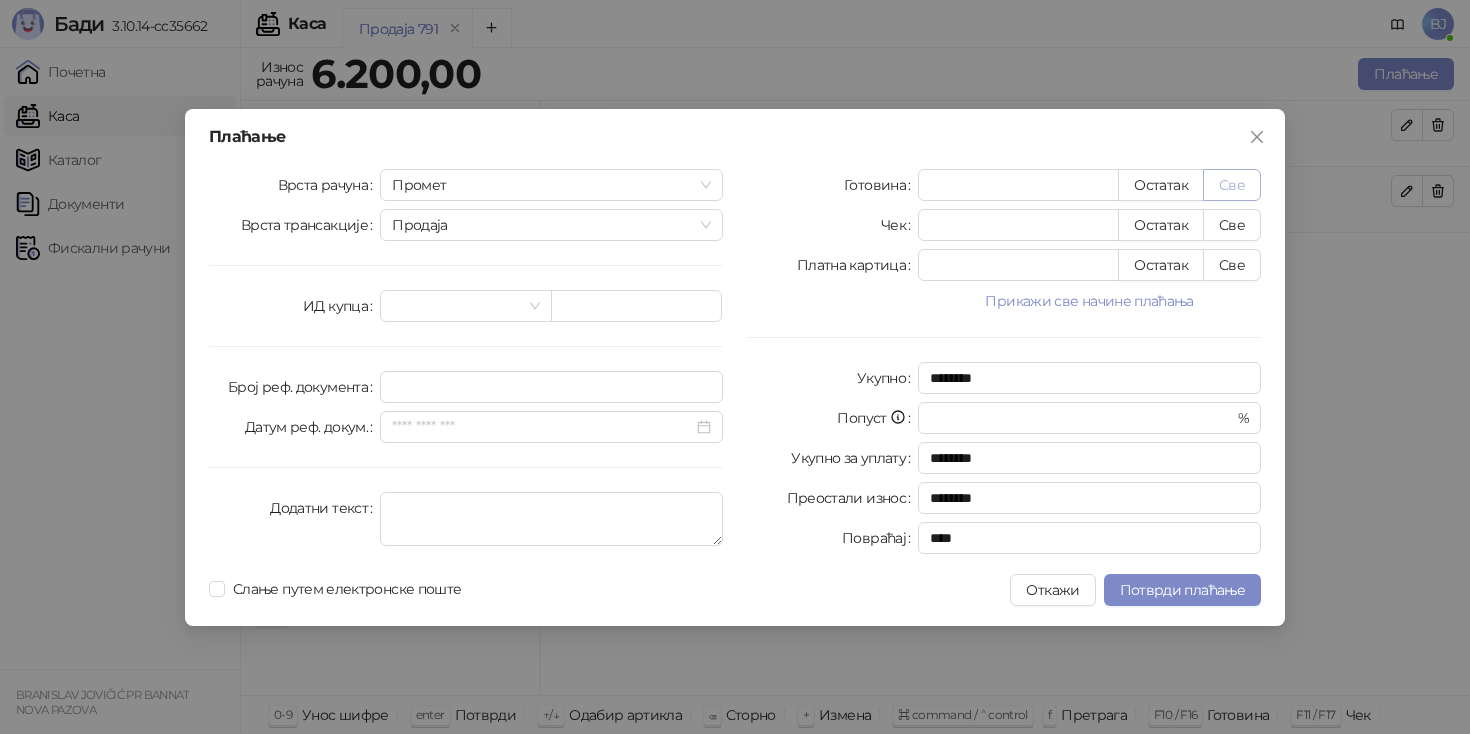 click on "Све" at bounding box center (1232, 185) 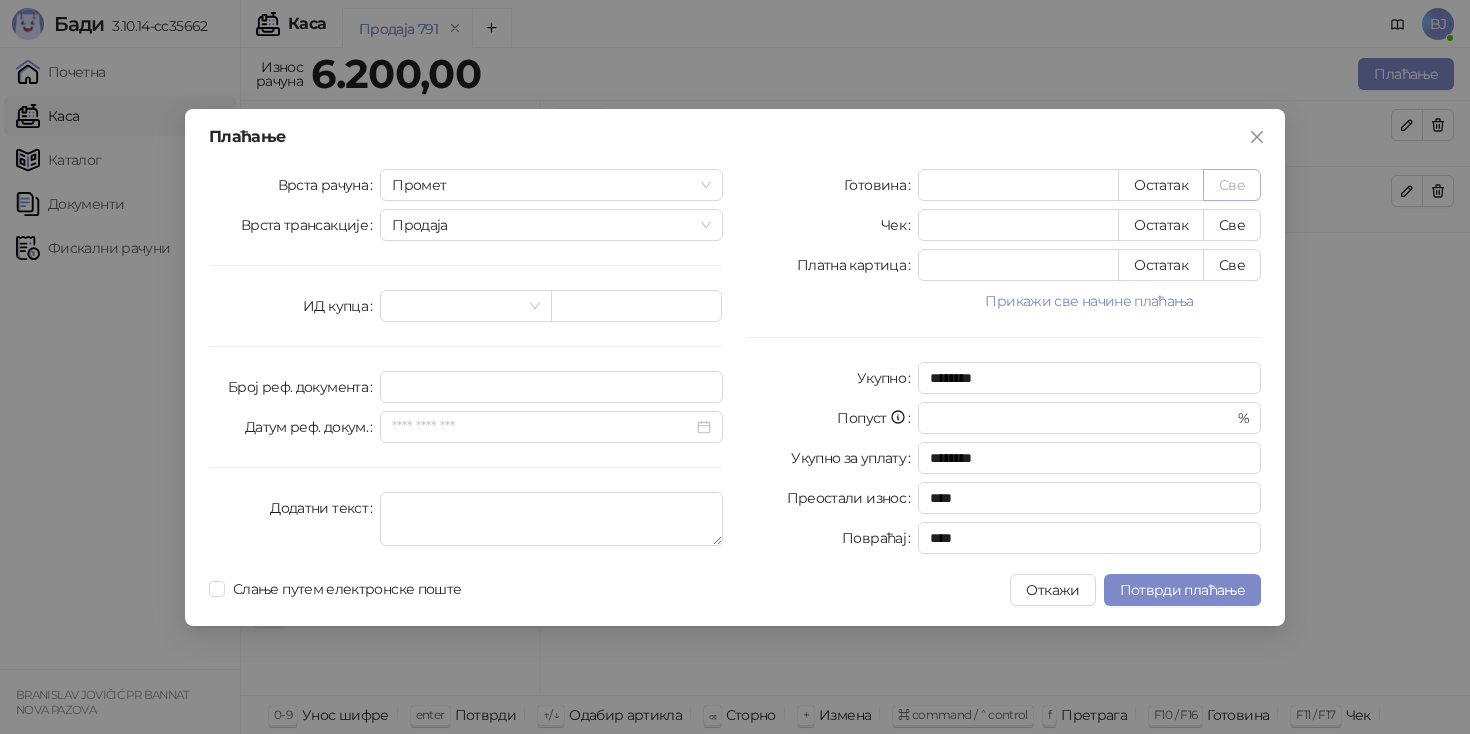type 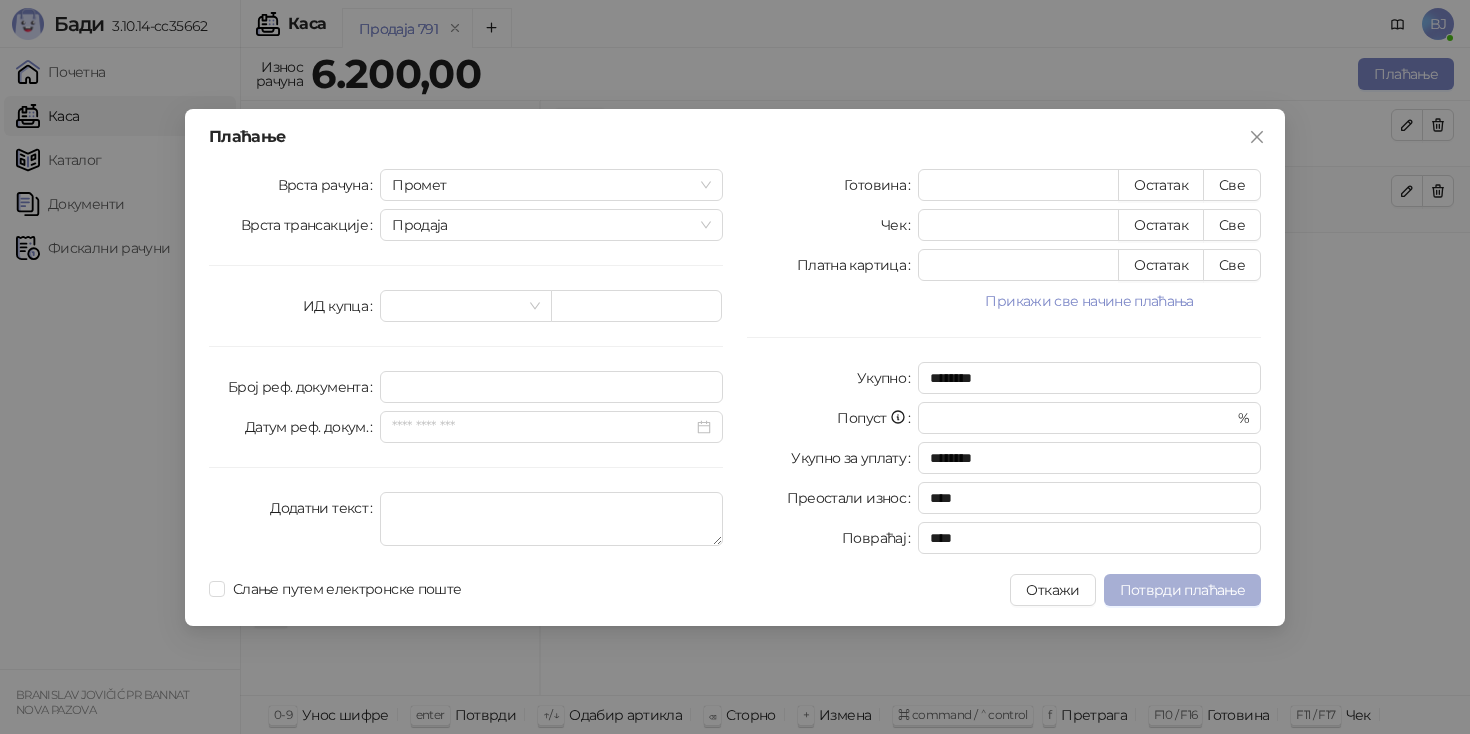 click on "Потврди плаћање" at bounding box center [1182, 590] 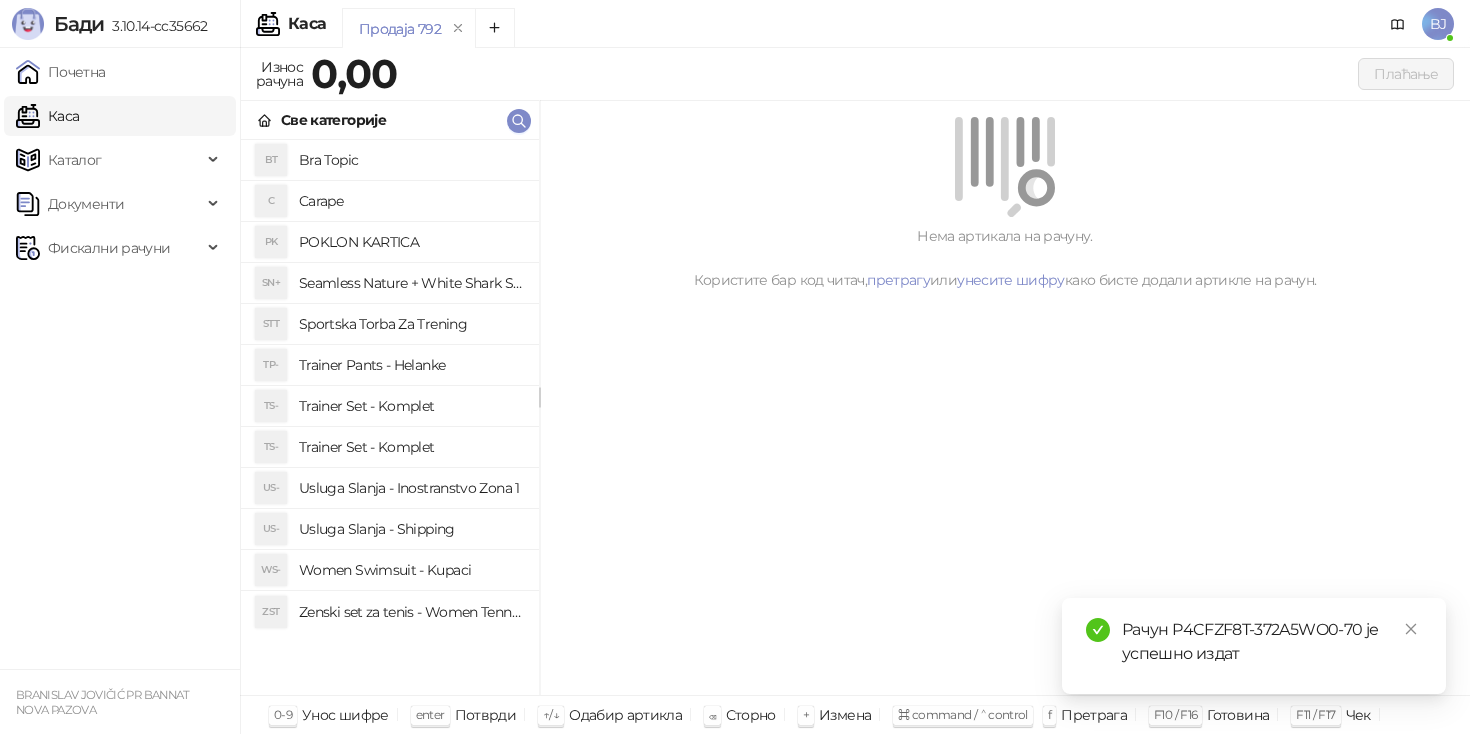 click on "Trainer Set - Komplet" at bounding box center (411, 447) 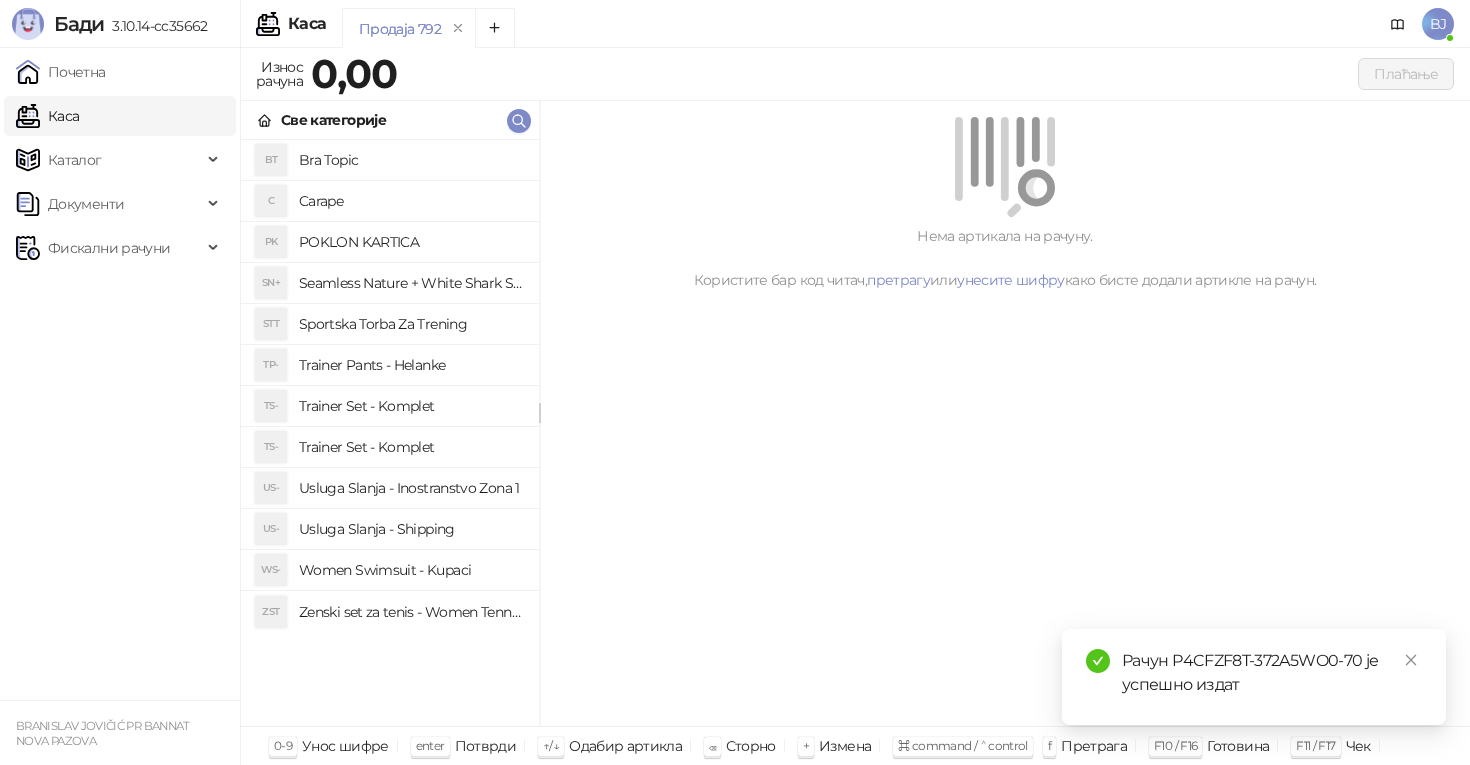 click on "TS- Trainer Set - Komplet" at bounding box center [390, 406] 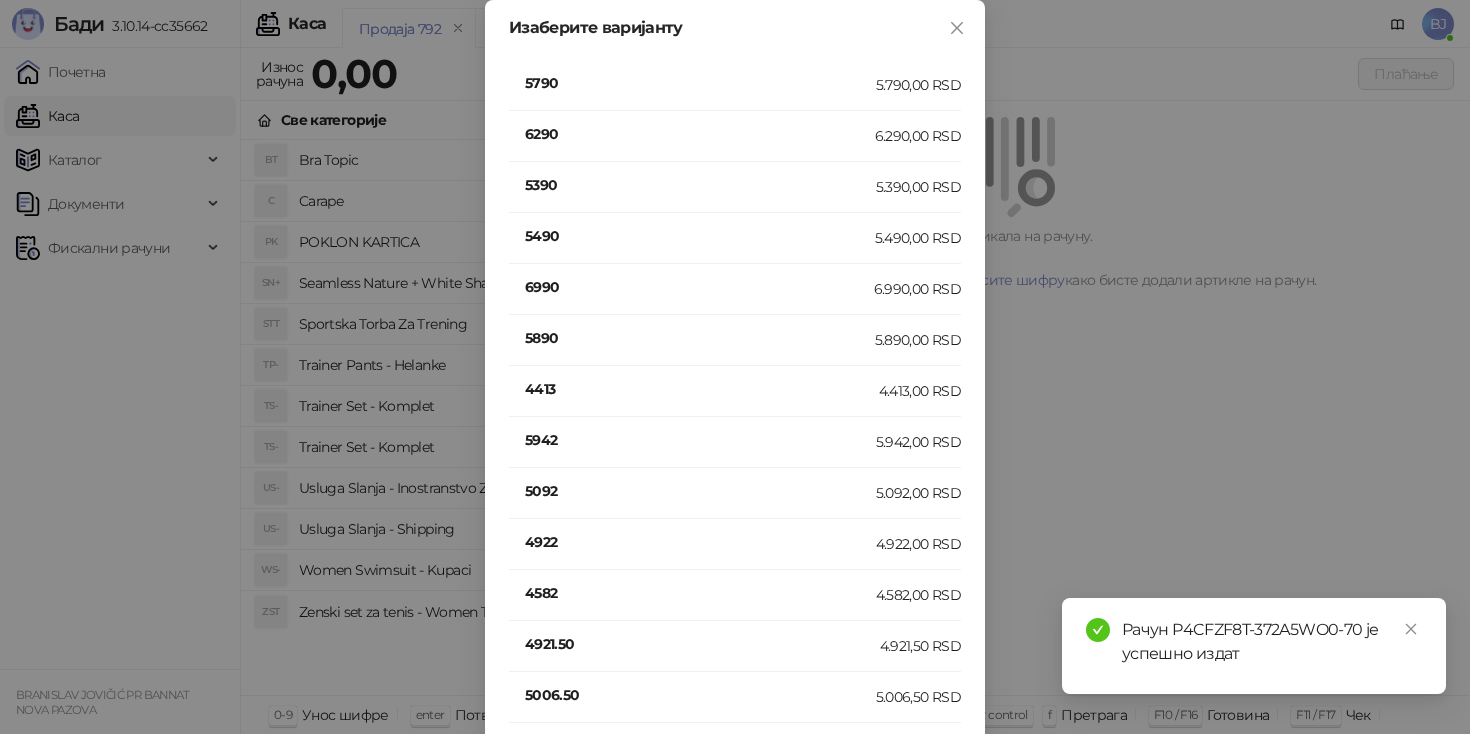 scroll, scrollTop: 379, scrollLeft: 0, axis: vertical 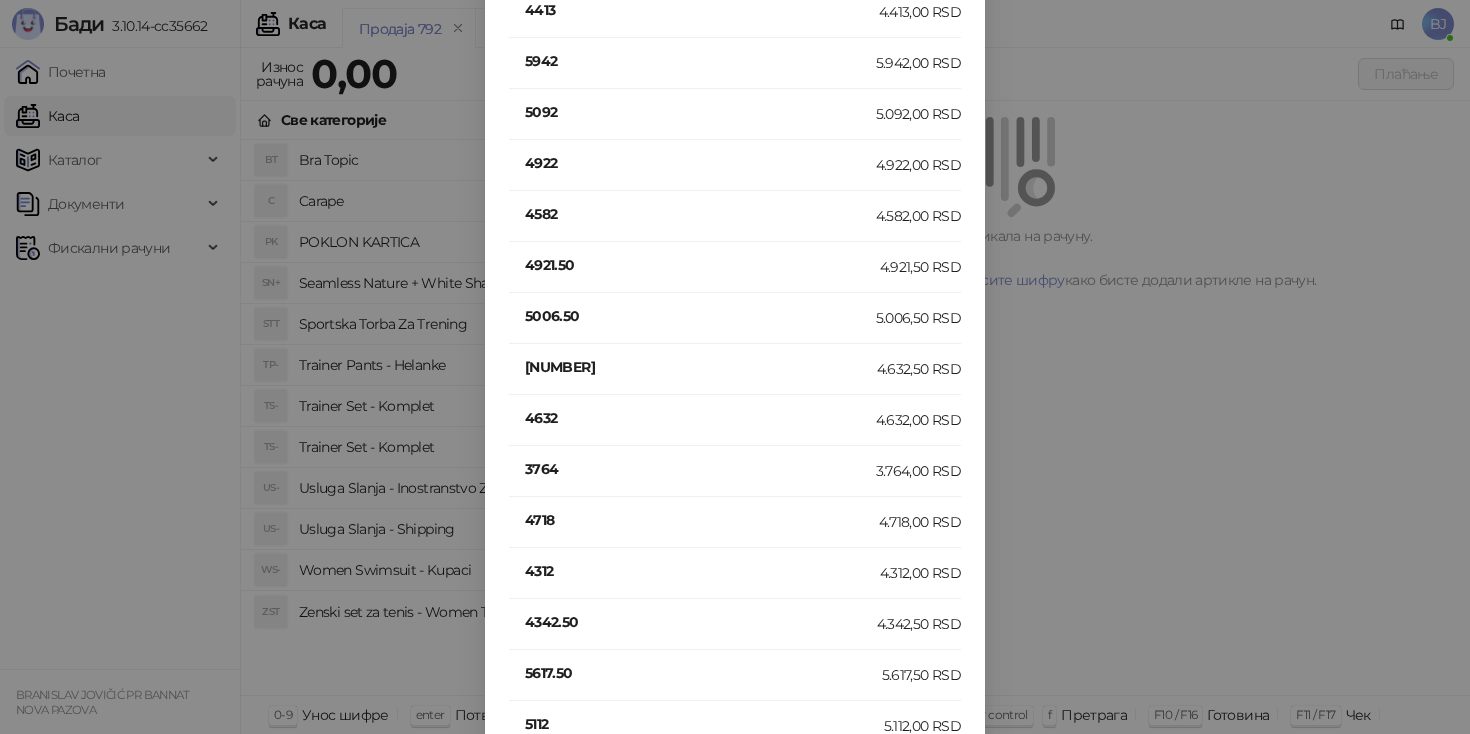 click on "4632" at bounding box center (700, 418) 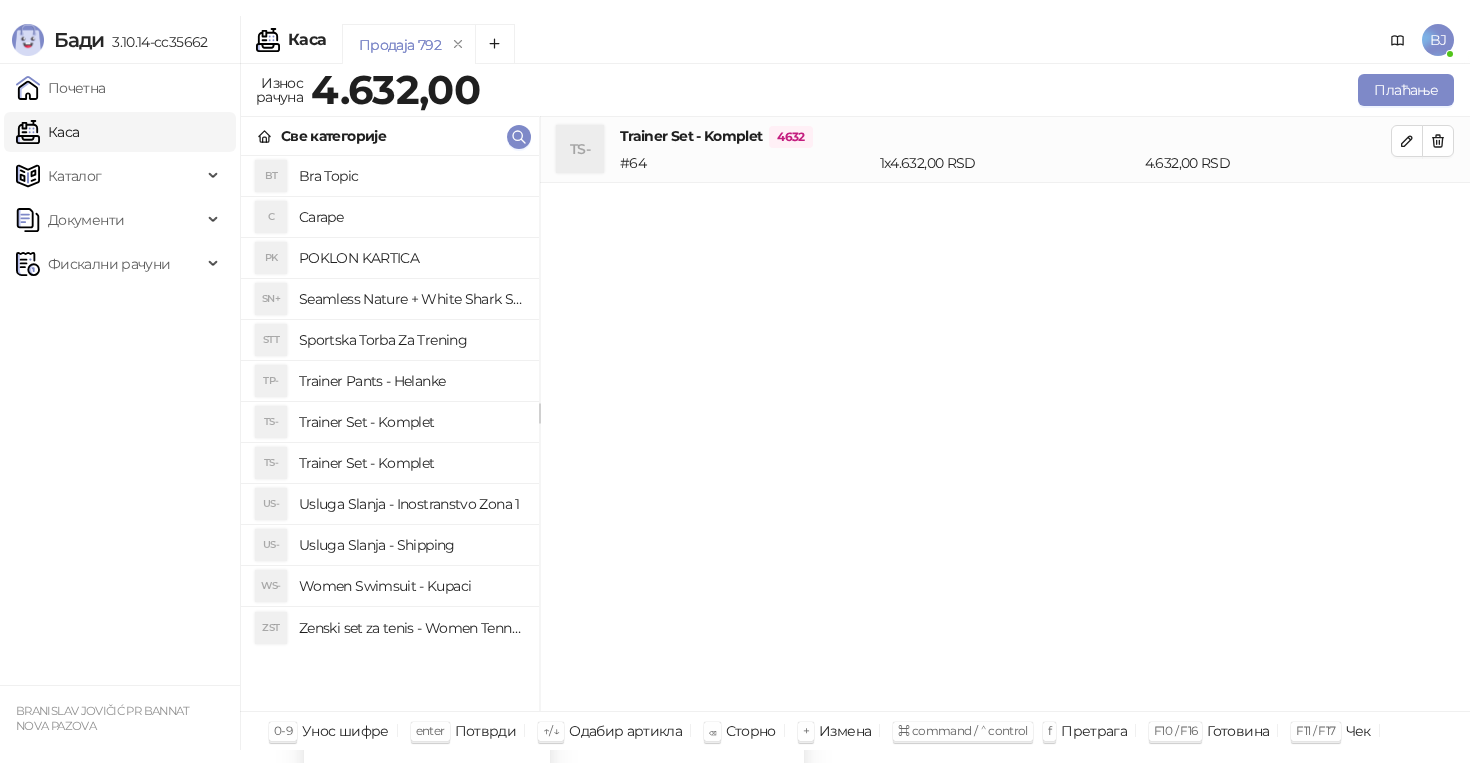 scroll, scrollTop: 0, scrollLeft: 0, axis: both 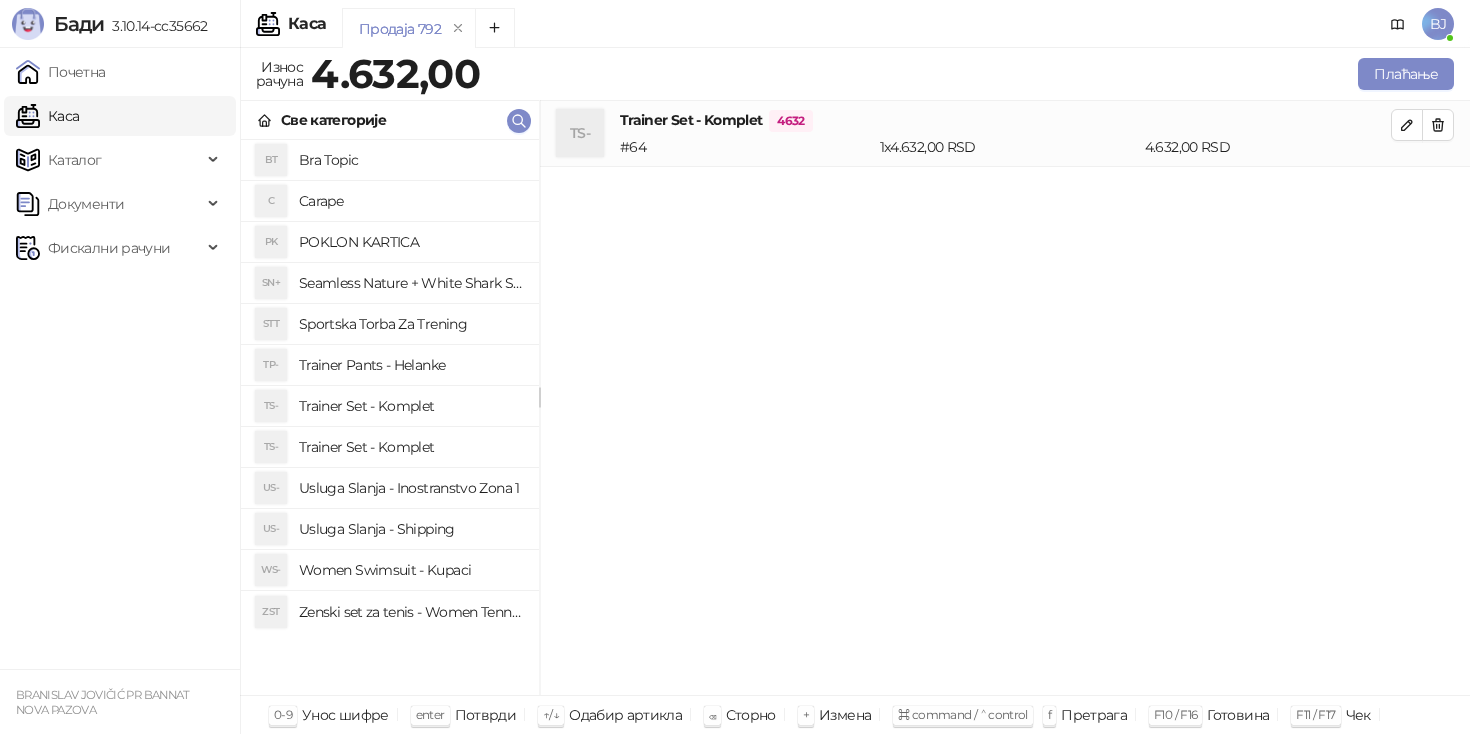 click on "Women Swimsuit - Kupaci" at bounding box center (411, 570) 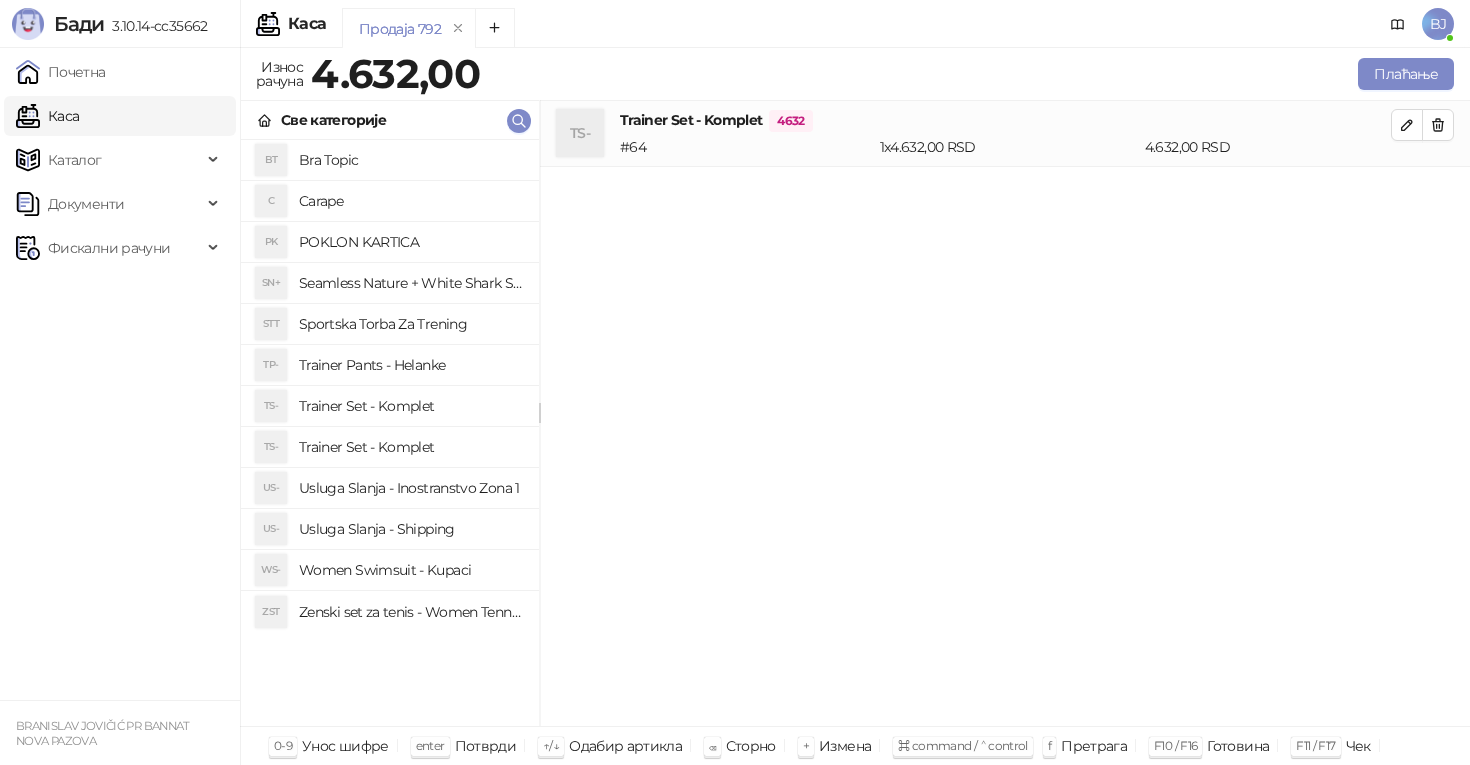 click on "Usluga Slanja - Shipping" at bounding box center (411, 529) 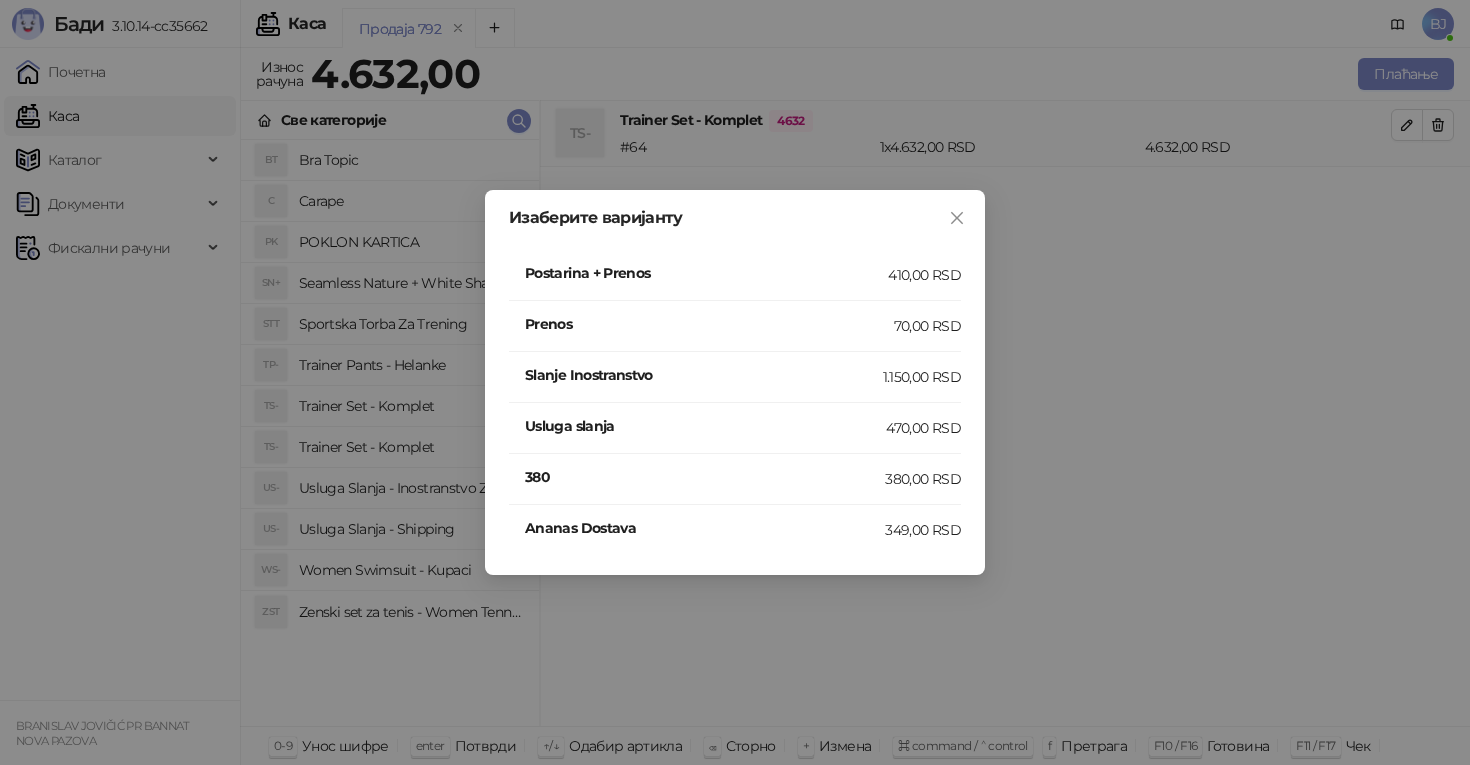 click on "Postarina + Prenos" at bounding box center (706, 273) 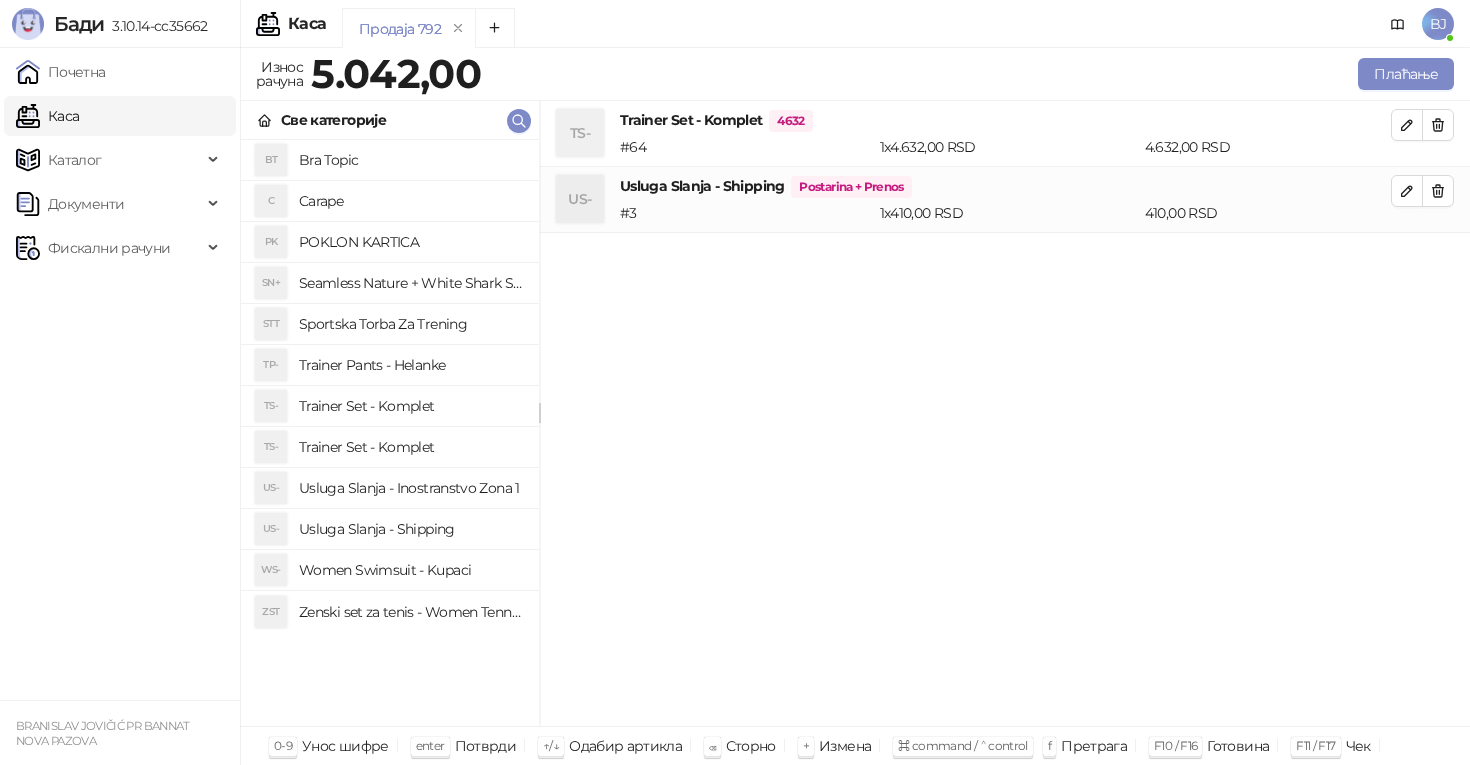 click on "Плаћање" at bounding box center (971, 74) 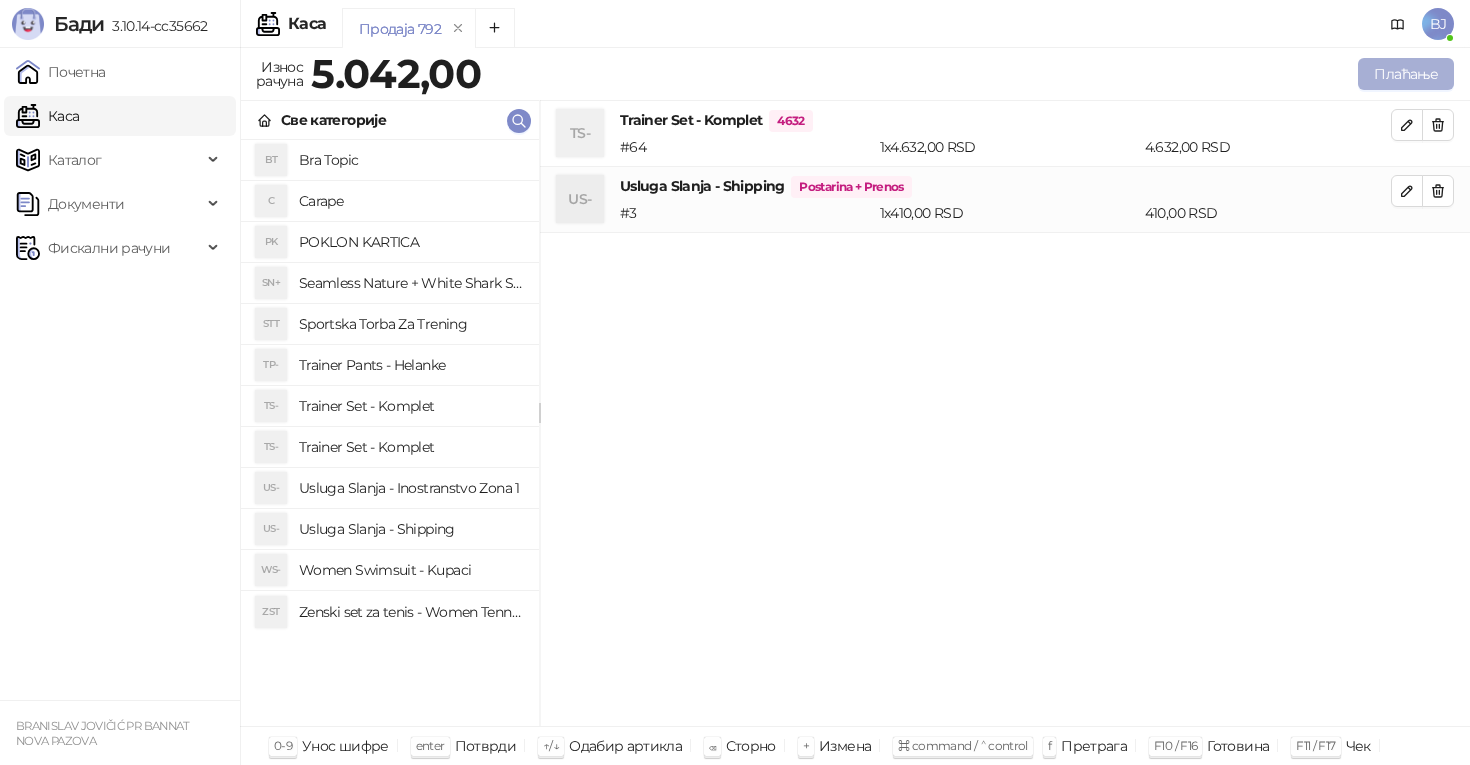 click on "Плаћање" at bounding box center (1406, 74) 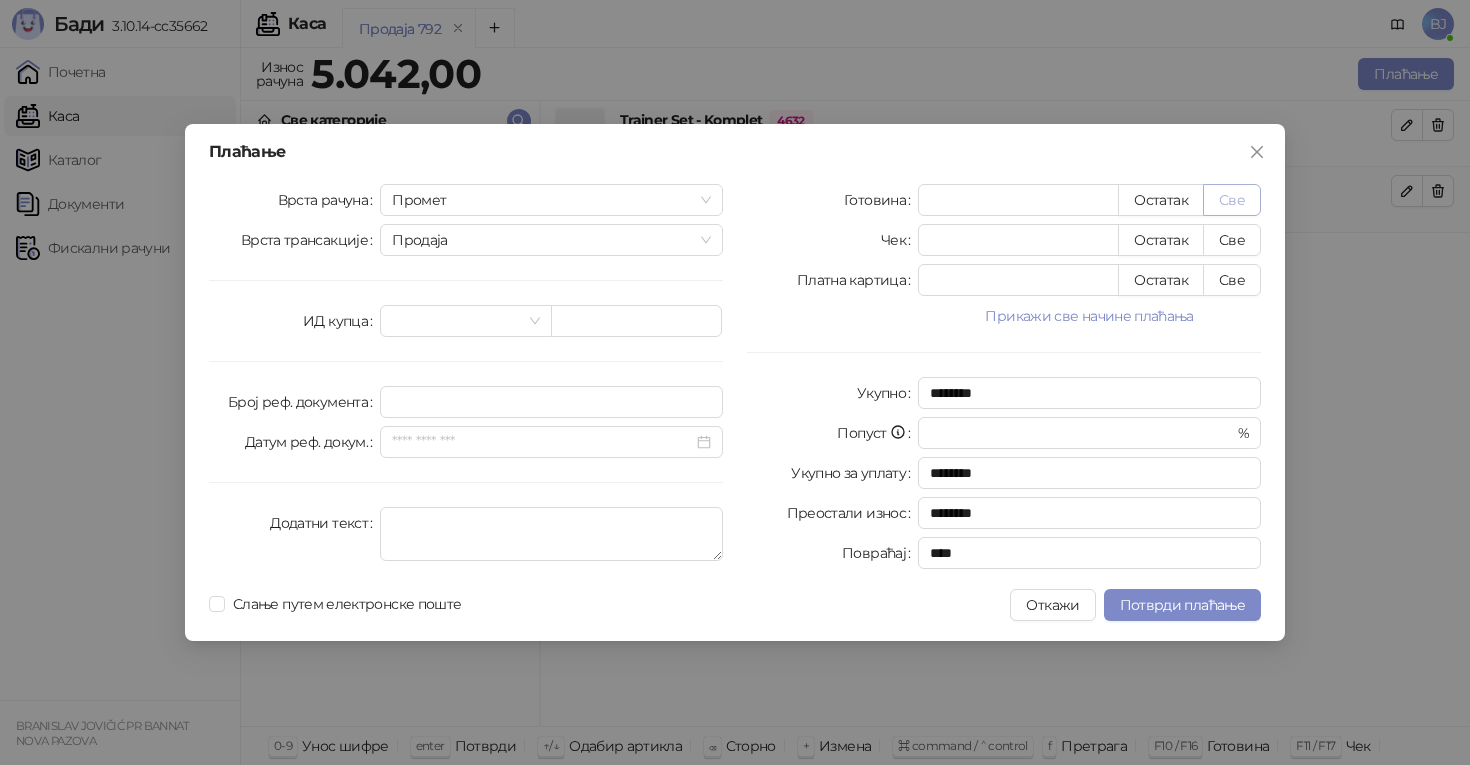 click on "Све" at bounding box center (1232, 200) 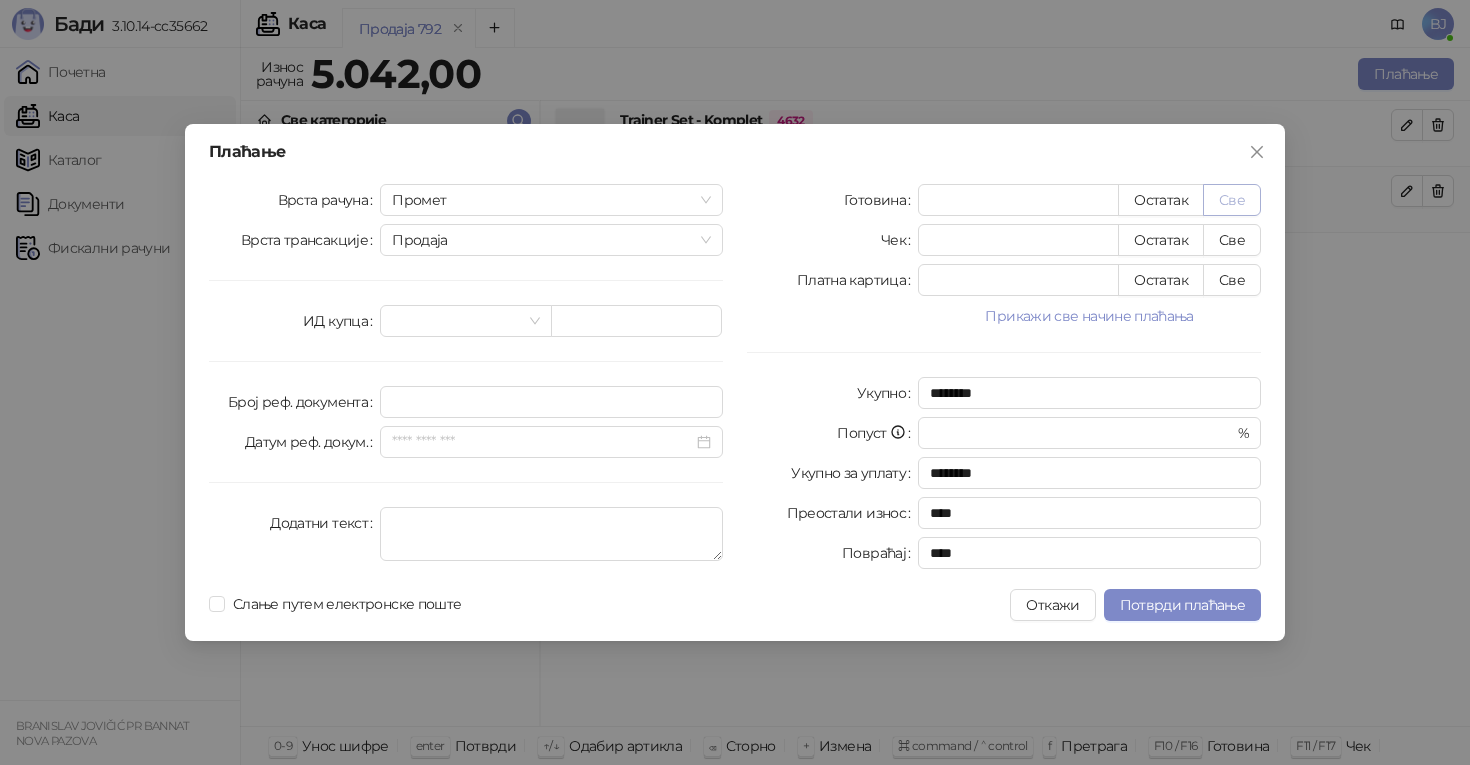type 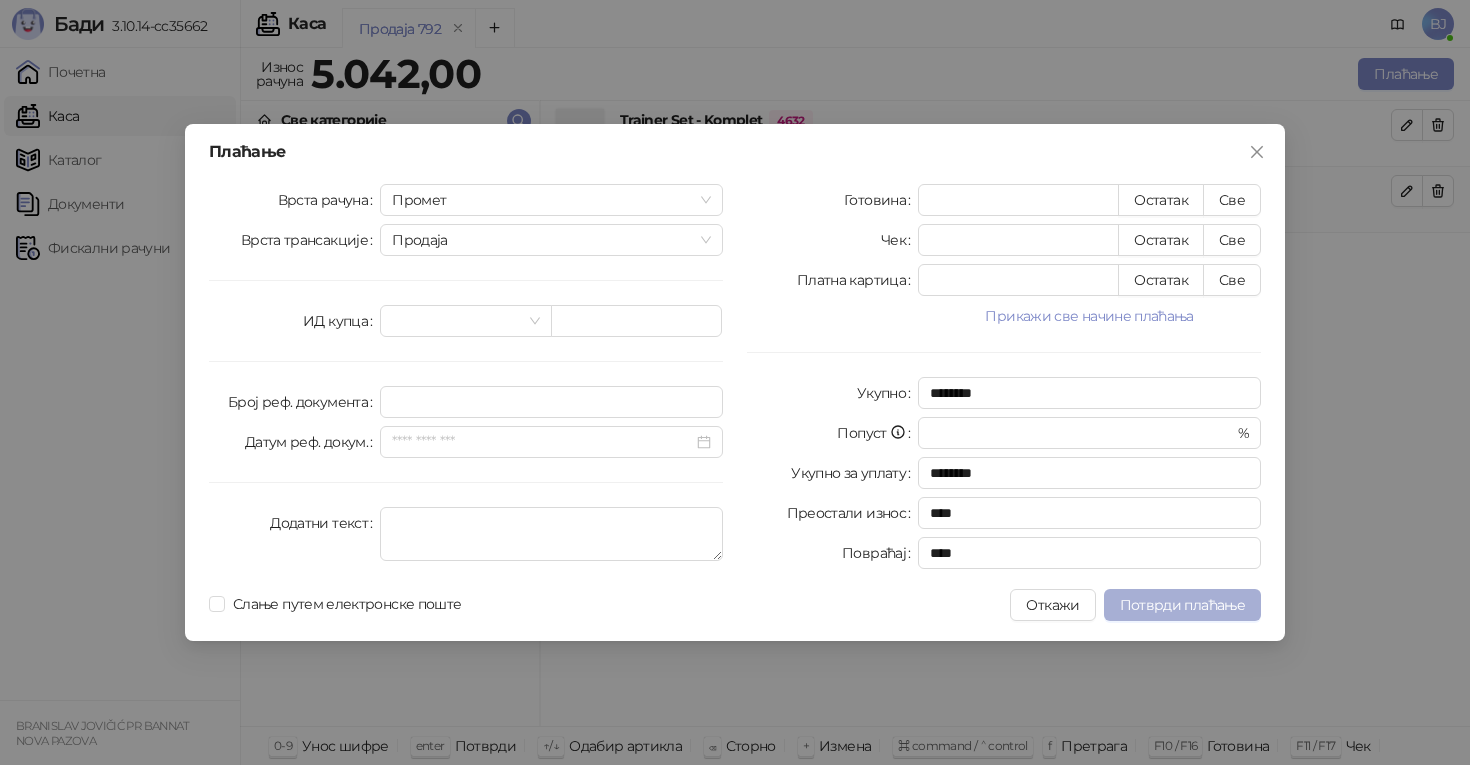 click on "Потврди плаћање" at bounding box center (1182, 605) 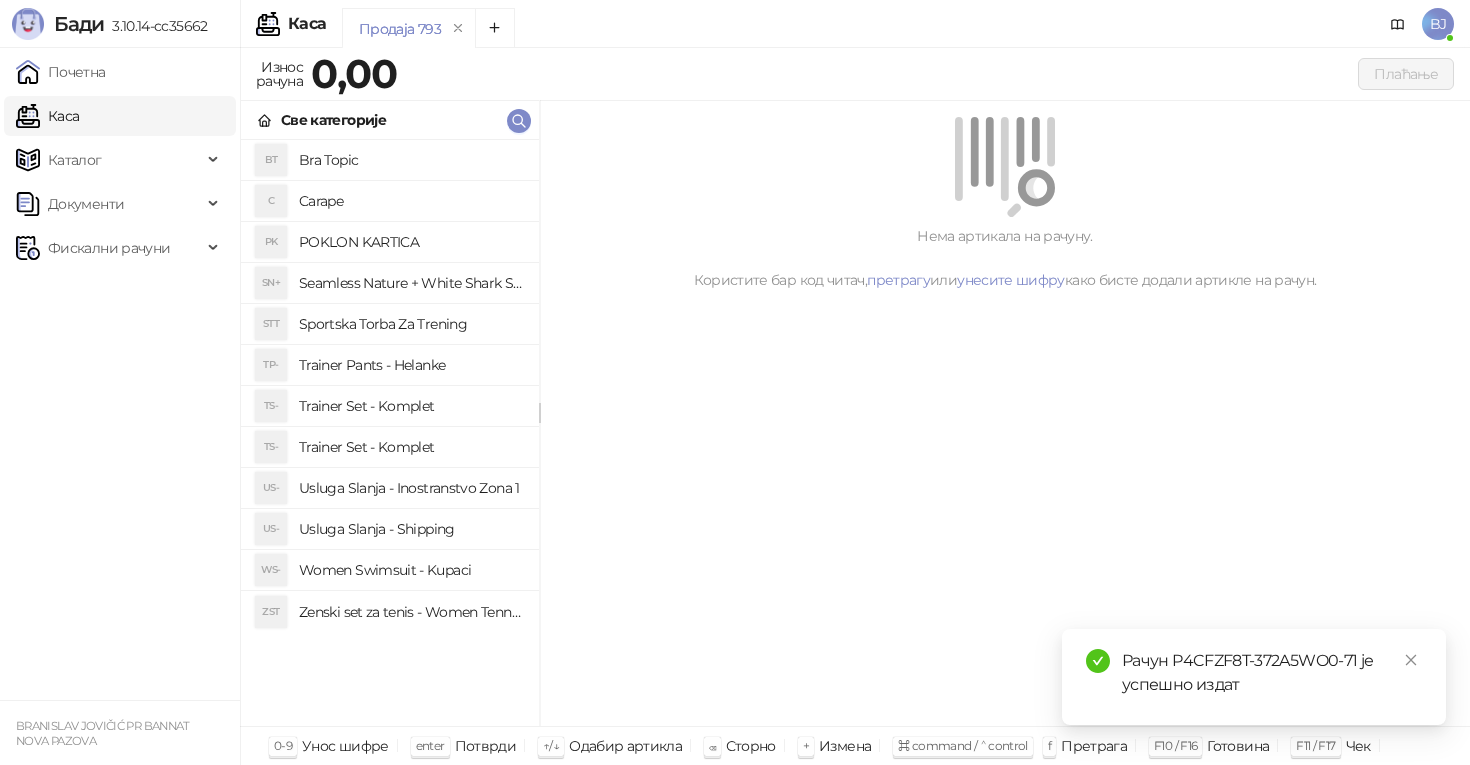 click on "Trainer Set - Komplet" at bounding box center (411, 406) 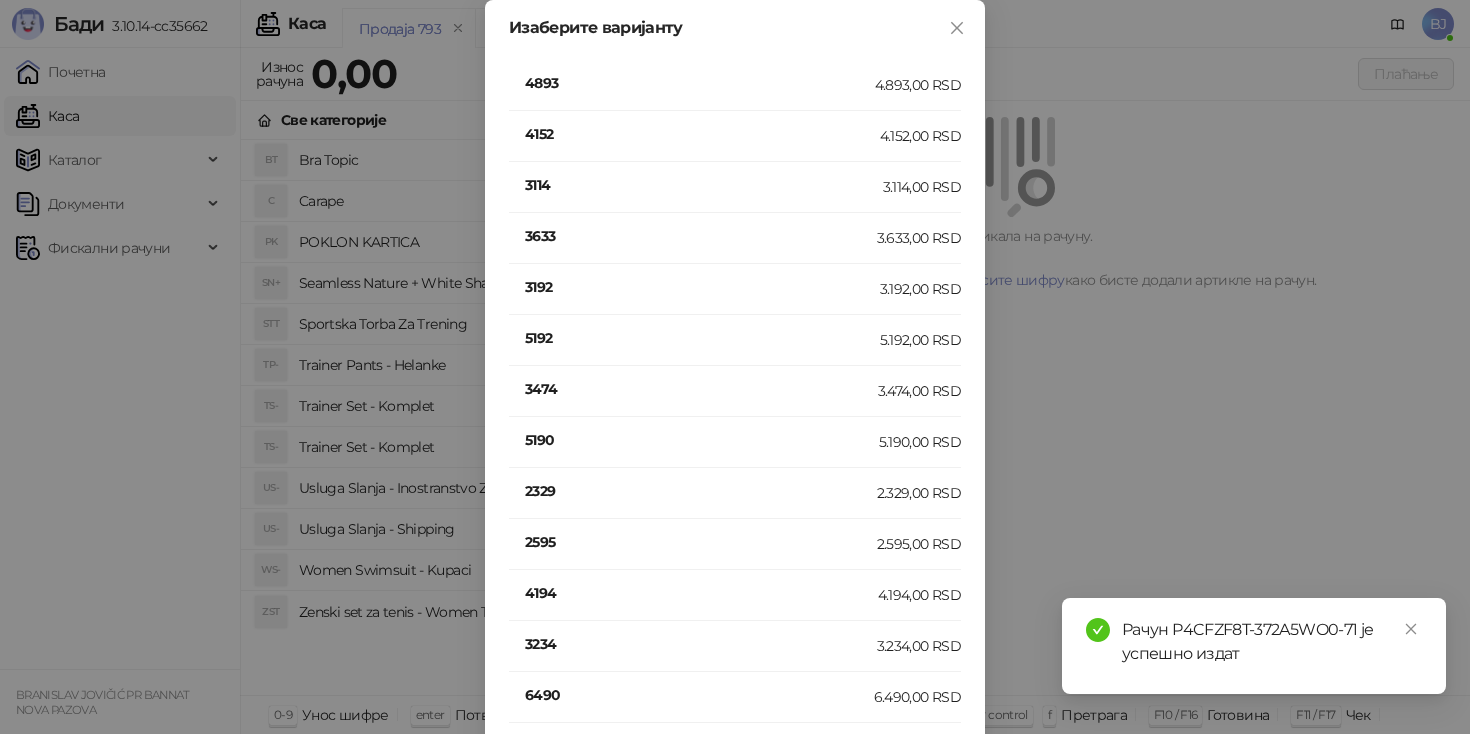 click on "5190" at bounding box center [702, 440] 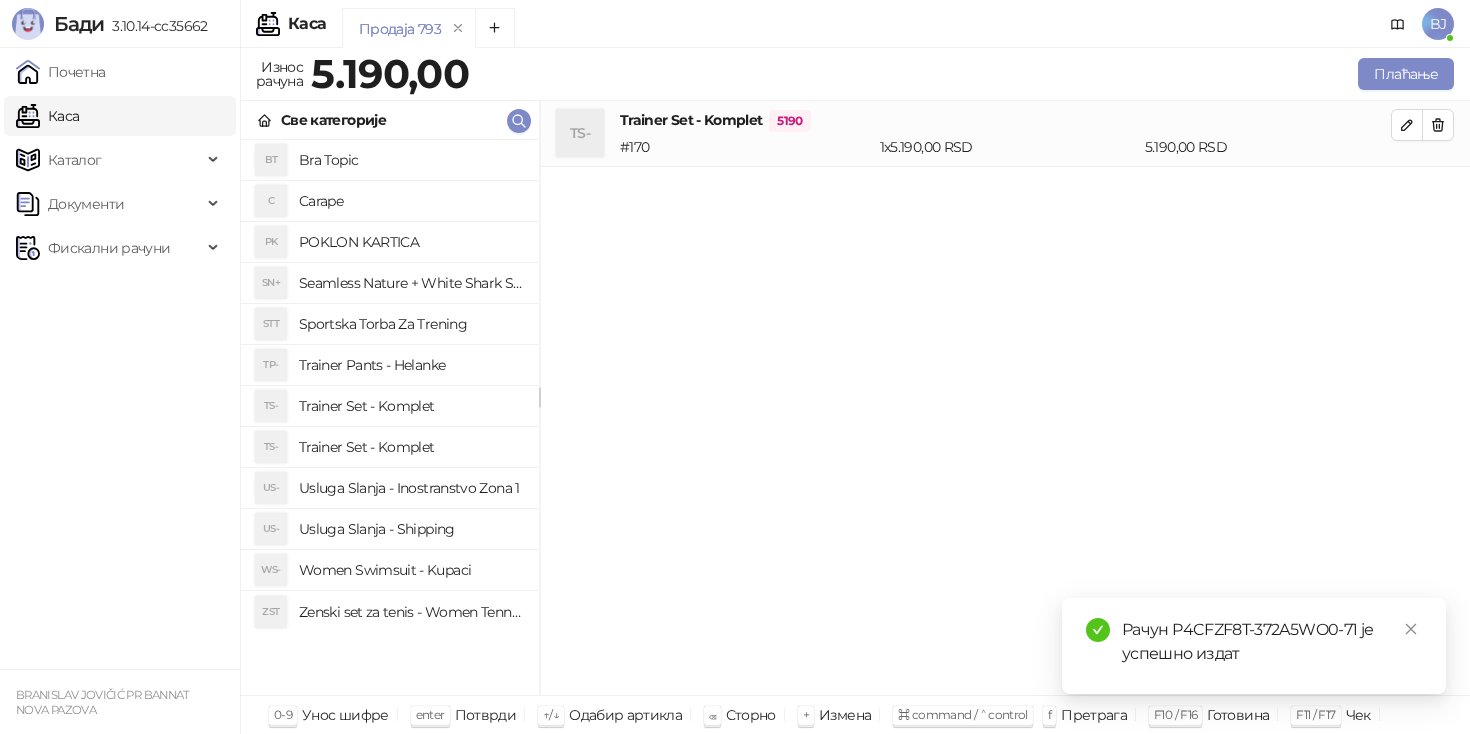 click on "Usluga Slanja - Shipping" at bounding box center [411, 529] 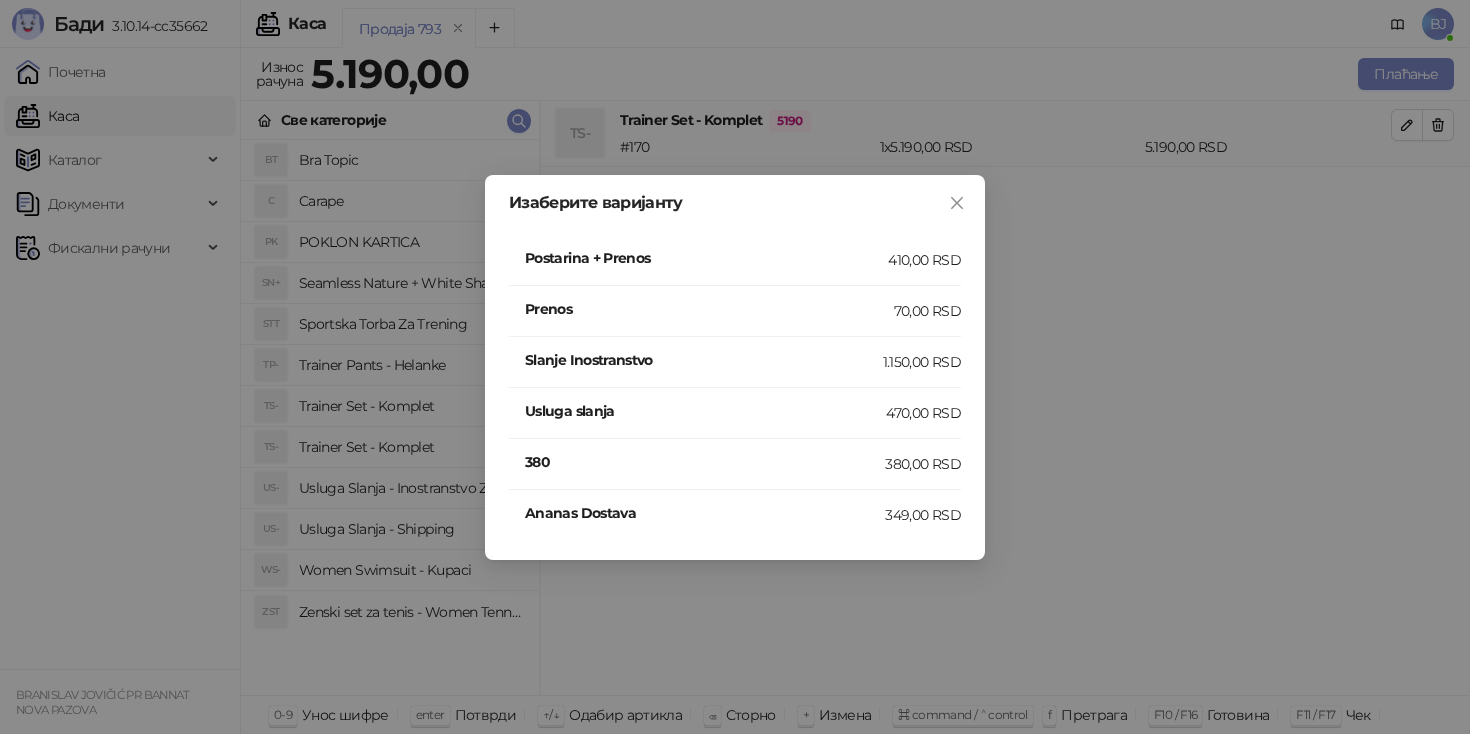 click on "Prenos" at bounding box center (709, 309) 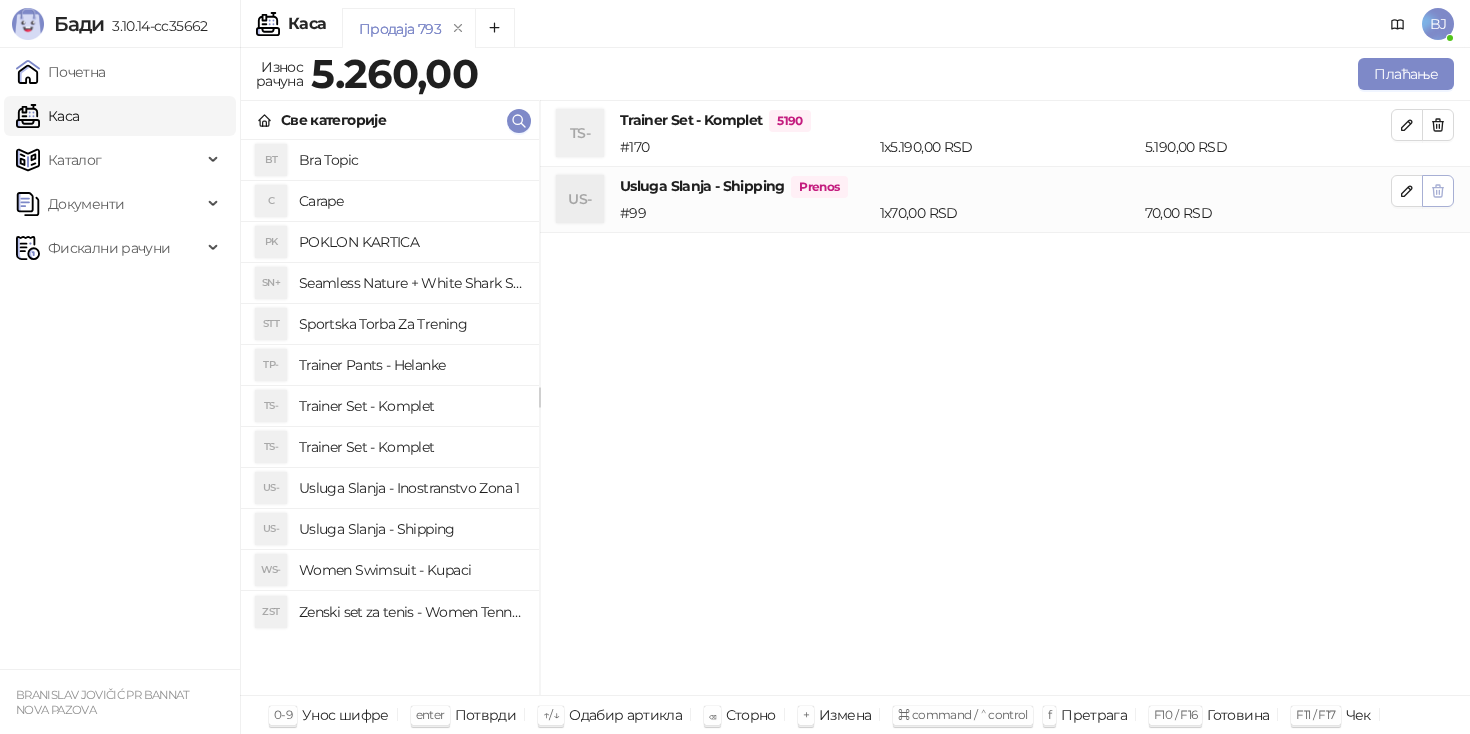 click 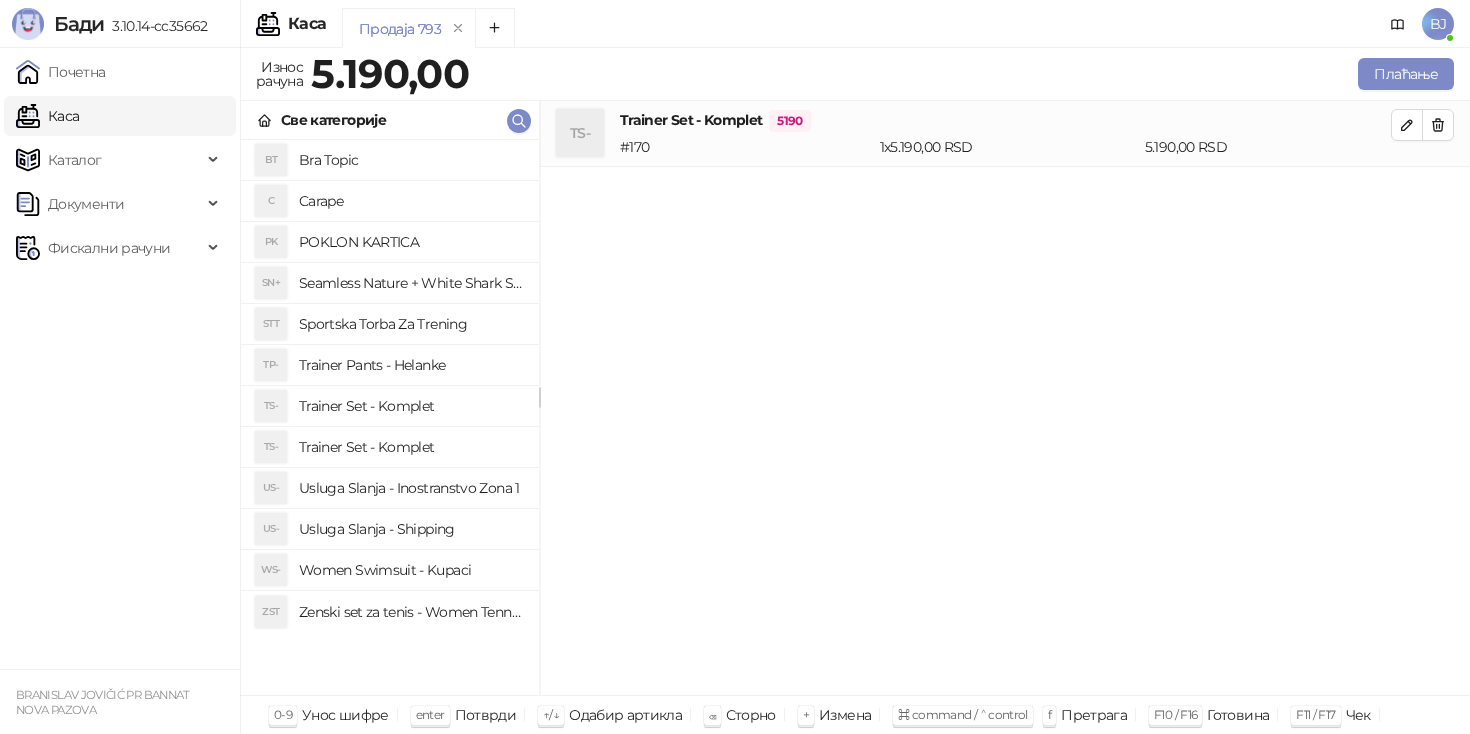 click on "Usluga Slanja - Shipping" at bounding box center [411, 529] 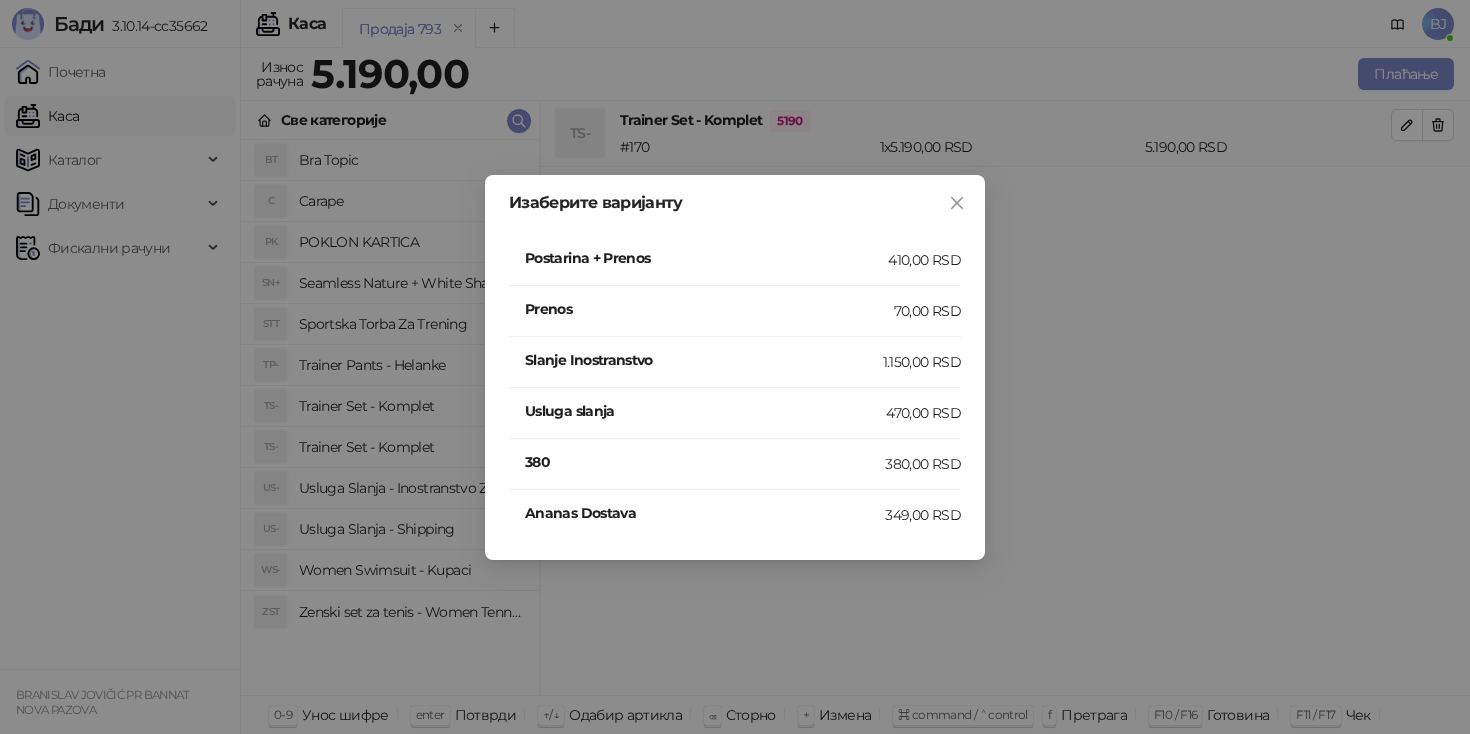 click on "410,00 RSD" at bounding box center (924, 260) 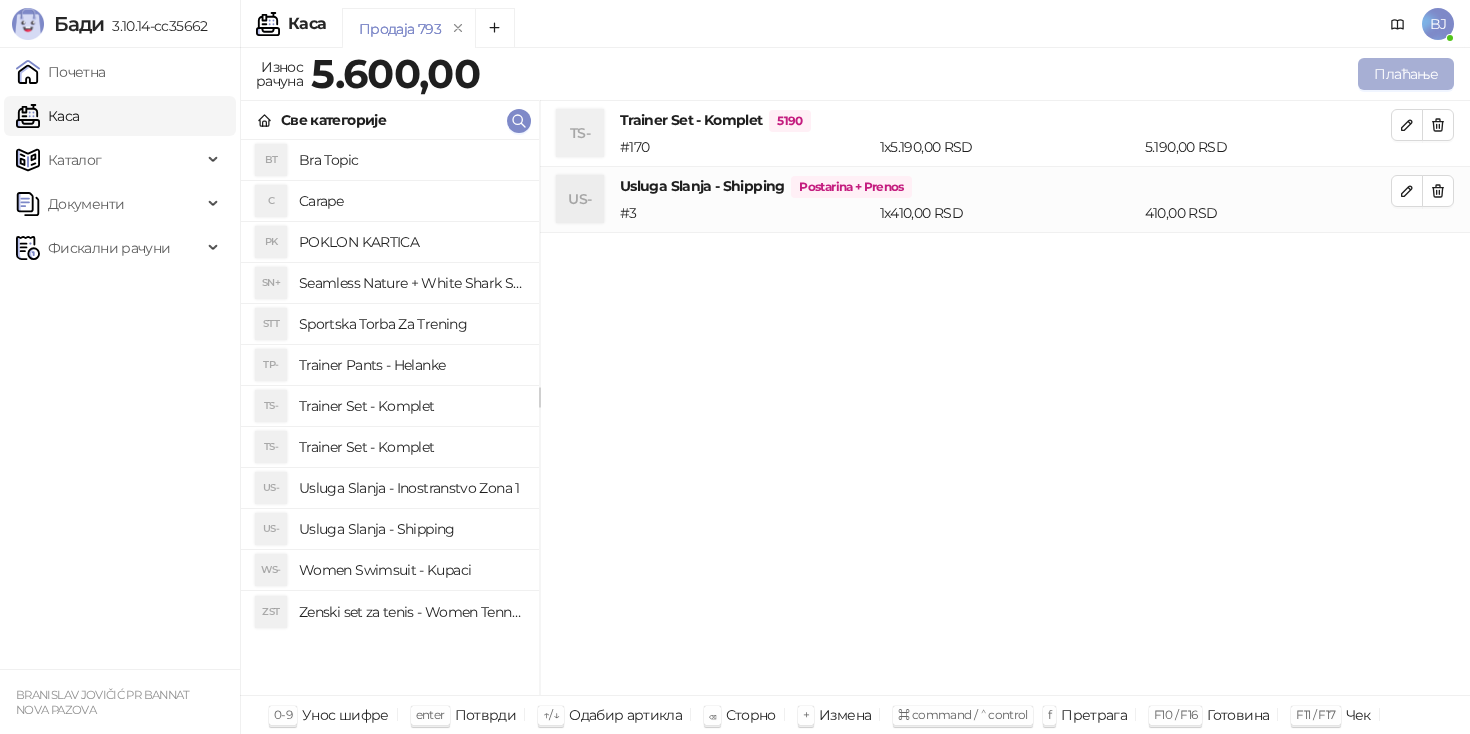 click on "Плаћање" at bounding box center (1406, 74) 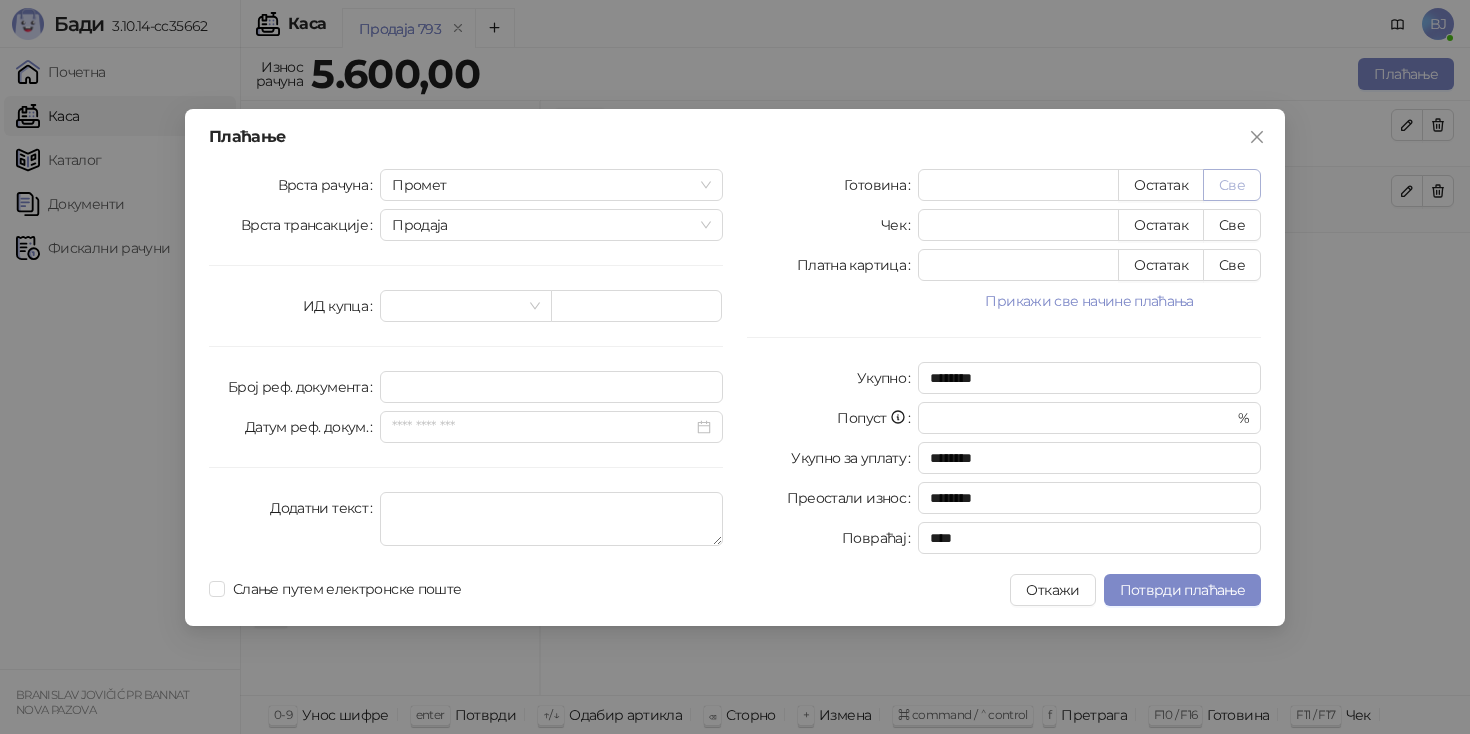 click on "Све" at bounding box center [1232, 185] 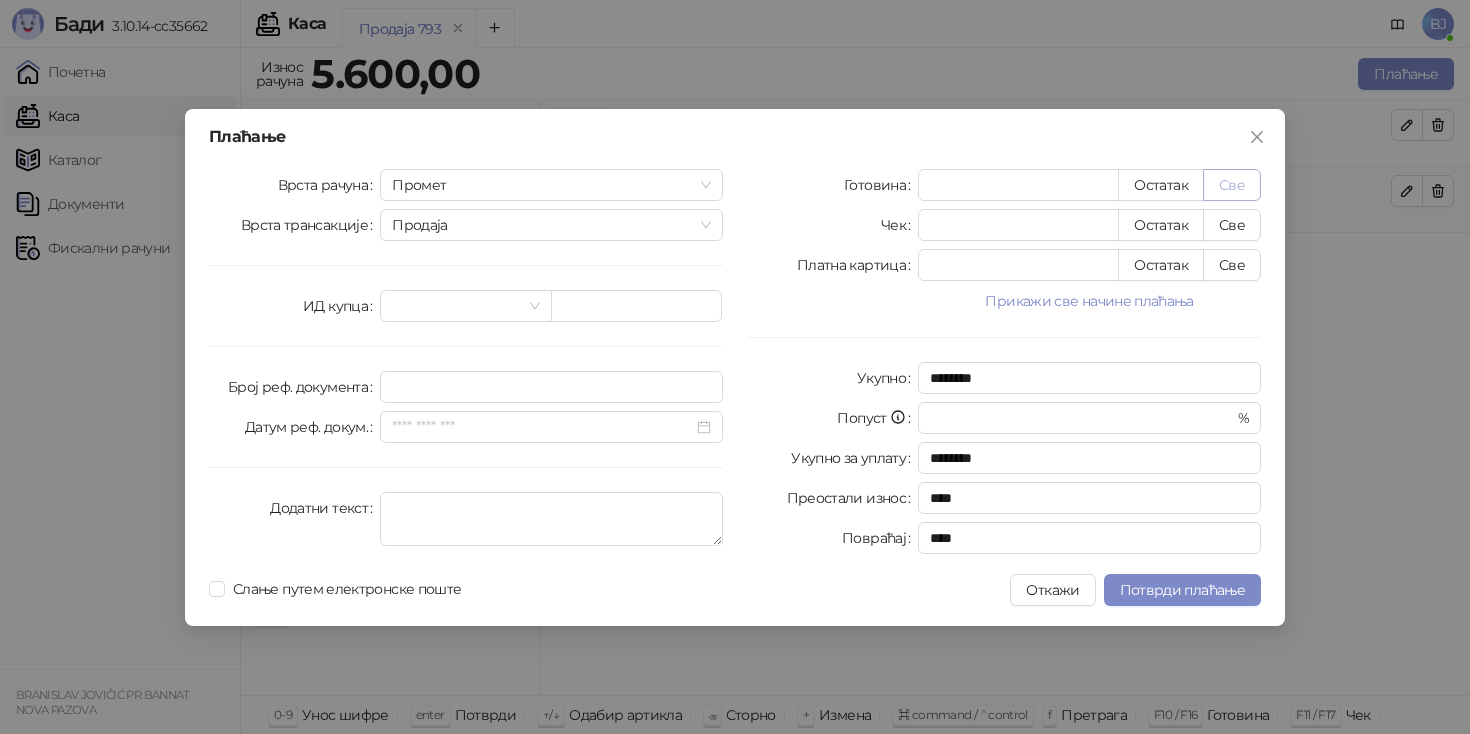type 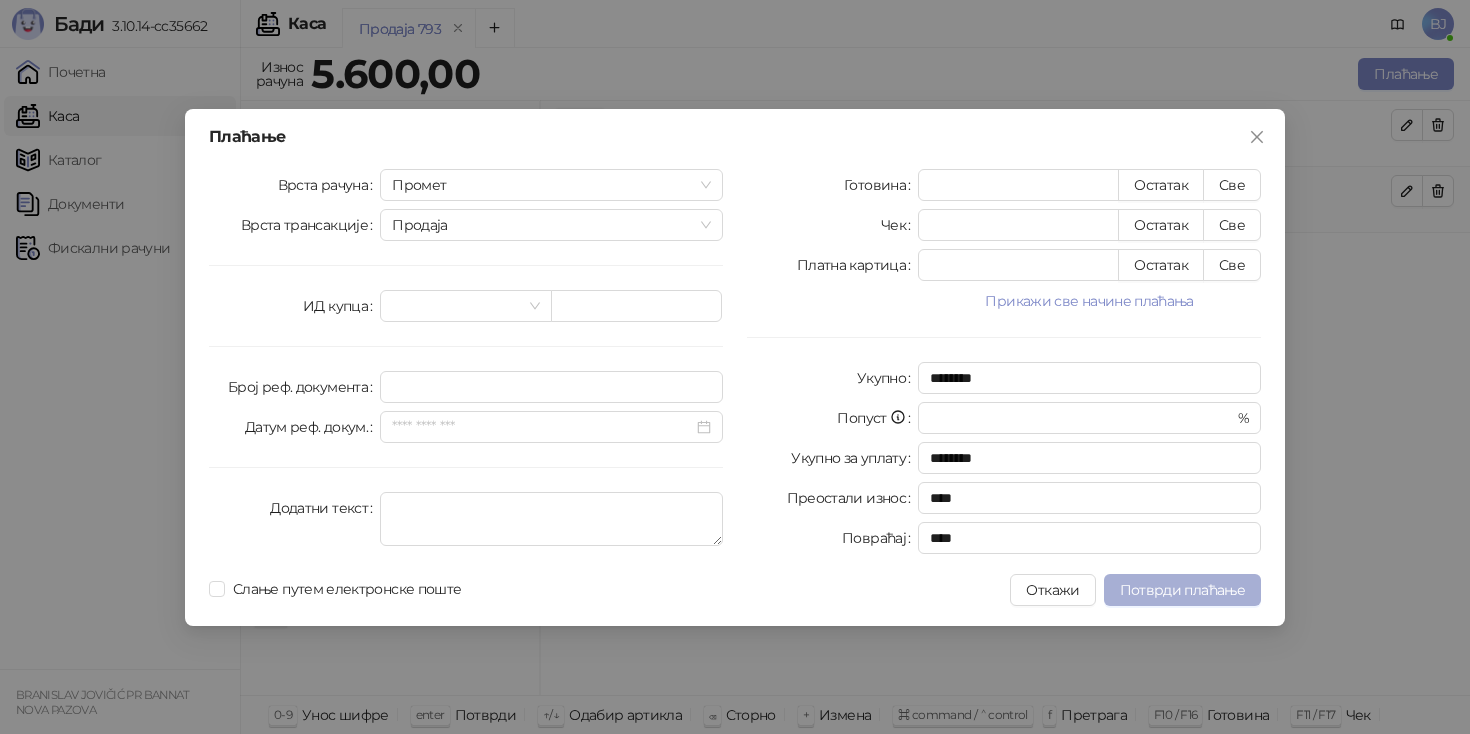 click on "Потврди плаћање" at bounding box center [1182, 590] 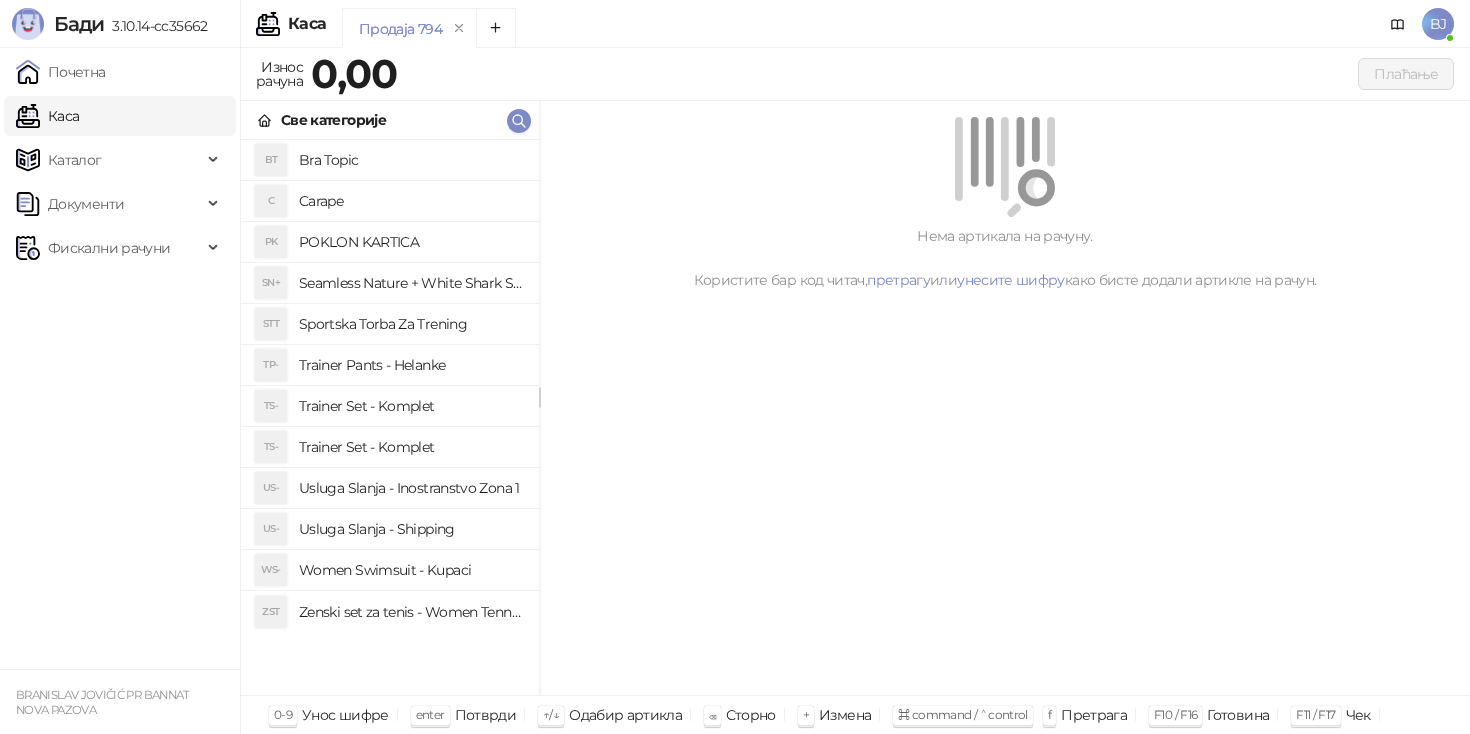 click on "Women Swimsuit - Kupaci" at bounding box center [411, 570] 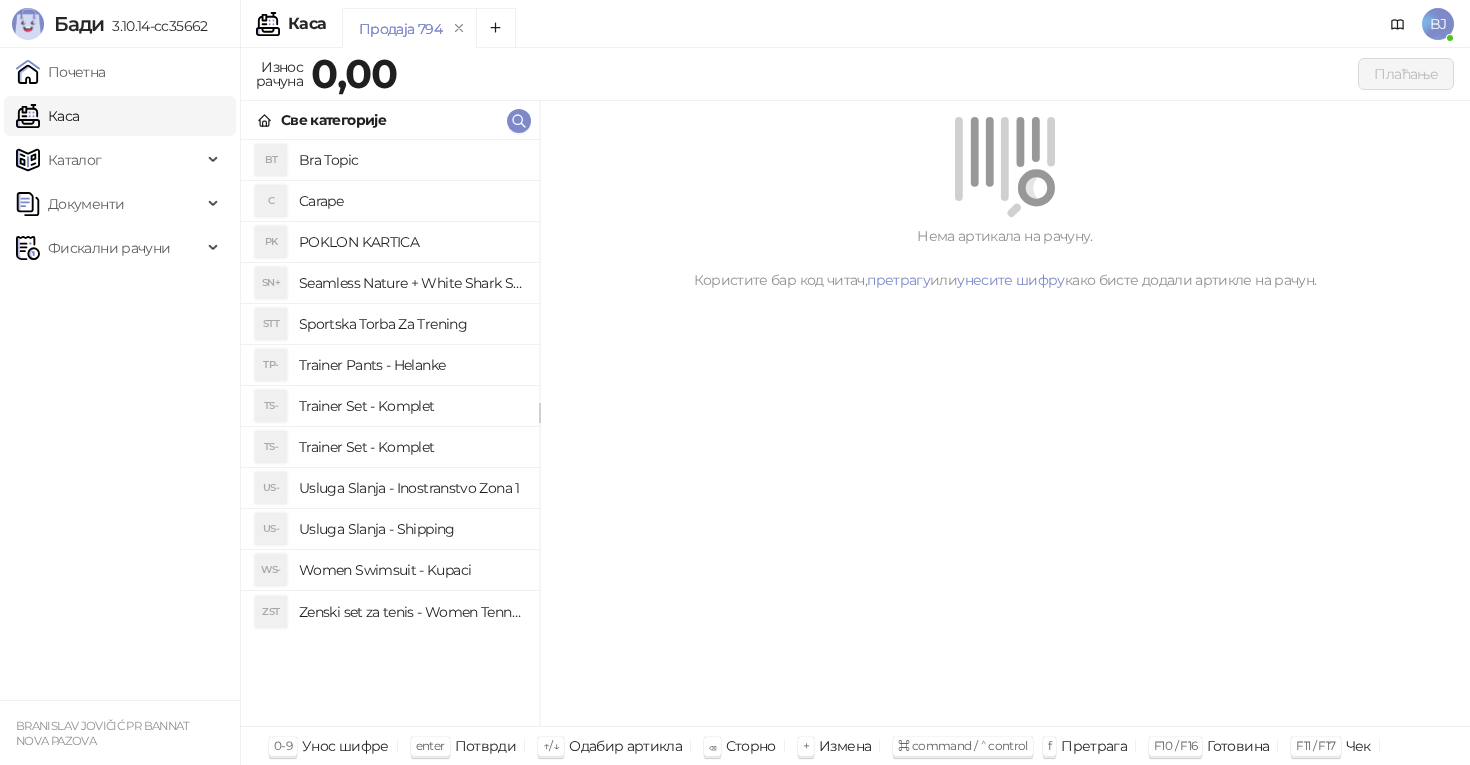 click on "Women Swimsuit - Kupaci" at bounding box center (411, 570) 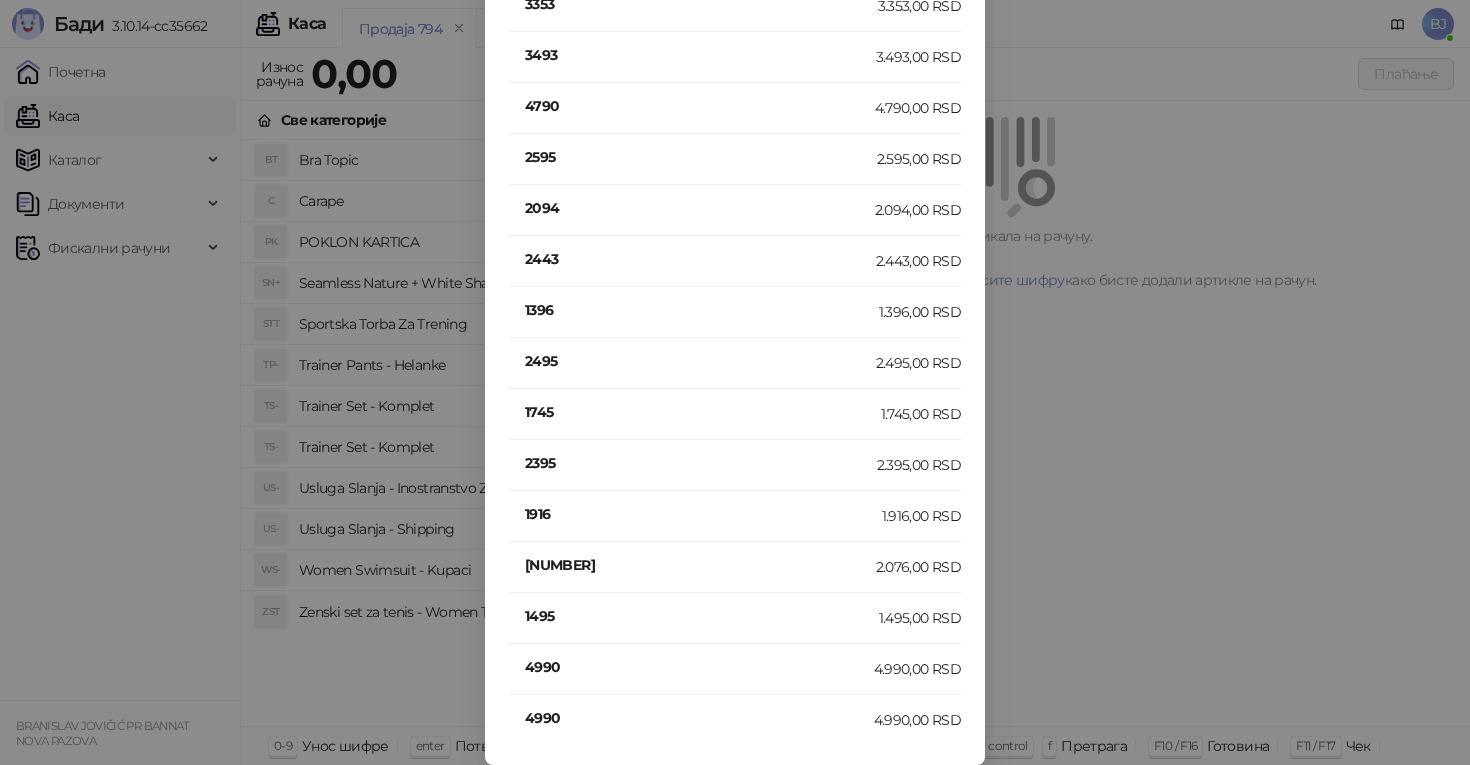 scroll, scrollTop: 79, scrollLeft: 0, axis: vertical 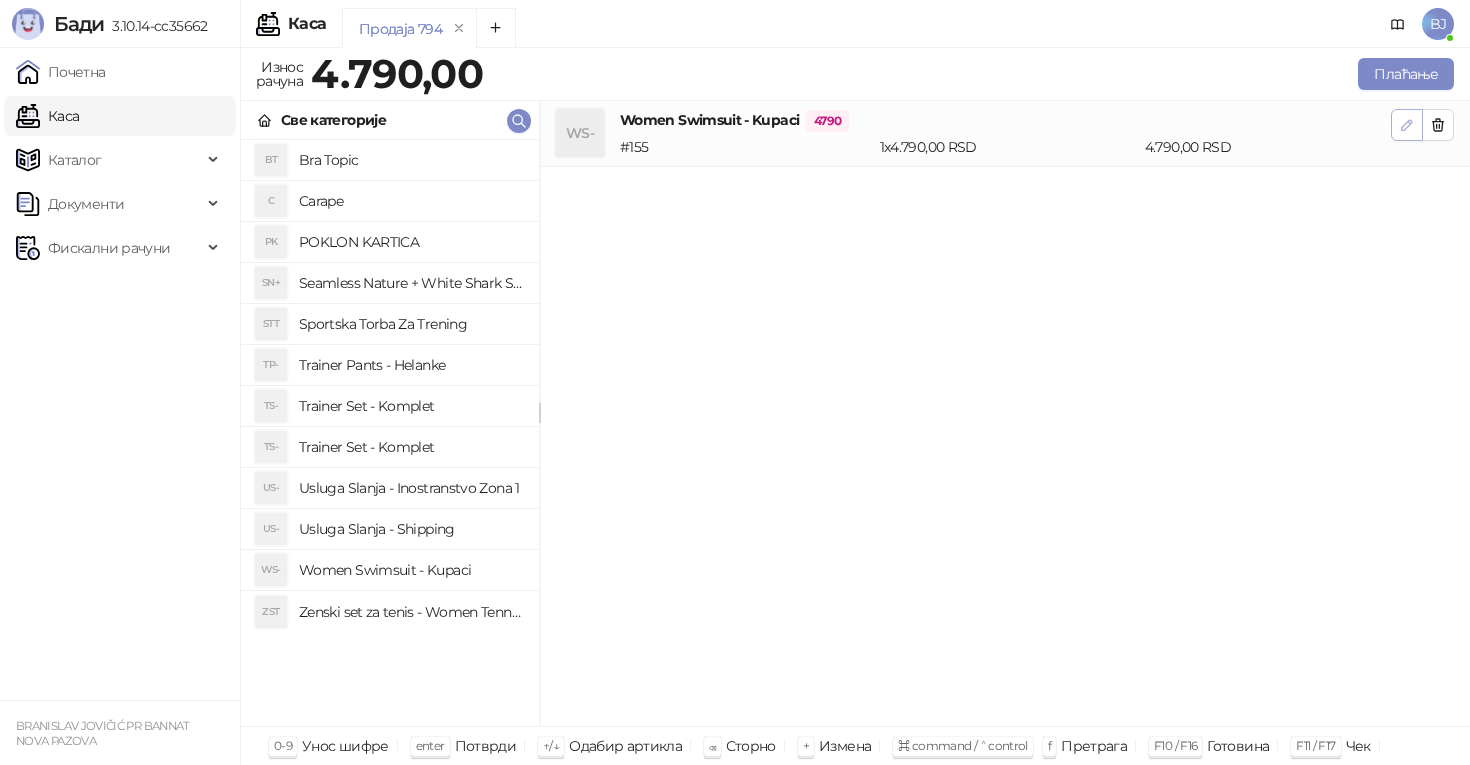 click at bounding box center [1407, 125] 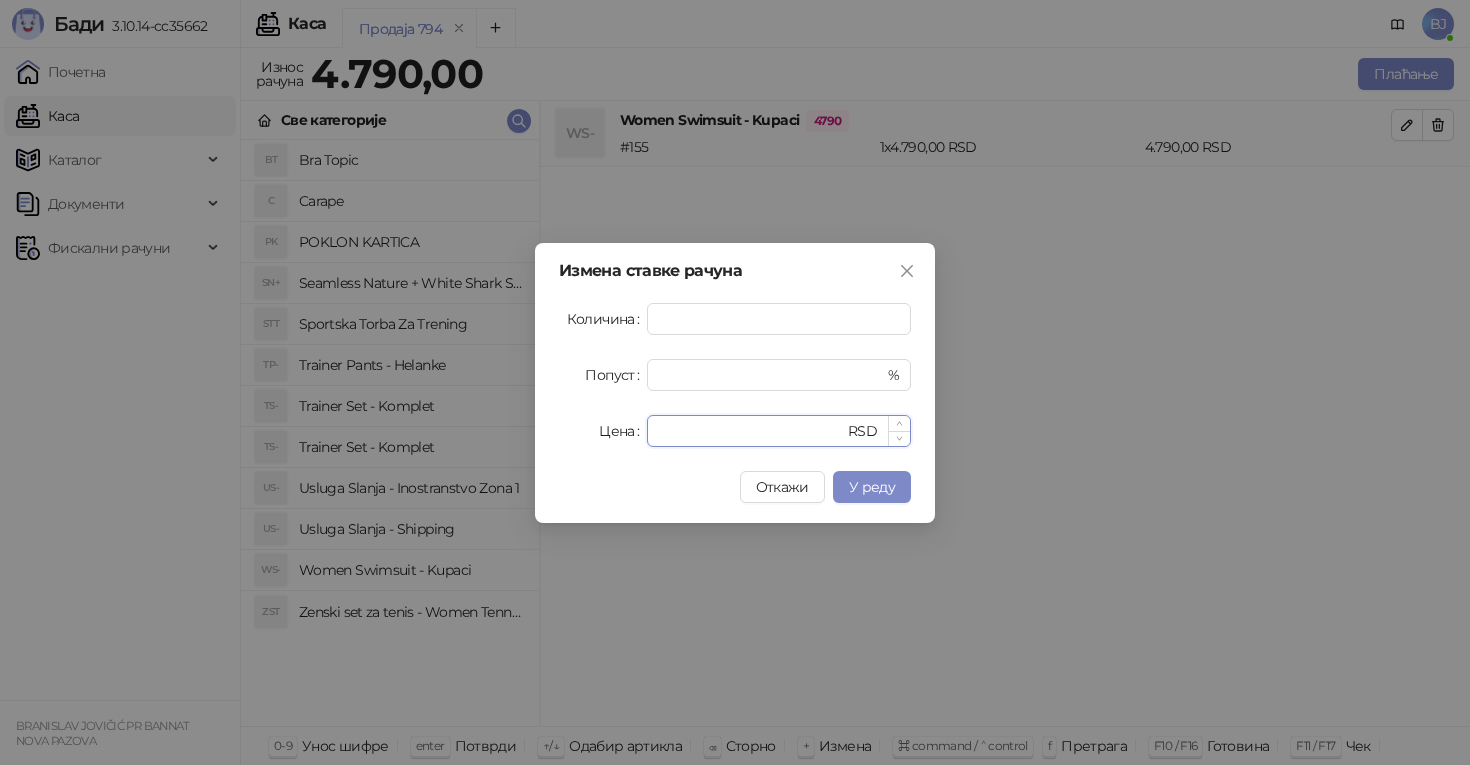 click on "****" at bounding box center (751, 431) 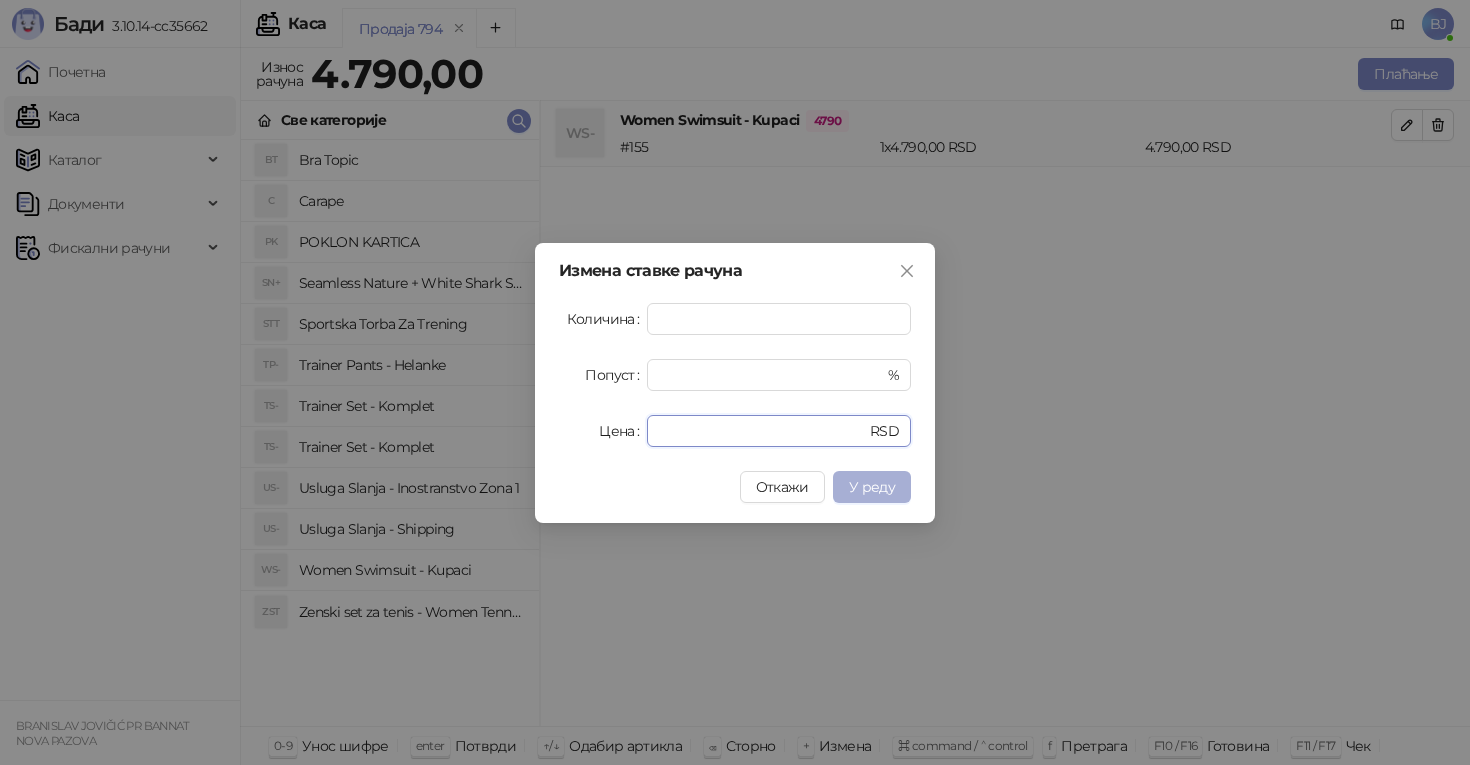 type on "****" 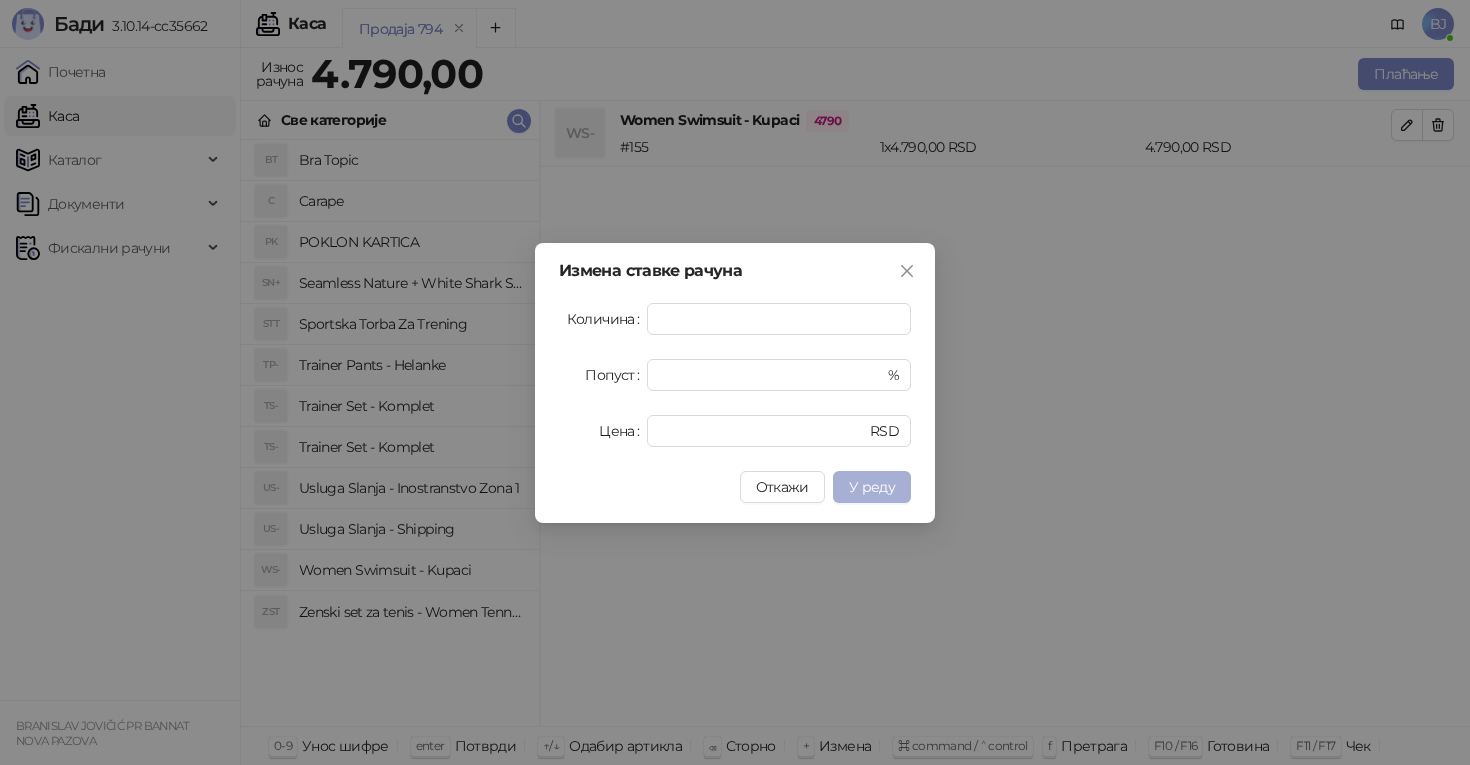 click on "У реду" at bounding box center (872, 487) 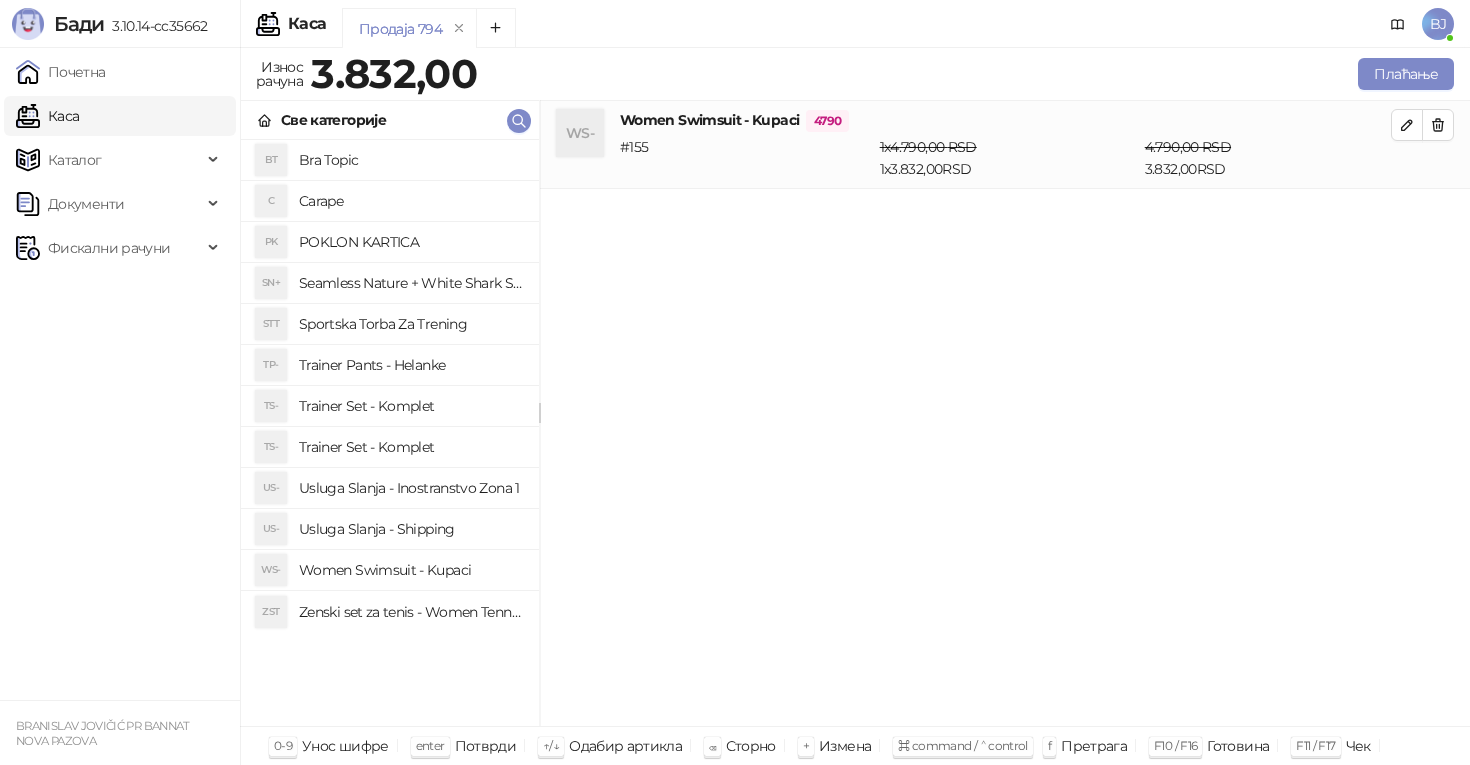 click on "Usluga Slanja - Shipping" at bounding box center [411, 529] 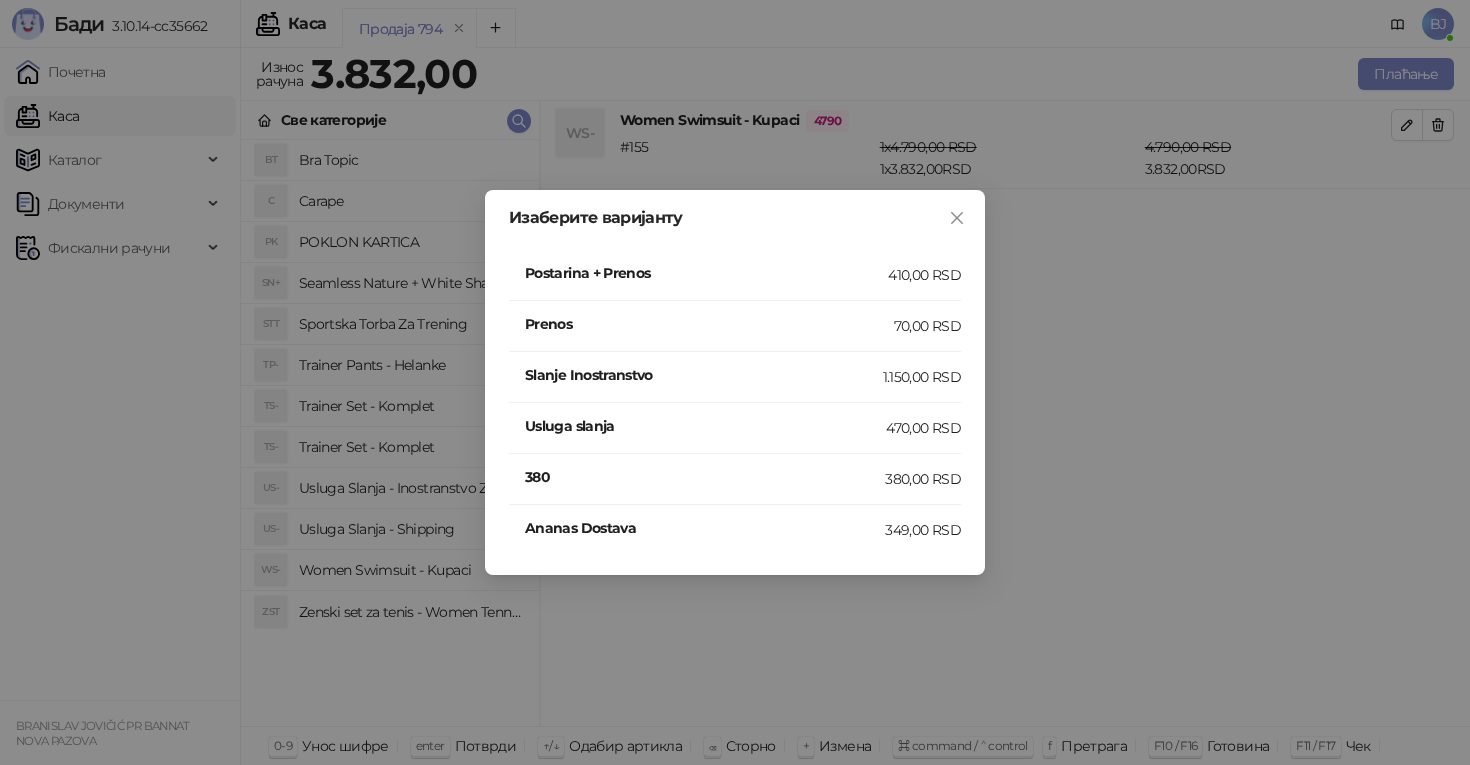 click on "410,00 RSD" at bounding box center [924, 275] 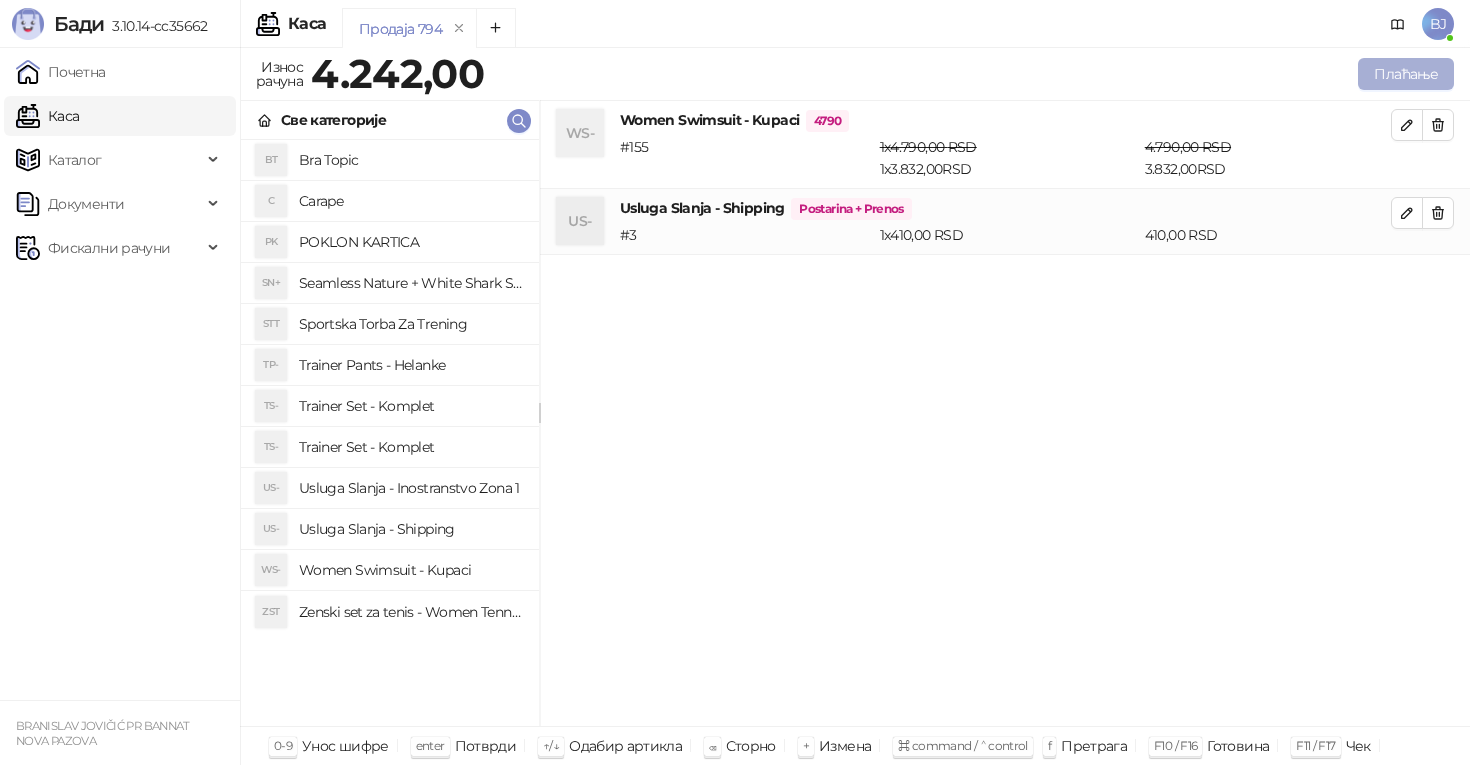 click on "Плаћање" at bounding box center (1406, 74) 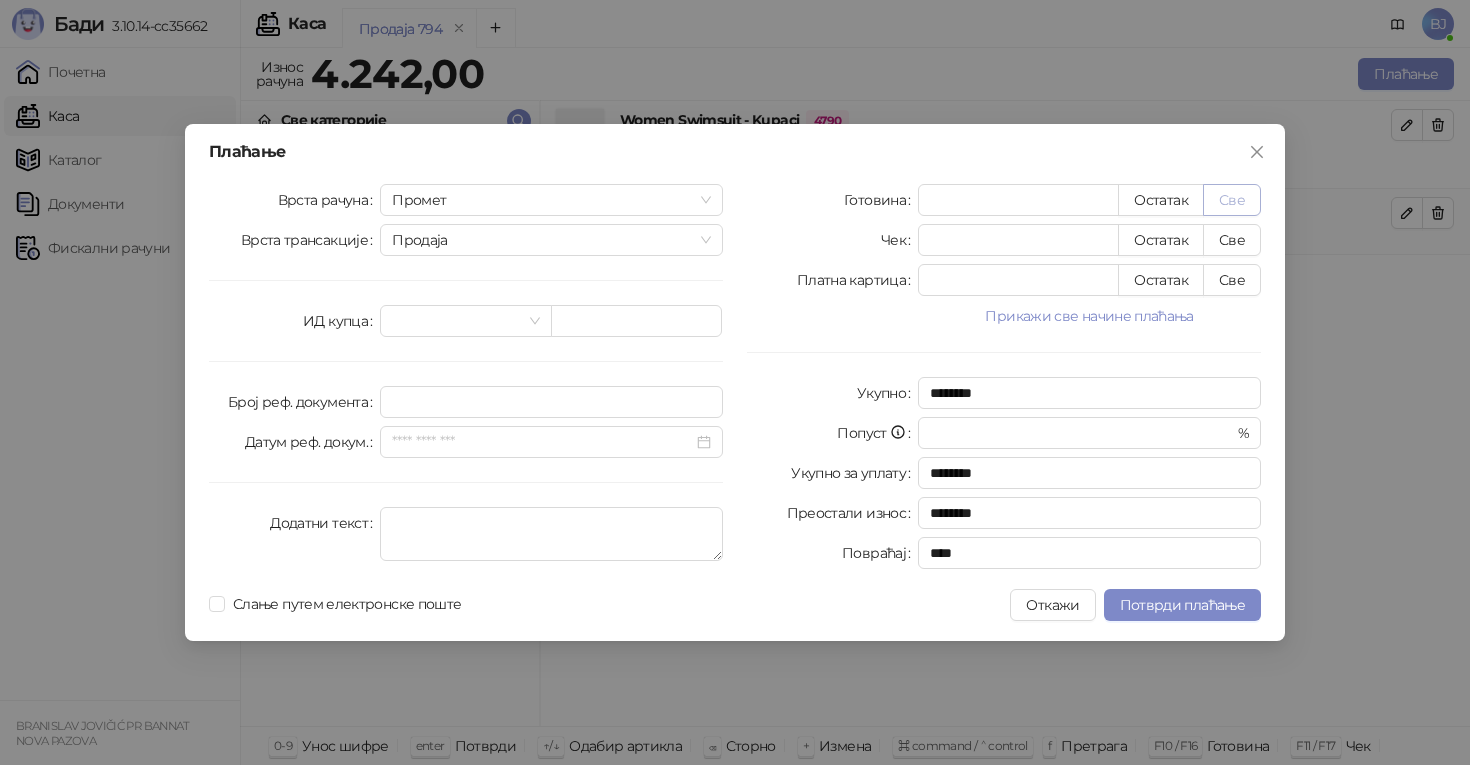 click on "Све" at bounding box center (1232, 200) 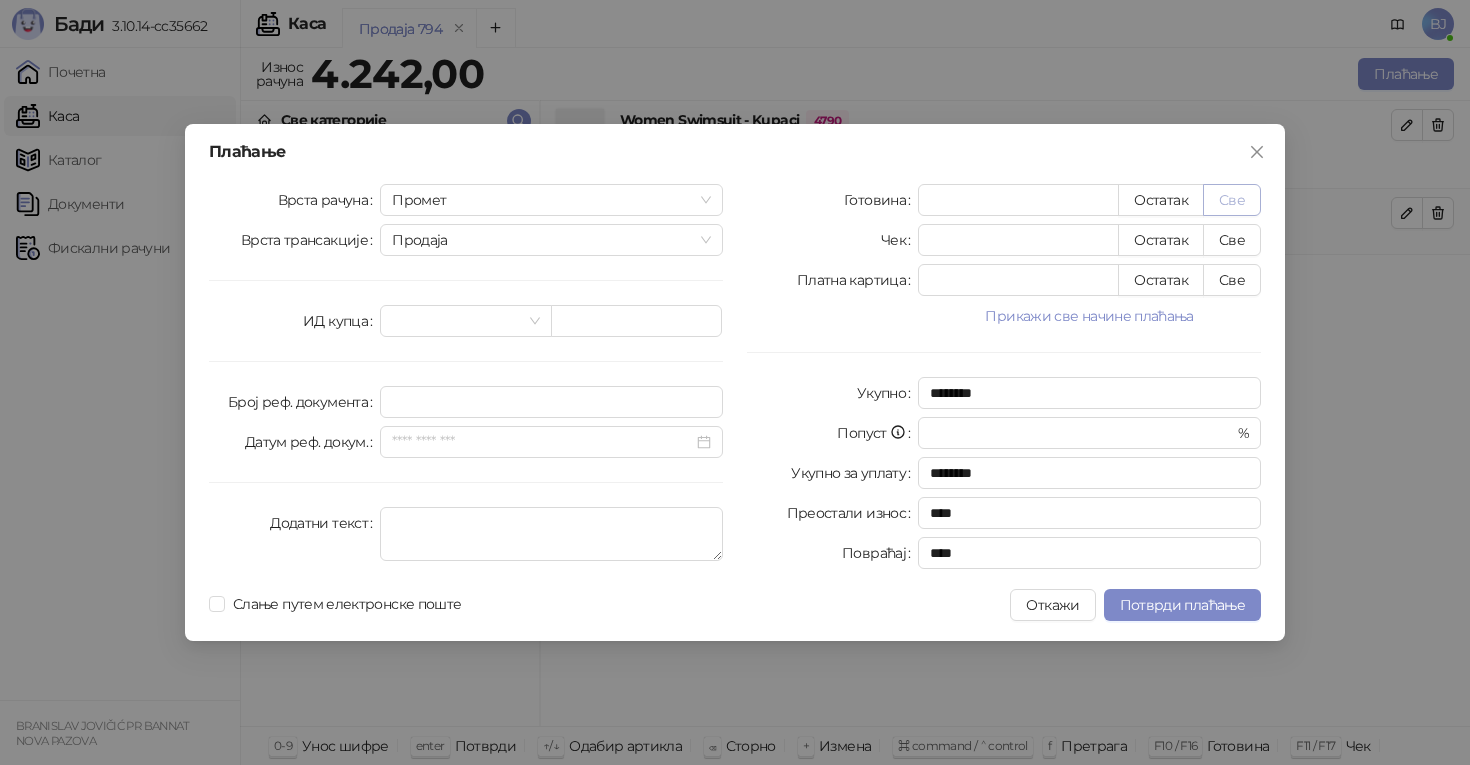 type 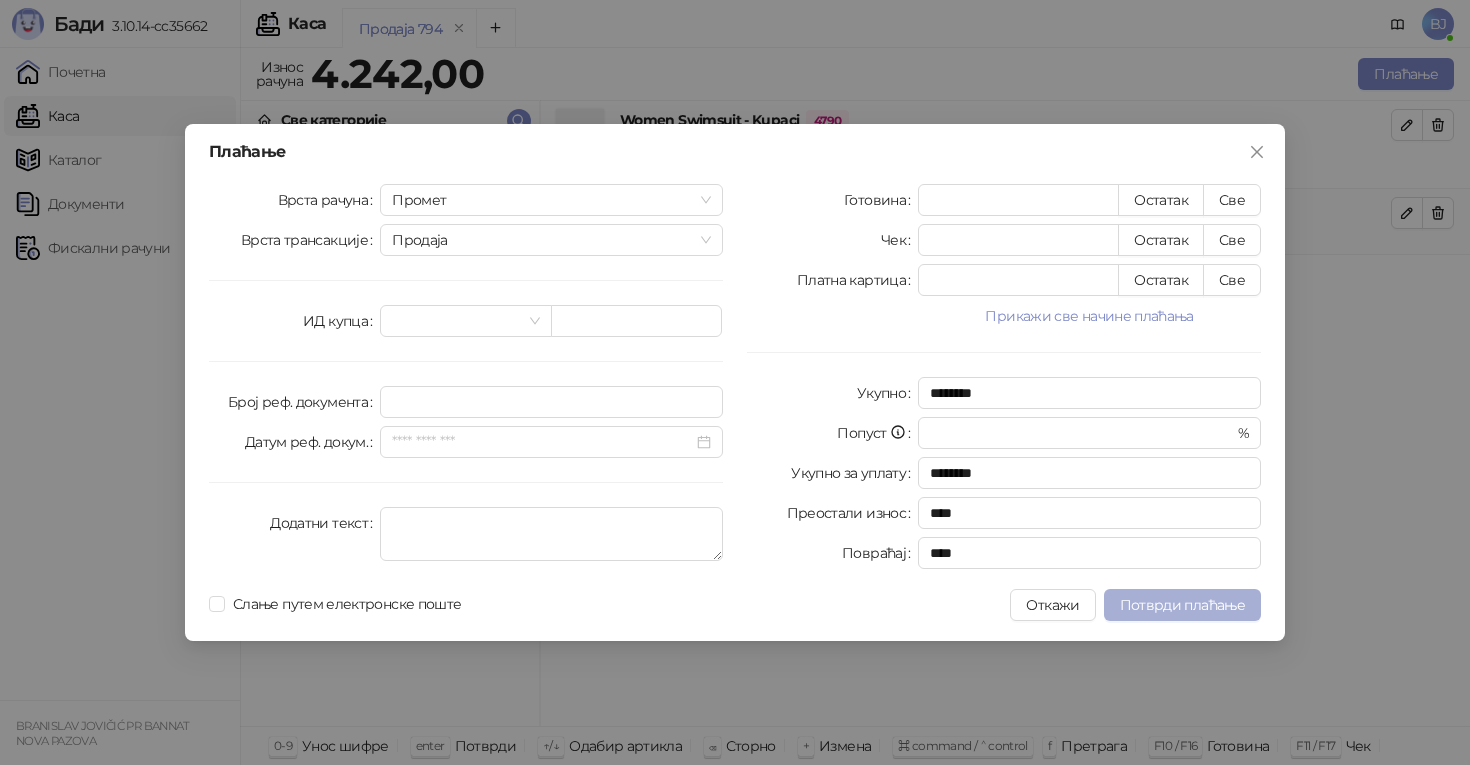 click on "Потврди плаћање" at bounding box center [1182, 605] 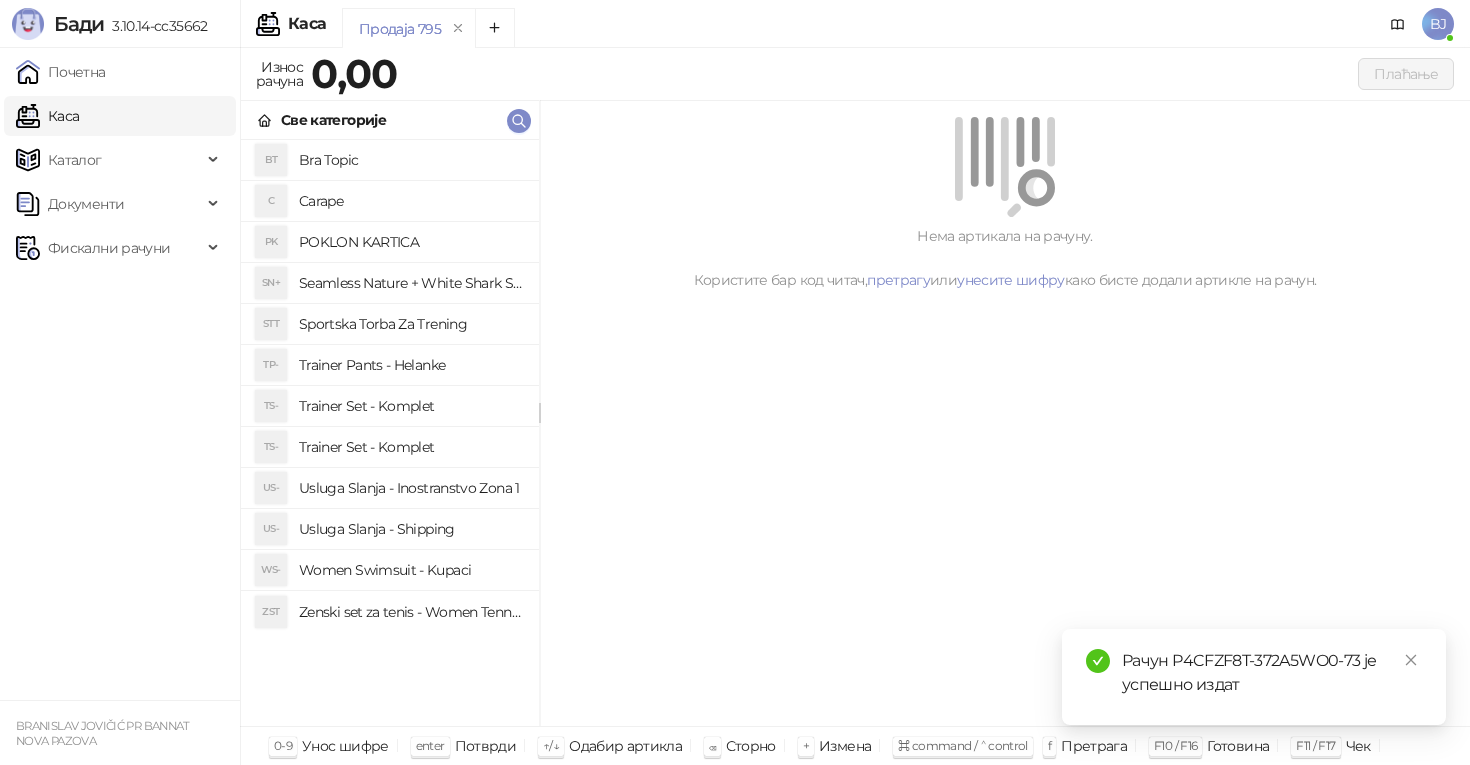 click on "Trainer Set - Komplet" at bounding box center [411, 406] 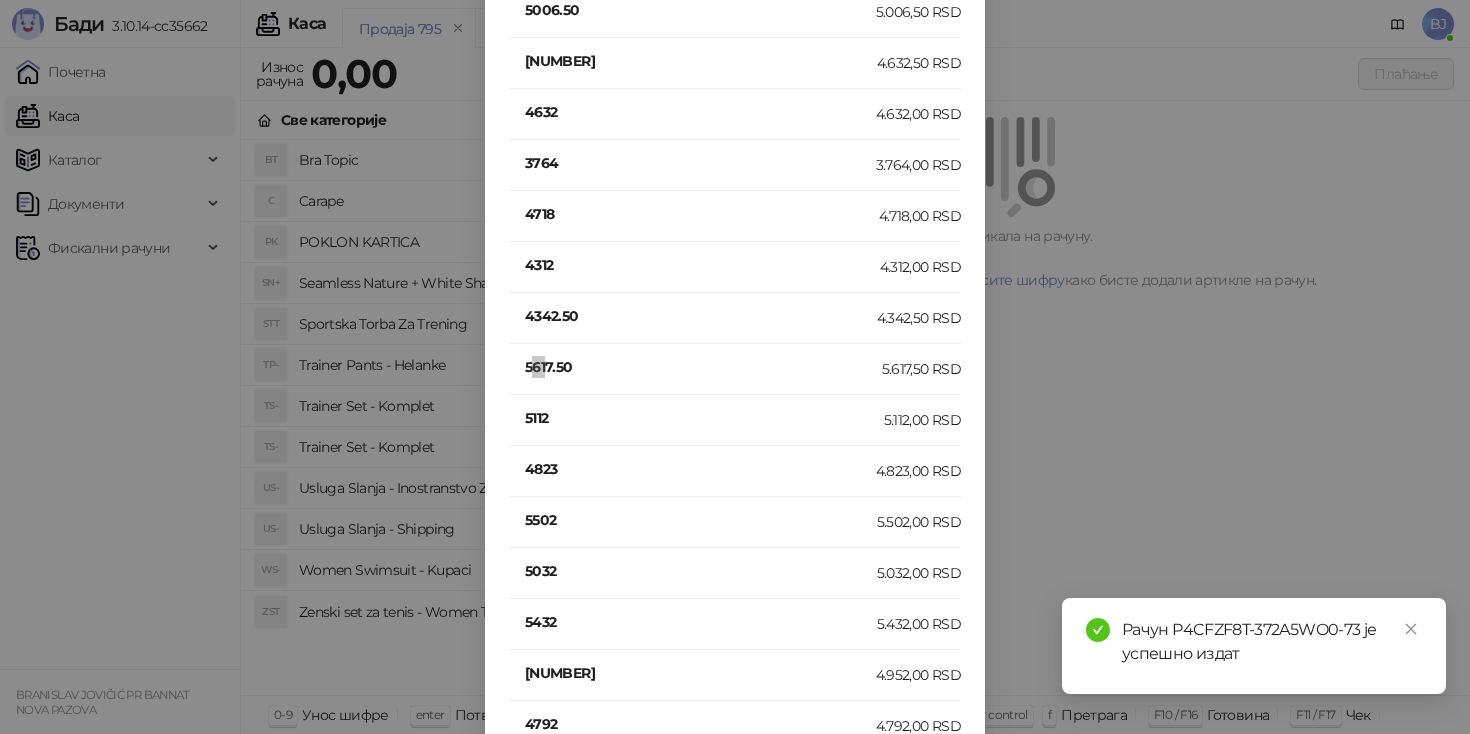 scroll, scrollTop: 1195, scrollLeft: 0, axis: vertical 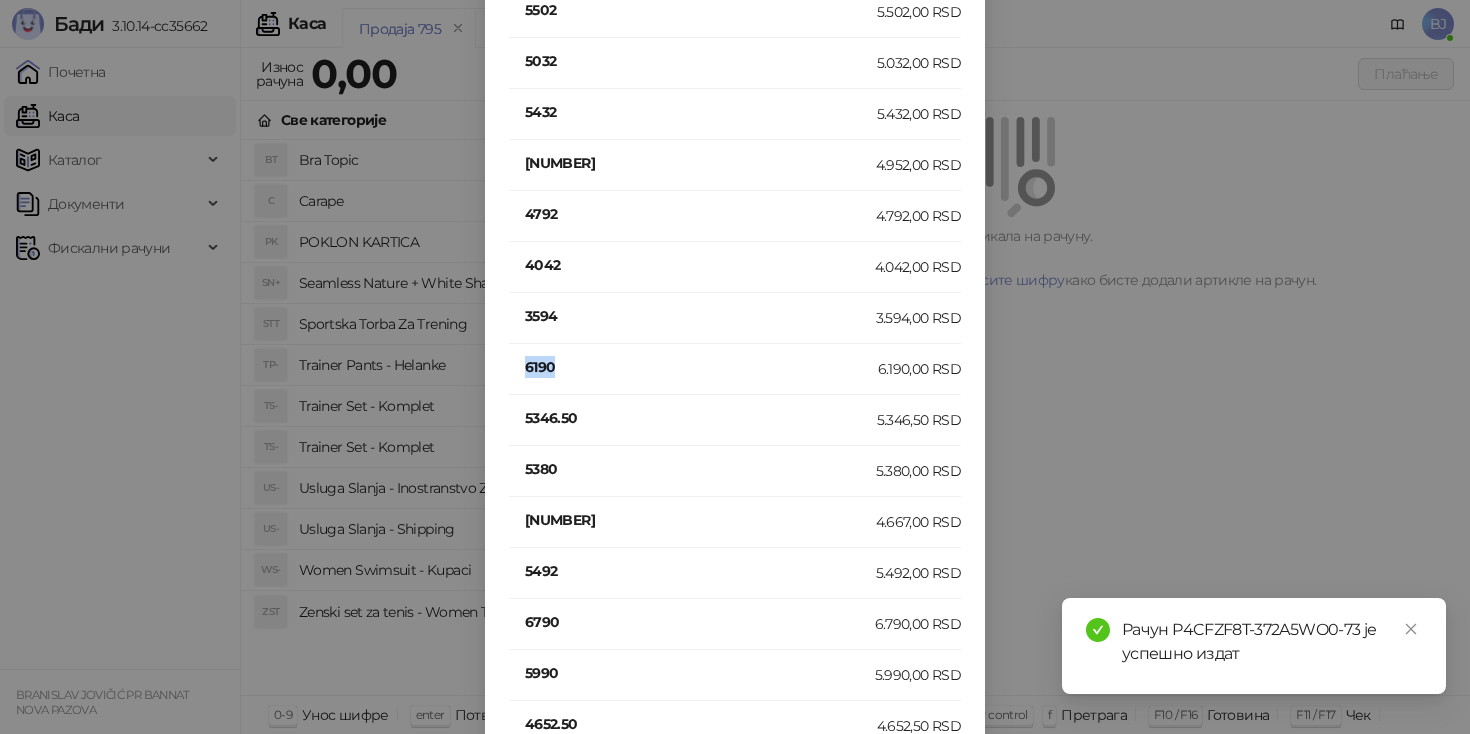 click on "6190" at bounding box center [701, 367] 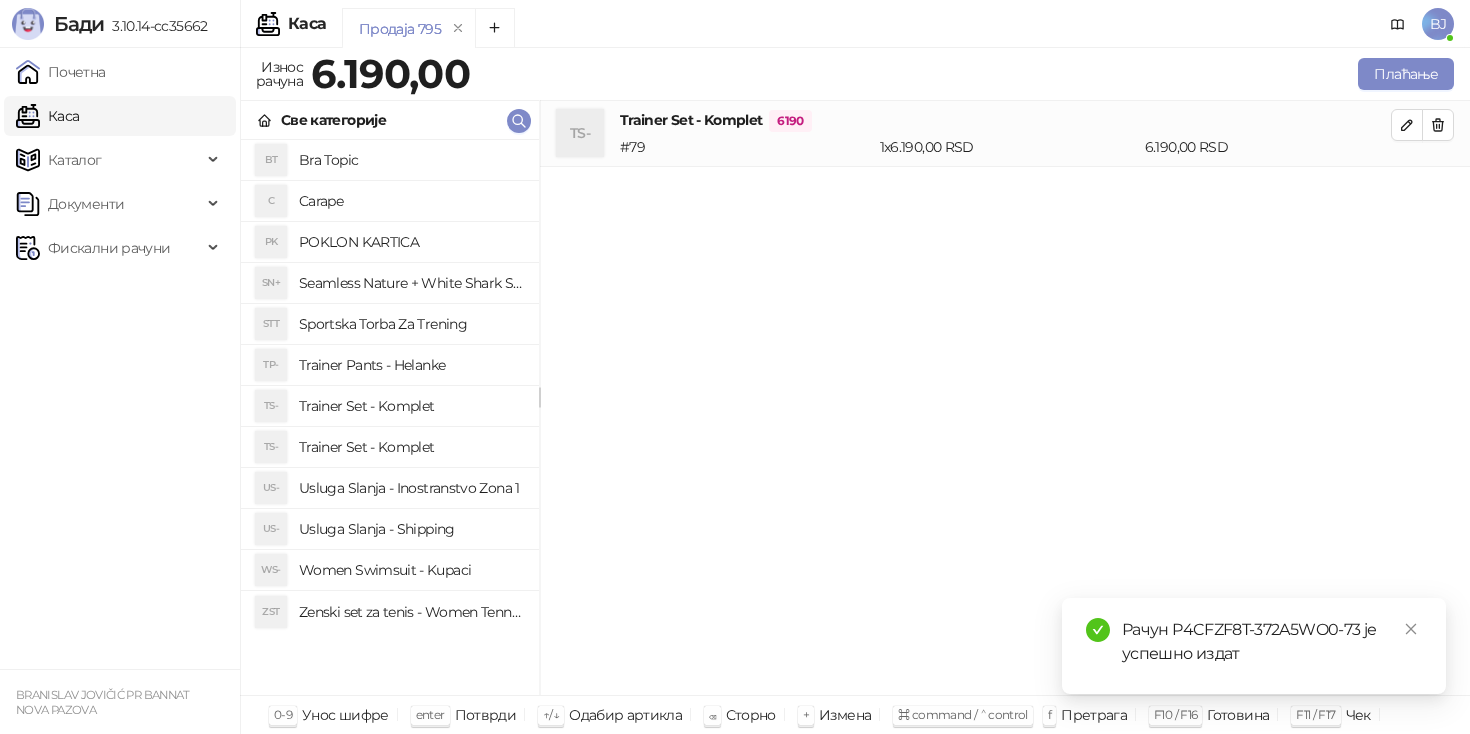 scroll, scrollTop: 0, scrollLeft: 0, axis: both 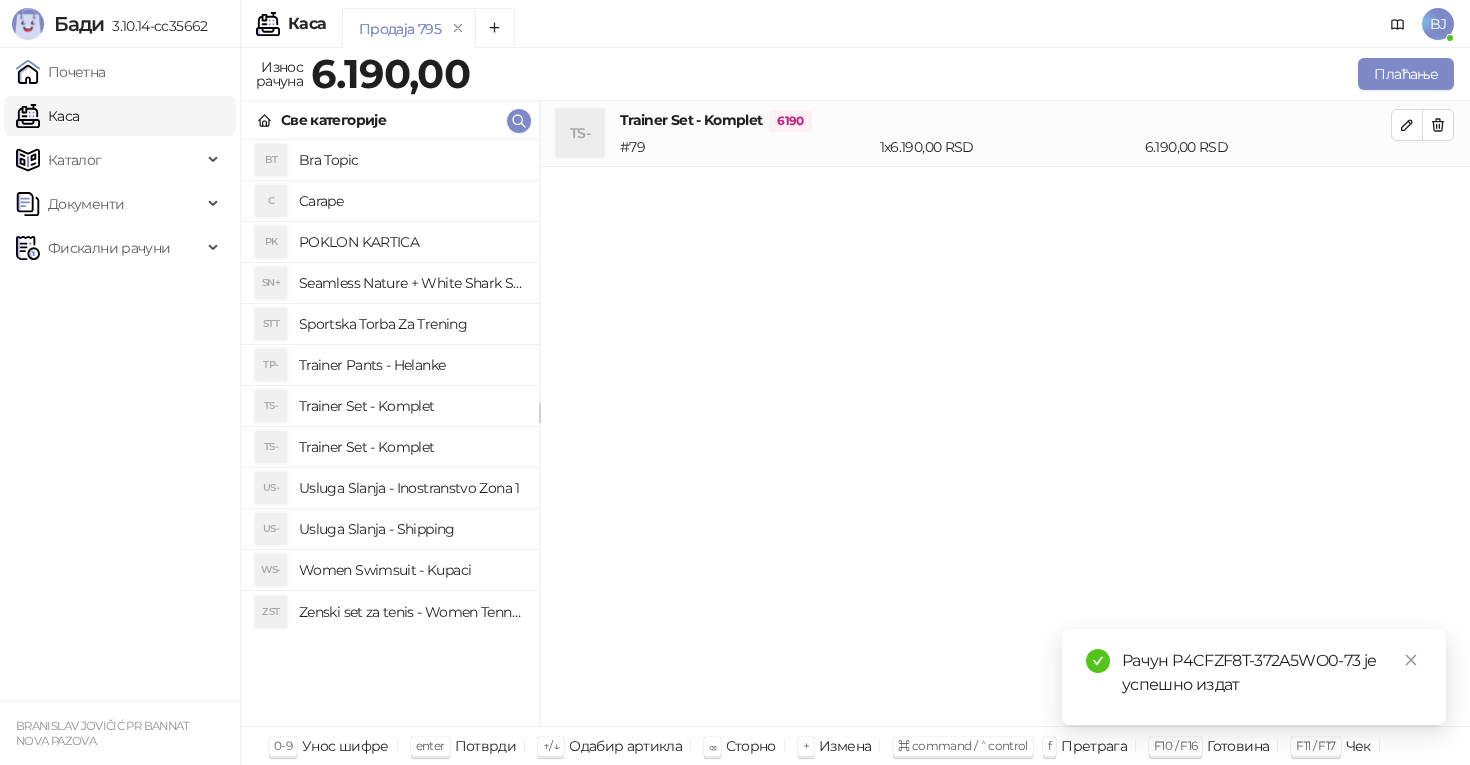 click on "Usluga Slanja - Shipping" at bounding box center (411, 529) 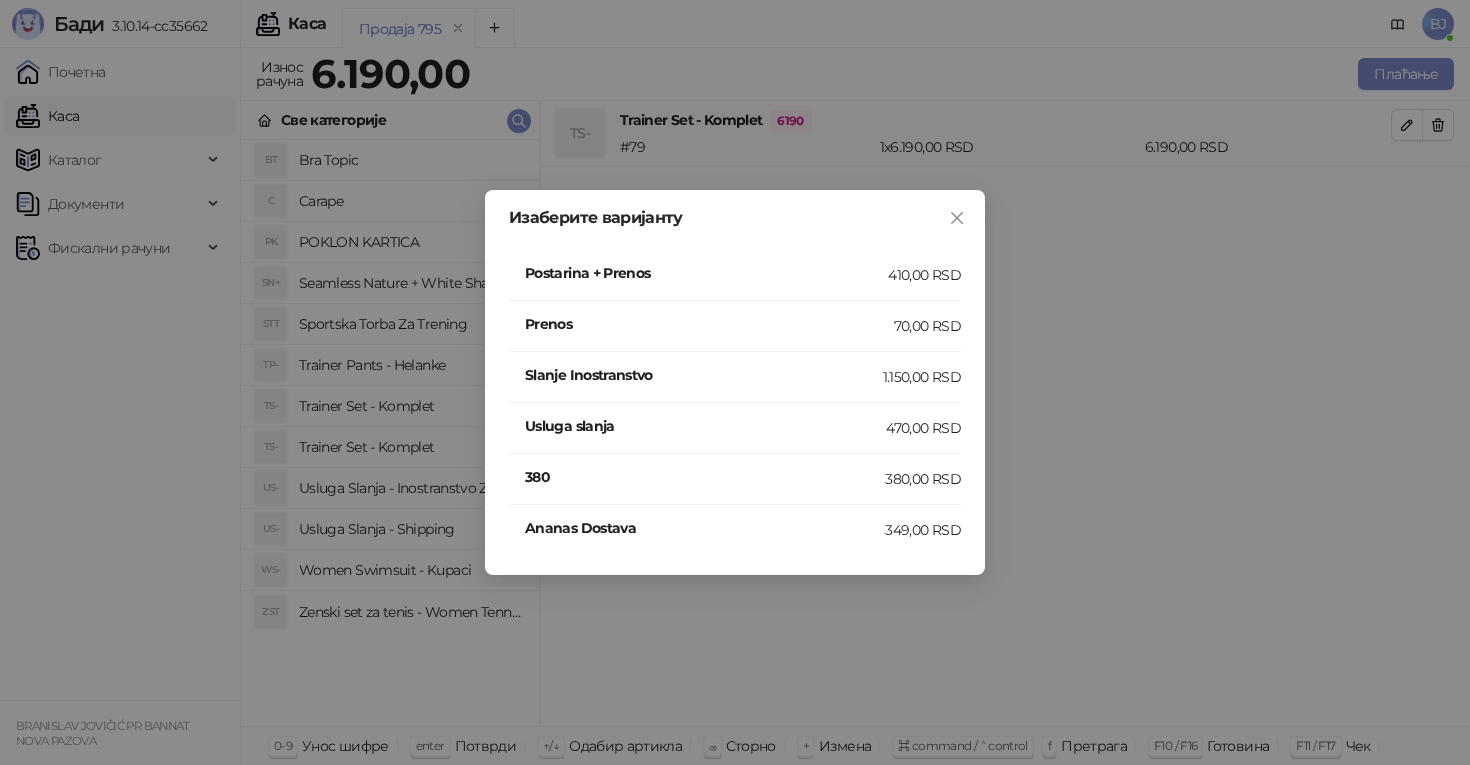 click on "Postarina + Prenos" at bounding box center (706, 273) 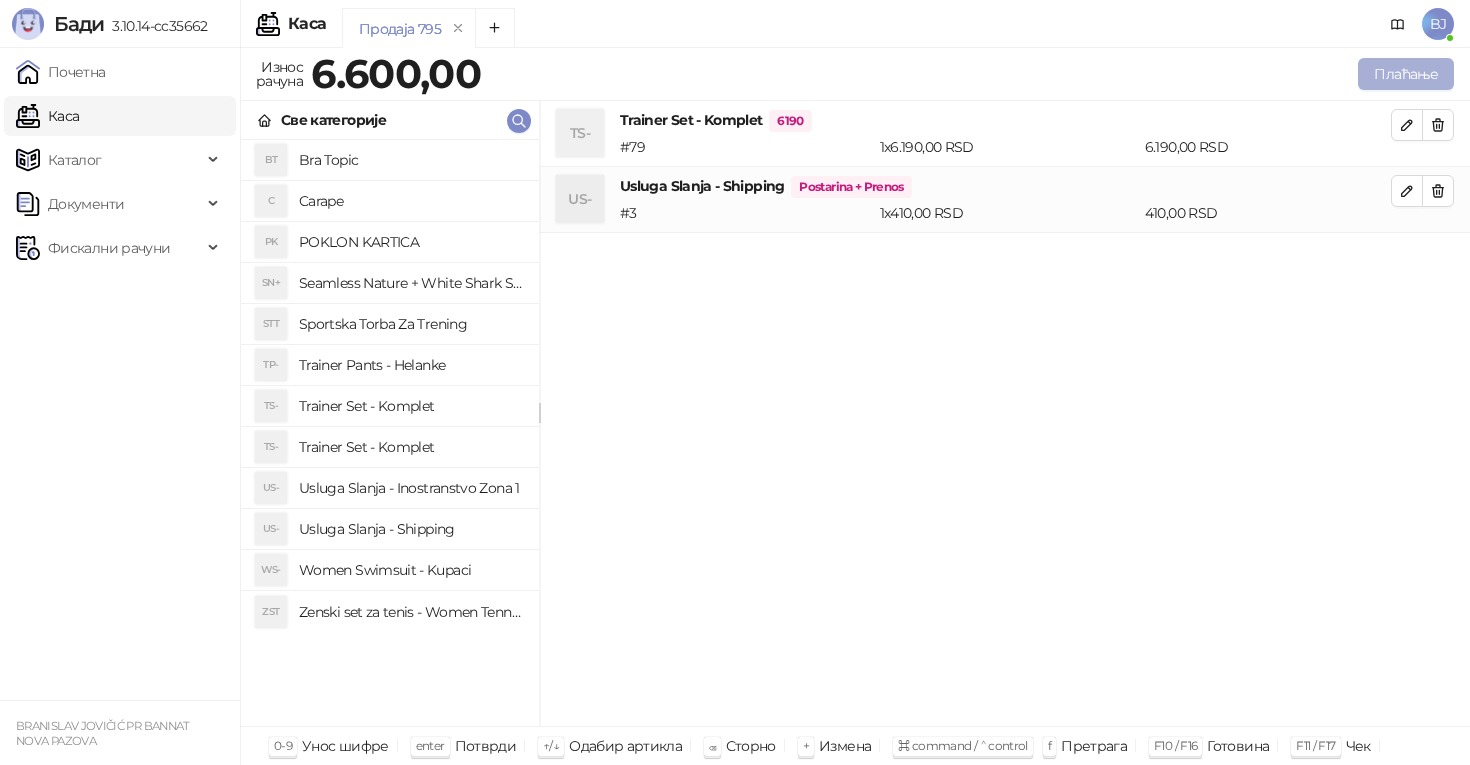 click on "Плаћање" at bounding box center [1406, 74] 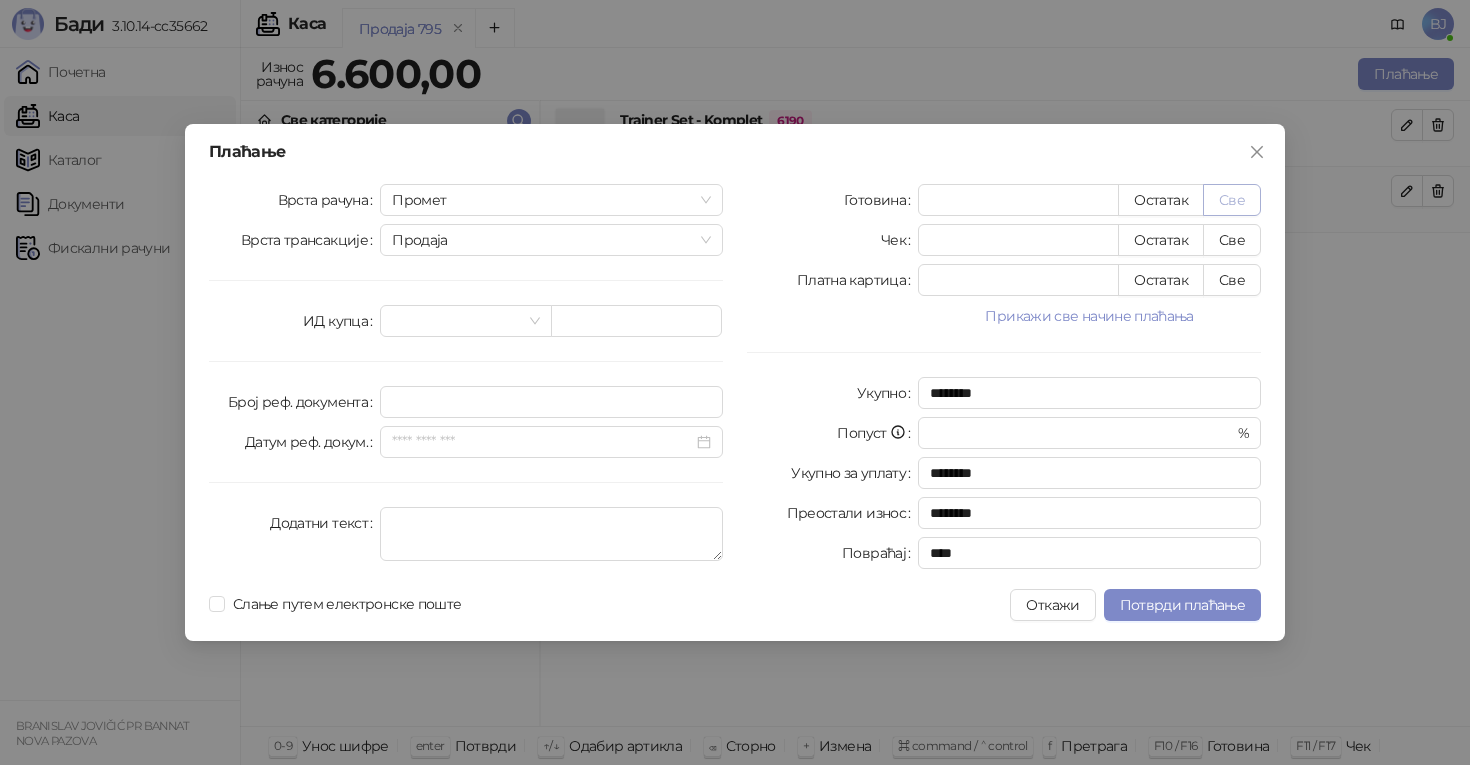 click on "Све" at bounding box center (1232, 200) 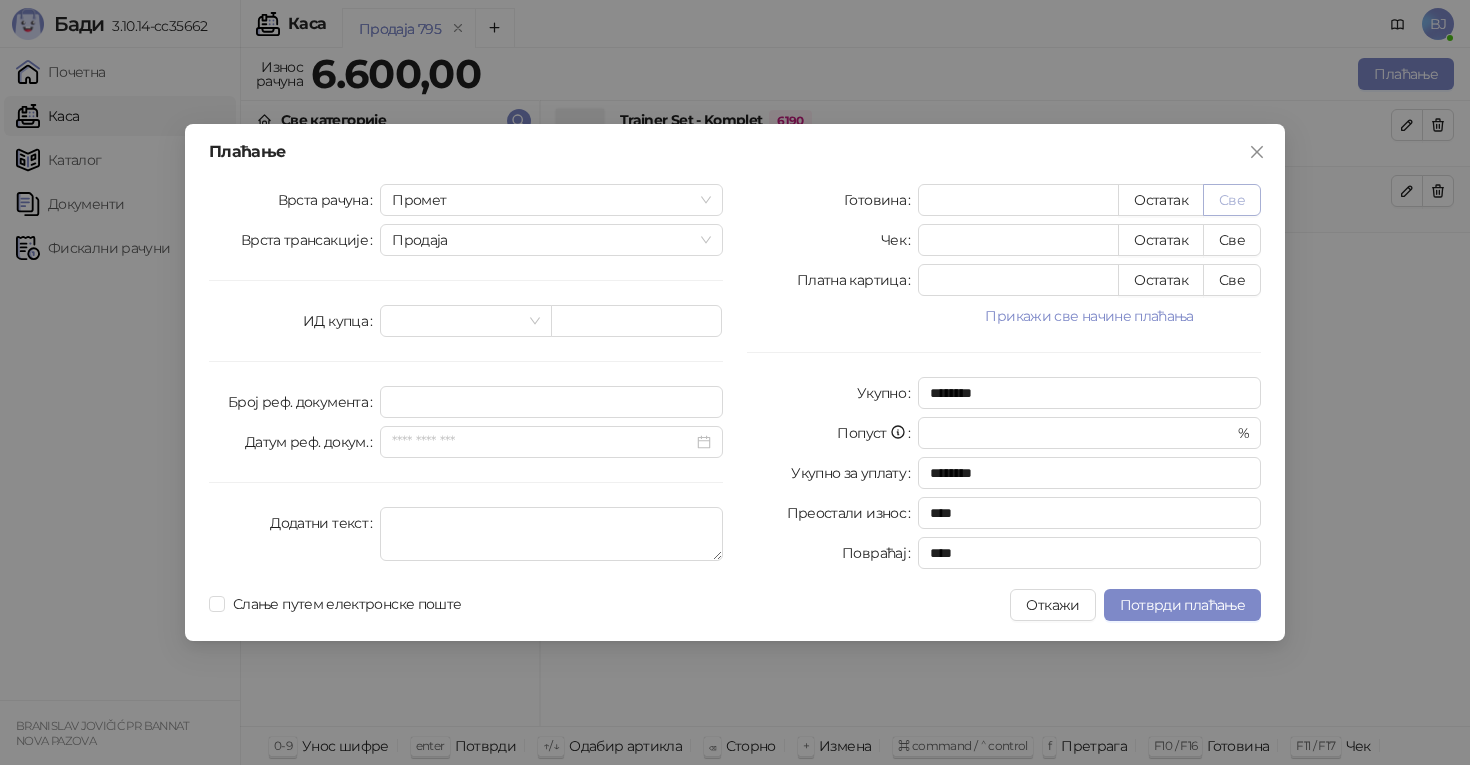type 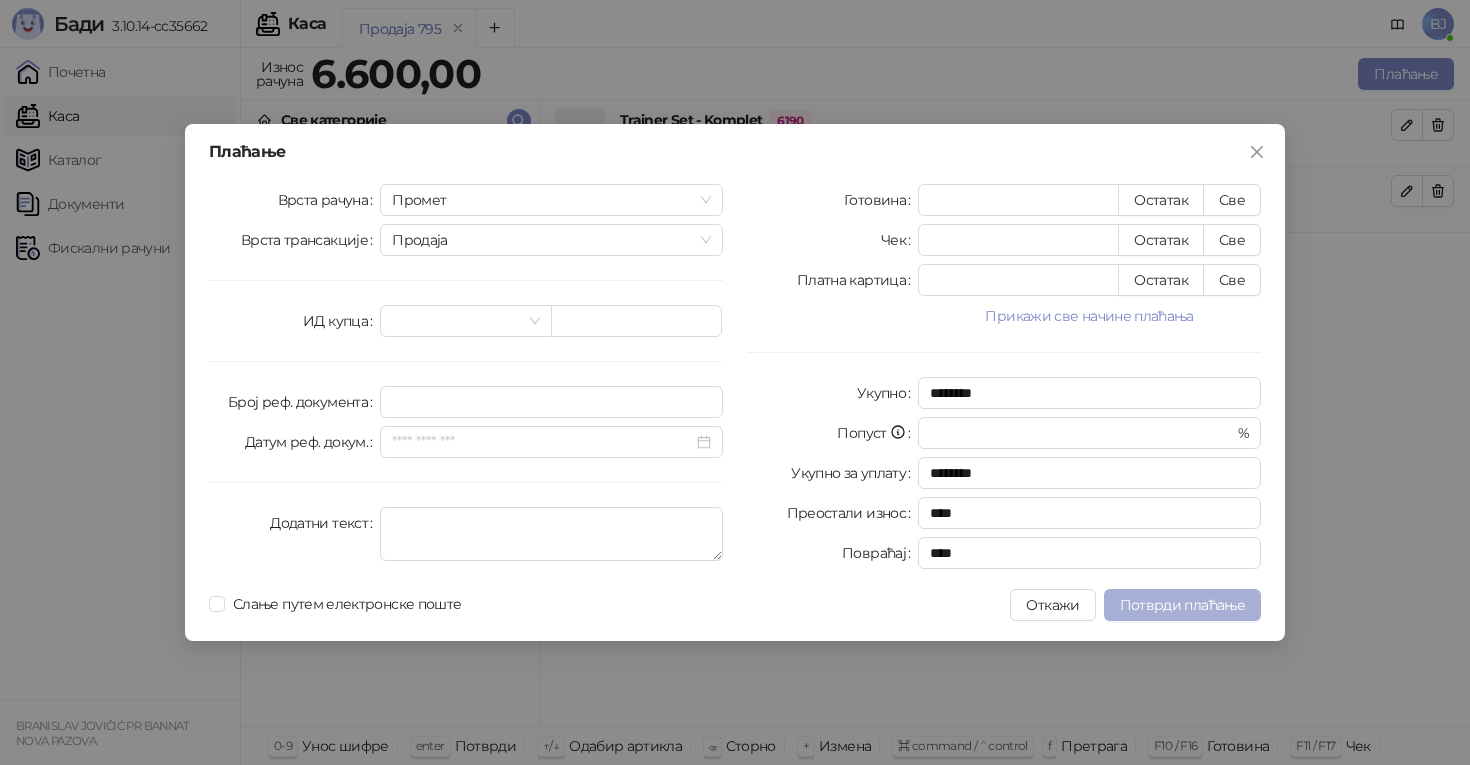 click on "Потврди плаћање" at bounding box center [1182, 605] 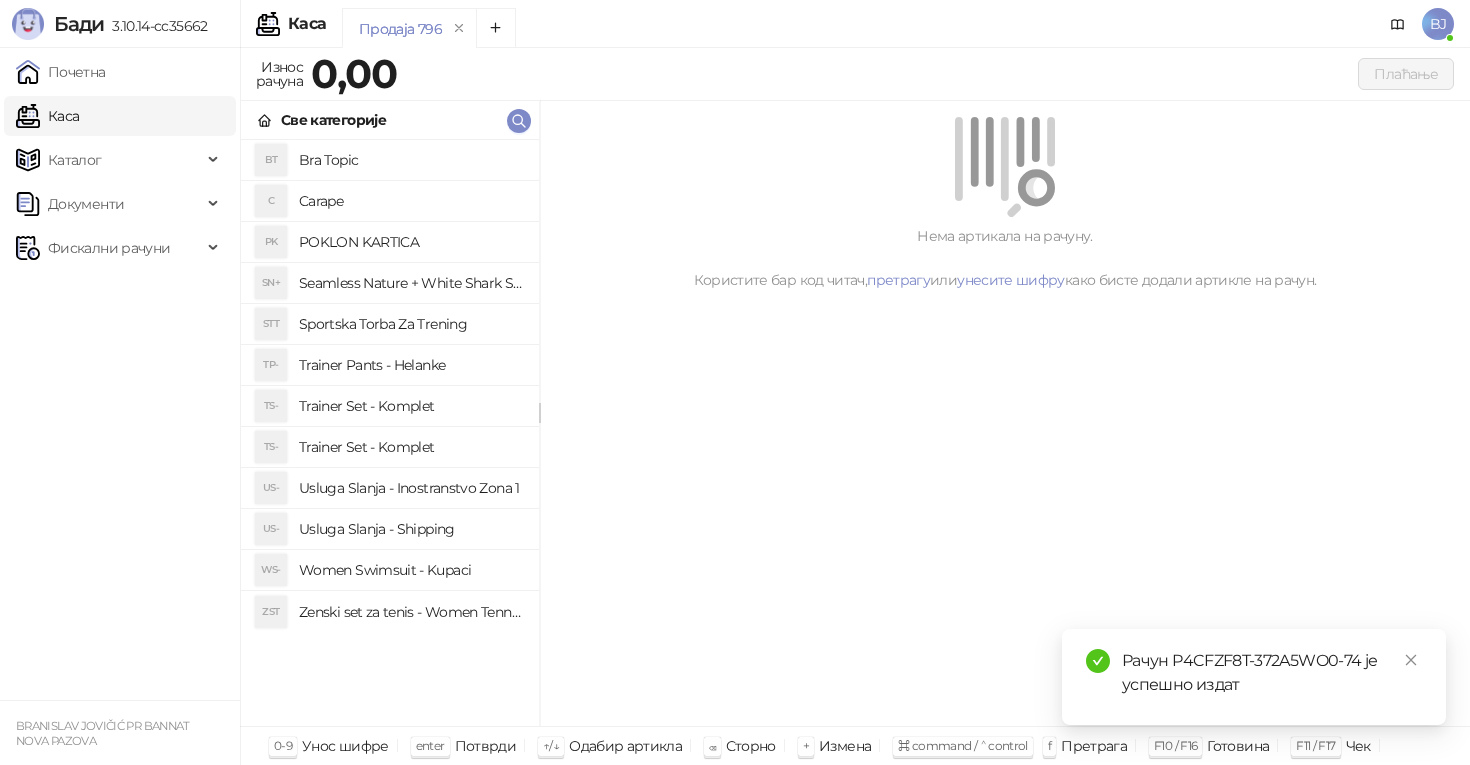 click on "Trainer Set - Komplet" at bounding box center [411, 447] 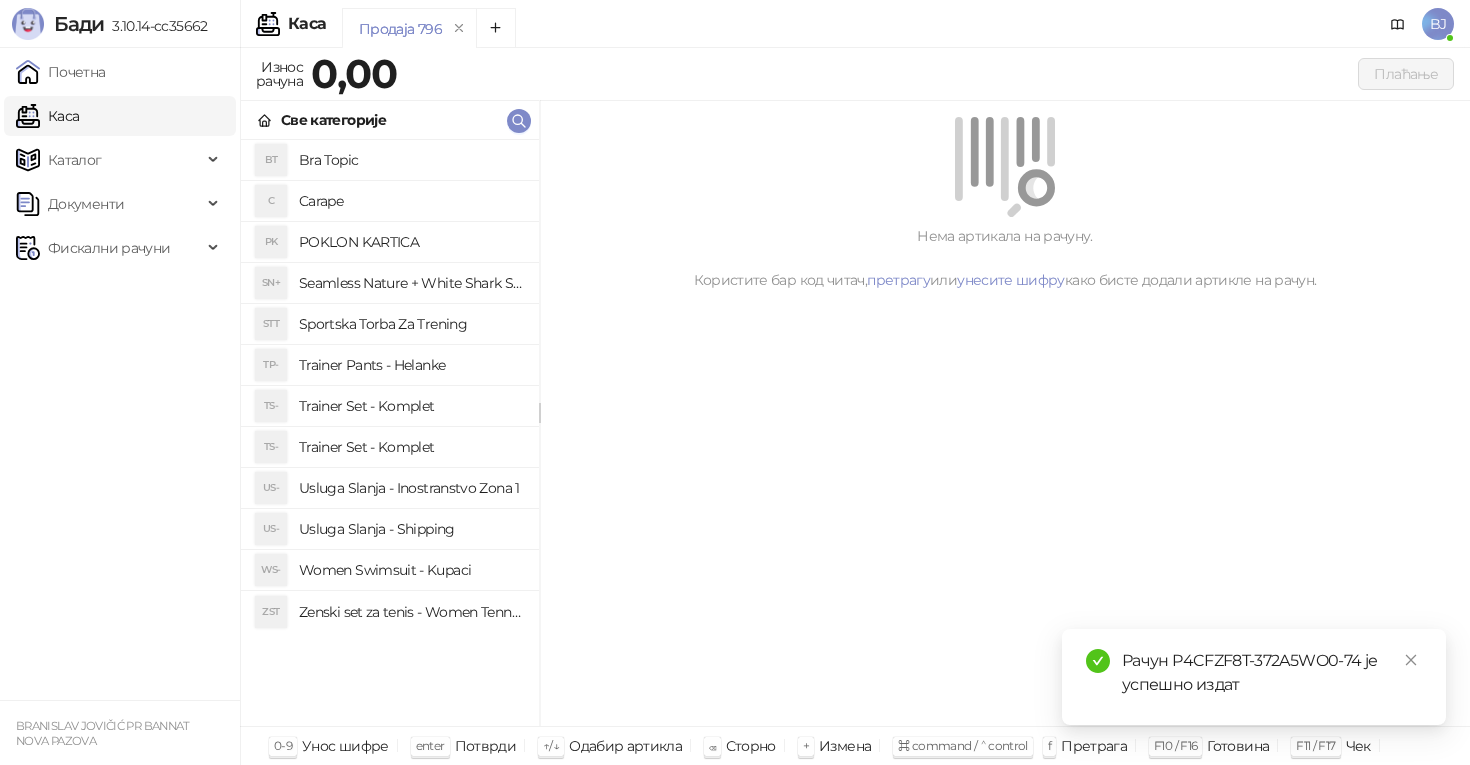 click on "Trainer Set - Komplet" at bounding box center [411, 406] 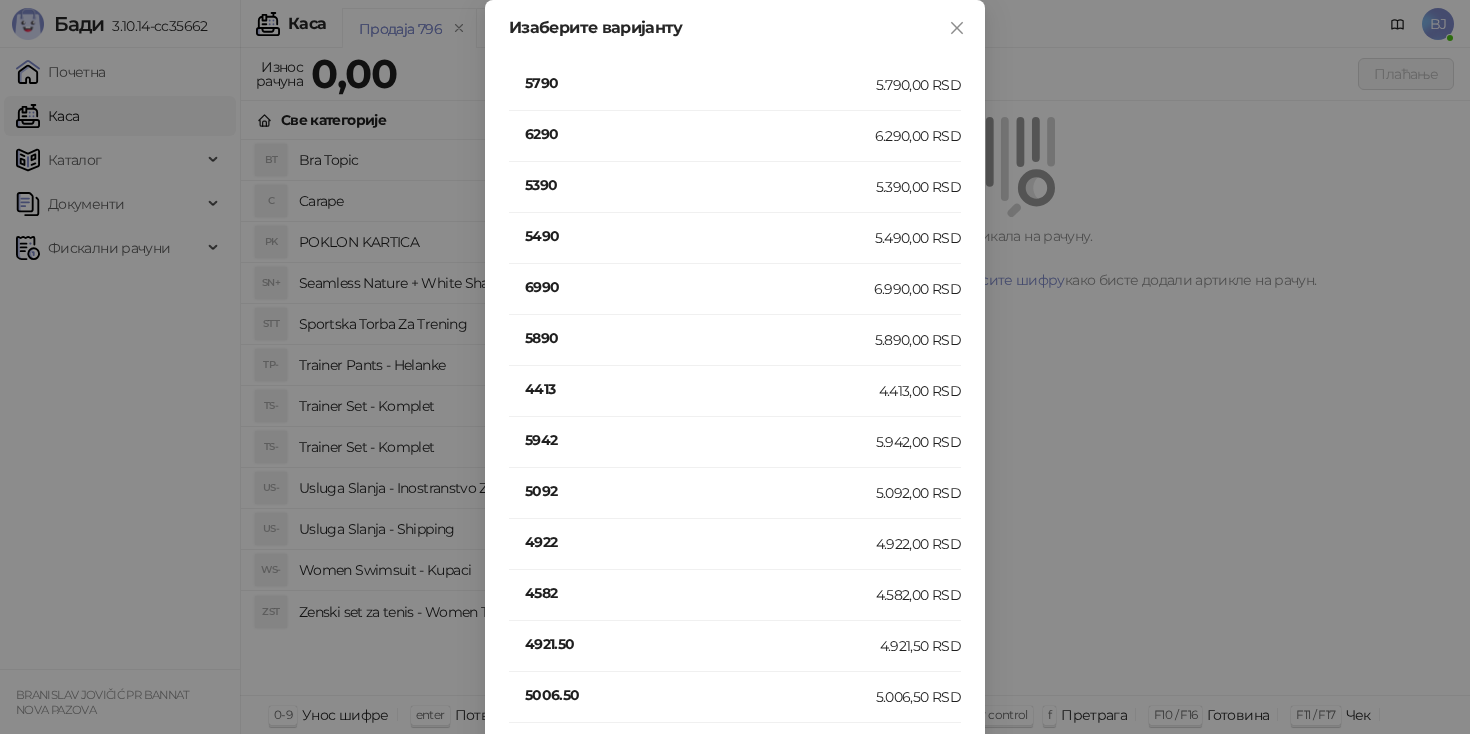 scroll, scrollTop: 379, scrollLeft: 0, axis: vertical 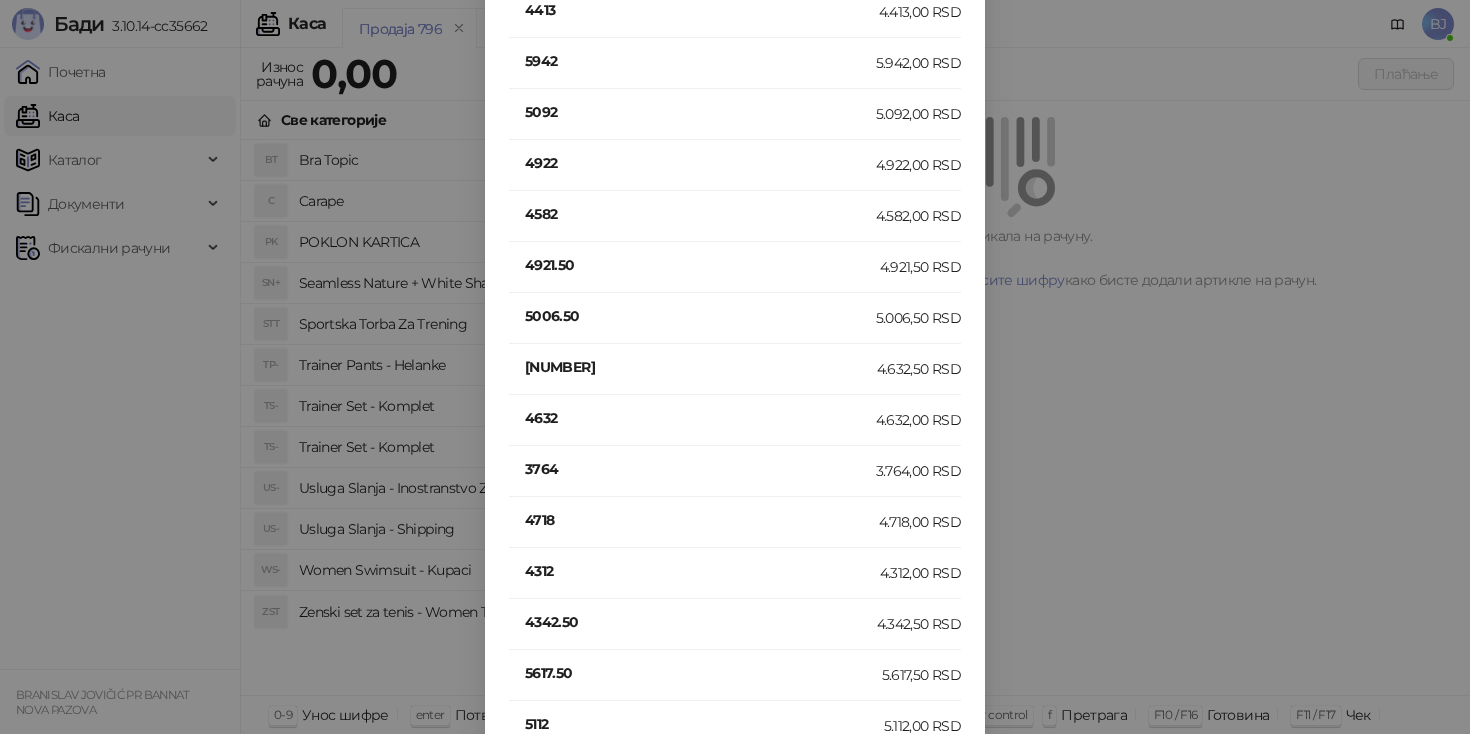 click on "4632" at bounding box center (700, 418) 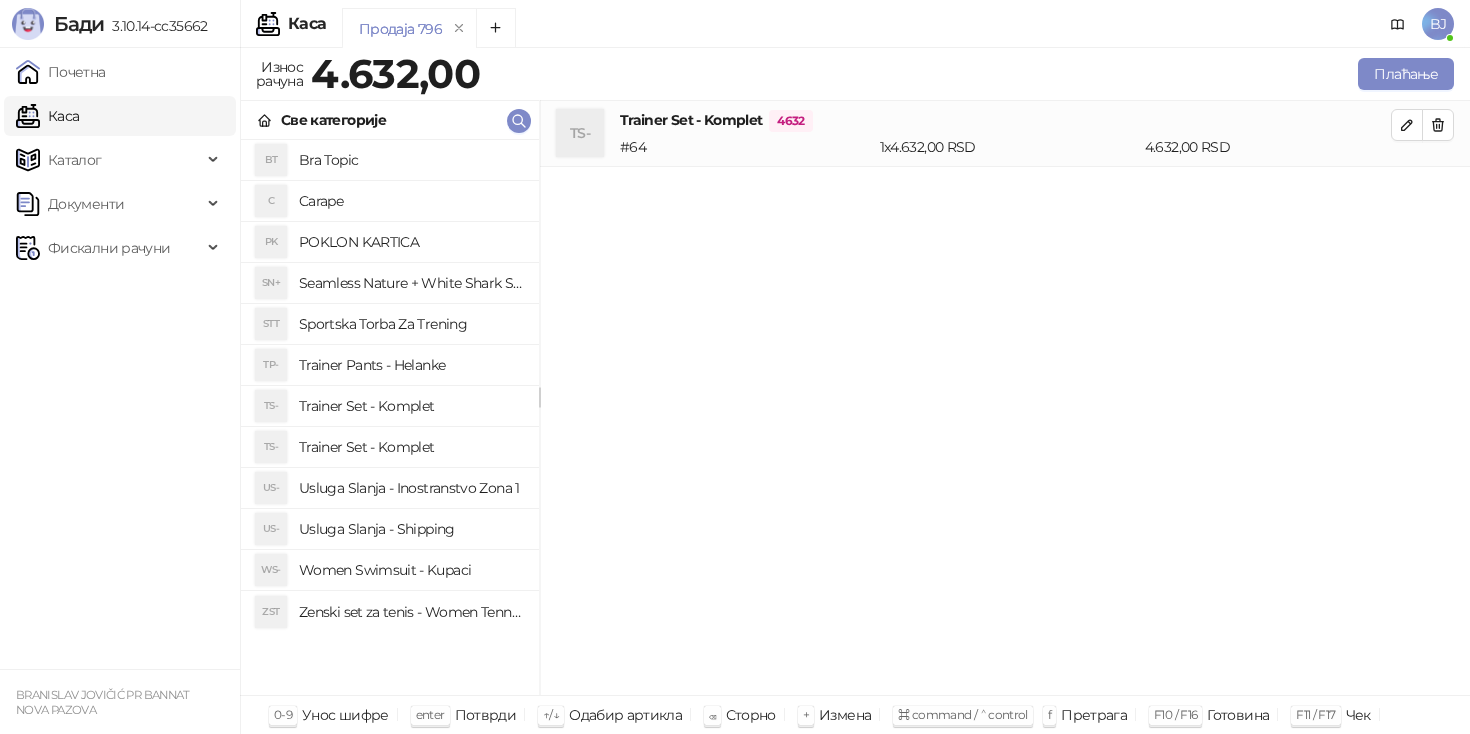scroll, scrollTop: 0, scrollLeft: 0, axis: both 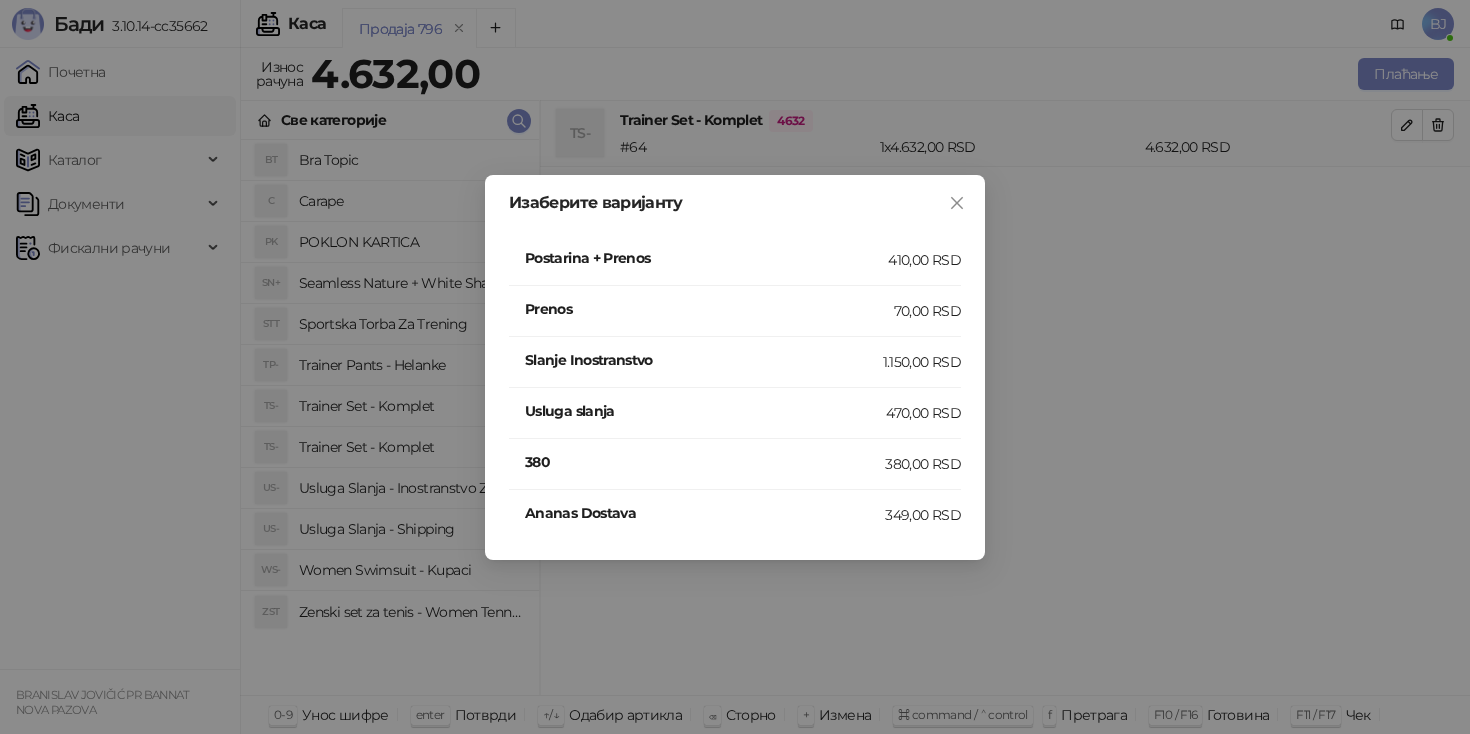 click on "410,00 RSD" at bounding box center (924, 260) 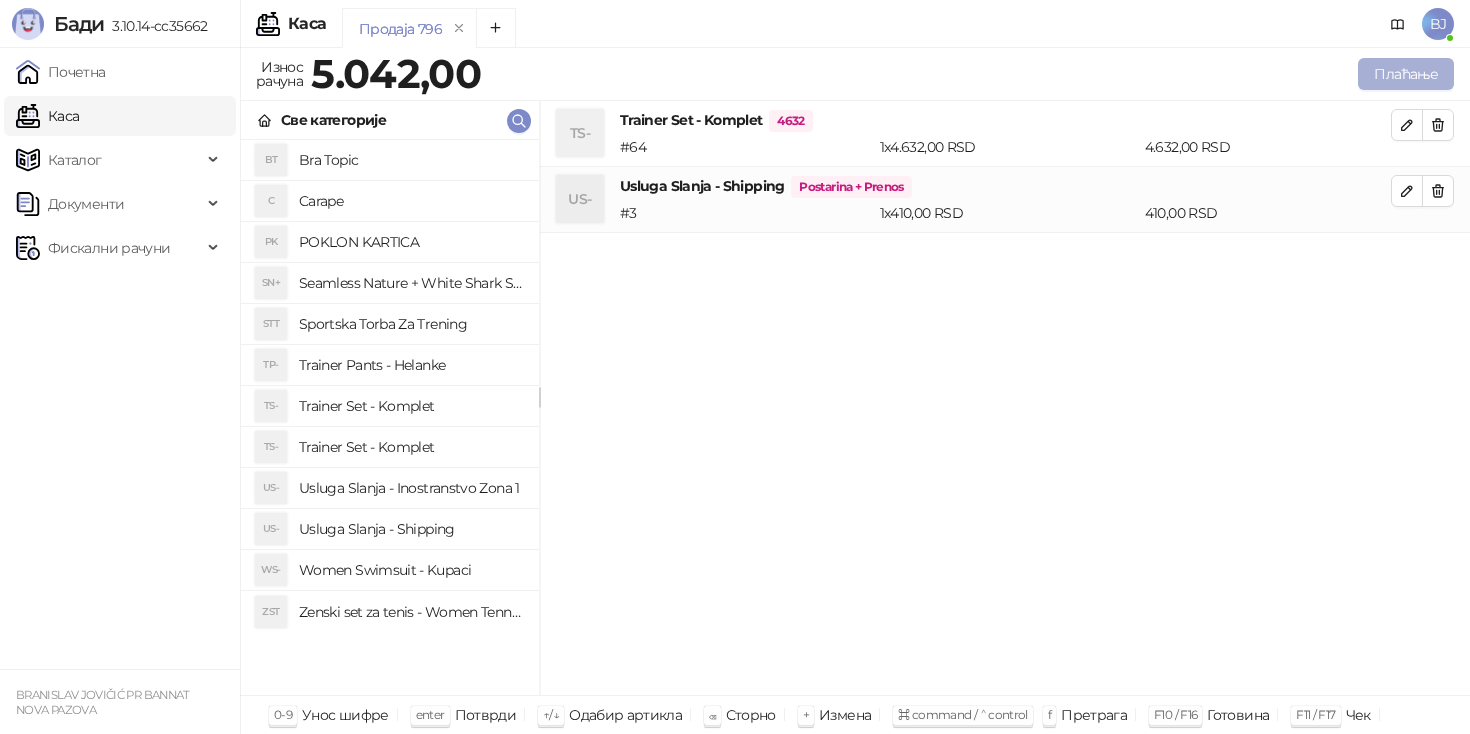 click on "Плаћање" at bounding box center [1406, 74] 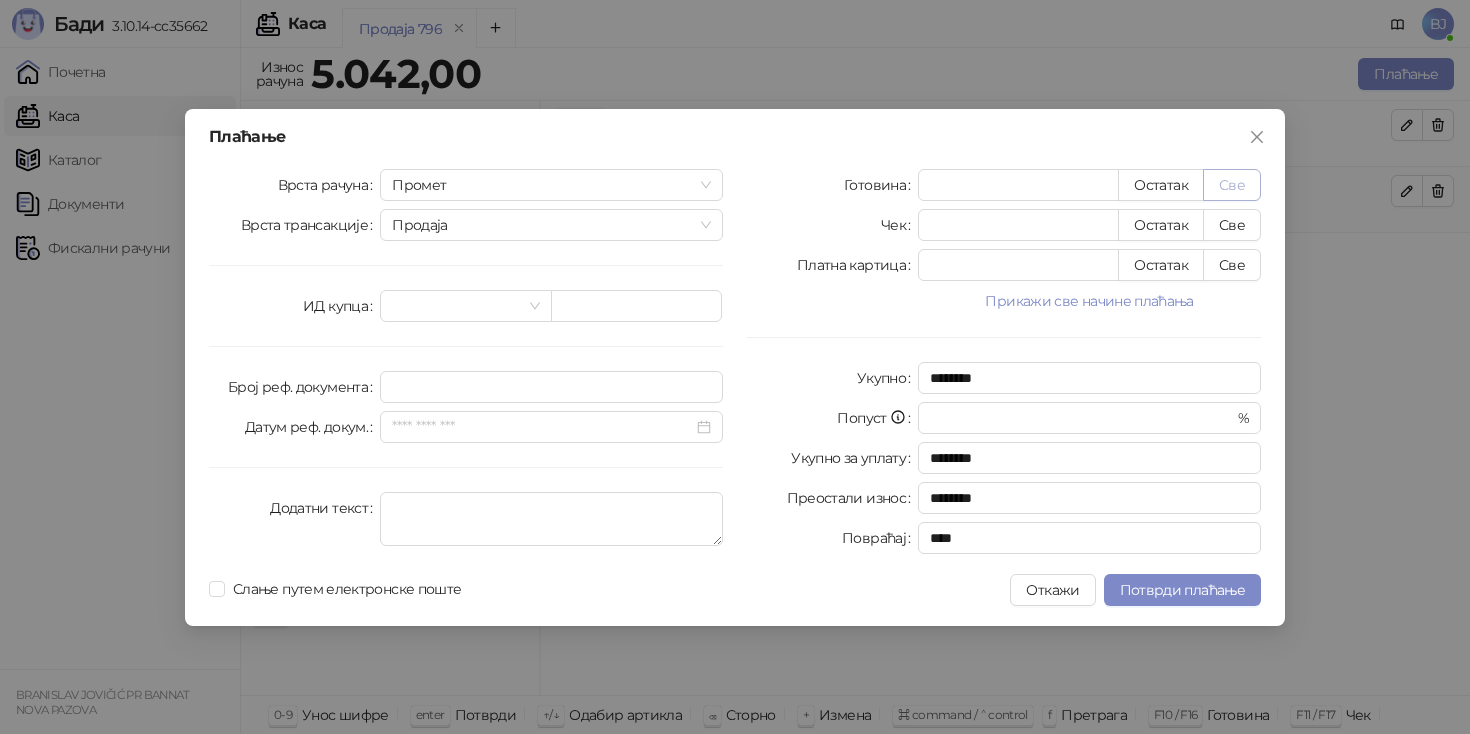 click on "Све" at bounding box center [1232, 185] 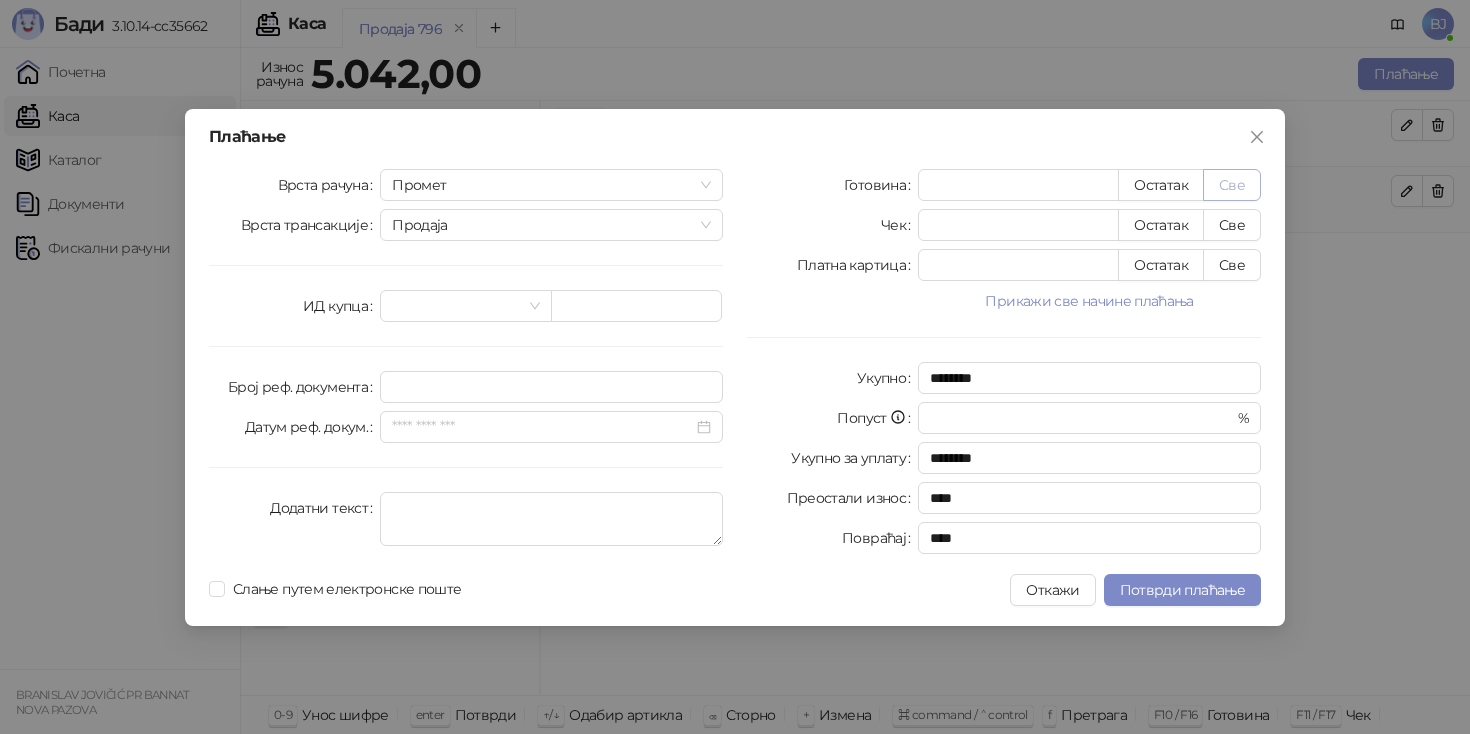 type 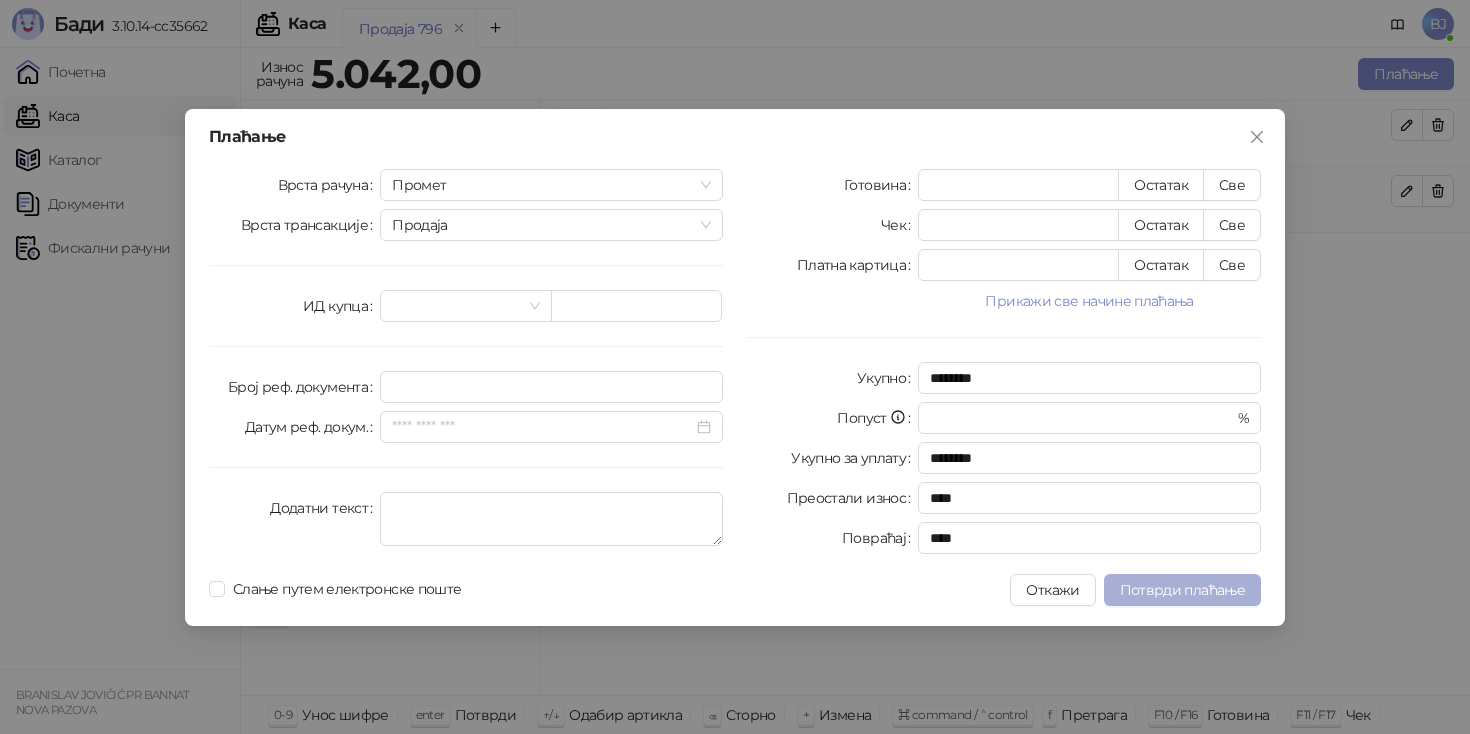 click on "Потврди плаћање" at bounding box center [1182, 590] 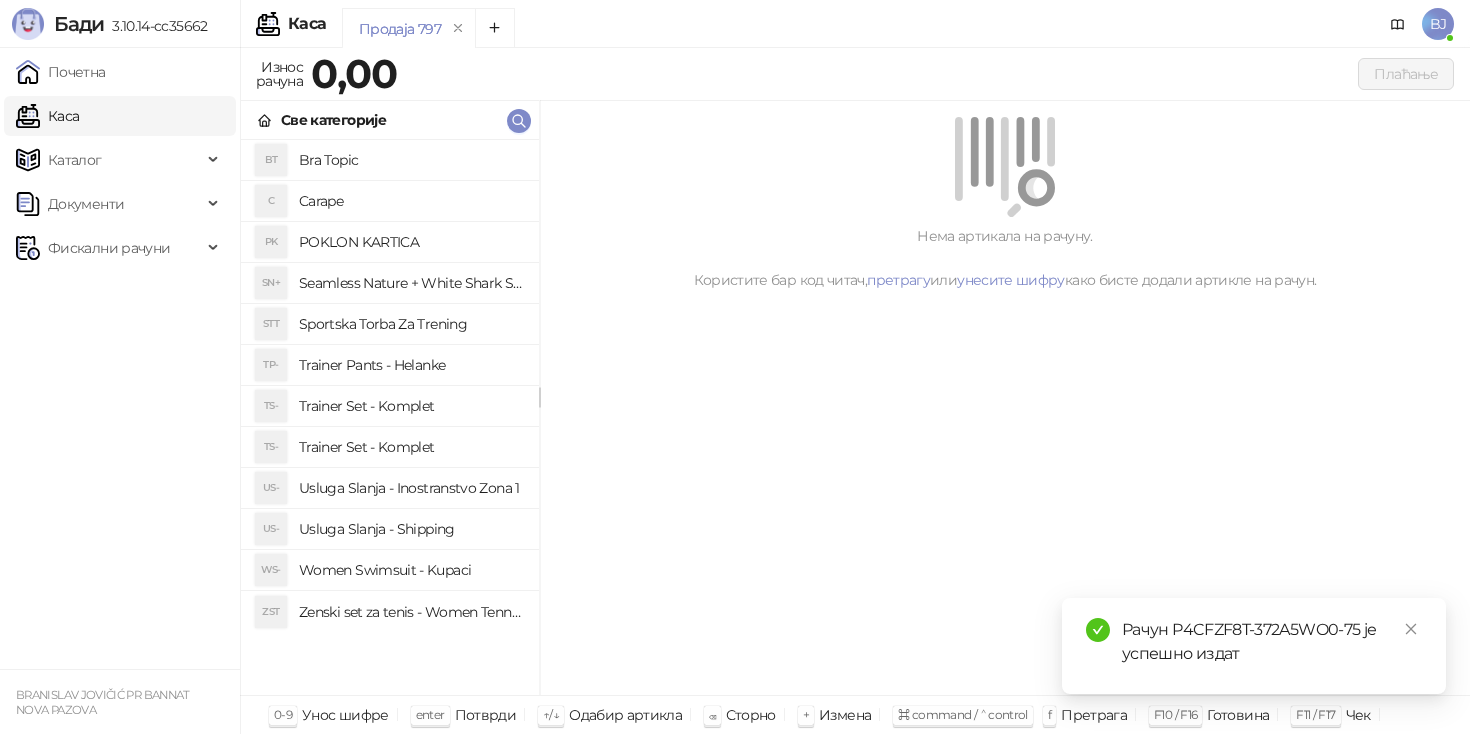 click on "Trainer Set - Komplet" at bounding box center [411, 406] 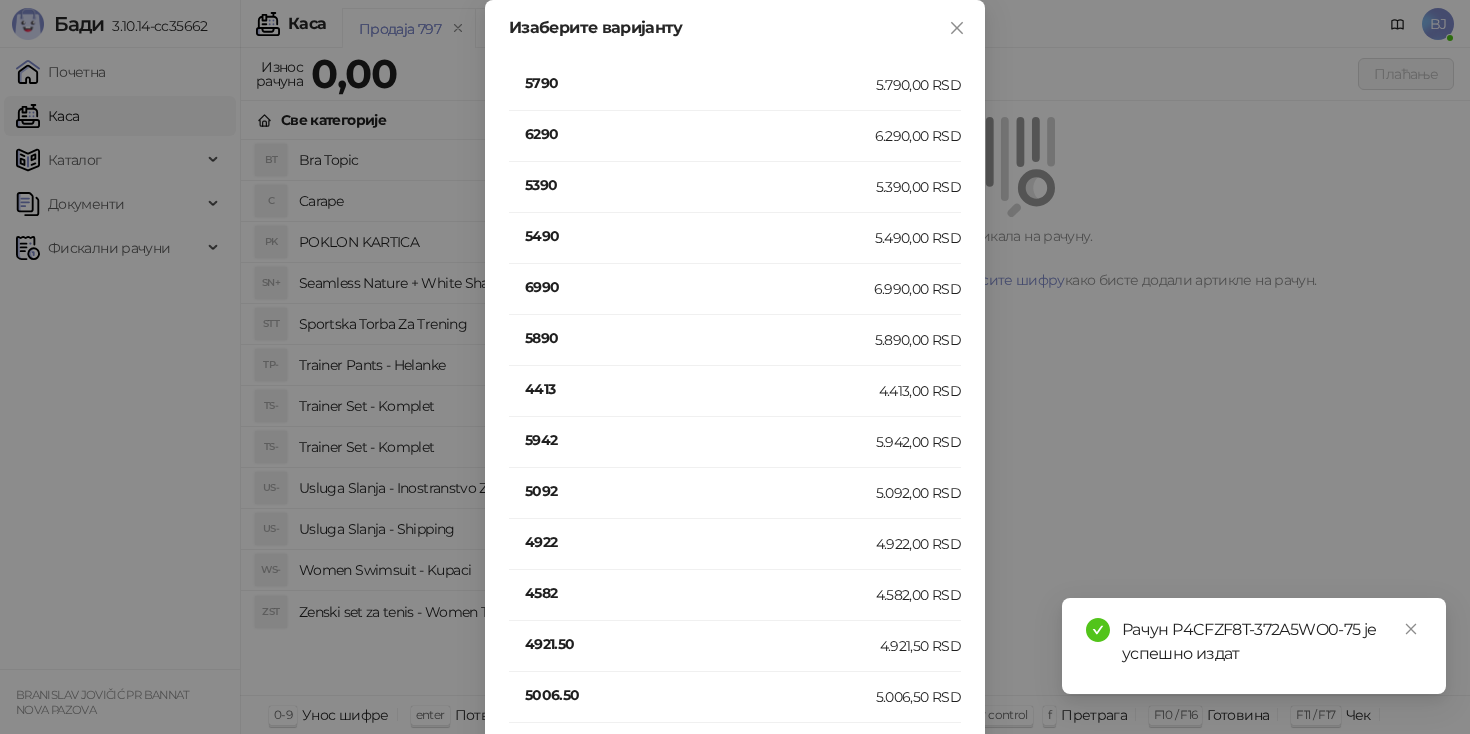 scroll, scrollTop: 1195, scrollLeft: 0, axis: vertical 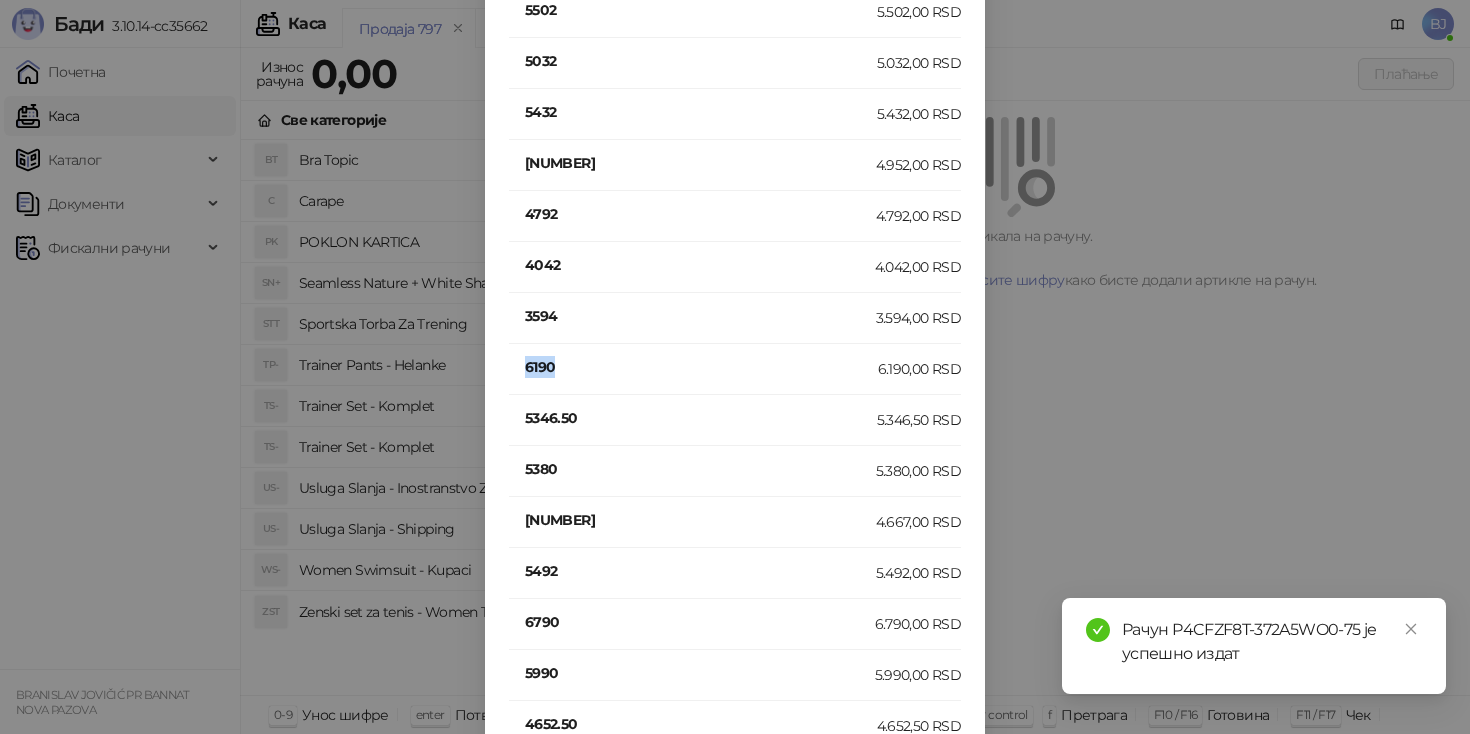 click on "6190" at bounding box center [701, 367] 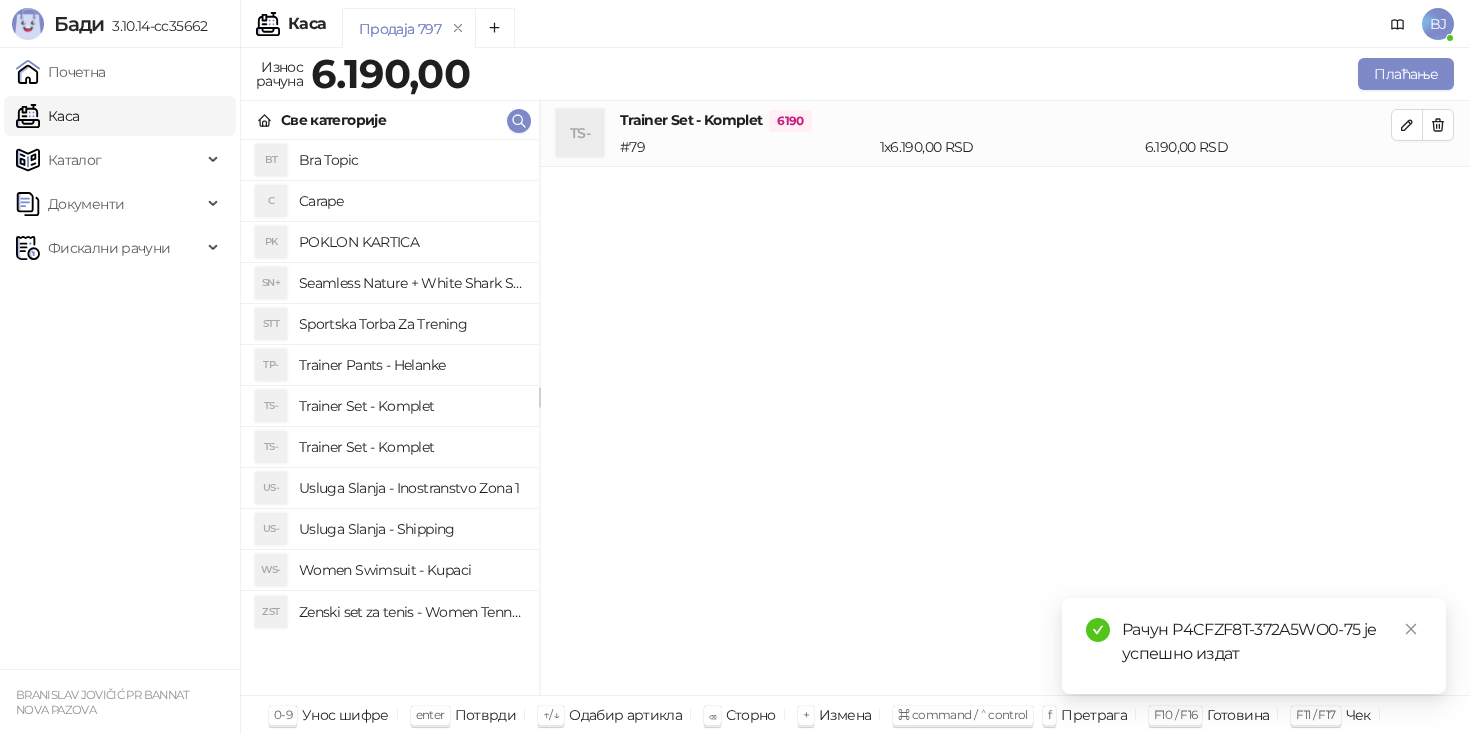 scroll, scrollTop: 0, scrollLeft: 0, axis: both 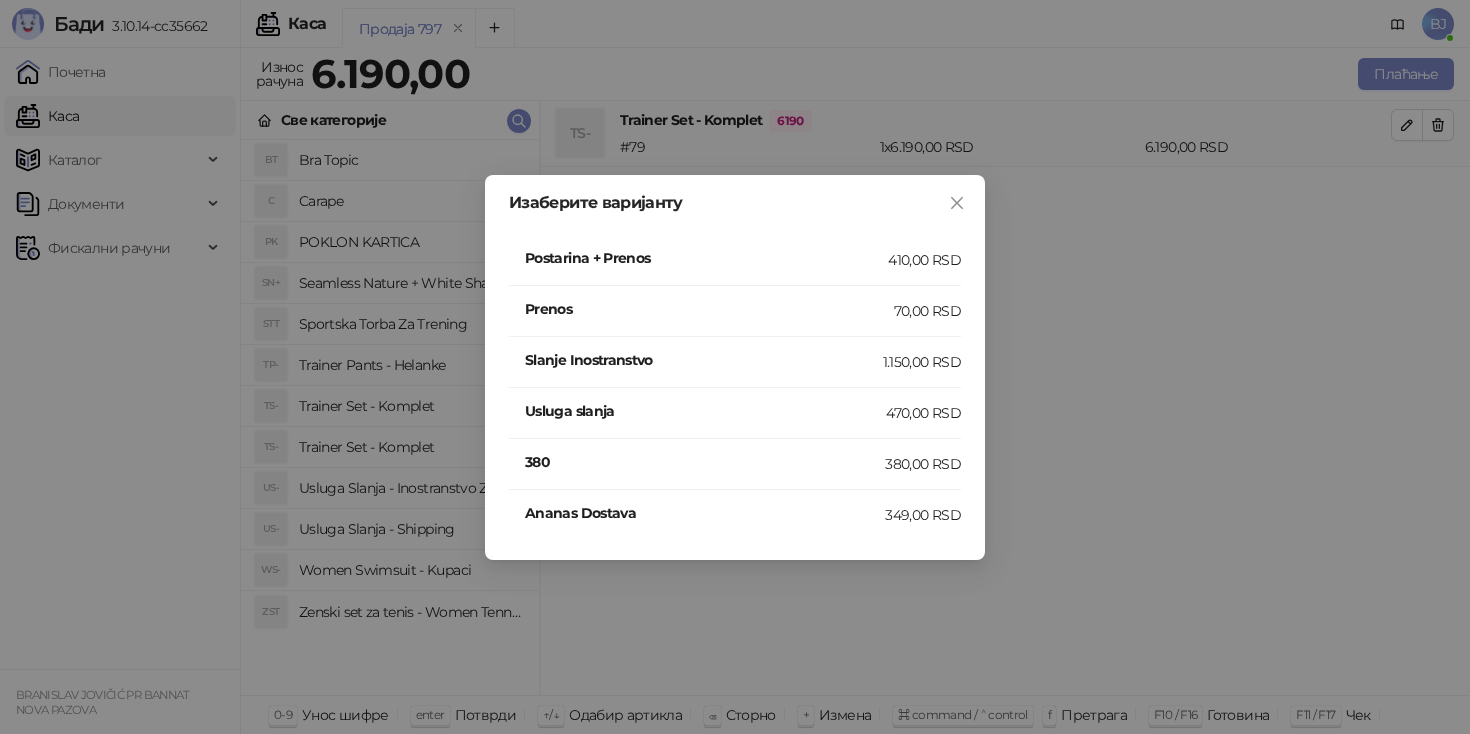 click on "410,00 RSD" at bounding box center (924, 260) 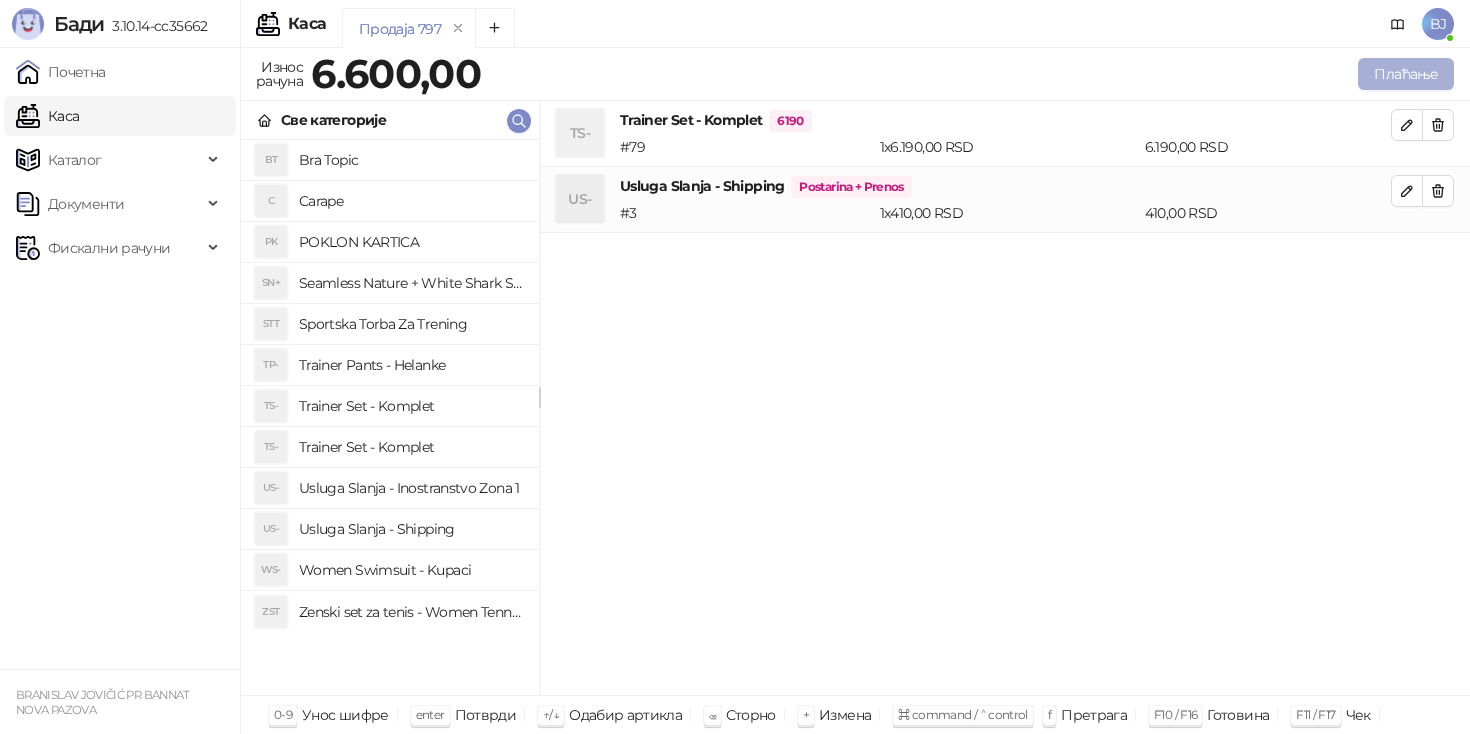 click on "Плаћање" at bounding box center (1406, 74) 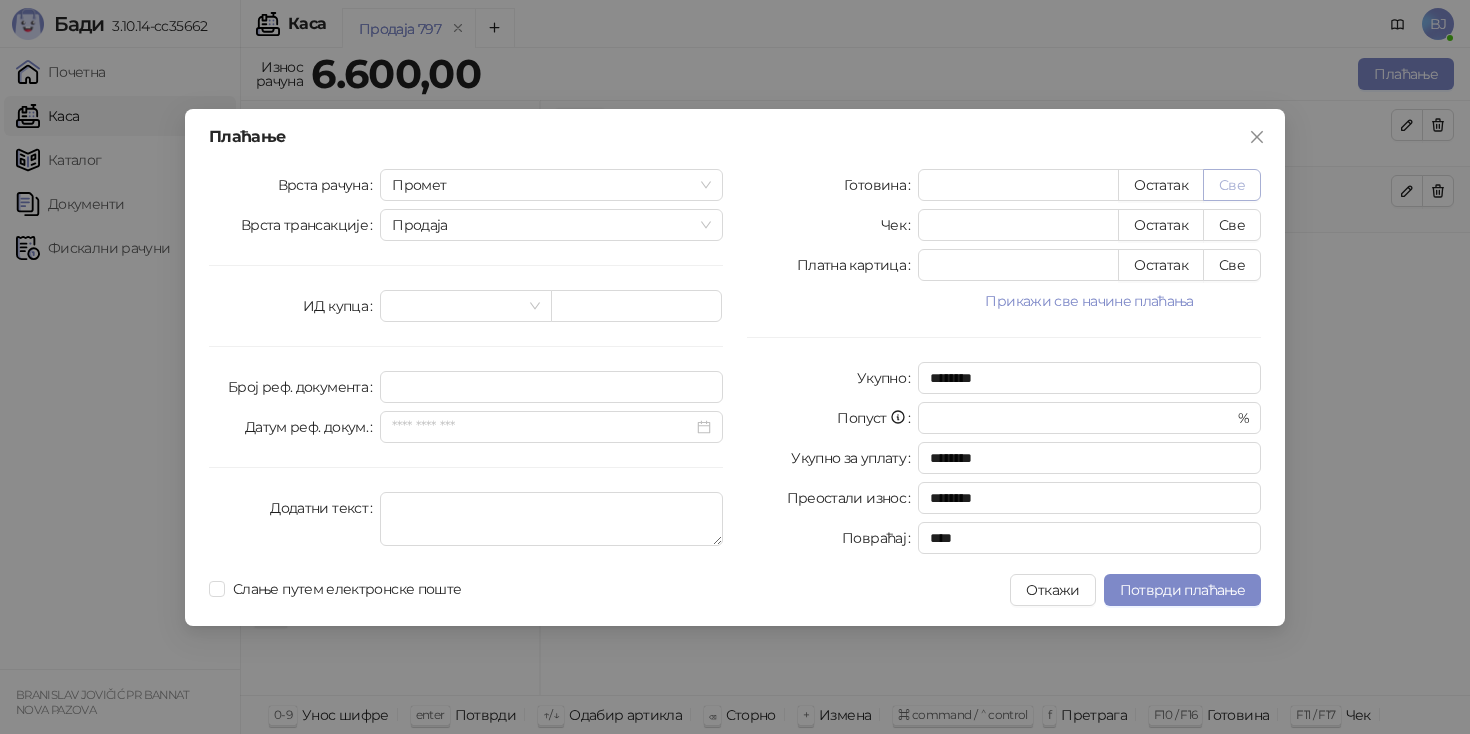 click on "Све" at bounding box center [1232, 185] 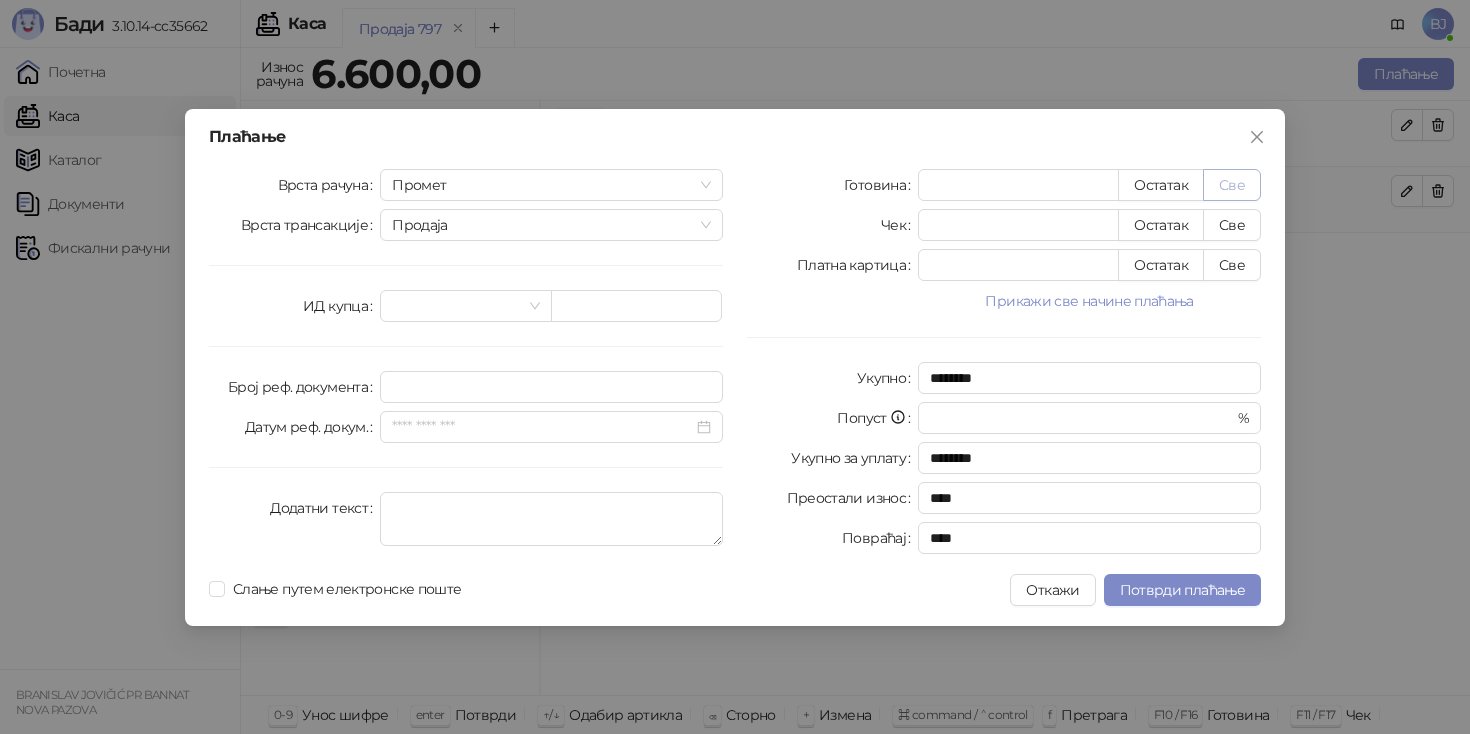 type 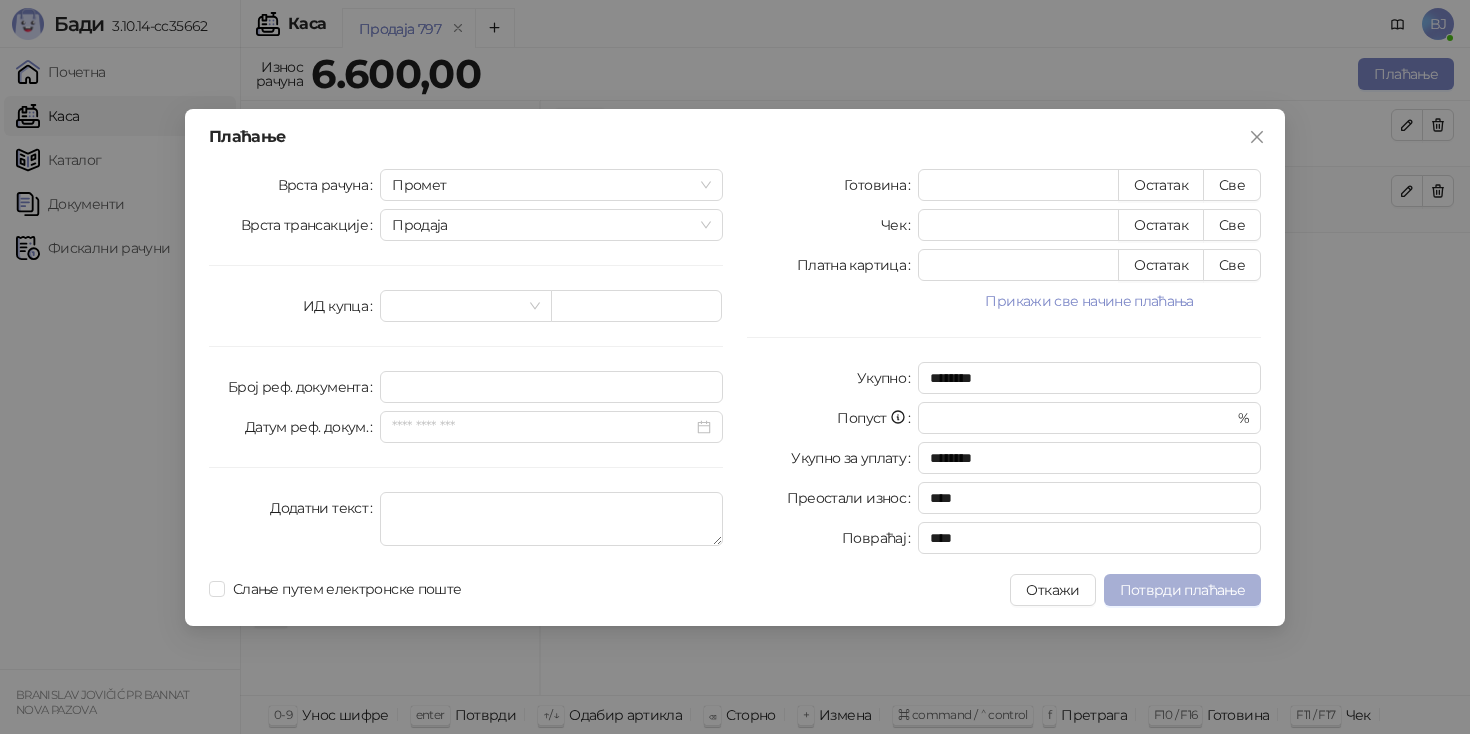 click on "Потврди плаћање" at bounding box center (1182, 590) 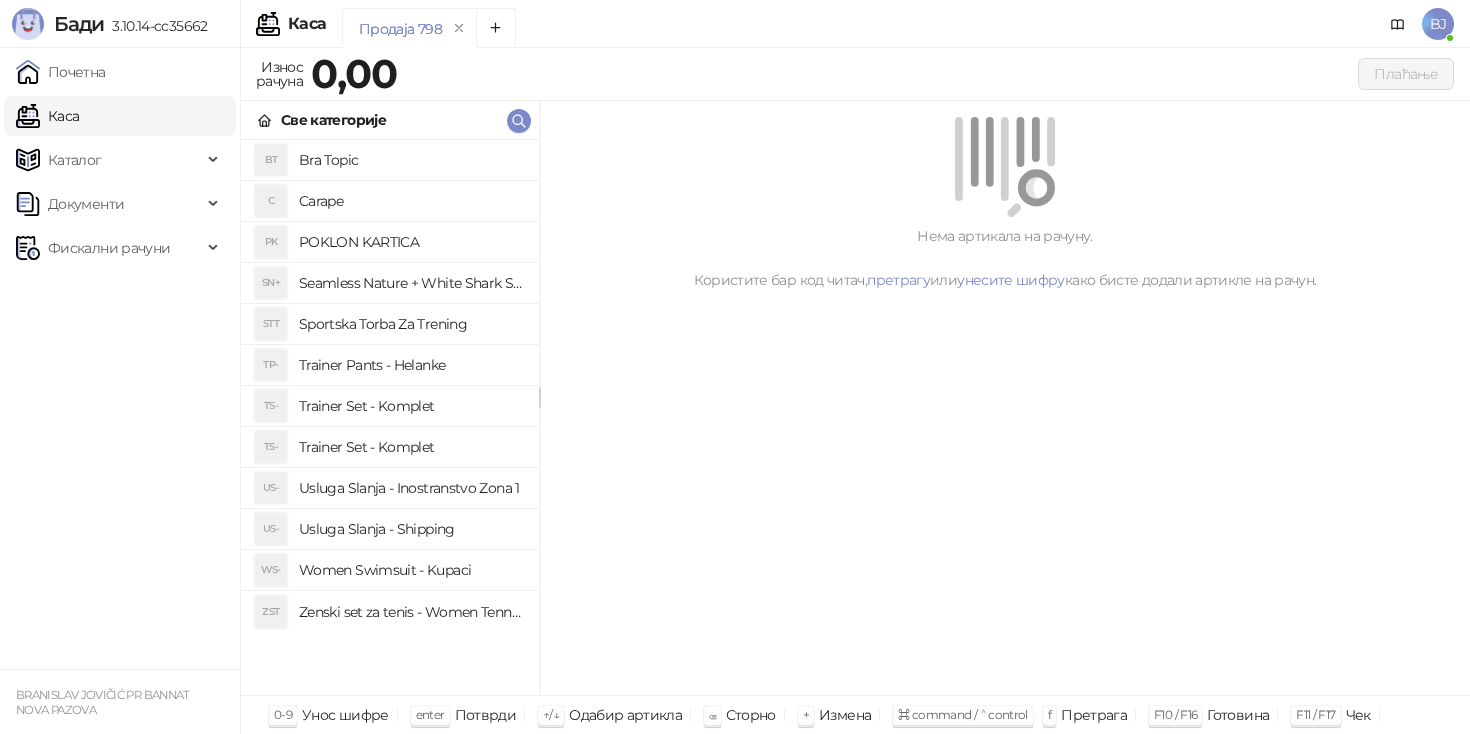 click on "Trainer Set - Komplet" at bounding box center (411, 406) 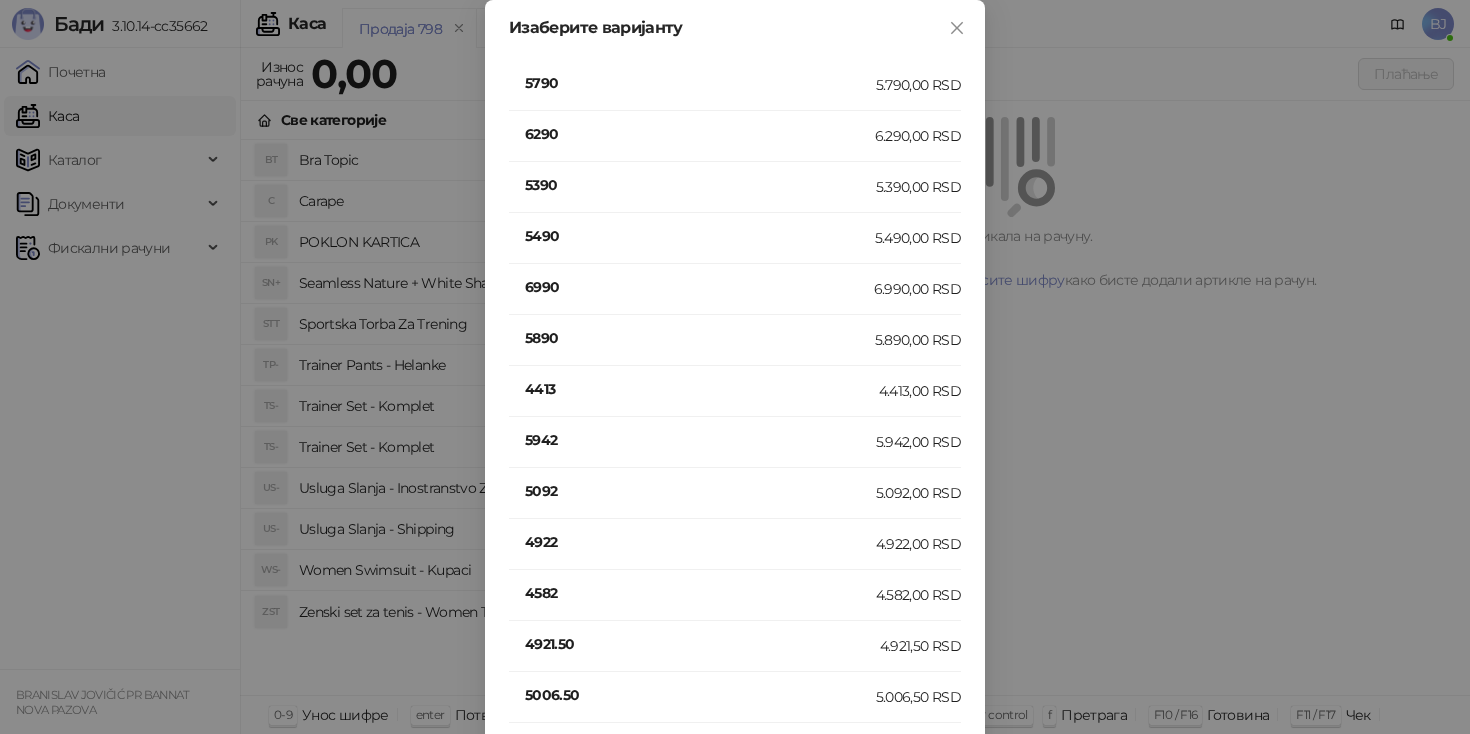 scroll, scrollTop: 583, scrollLeft: 0, axis: vertical 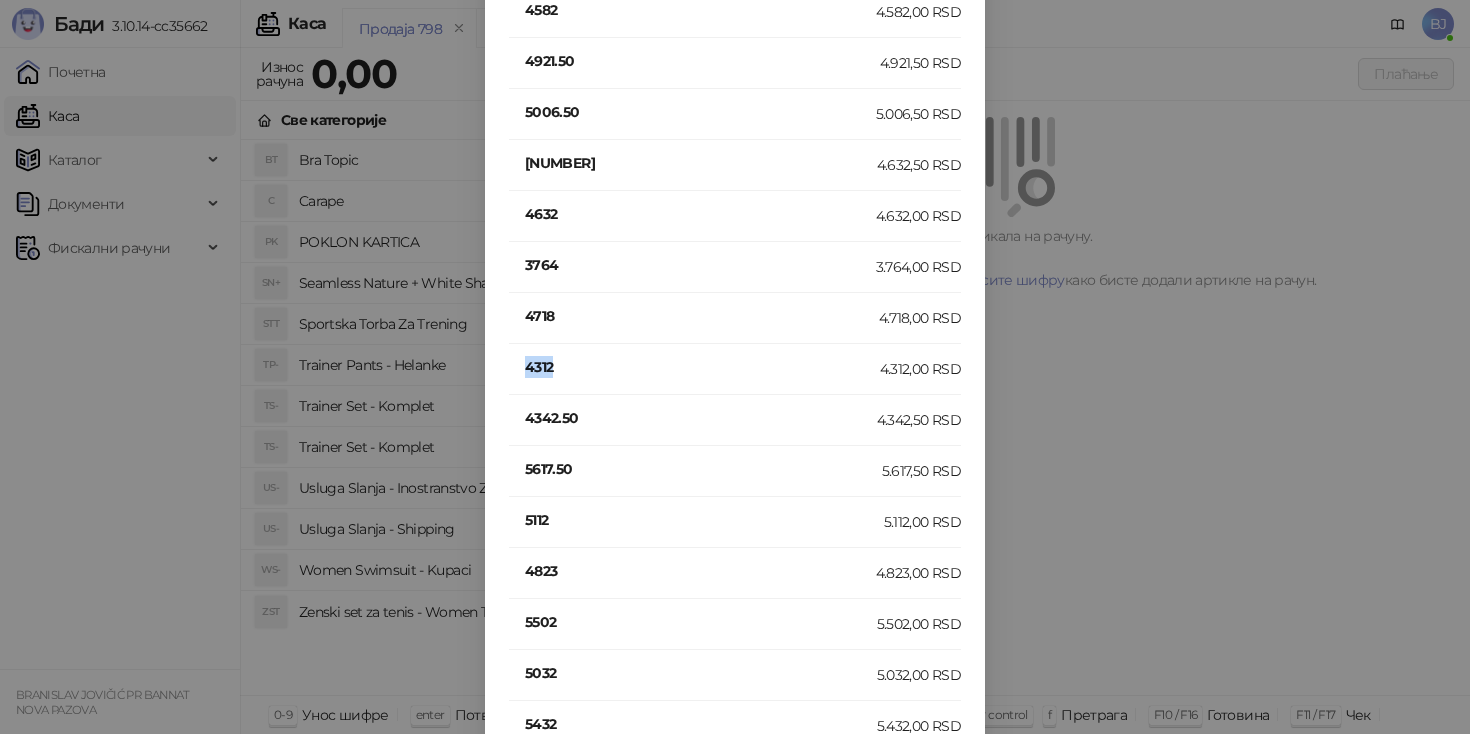 click on "4312" at bounding box center [702, 367] 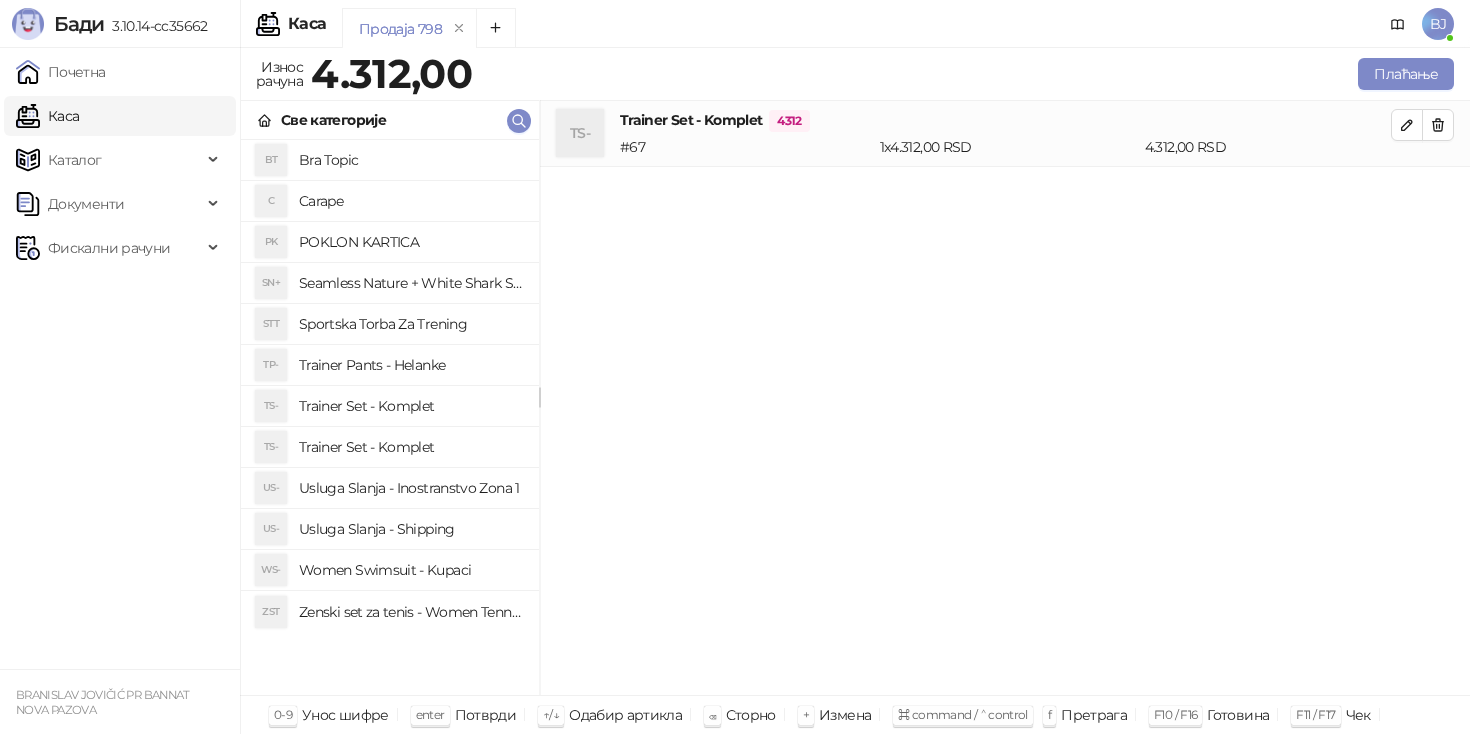scroll, scrollTop: 0, scrollLeft: 0, axis: both 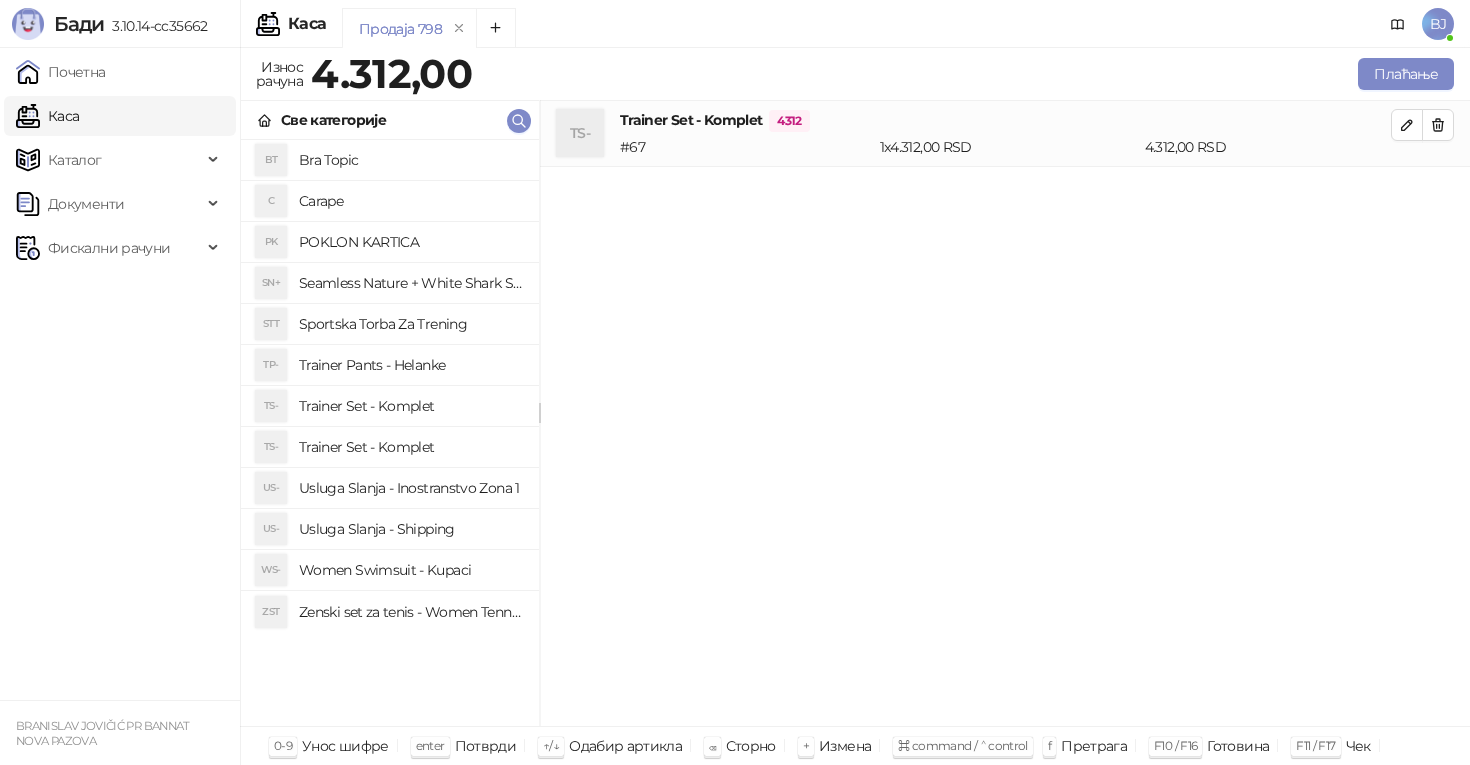 click on "Trainer Set - Komplet" at bounding box center (411, 447) 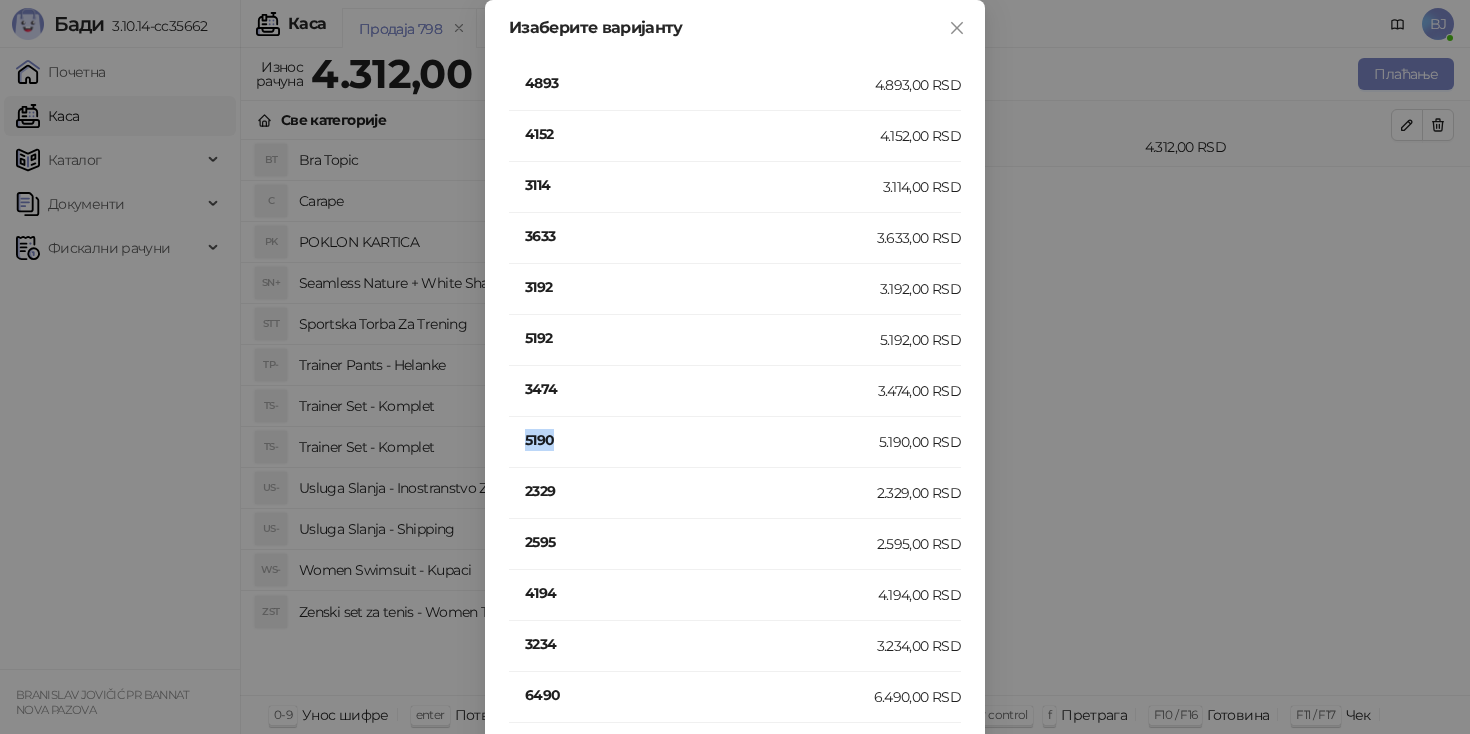 click on "5190" at bounding box center (702, 440) 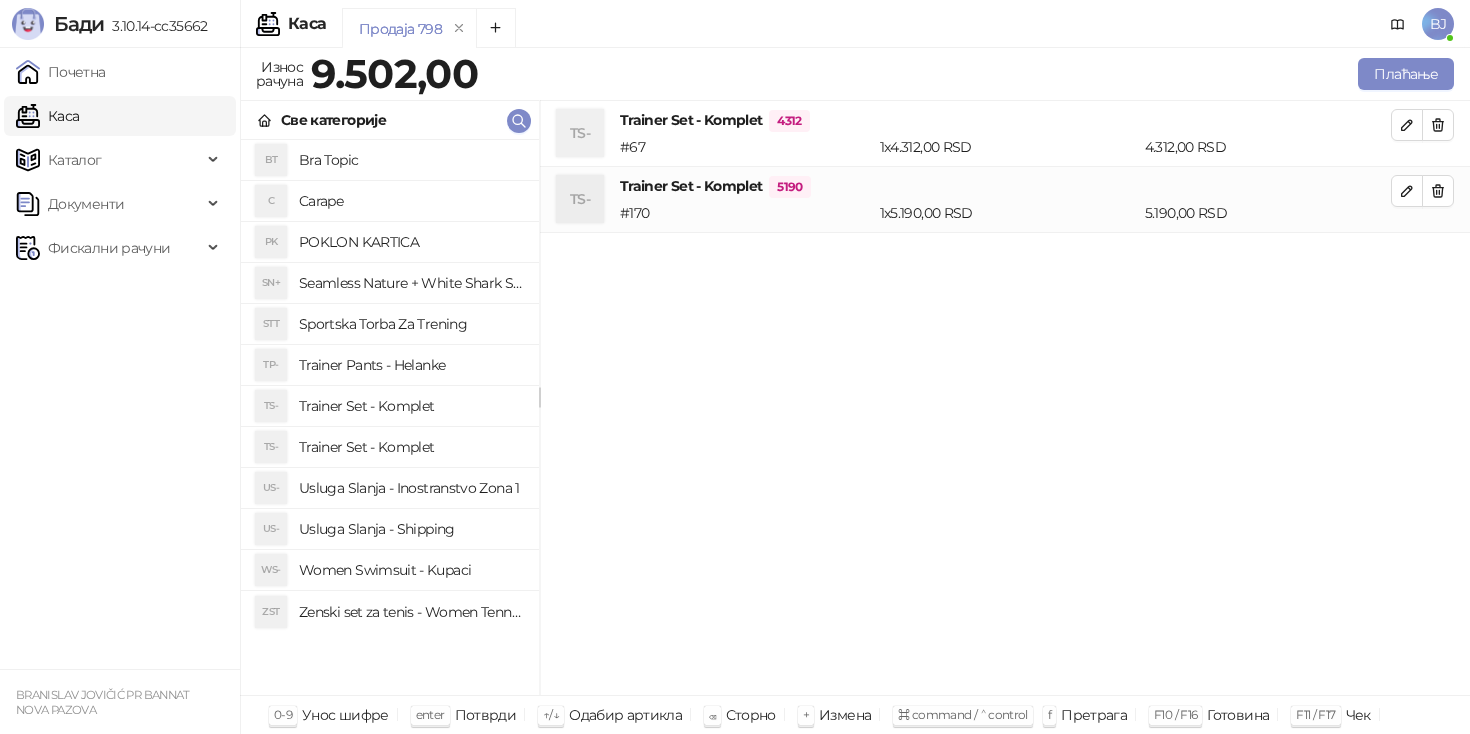click on "Trainer Set - Komplet" at bounding box center (411, 406) 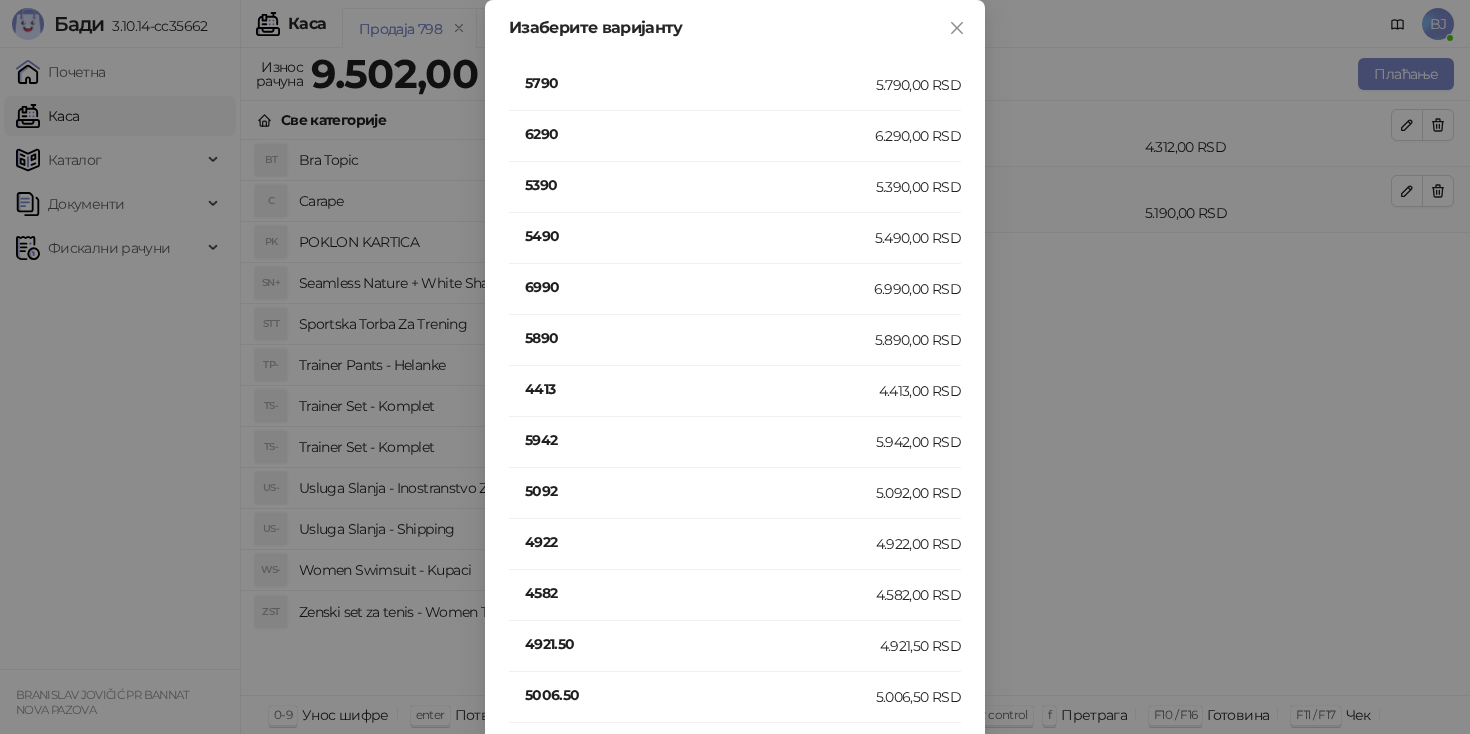 scroll, scrollTop: 379, scrollLeft: 0, axis: vertical 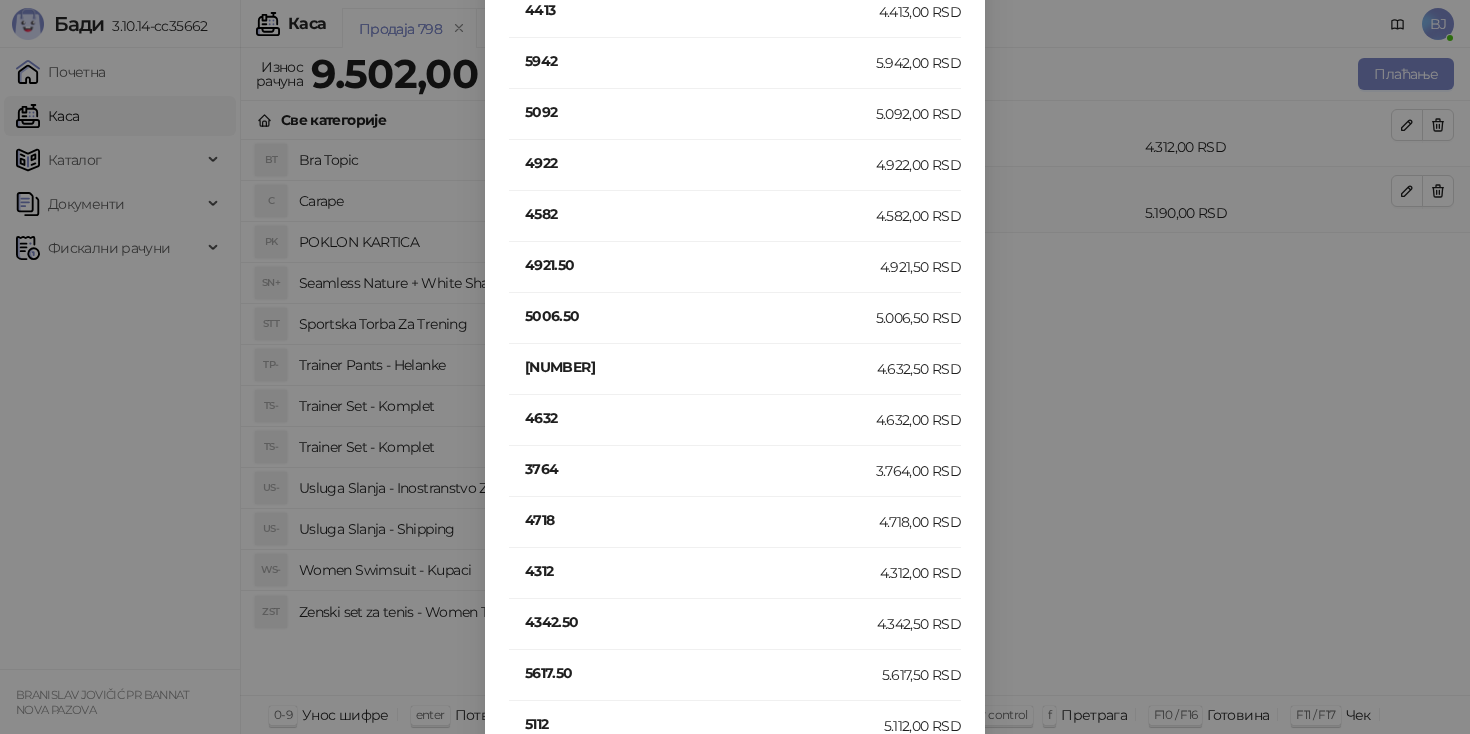 click on "4632" at bounding box center [700, 418] 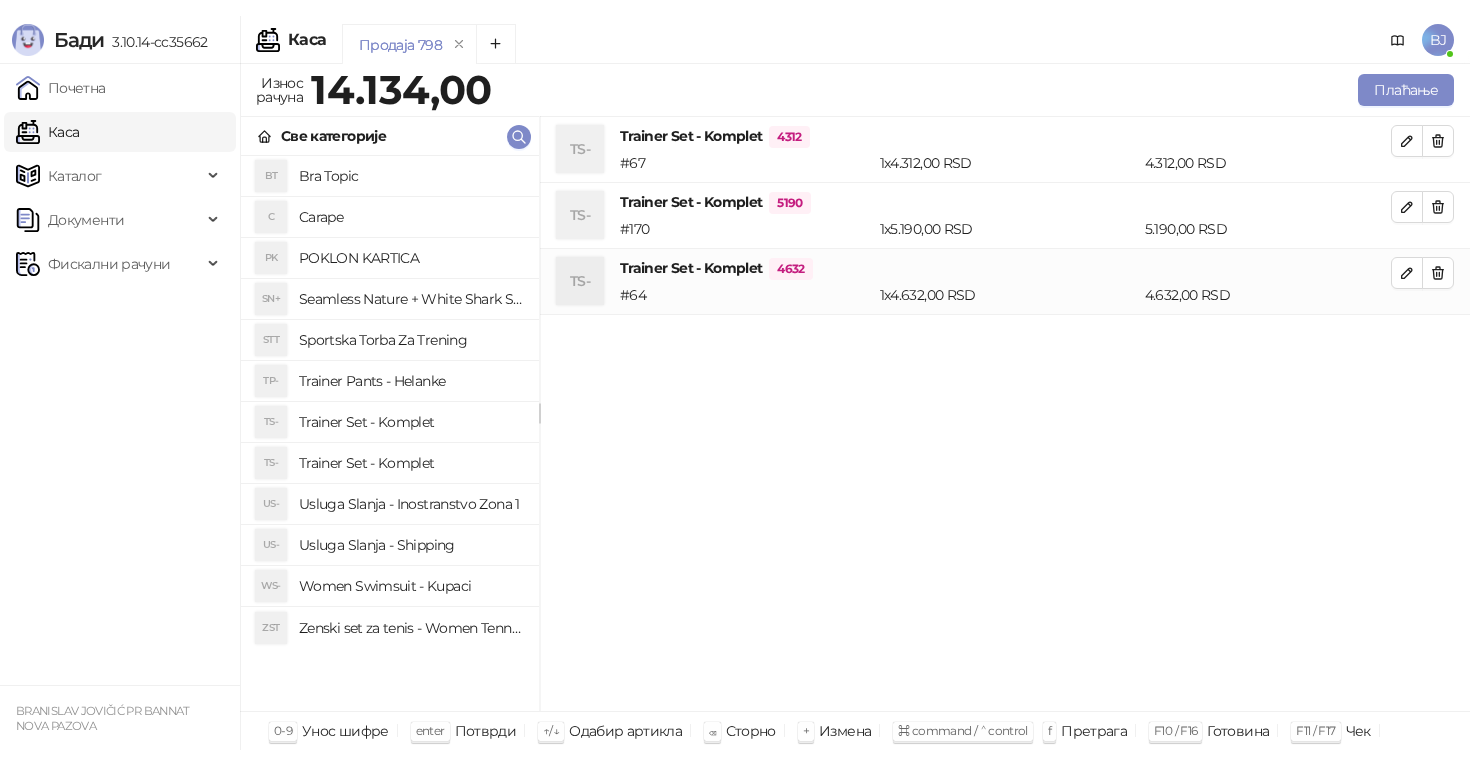 scroll, scrollTop: 0, scrollLeft: 0, axis: both 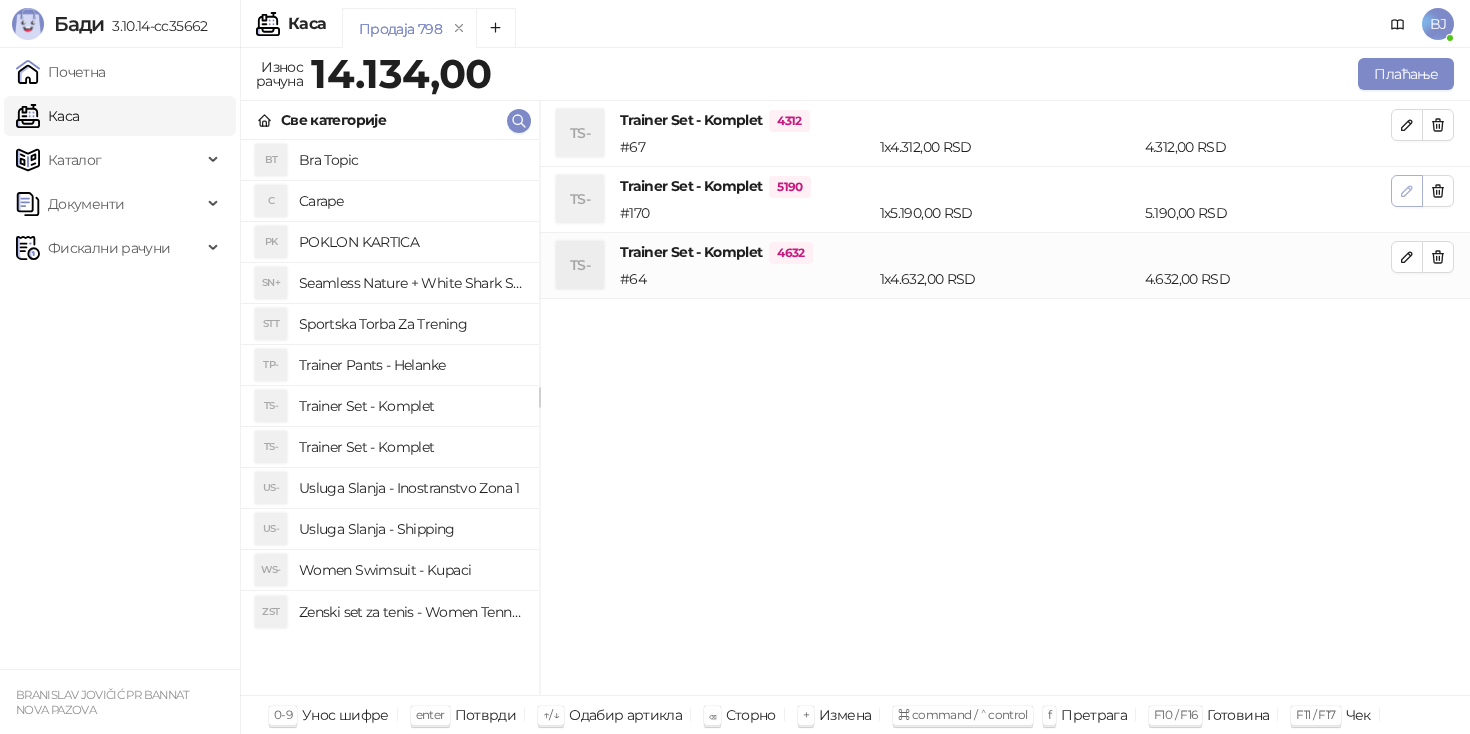 click 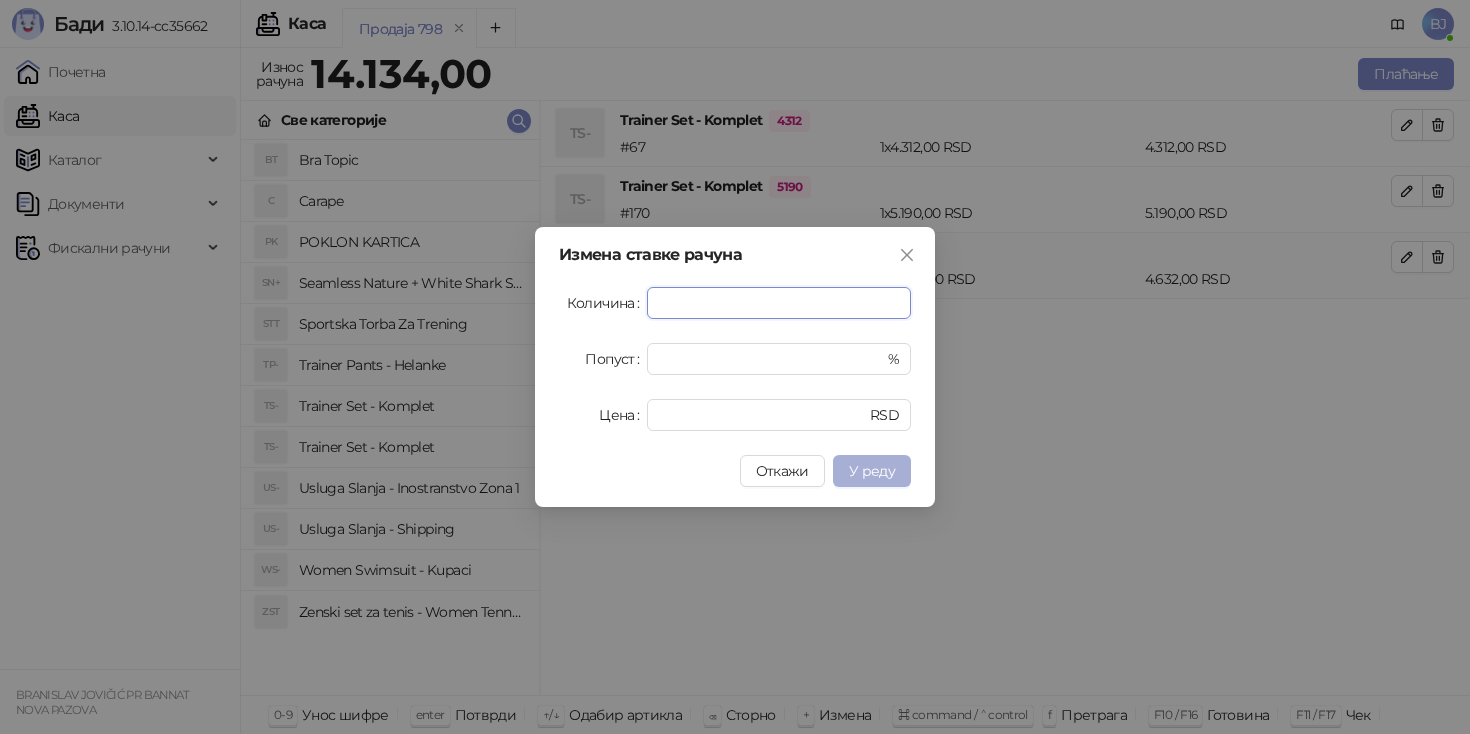 type on "*" 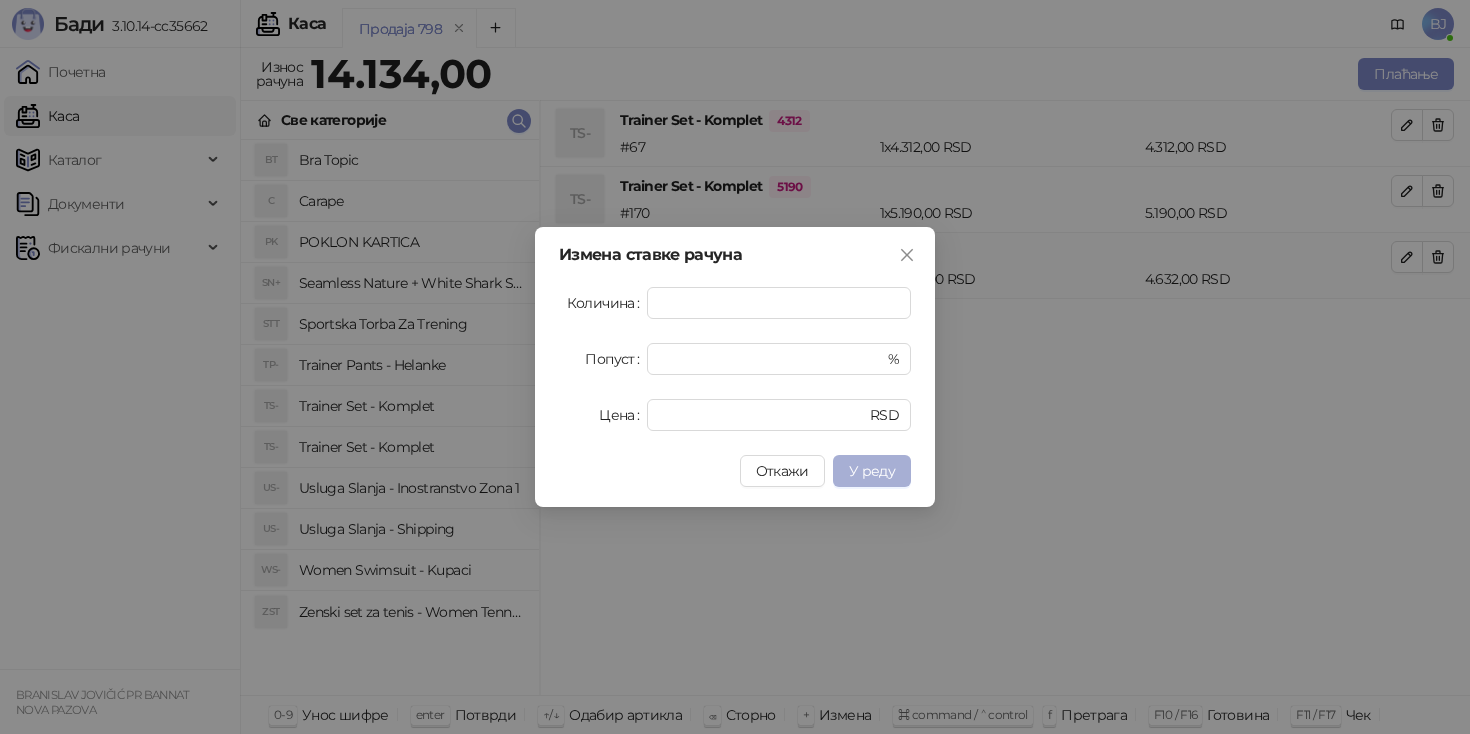 click on "У реду" at bounding box center [872, 471] 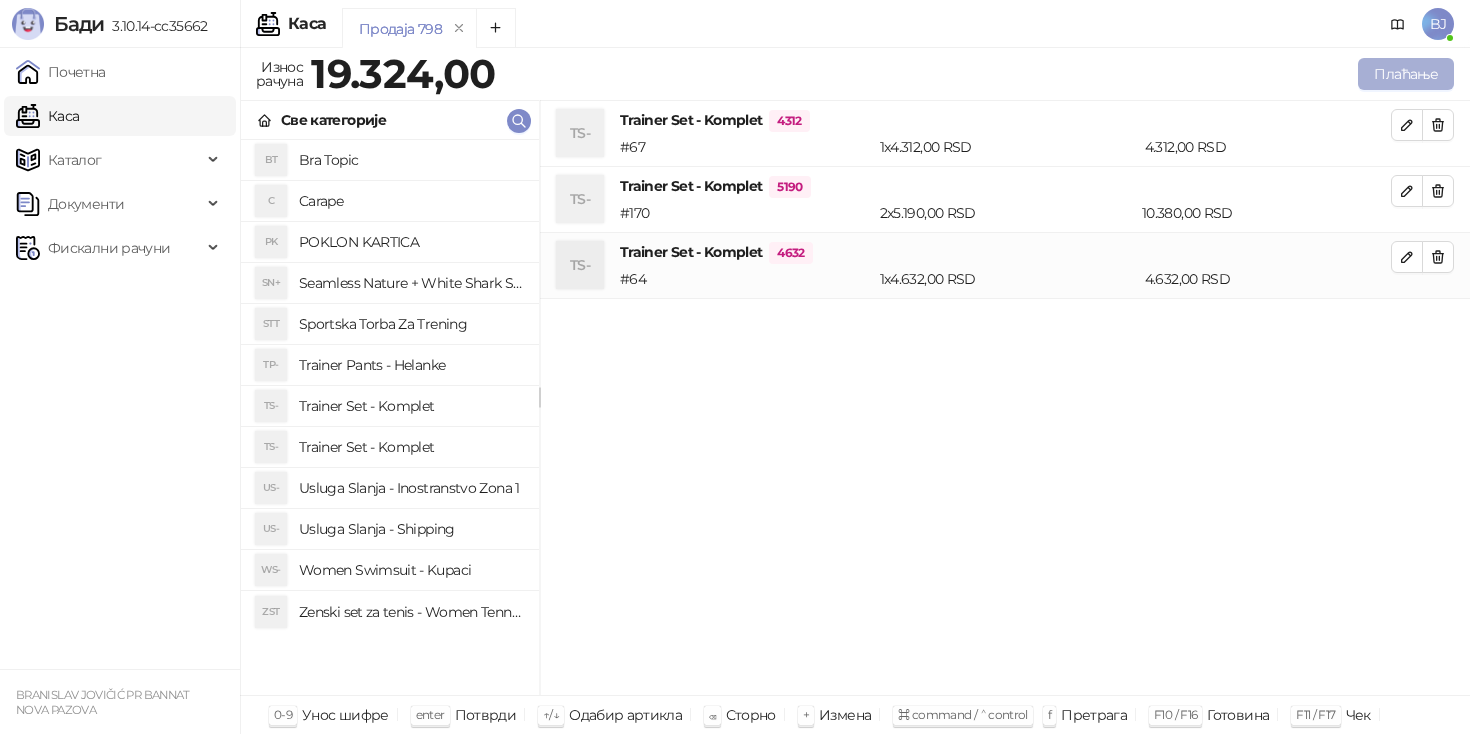 click on "Плаћање" at bounding box center [1406, 74] 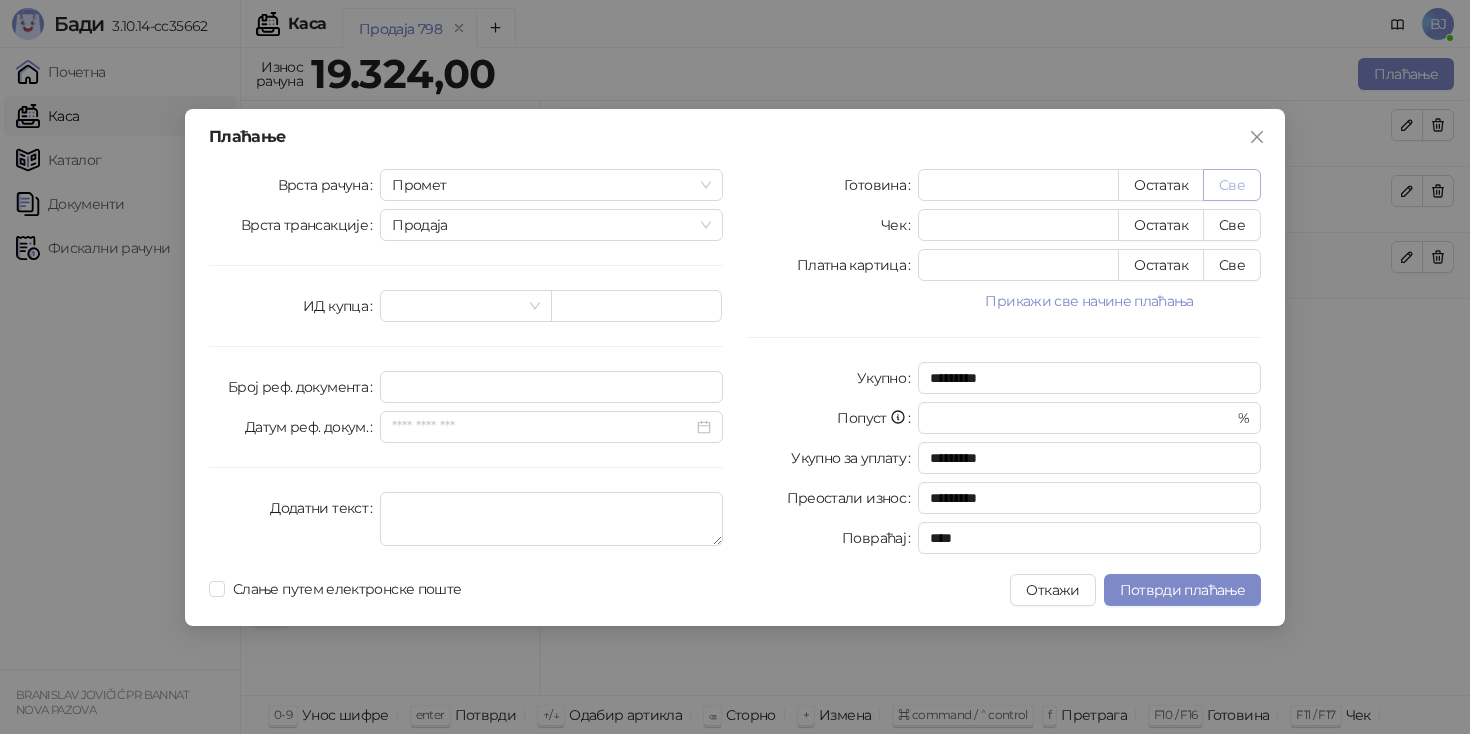 click on "Све" at bounding box center [1232, 185] 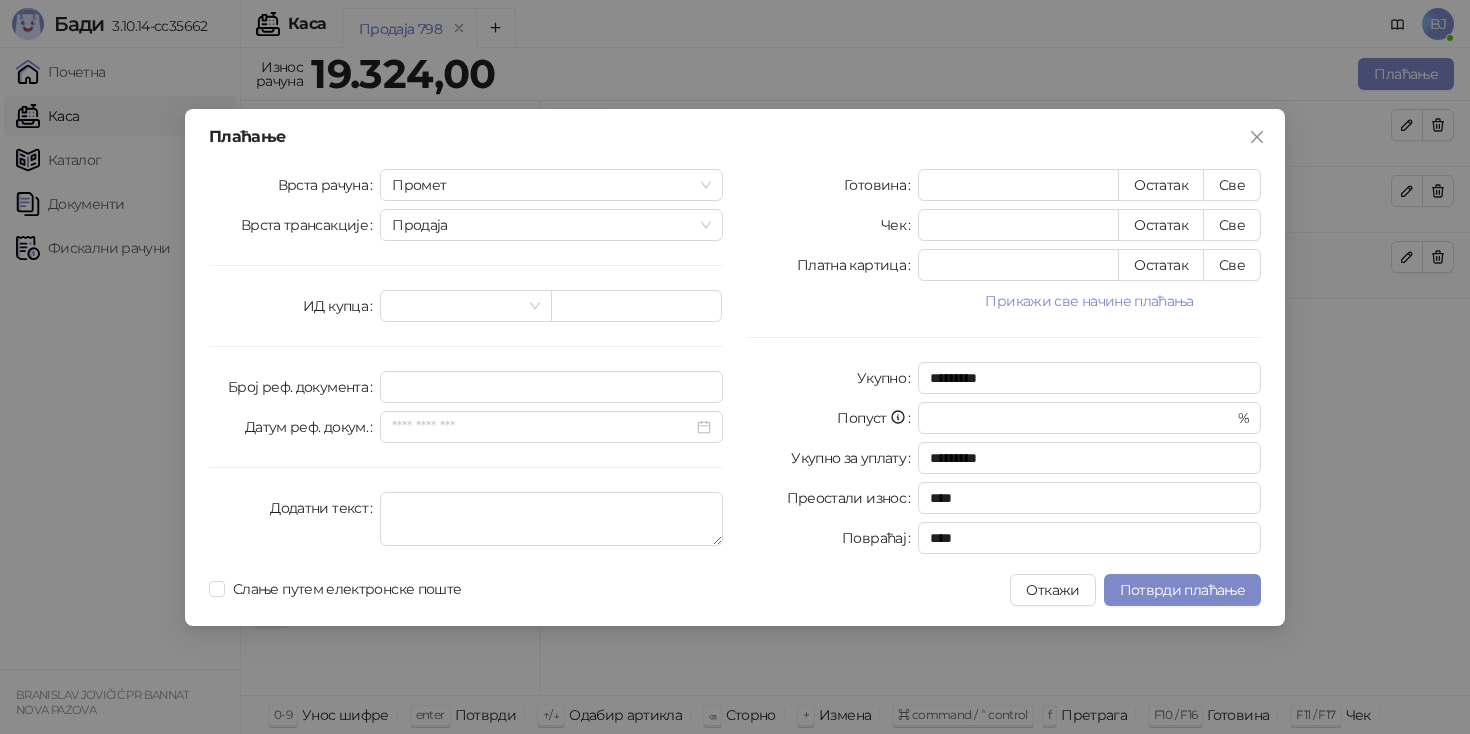 type 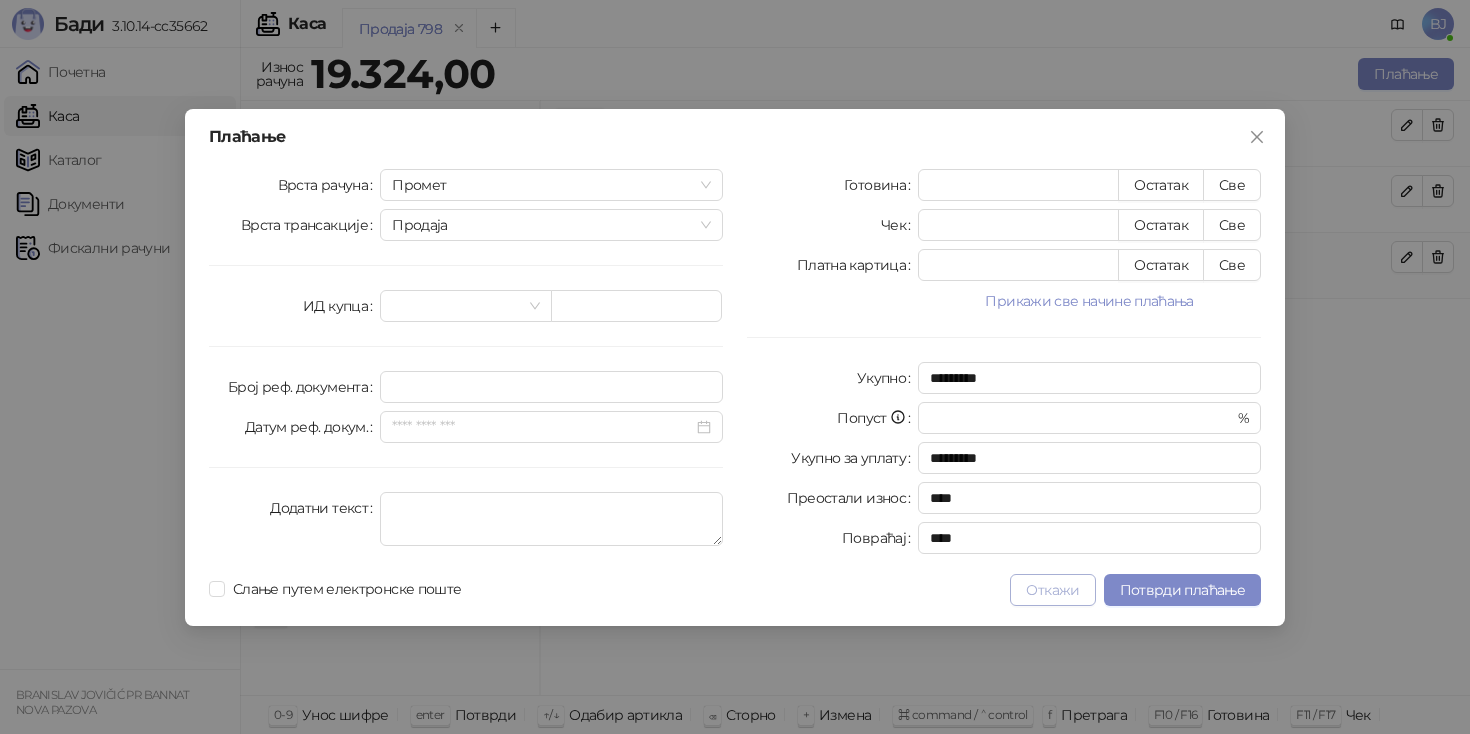 click on "Откажи" at bounding box center [1052, 590] 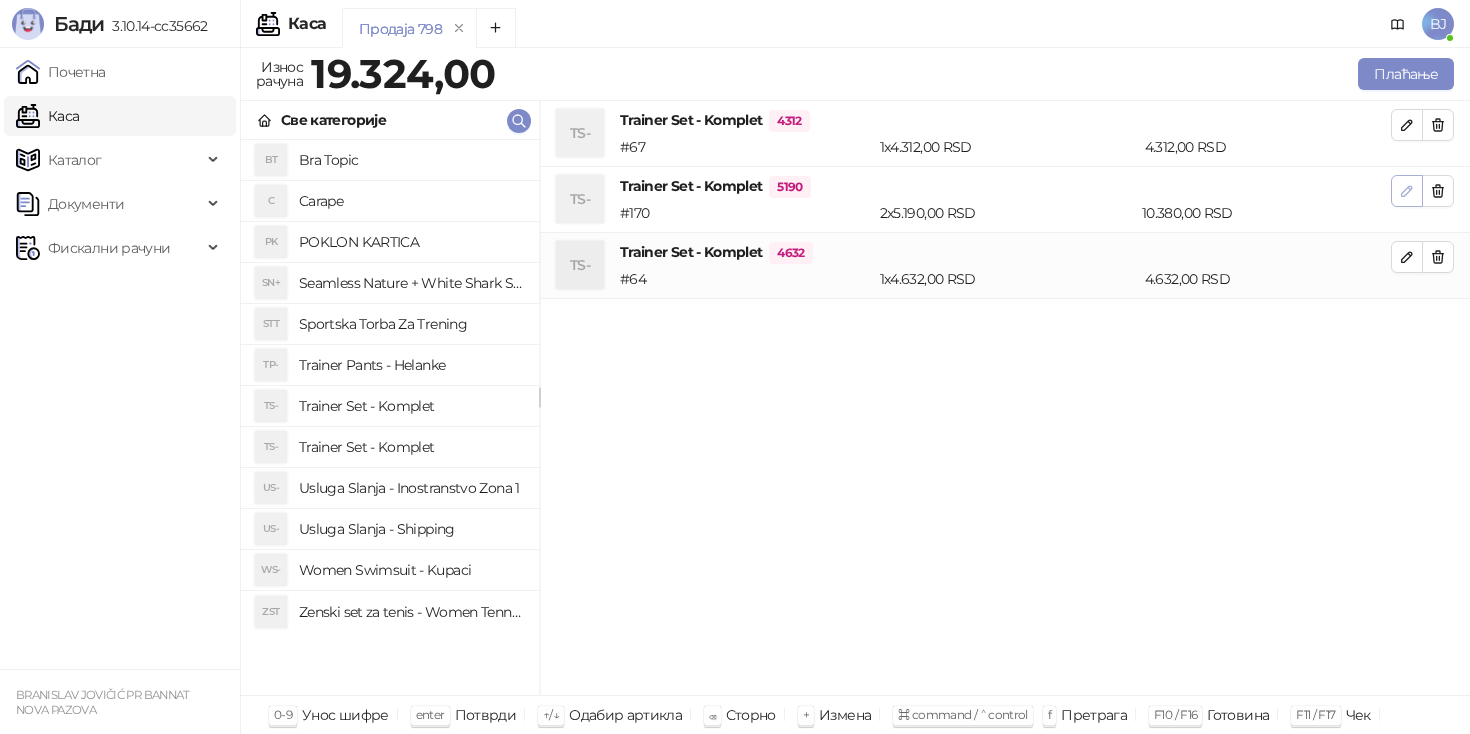 click 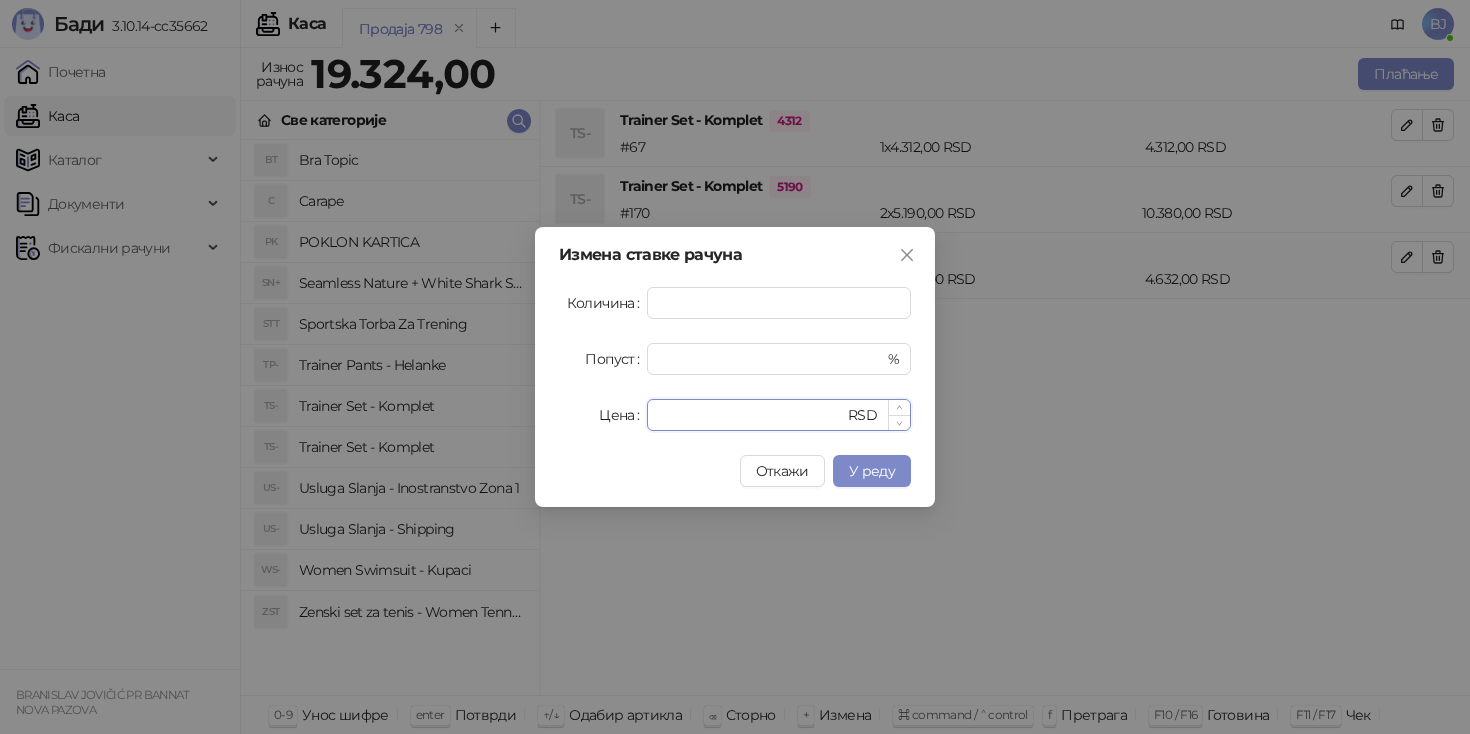 click on "****" at bounding box center (751, 415) 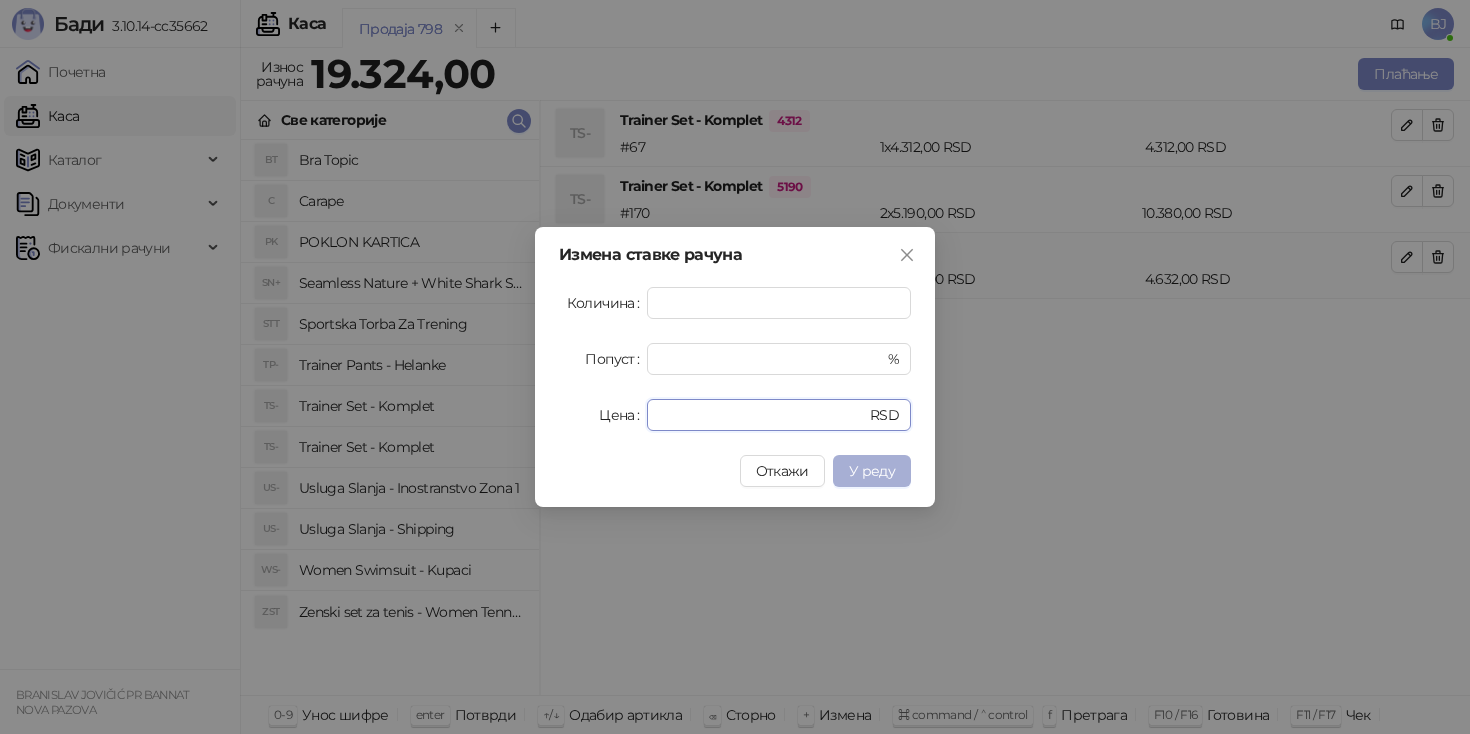 type on "****" 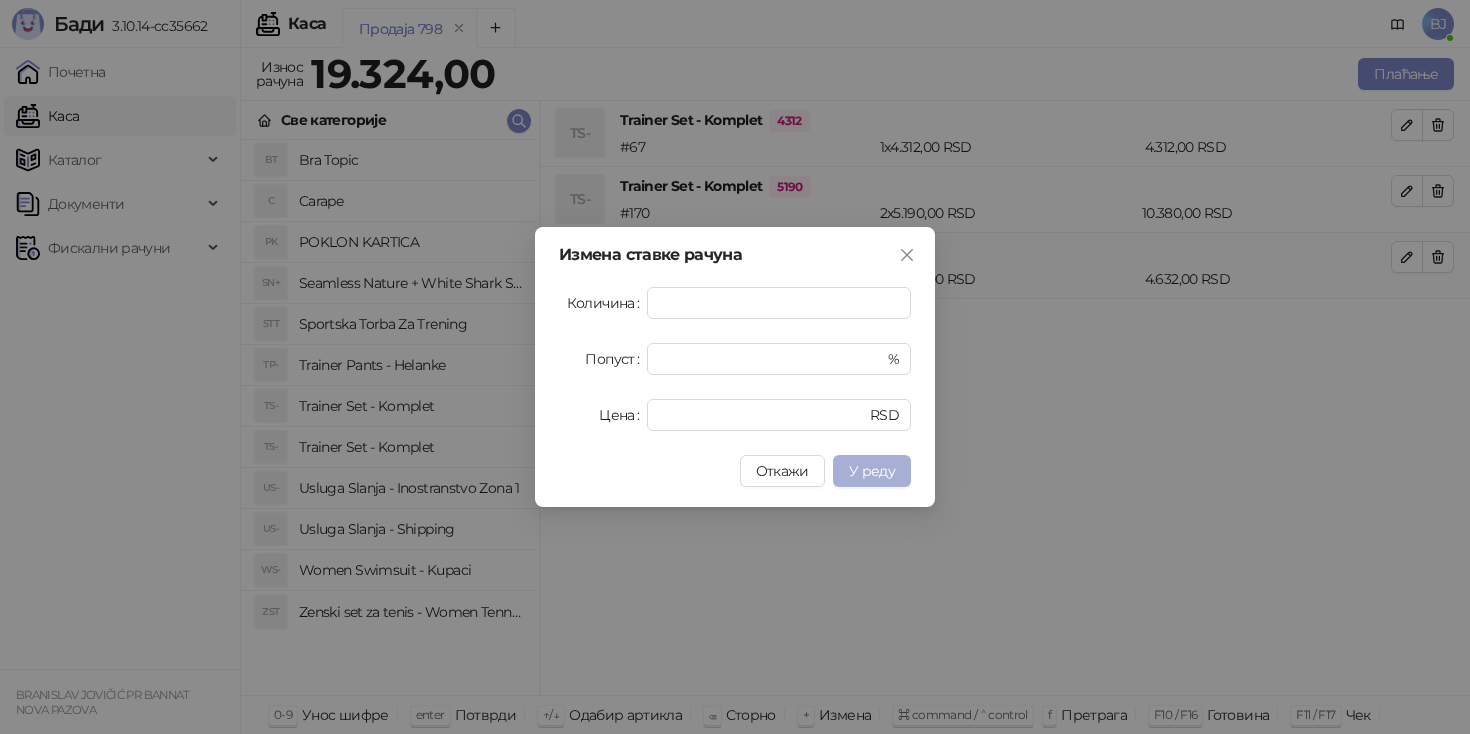 click on "У реду" at bounding box center [872, 471] 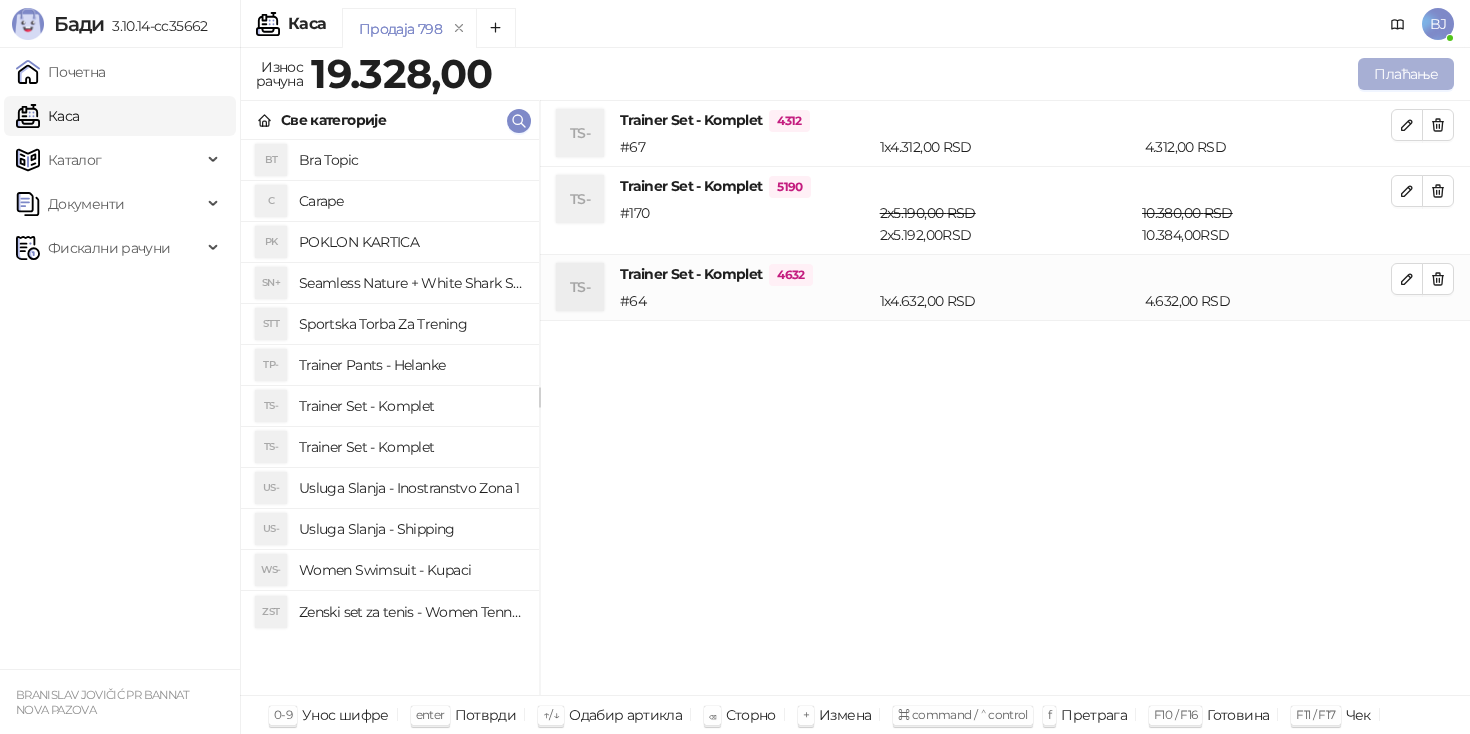 click on "Плаћање" at bounding box center [1406, 74] 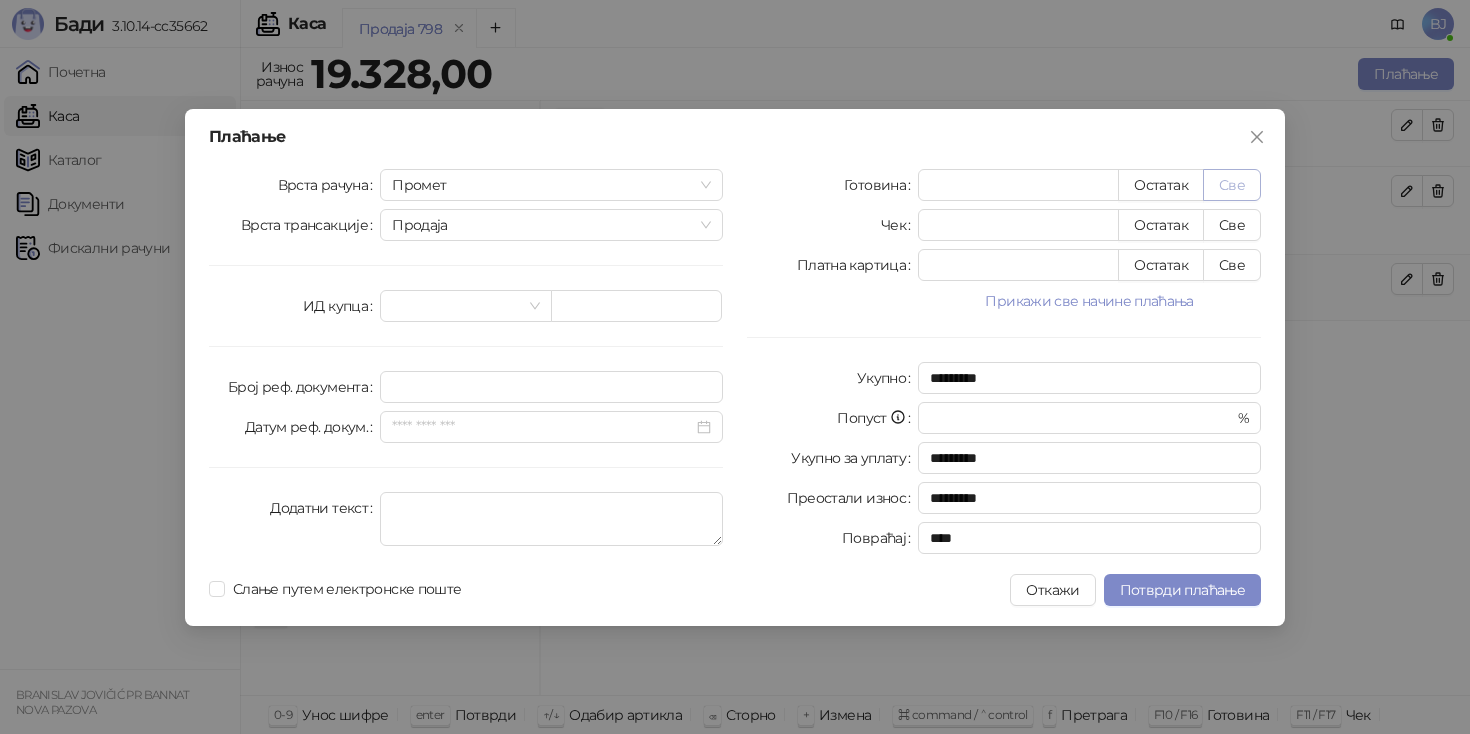 click on "Све" at bounding box center (1232, 185) 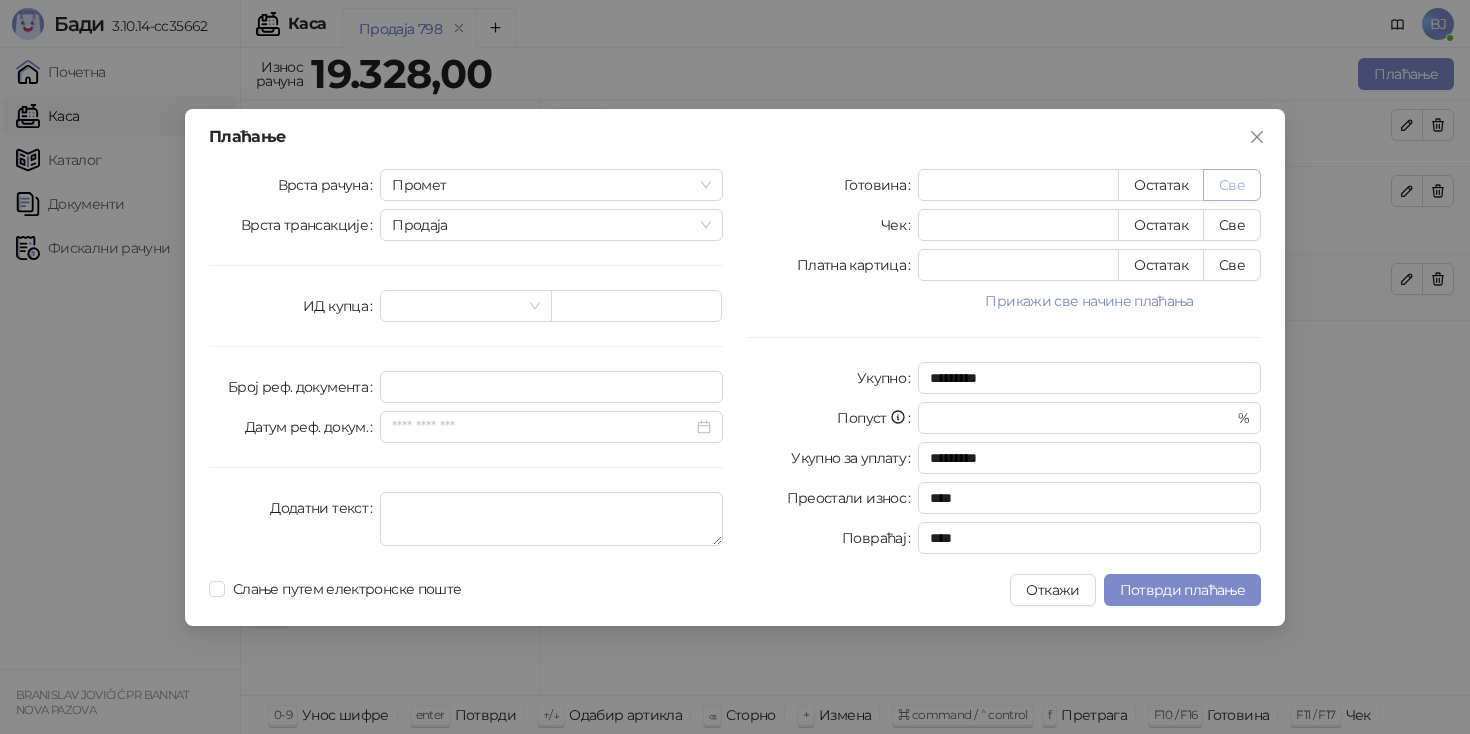 type 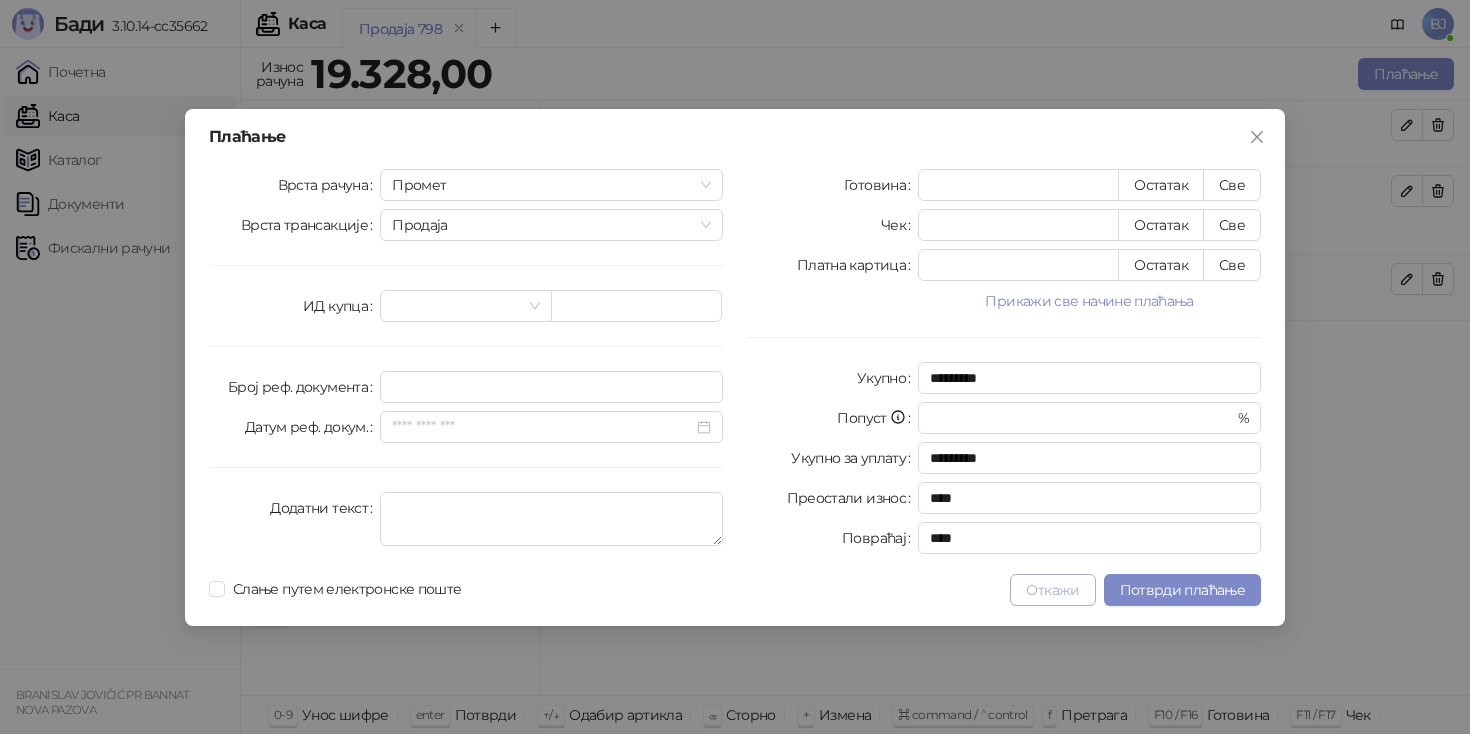 click on "Откажи" at bounding box center (1052, 590) 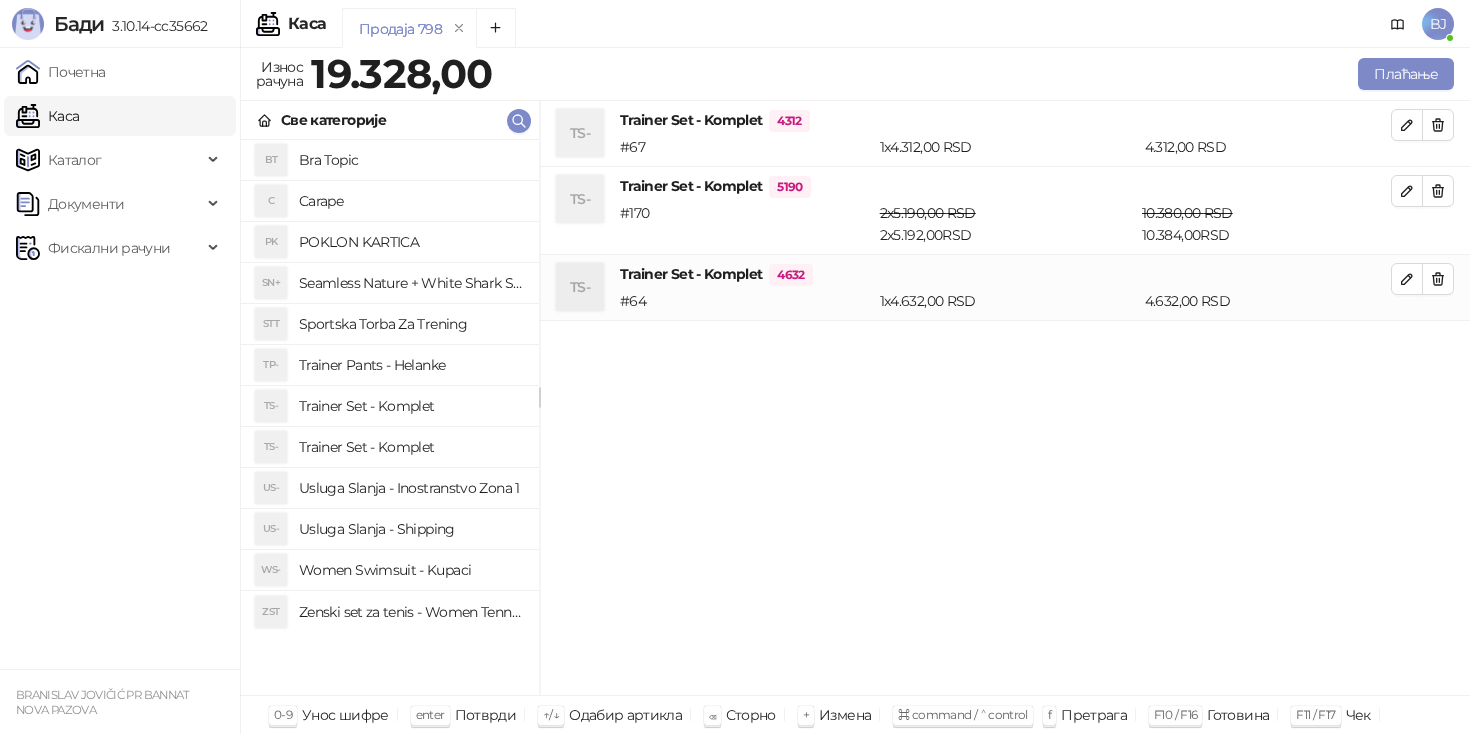 click on "Usluga Slanja - Shipping" at bounding box center [411, 529] 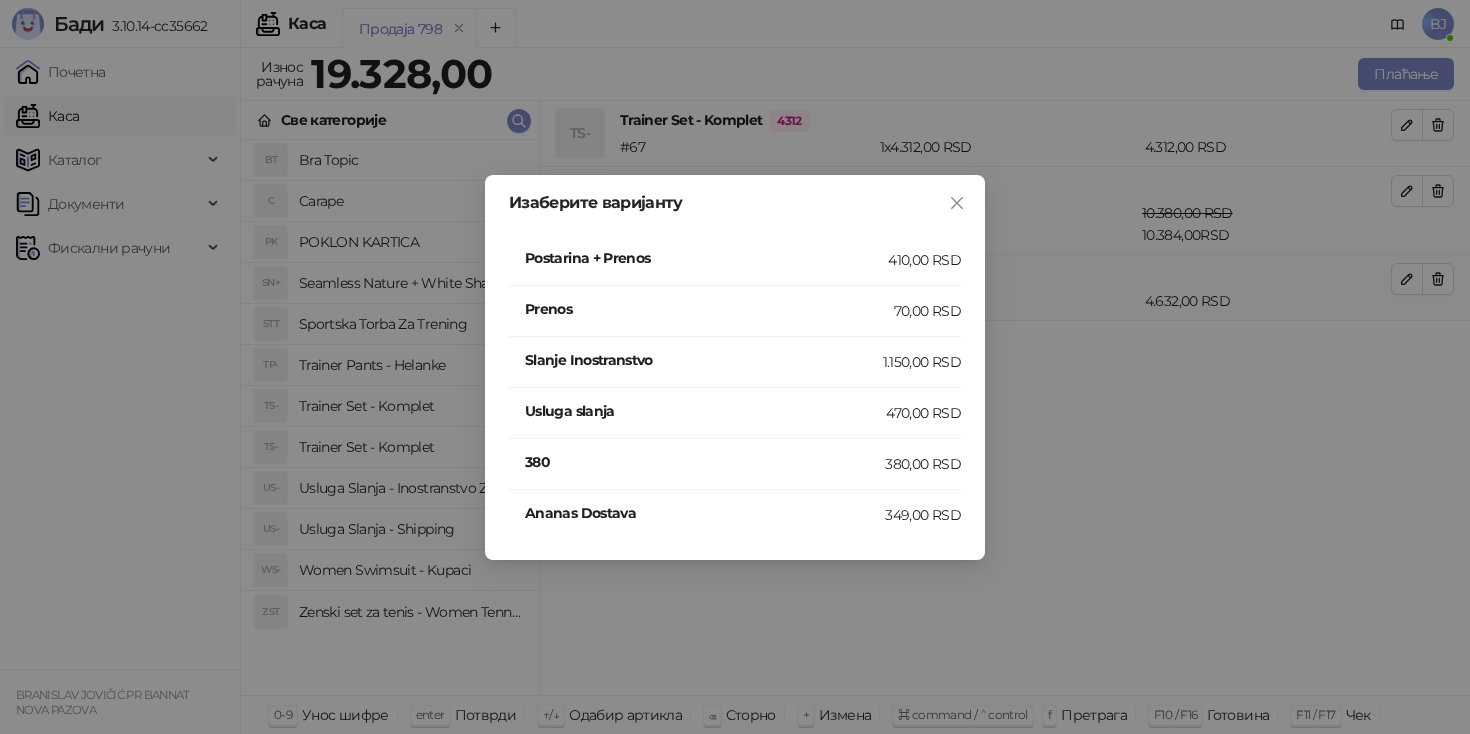 click on "410,00 RSD" at bounding box center [924, 260] 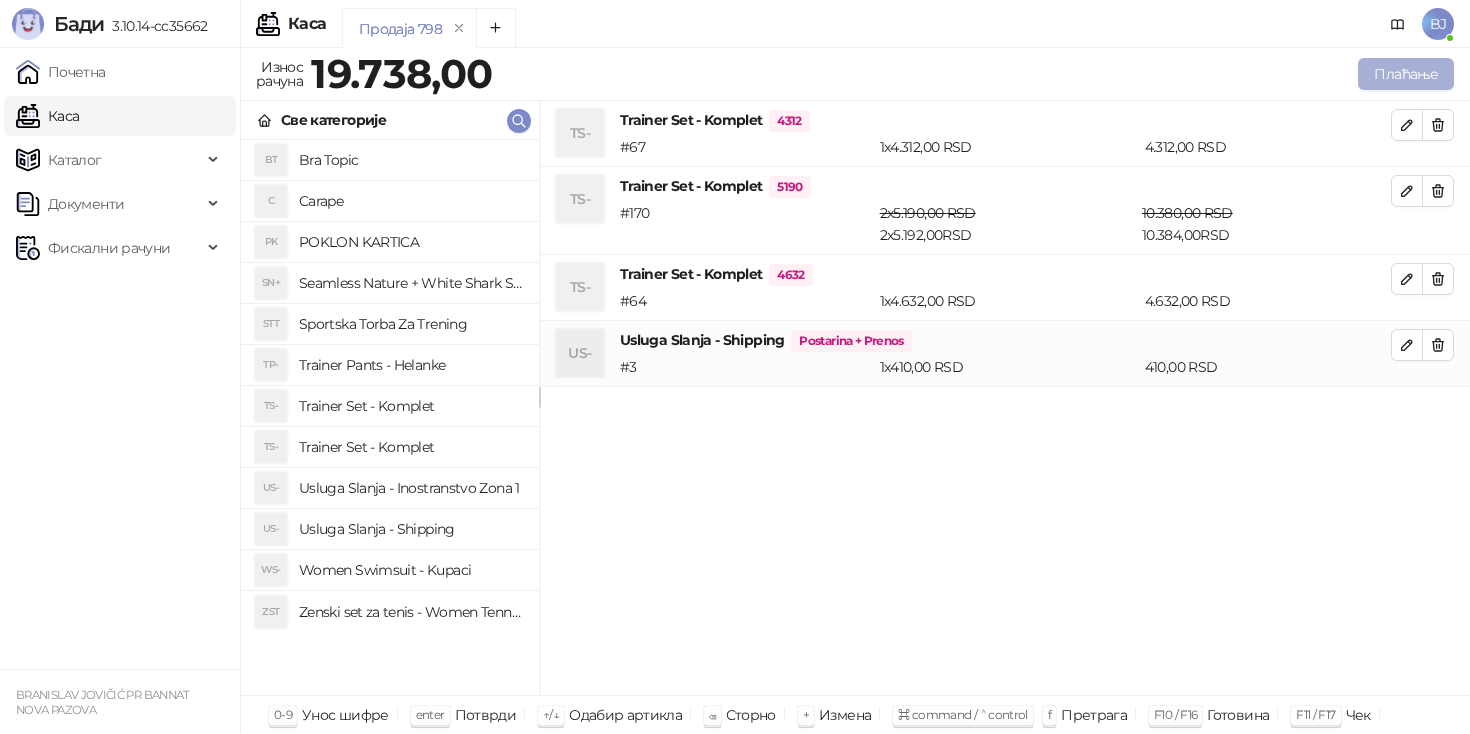 click on "Плаћање" at bounding box center [1406, 74] 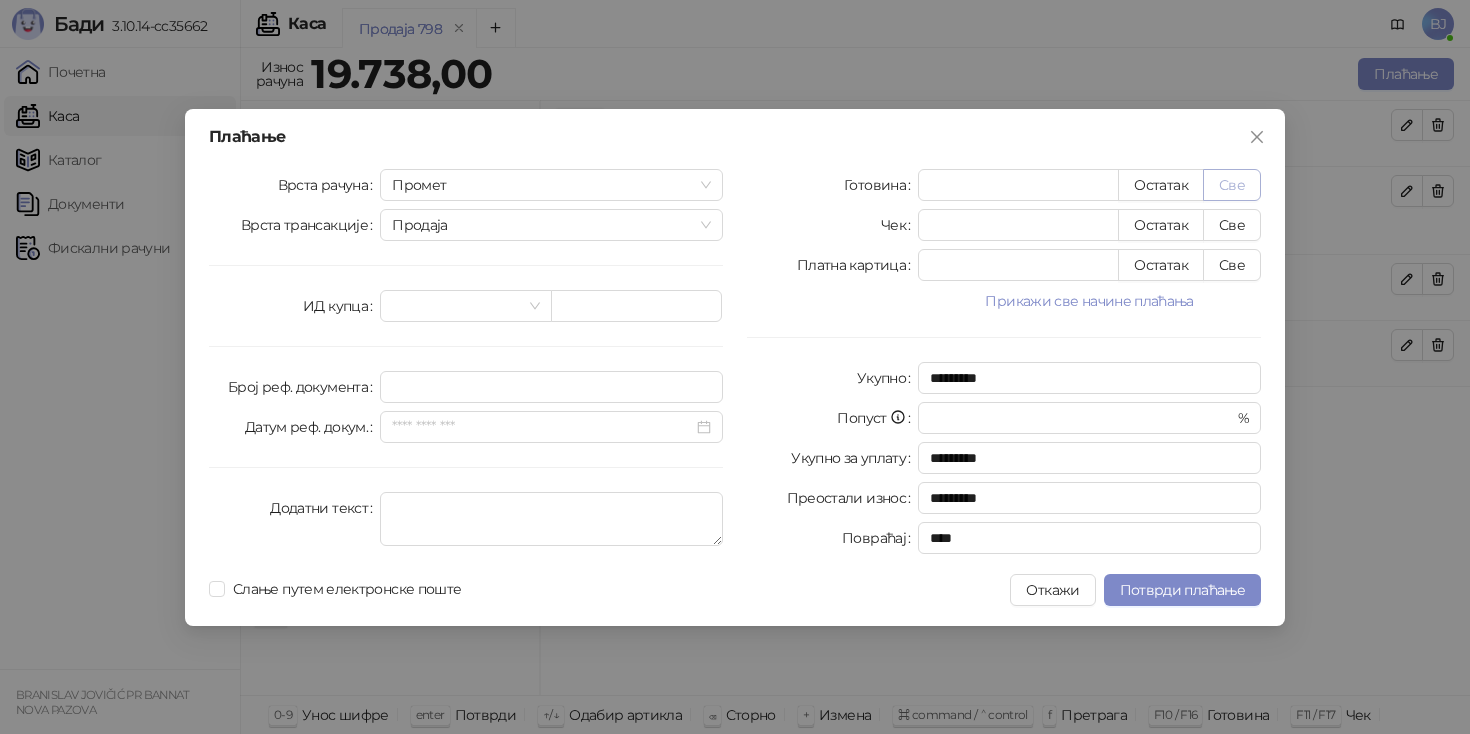click on "Све" at bounding box center (1232, 185) 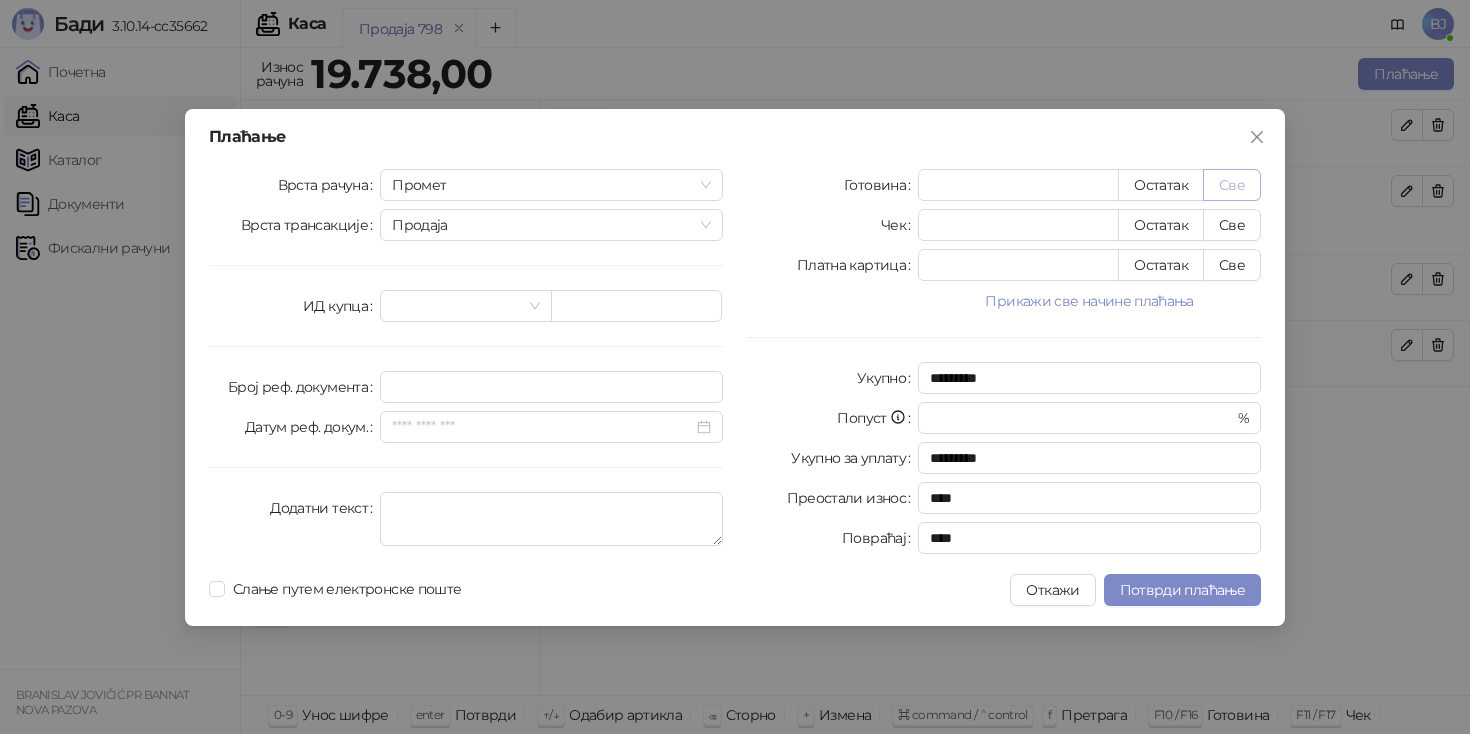 type 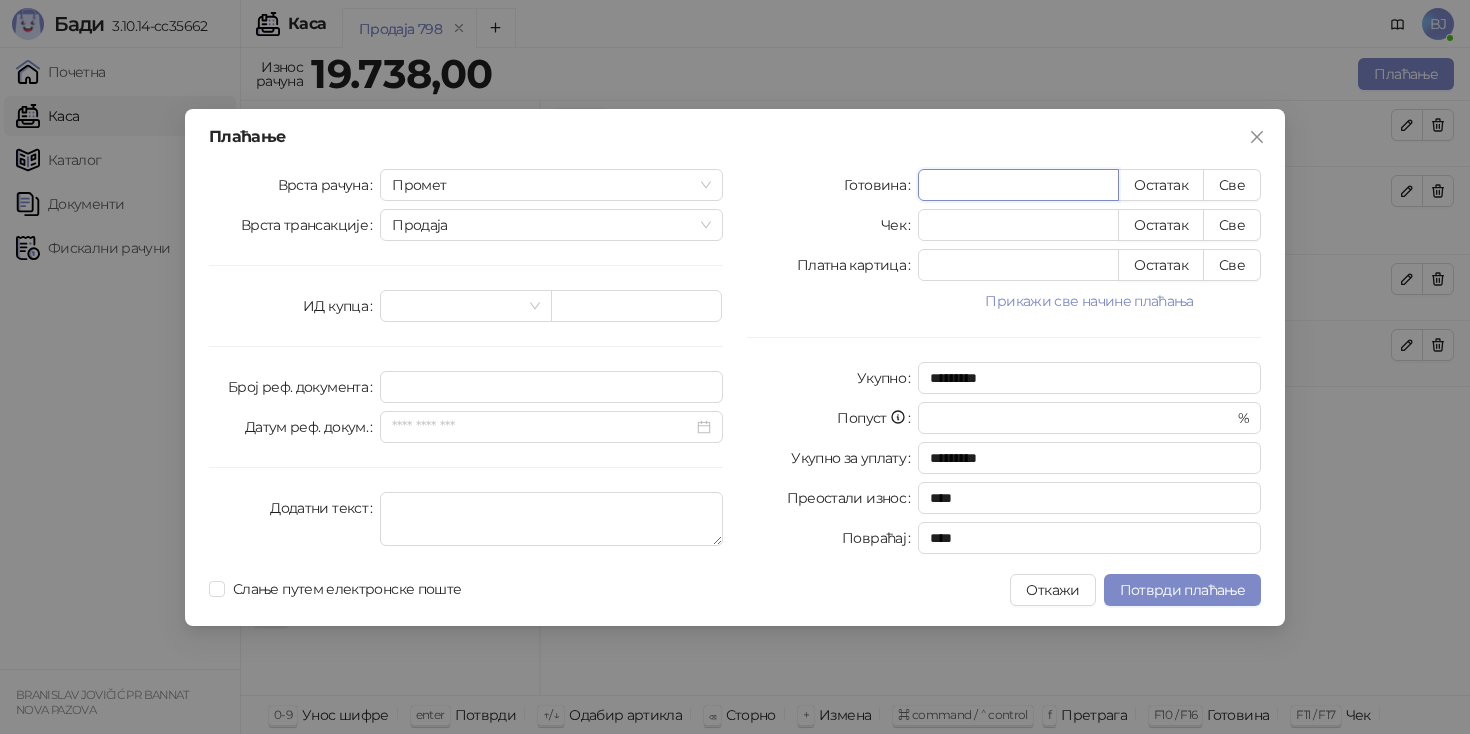 click on "*****" at bounding box center [1018, 185] 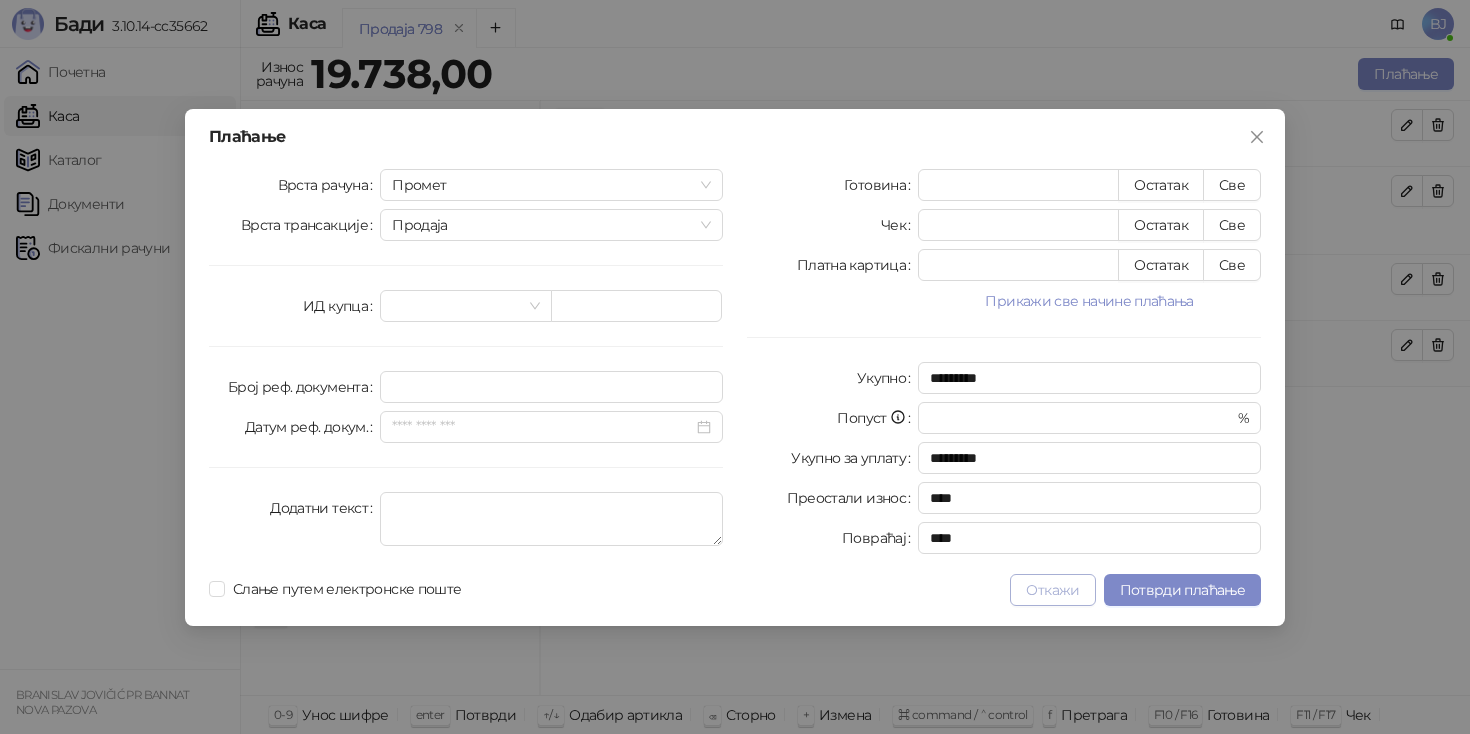 click on "Откажи" at bounding box center (1052, 590) 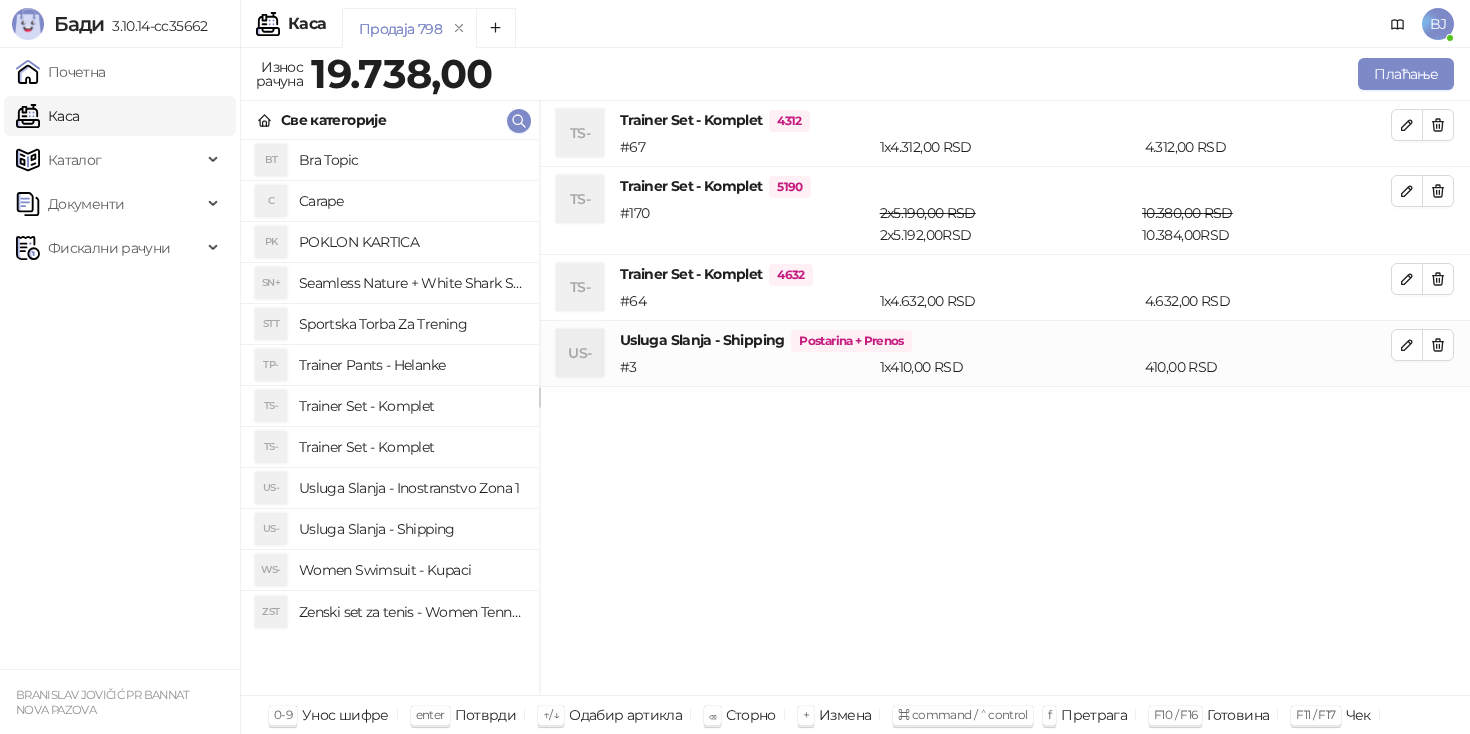 click on "TS- Trainer Set - Komplet    [NUMBER] # [NUMBER] 1  x  4.312,00 RSD 4.312,00 RSD TS- Trainer Set - Komplet    [NUMBER] # [NUMBER] 2  x  5.190,00   RSD 2  x  5.192,00  RSD  10.380,00   RSD 10.384,00  RSD  TS- Trainer Set - Komplet    [NUMBER] # [NUMBER] 1  x  4.632,00 RSD 4.632,00 RSD US- Usluga Slanja - Shipping    Postarina + Prenos # [NUMBER] 1  x  410,00 RSD 410,00 RSD" at bounding box center [1005, 398] 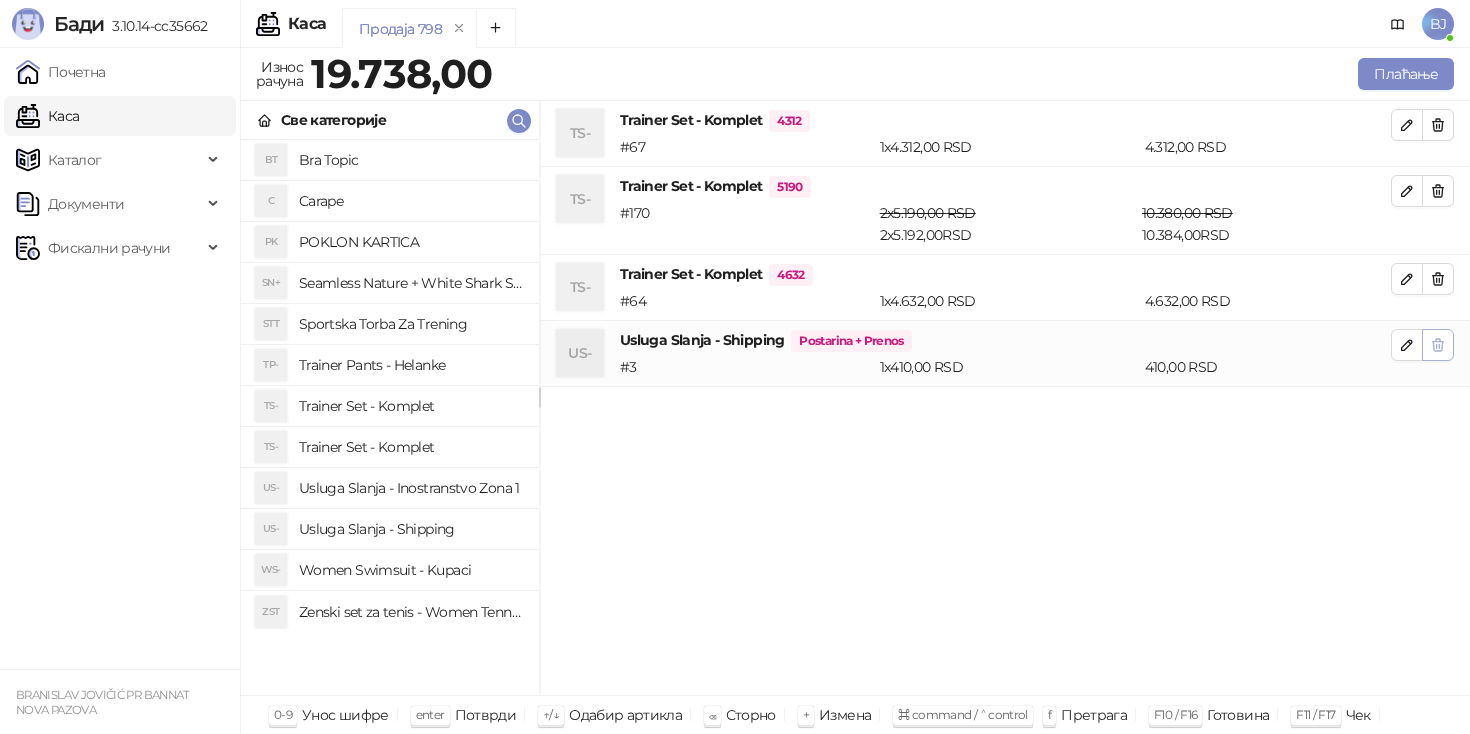 click at bounding box center (1438, 345) 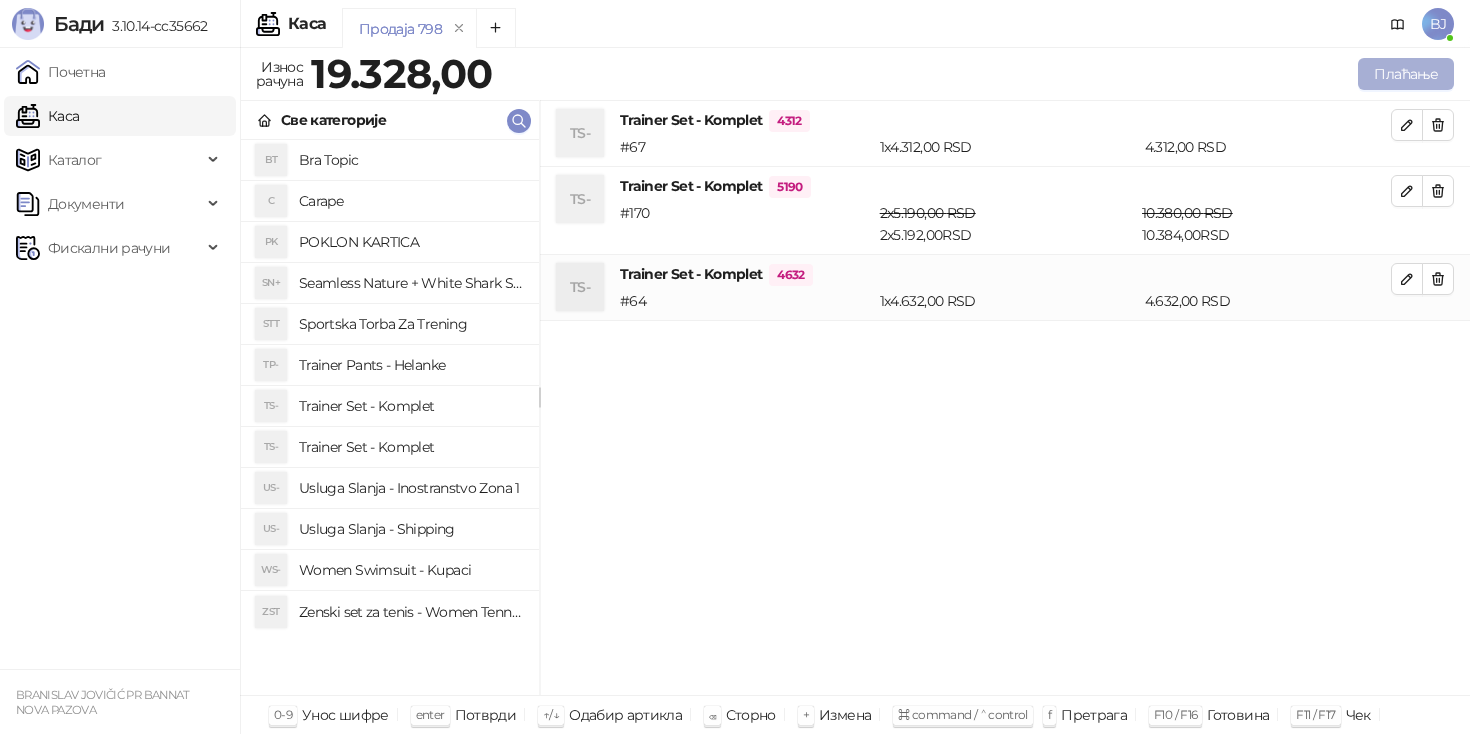 click on "Плаћање" at bounding box center (1406, 74) 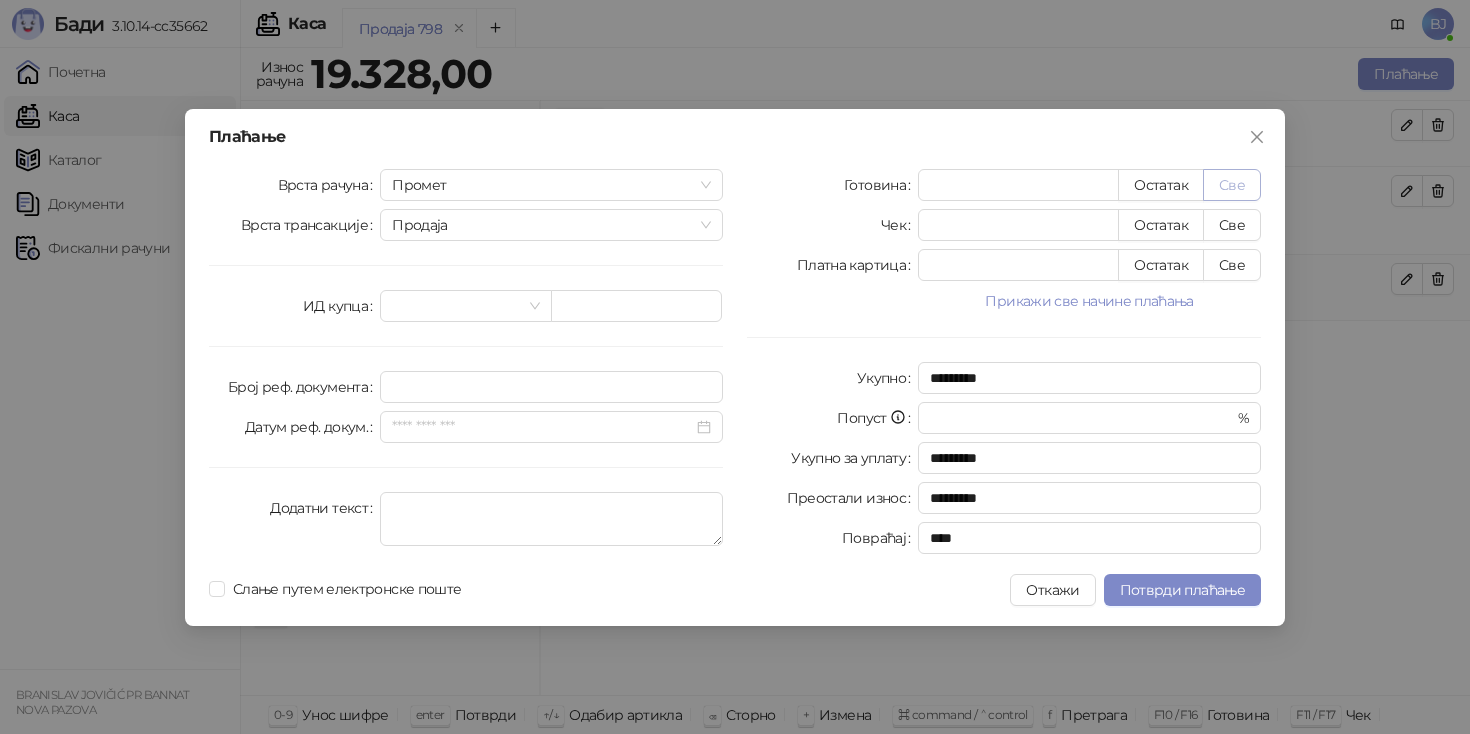 click on "Све" at bounding box center (1232, 185) 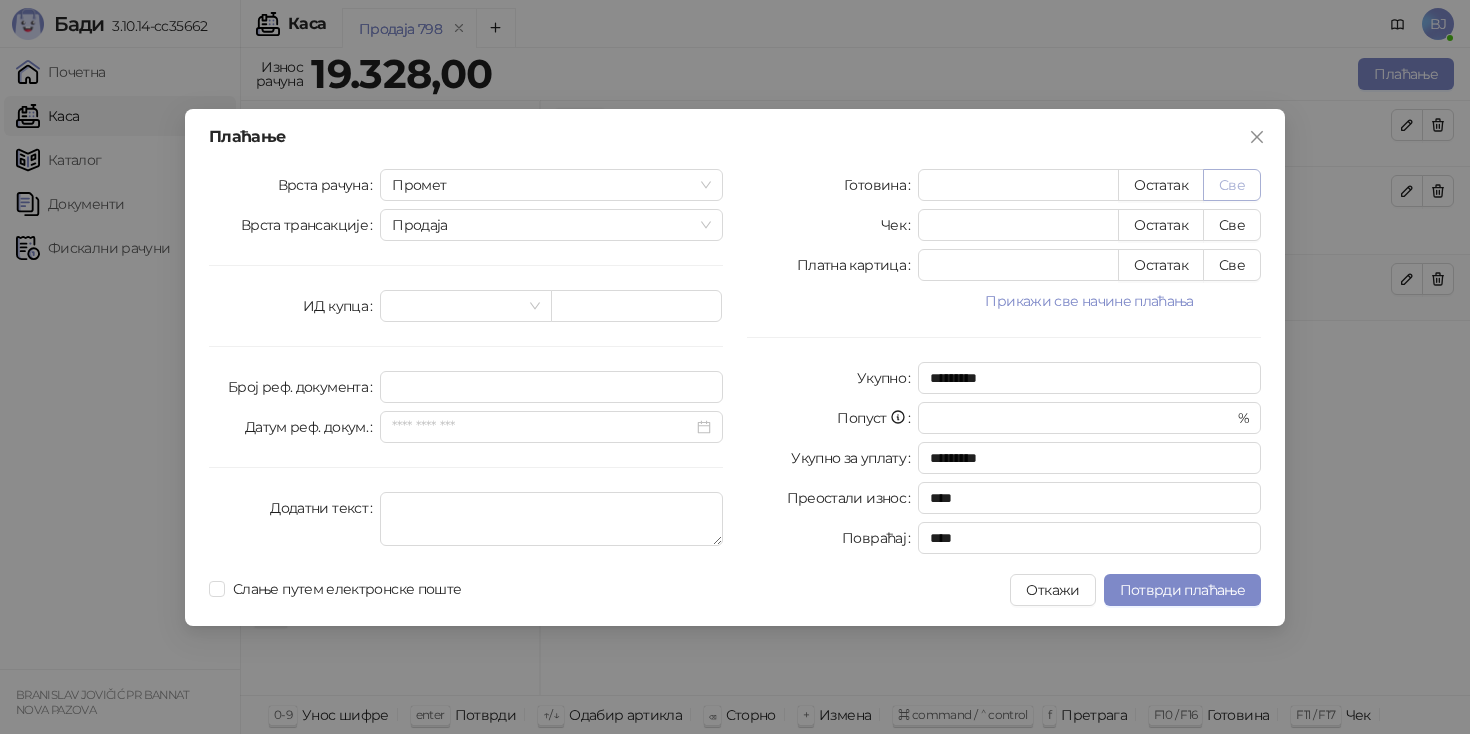 type 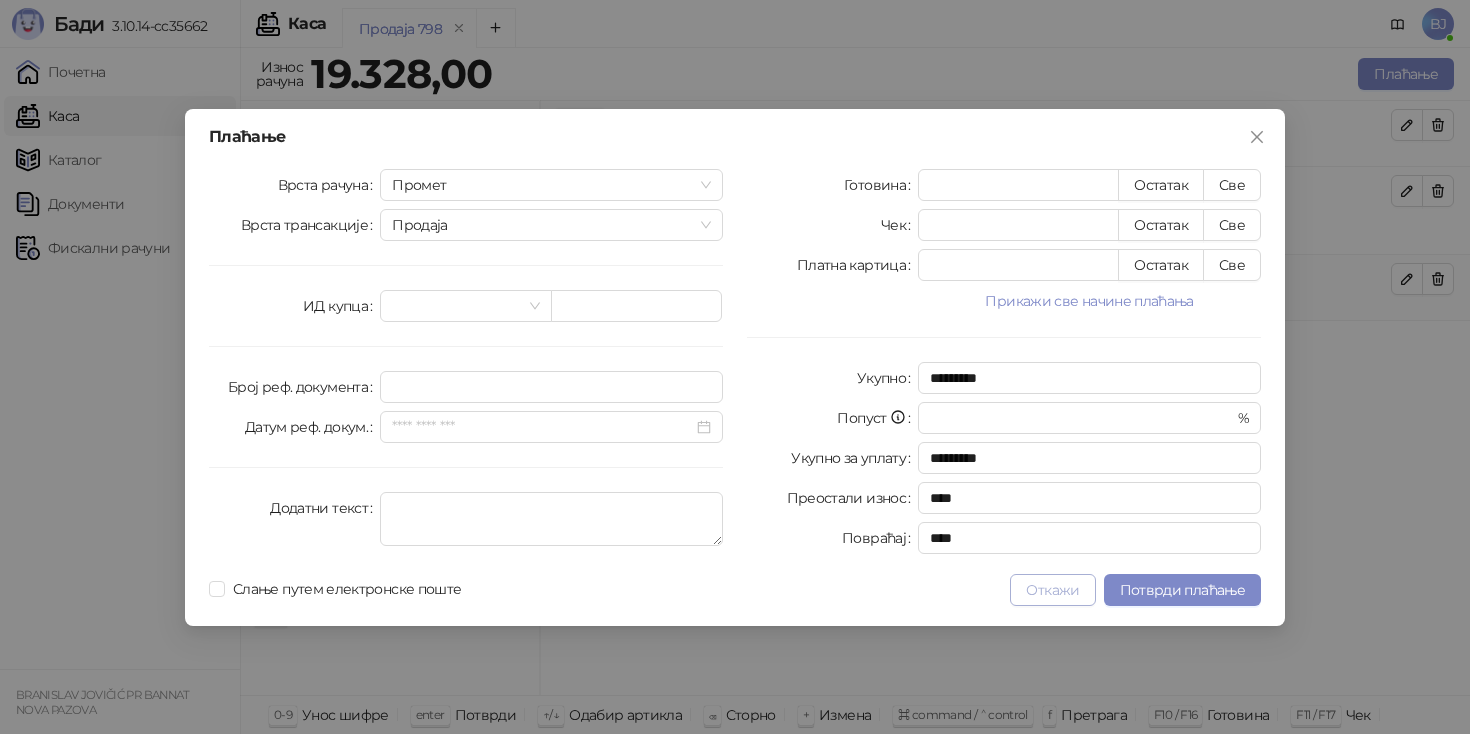 click on "Откажи" at bounding box center [1052, 590] 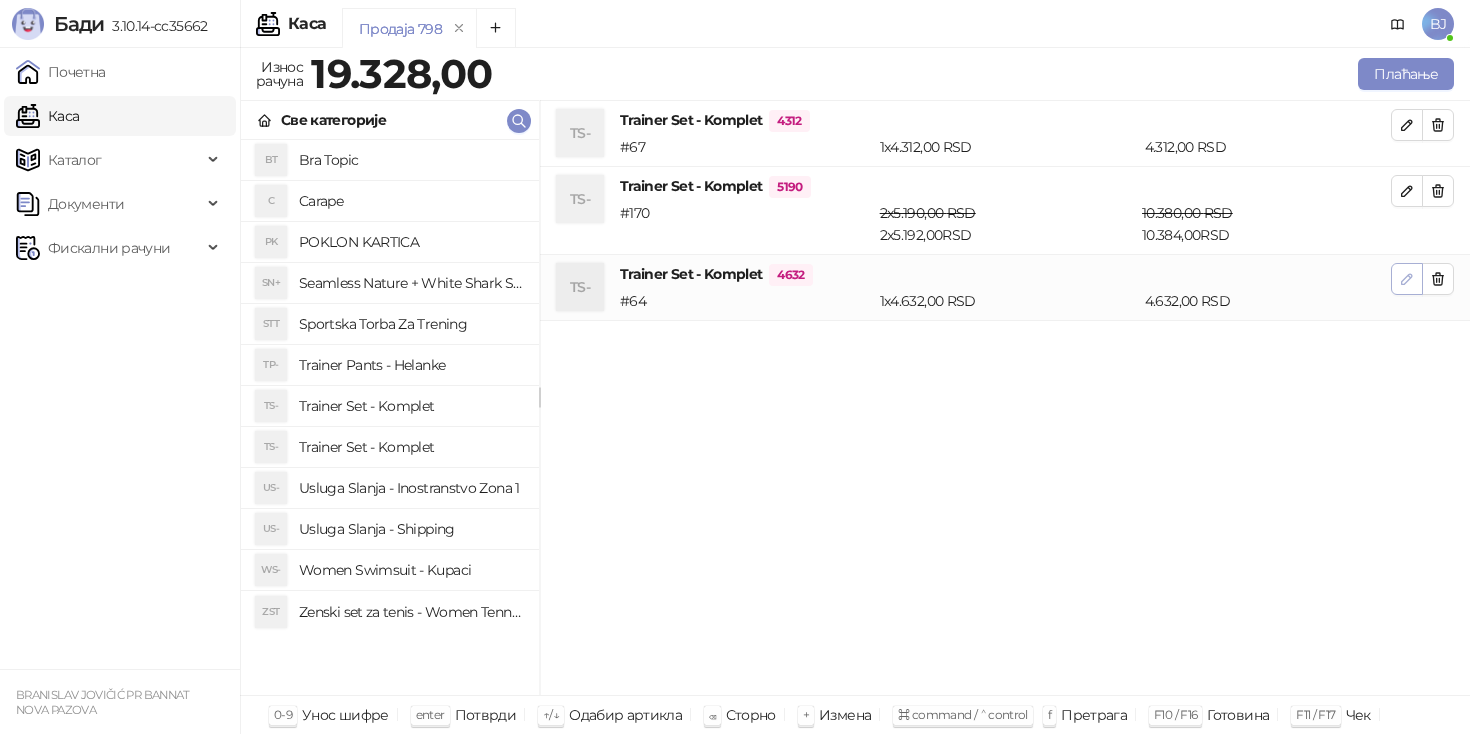 click 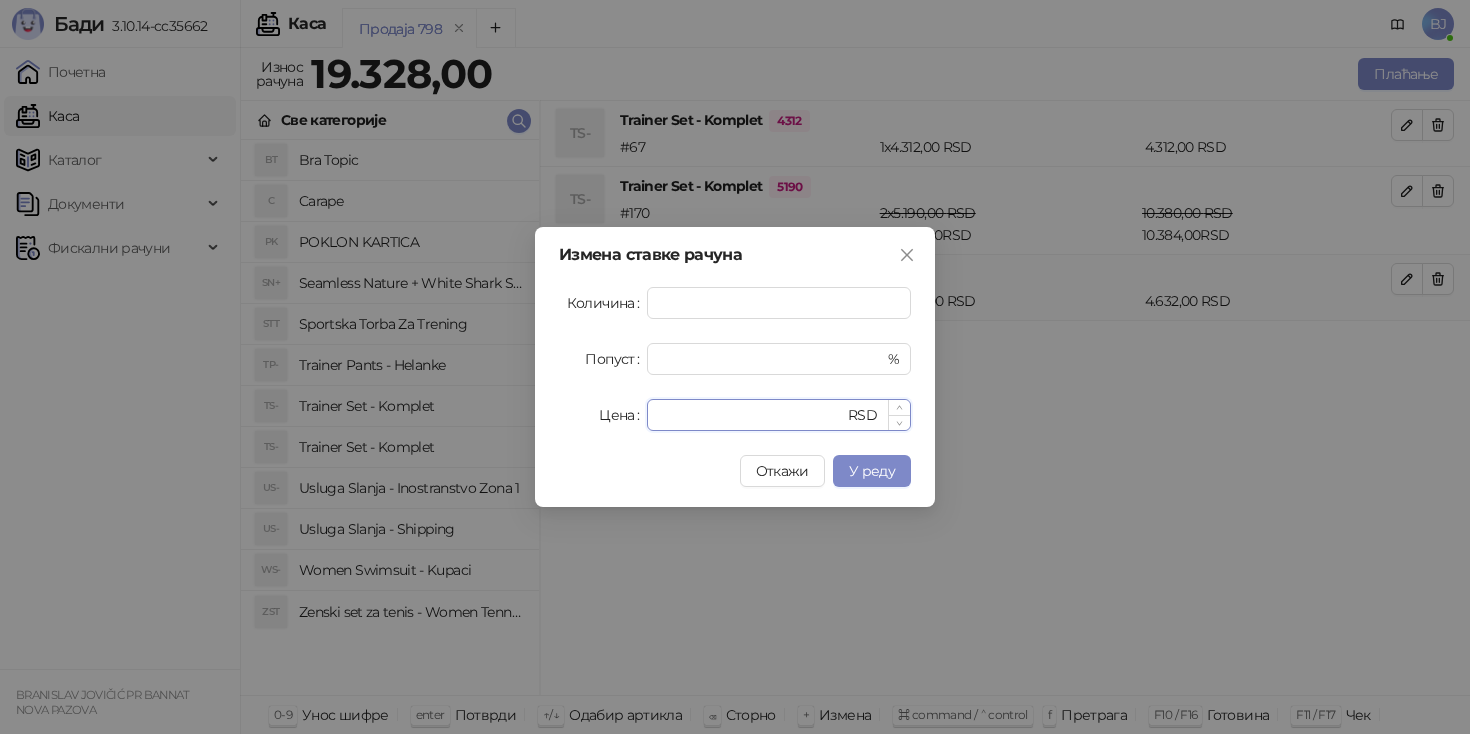click on "****" at bounding box center [751, 415] 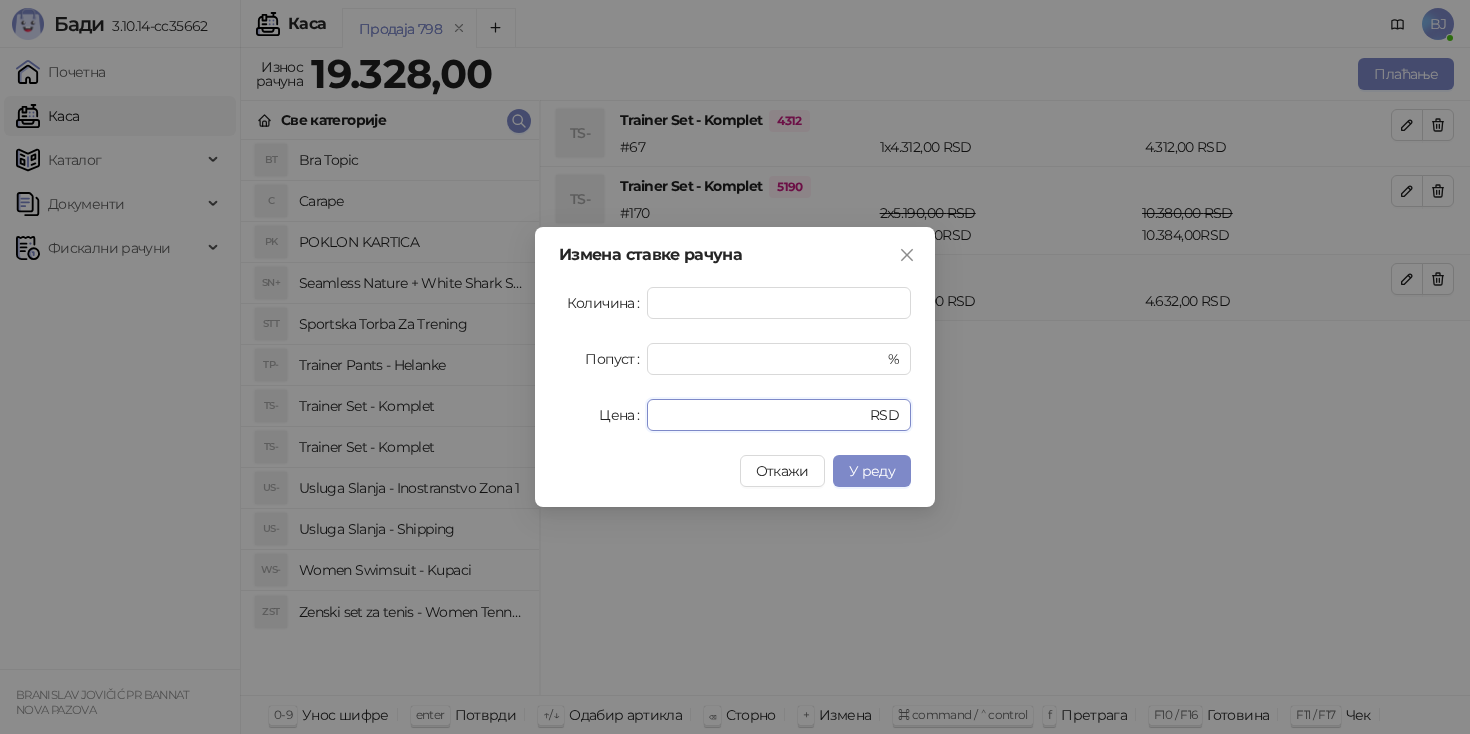 type on "*" 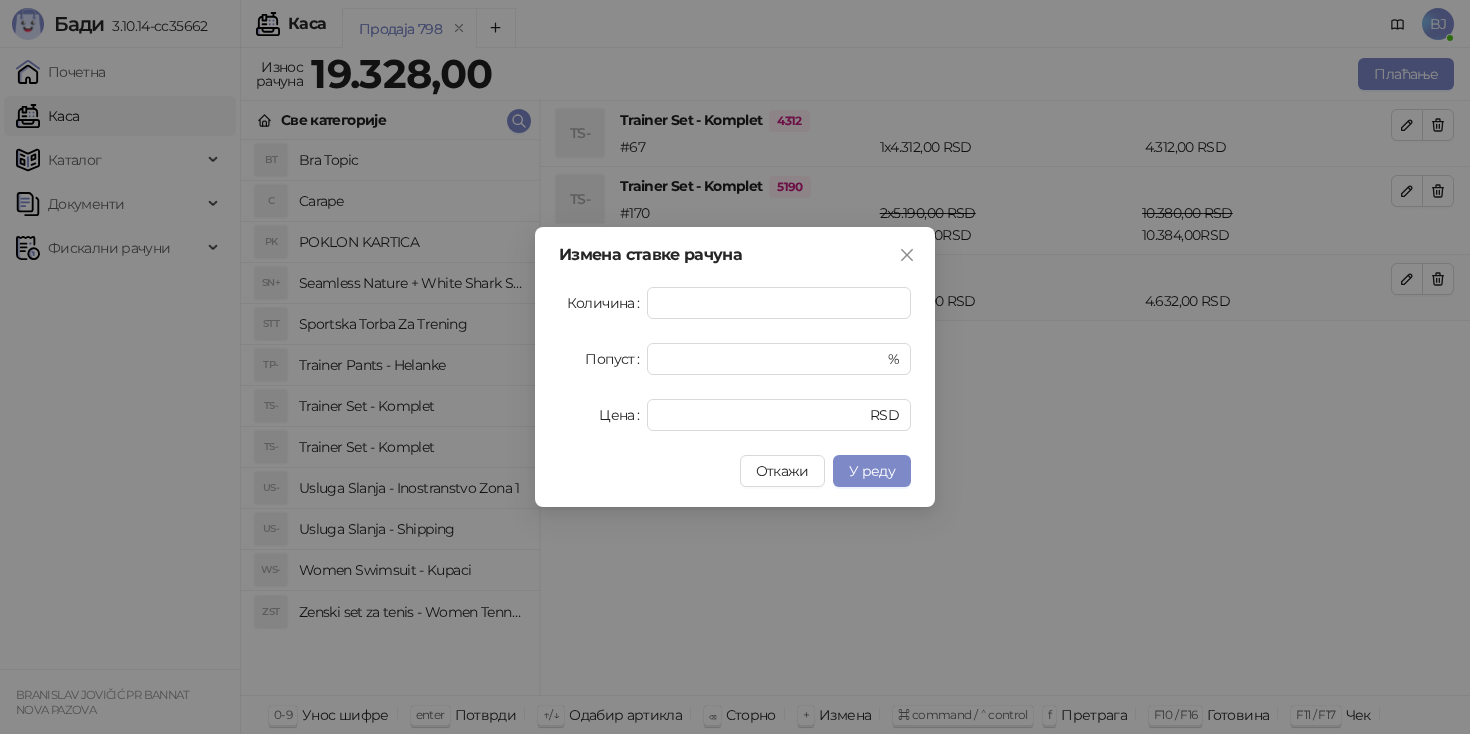 click on "Измена ставке рачуна Количина * Попуст * % Цена **** RSD Откажи У реду" at bounding box center [735, 367] 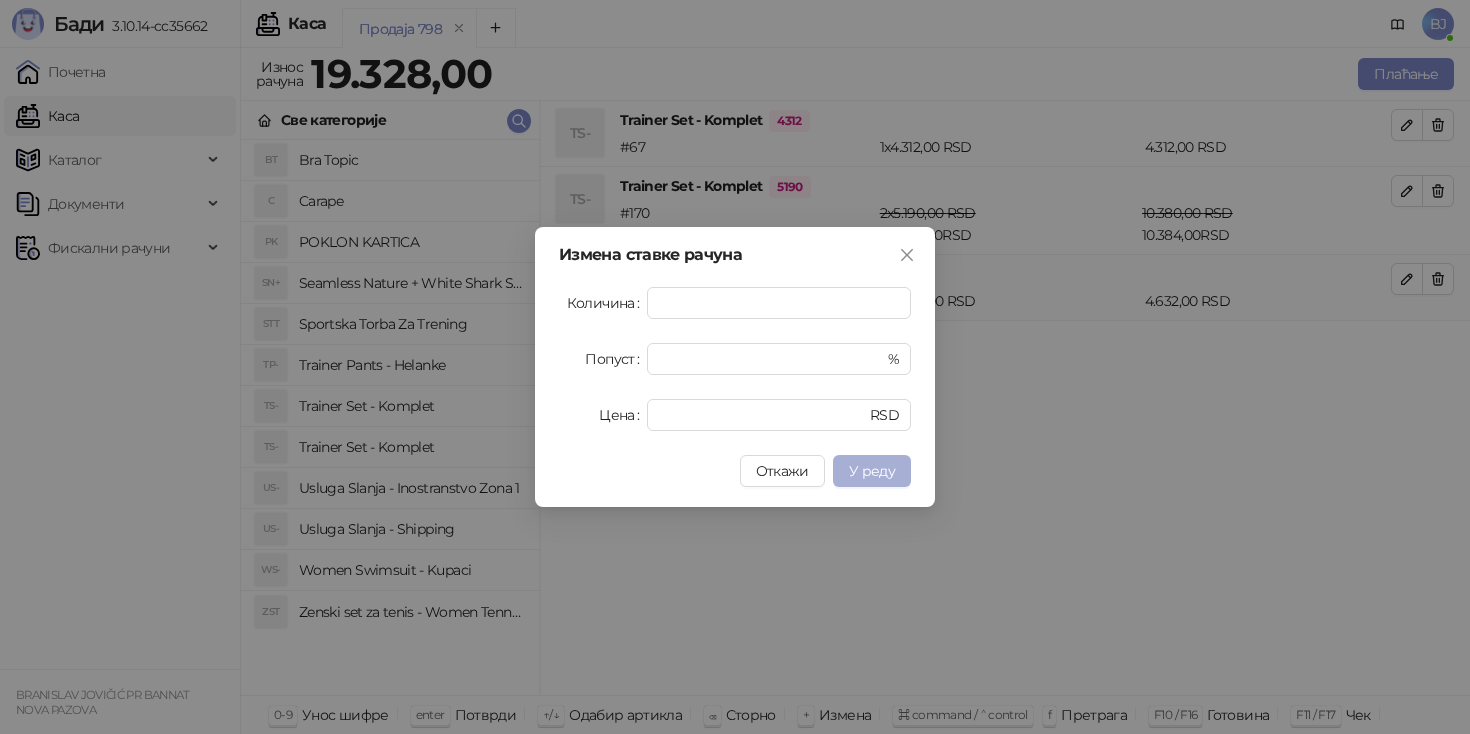 click on "У реду" at bounding box center (872, 471) 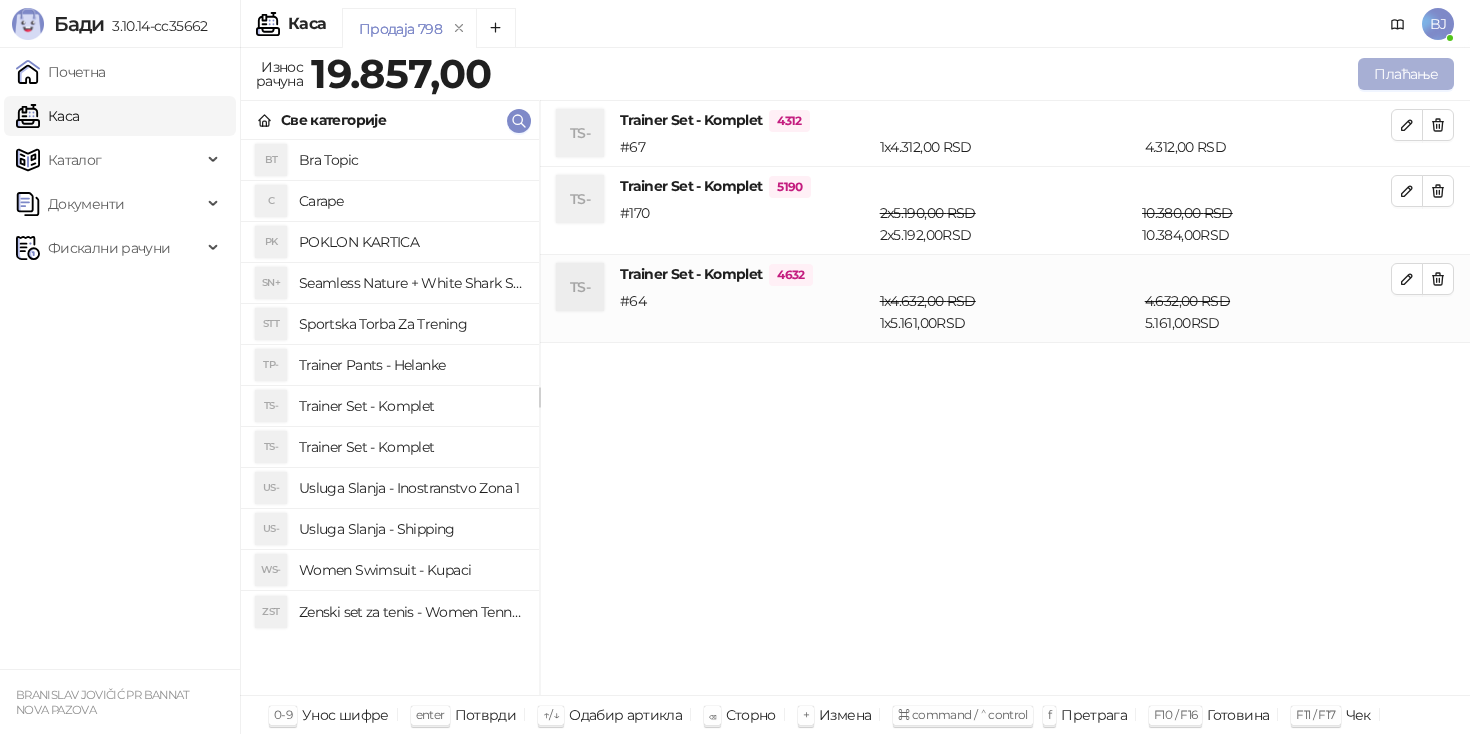 click on "Плаћање" at bounding box center [1406, 74] 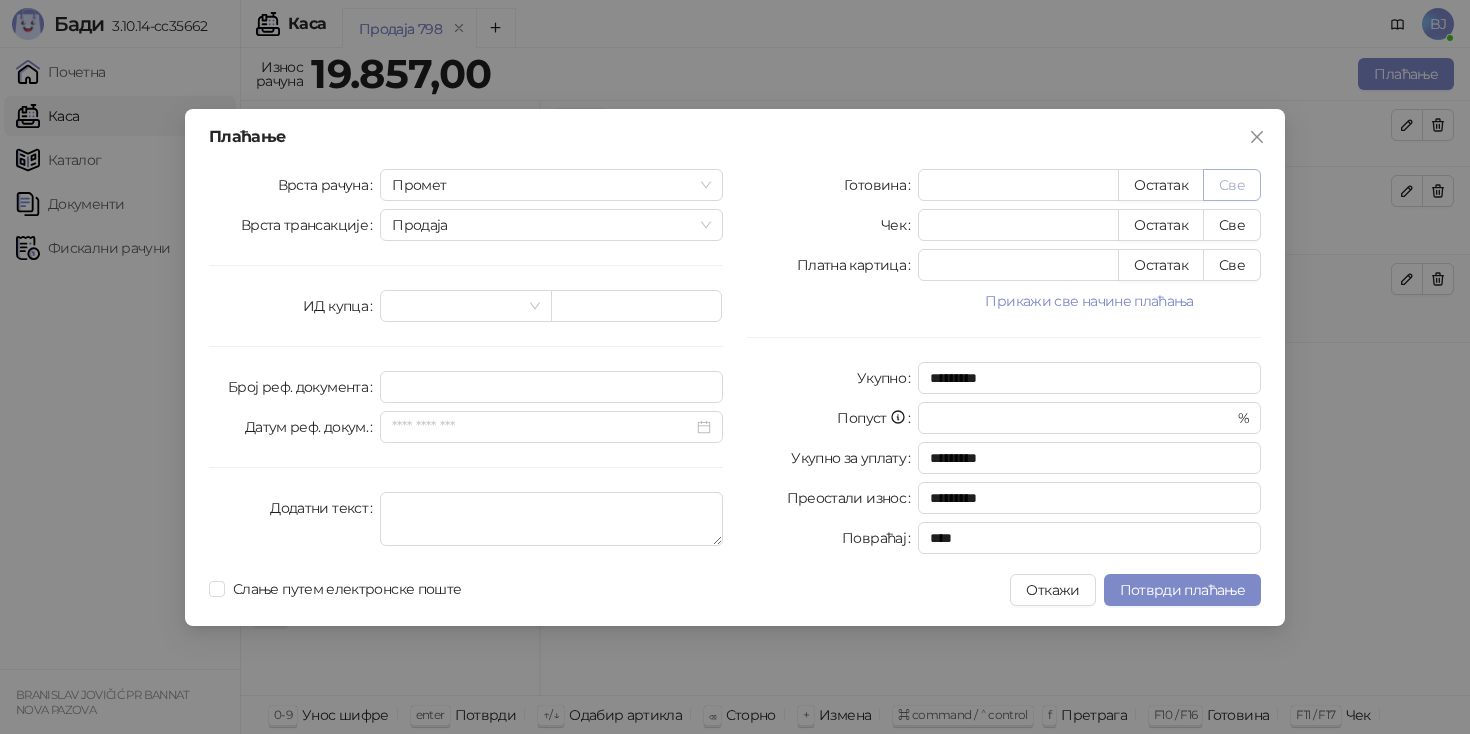 click on "Све" at bounding box center [1232, 185] 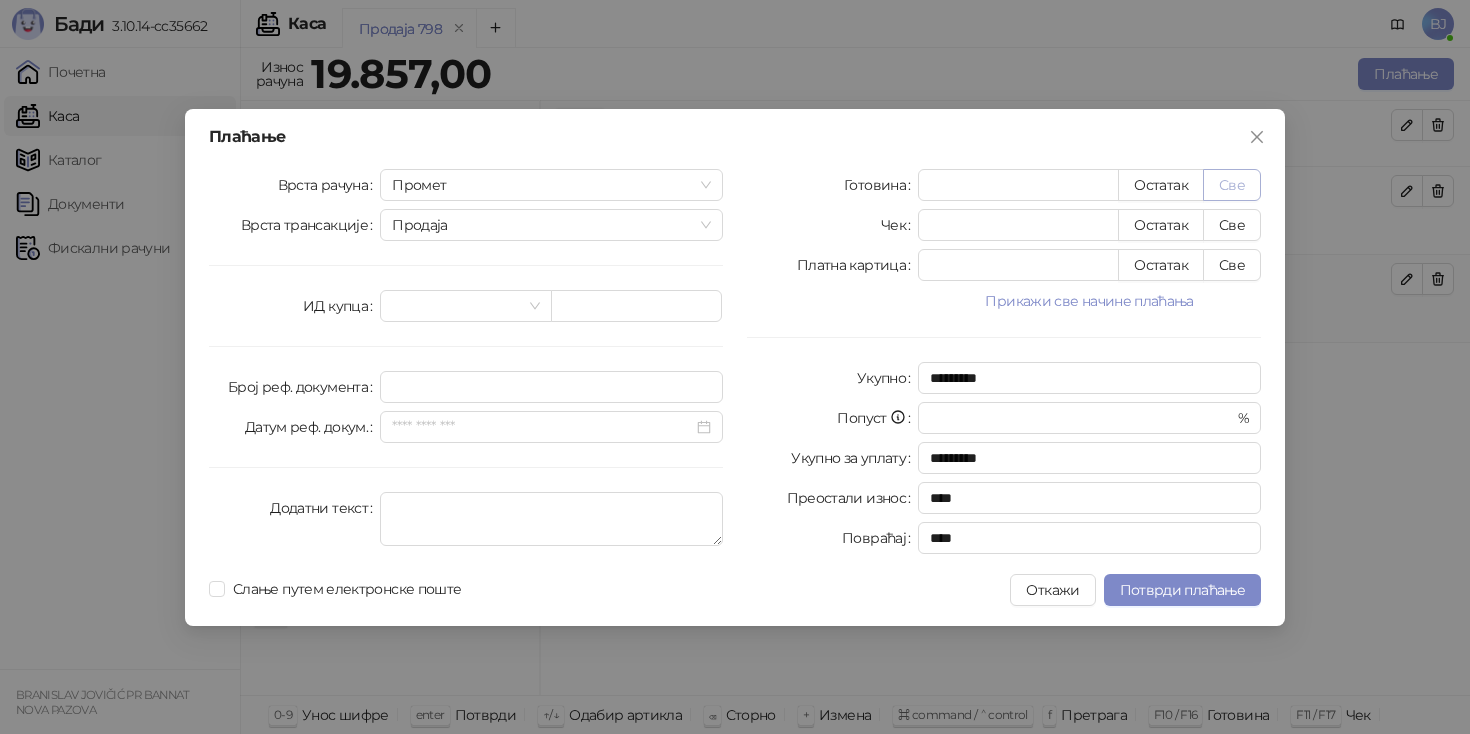 type 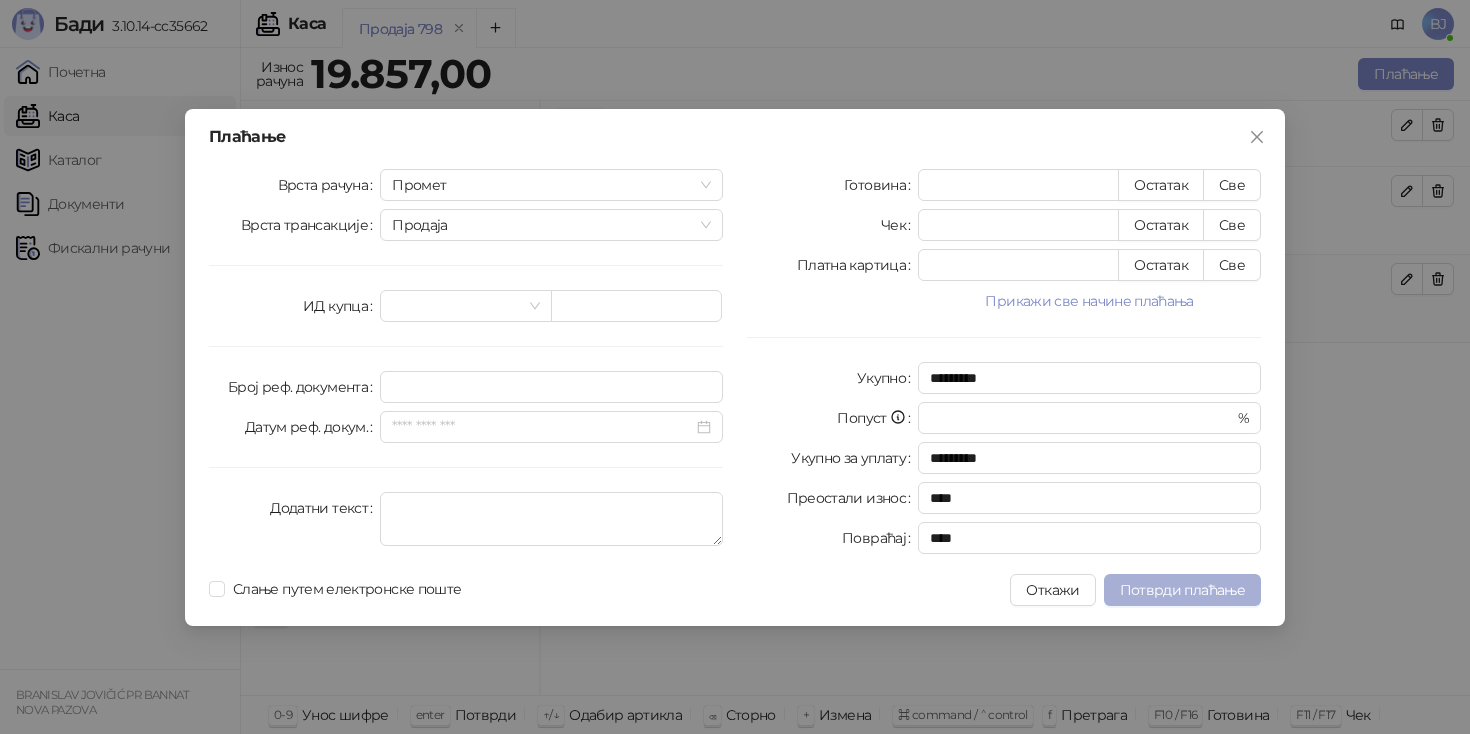 click on "Потврди плаћање" at bounding box center (1182, 590) 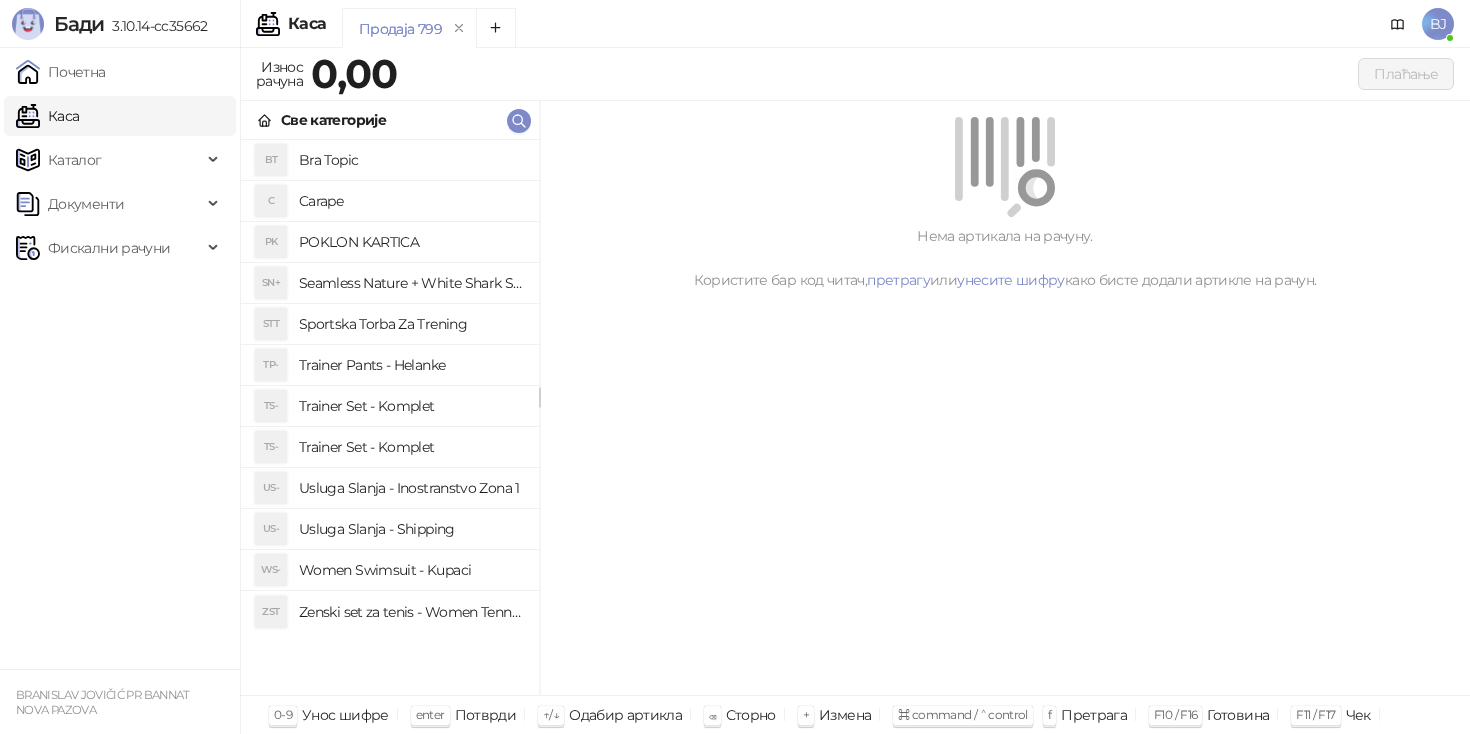 click on "Trainer Set - Komplet" at bounding box center [411, 447] 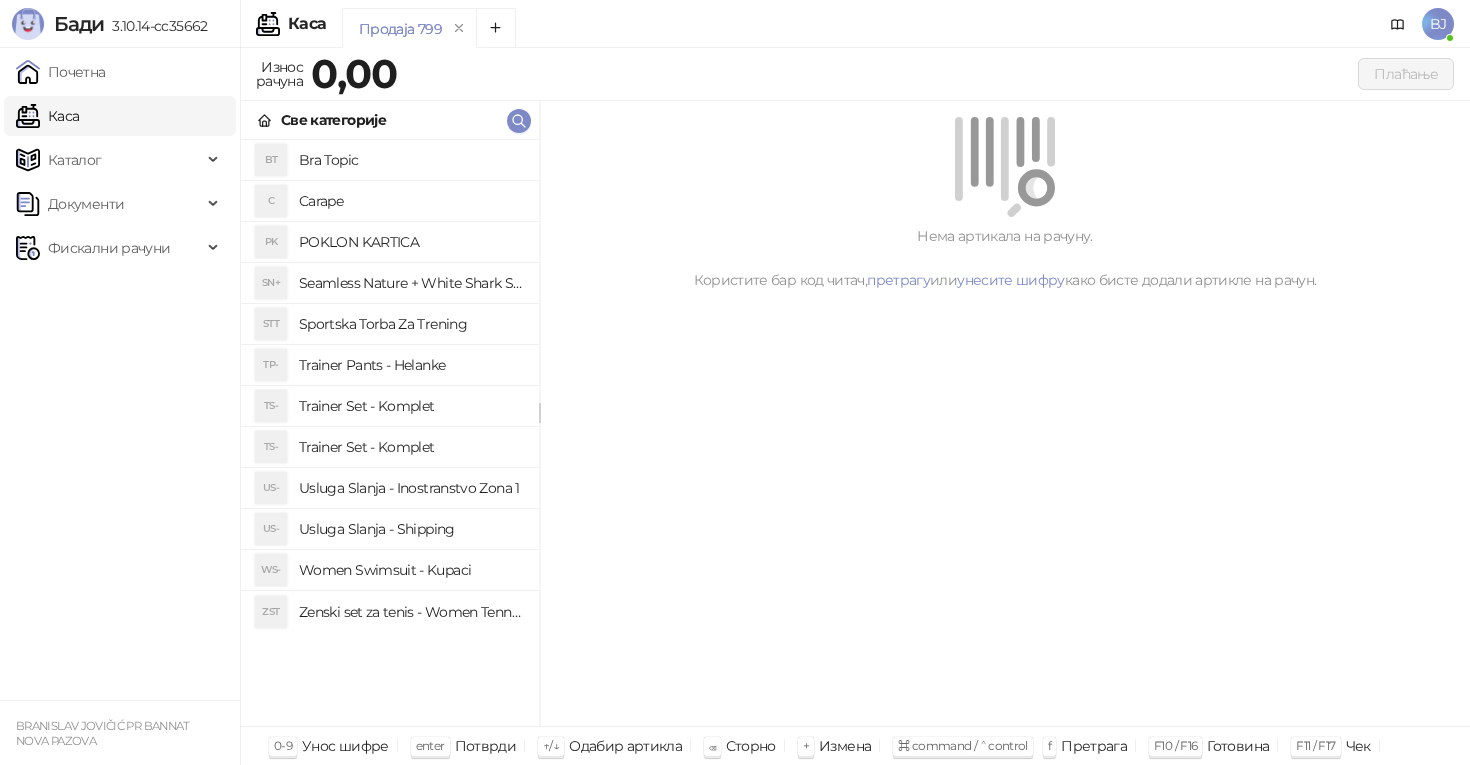 click on "Trainer Set - Komplet" at bounding box center [411, 406] 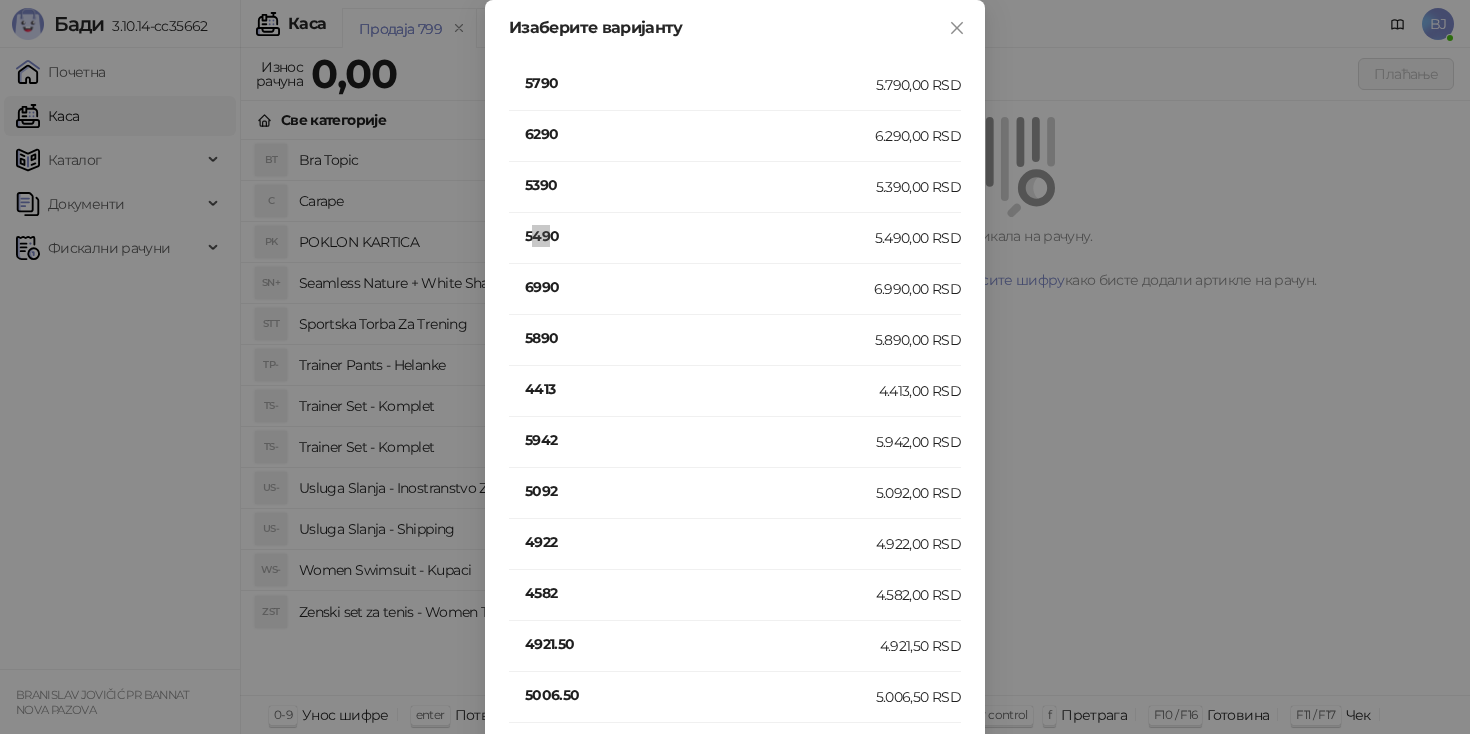 scroll, scrollTop: 991, scrollLeft: 0, axis: vertical 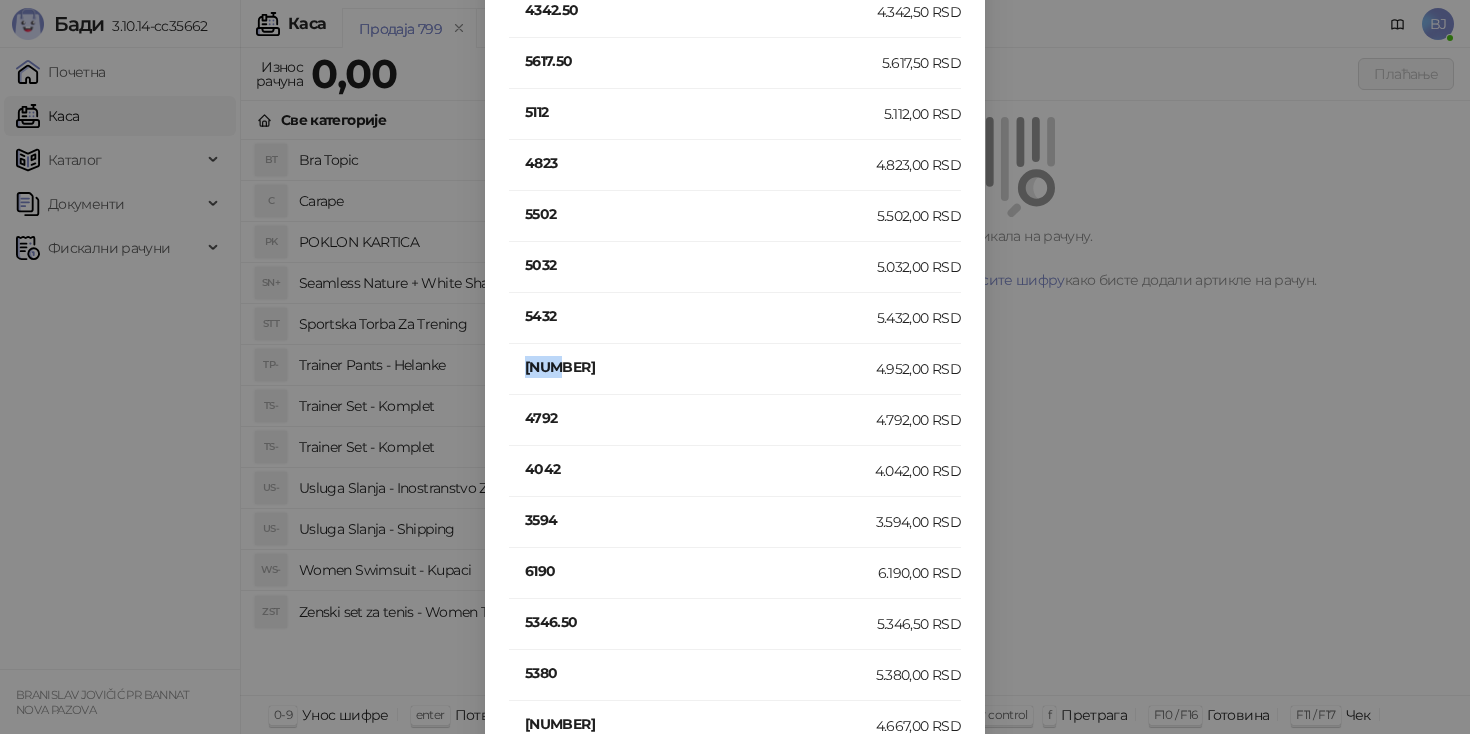click on "[NUMBER]" at bounding box center [700, 367] 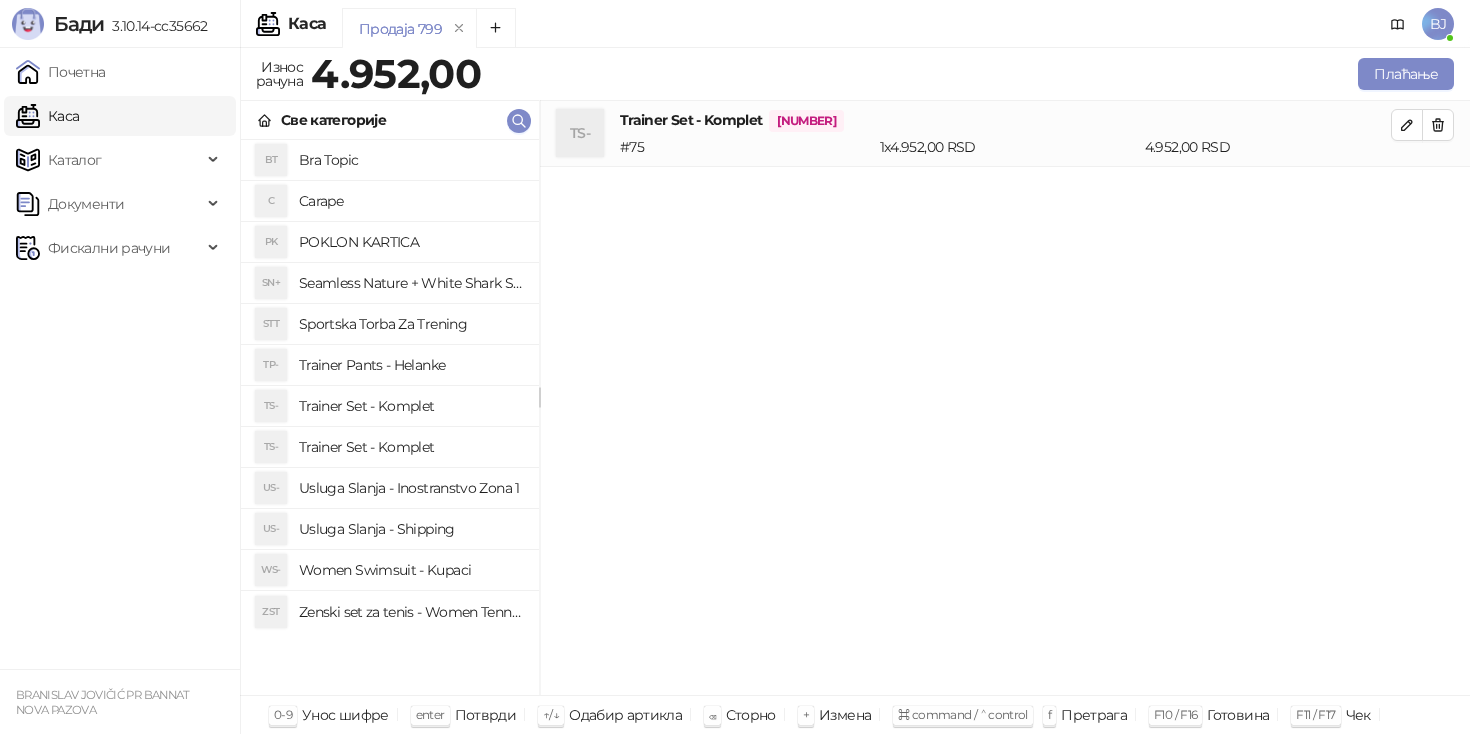 click on "Usluga Slanja - Shipping" at bounding box center (411, 529) 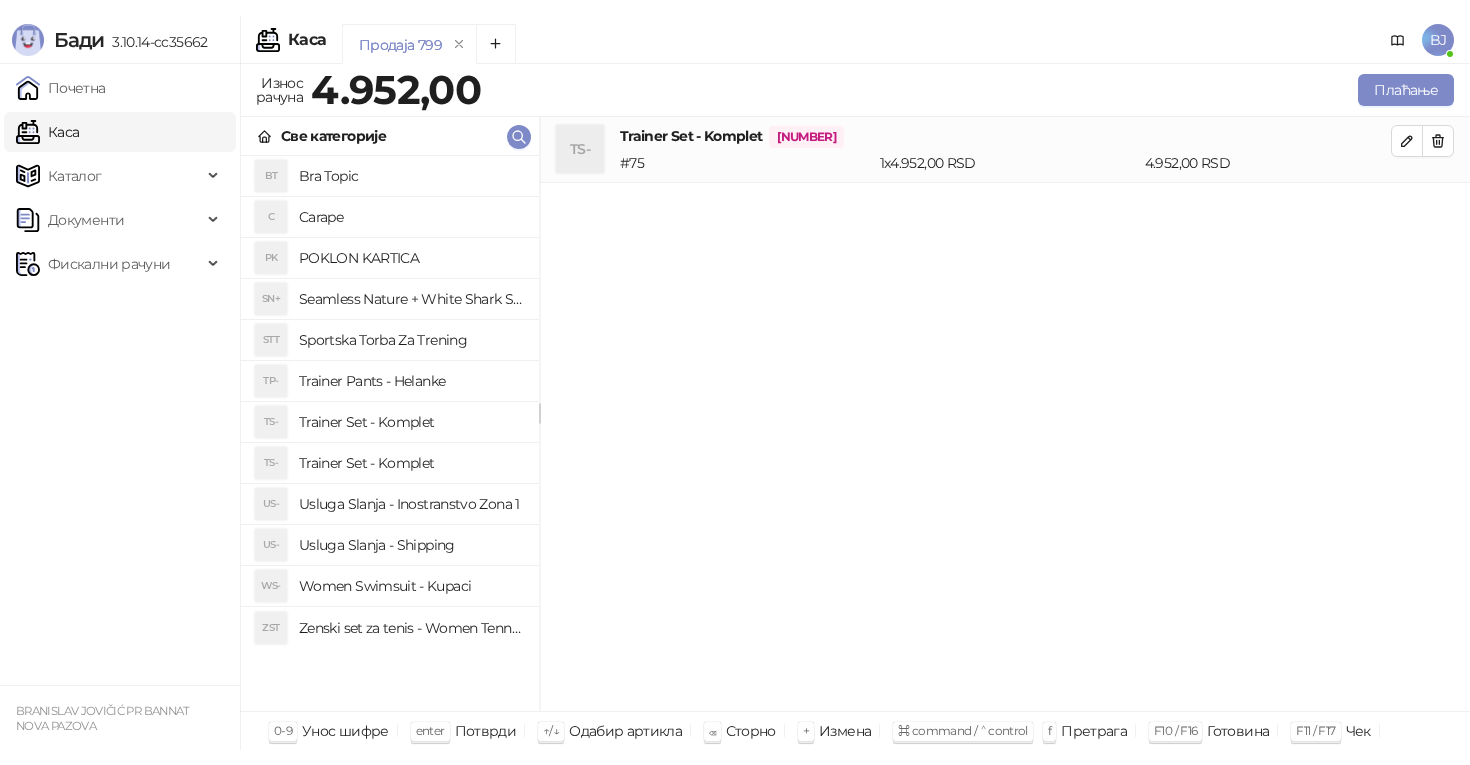 scroll, scrollTop: 0, scrollLeft: 0, axis: both 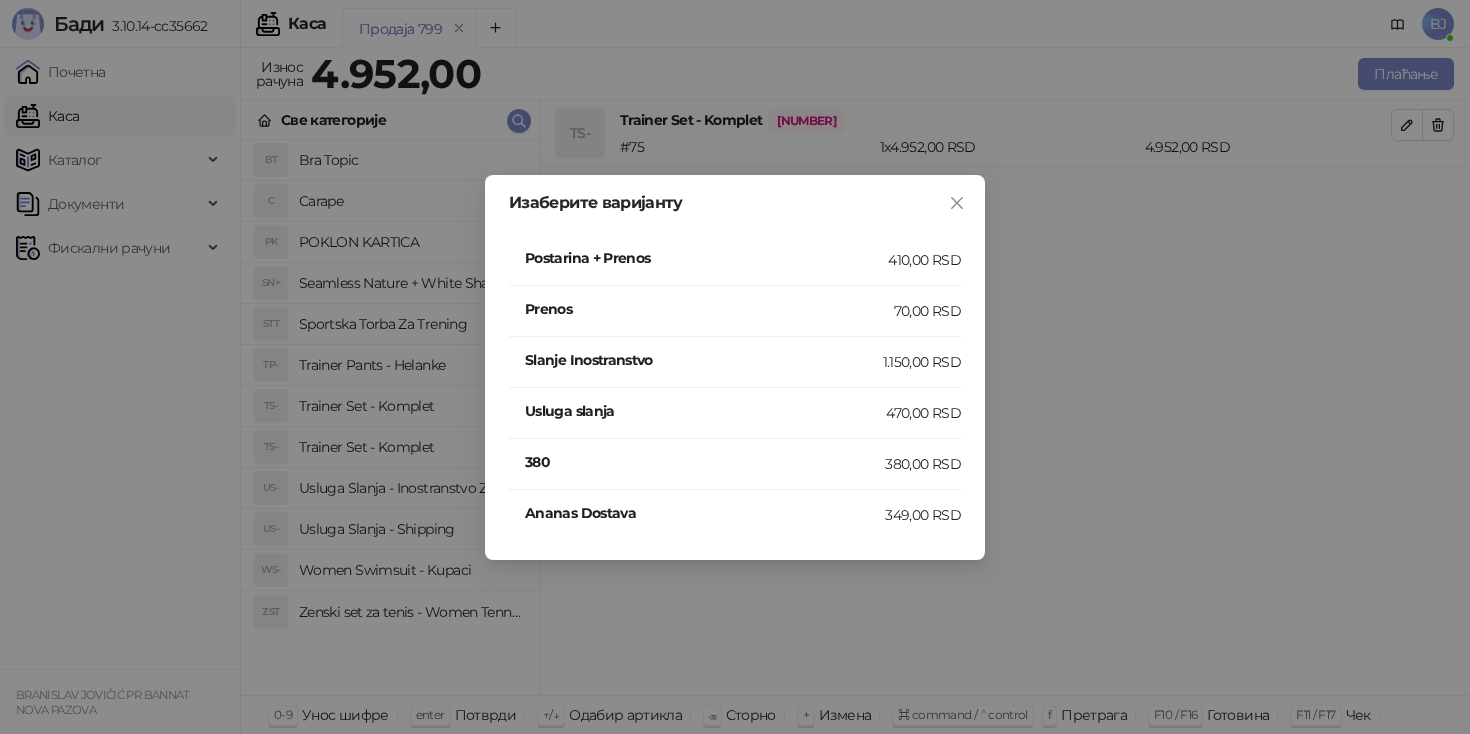 click on "410,00 RSD" at bounding box center [924, 260] 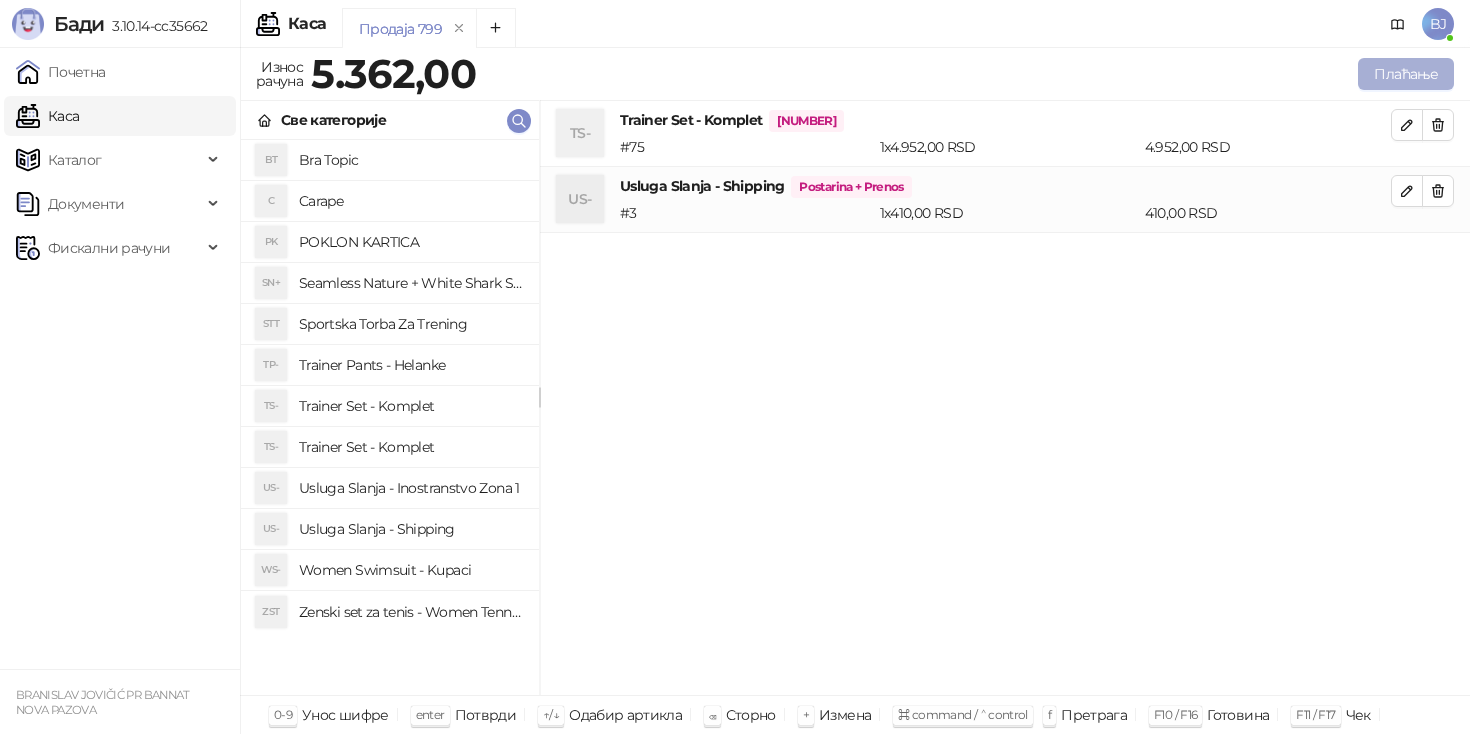 click on "Плаћање" at bounding box center (1406, 74) 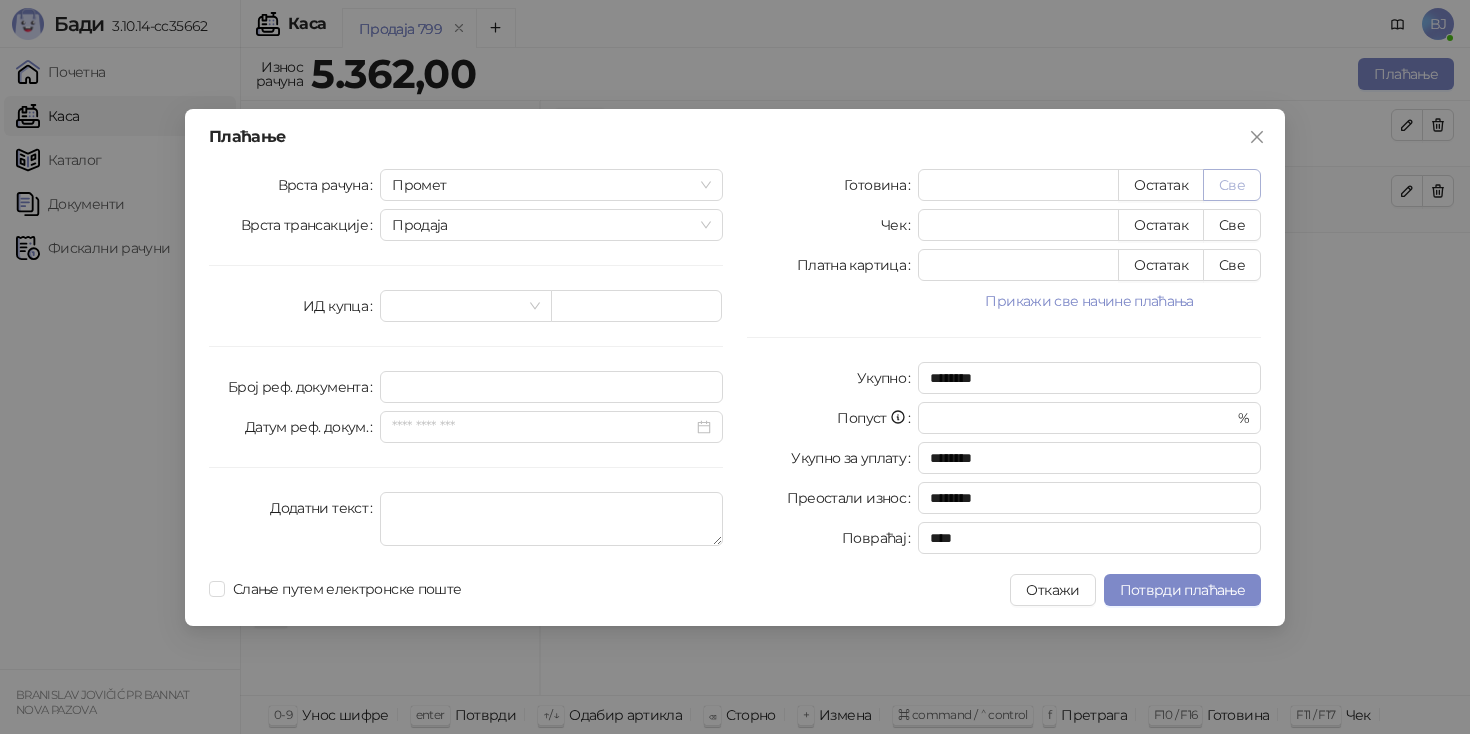 click on "Све" at bounding box center [1232, 185] 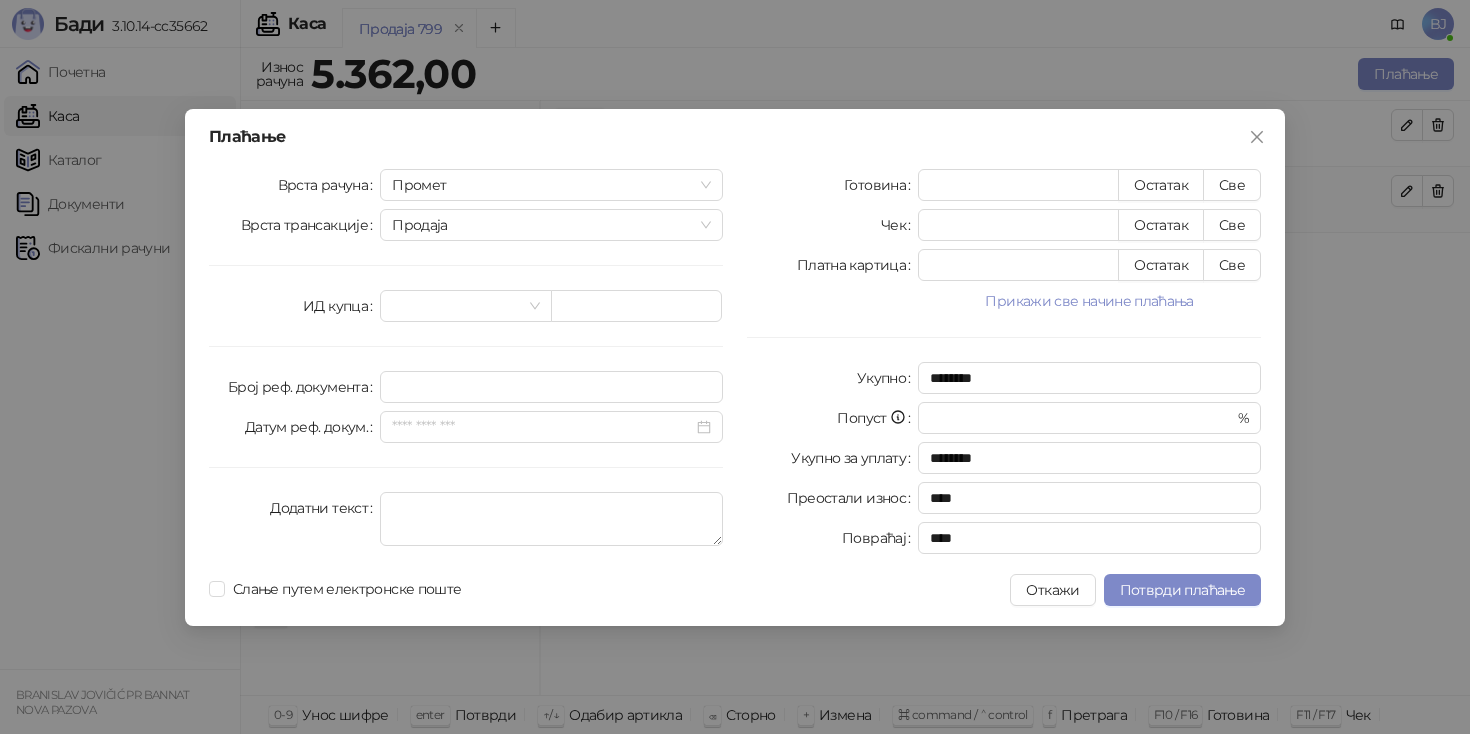 type 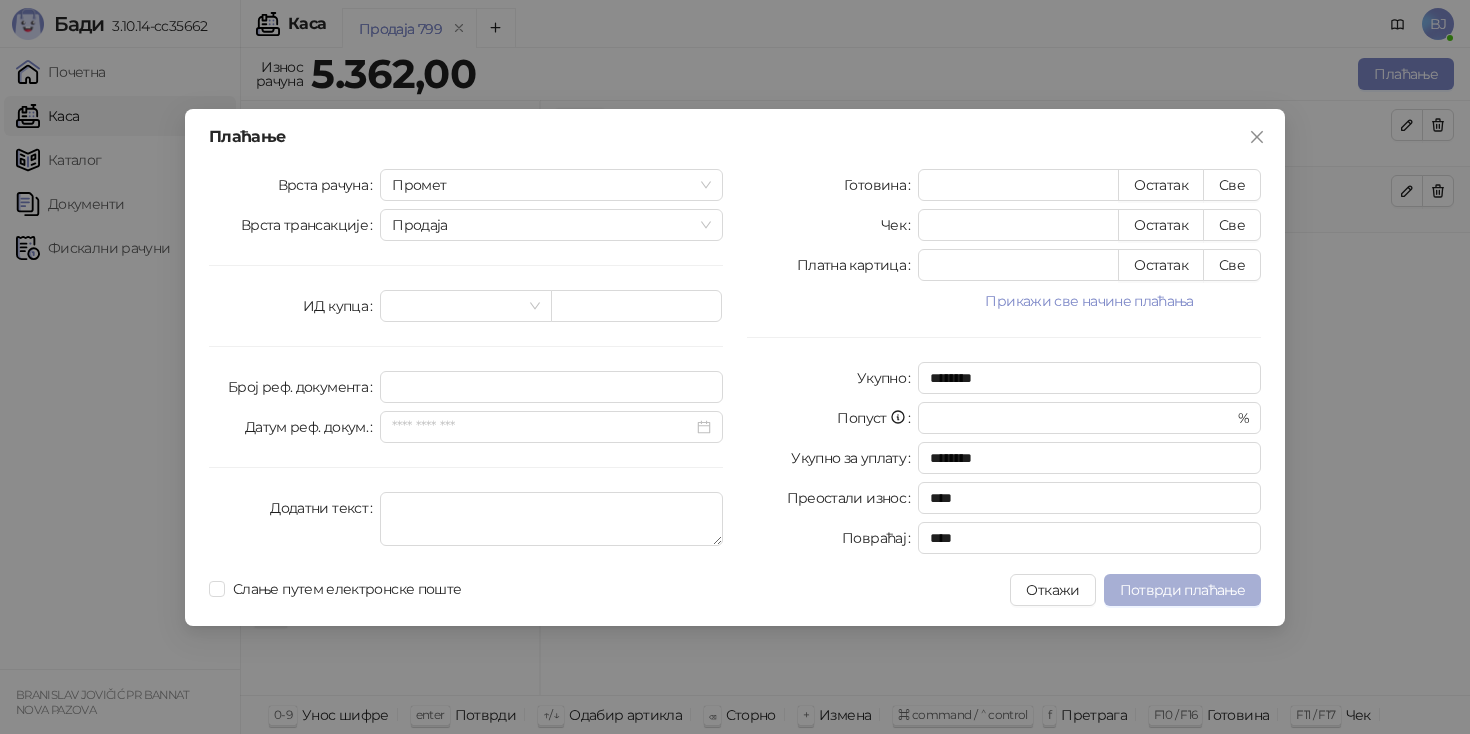 click on "Потврди плаћање" at bounding box center [1182, 590] 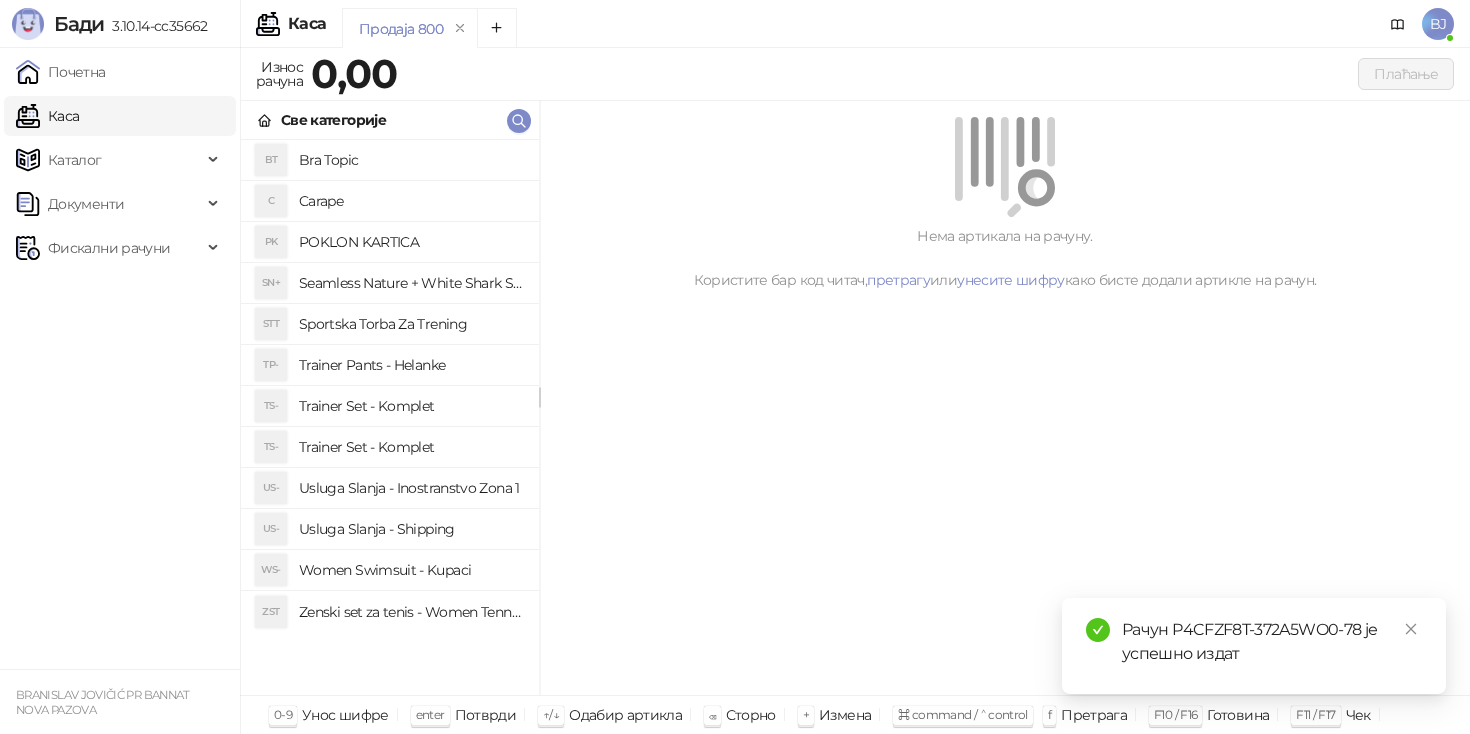 click on "Women Swimsuit - Kupaci" at bounding box center (411, 570) 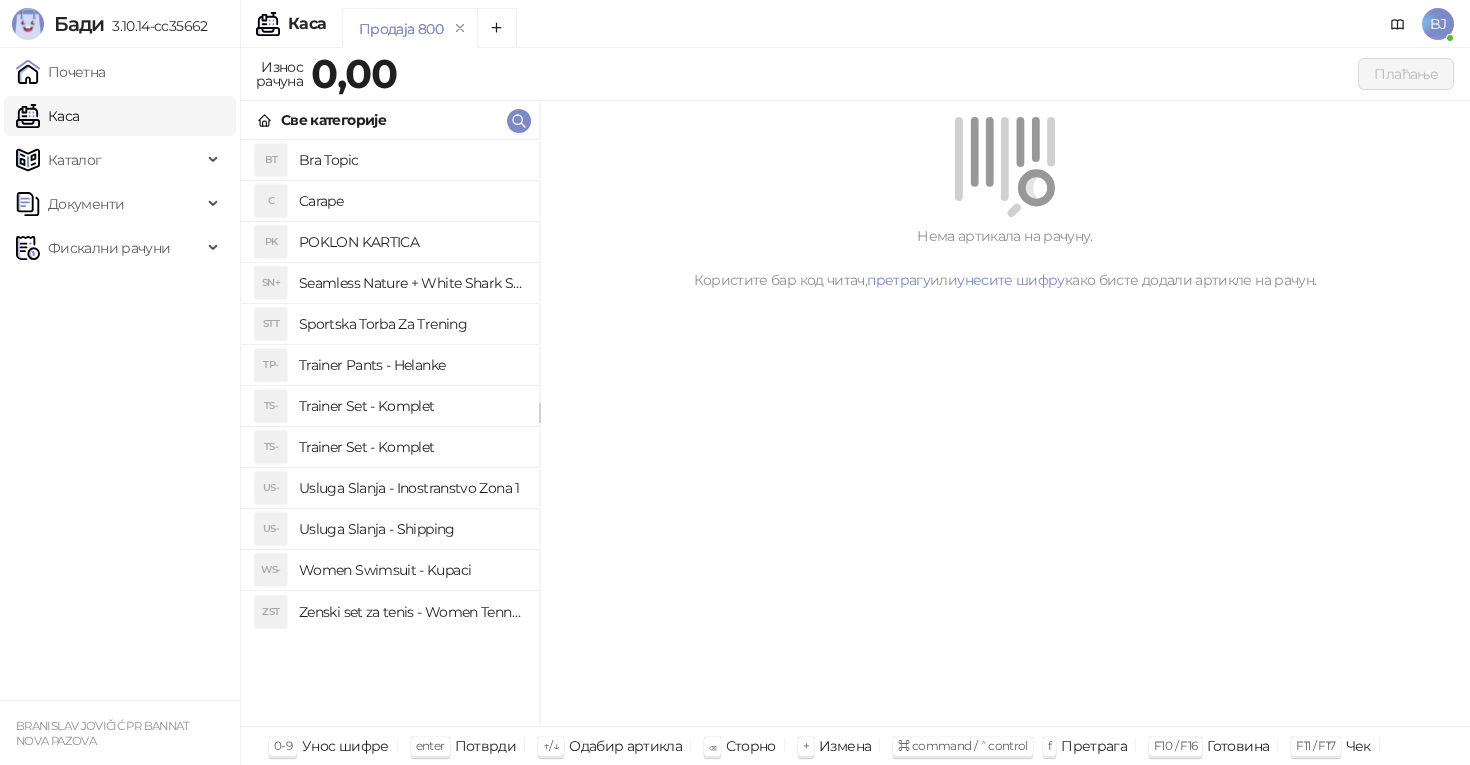 click on "Trainer Set - Komplet" at bounding box center [411, 406] 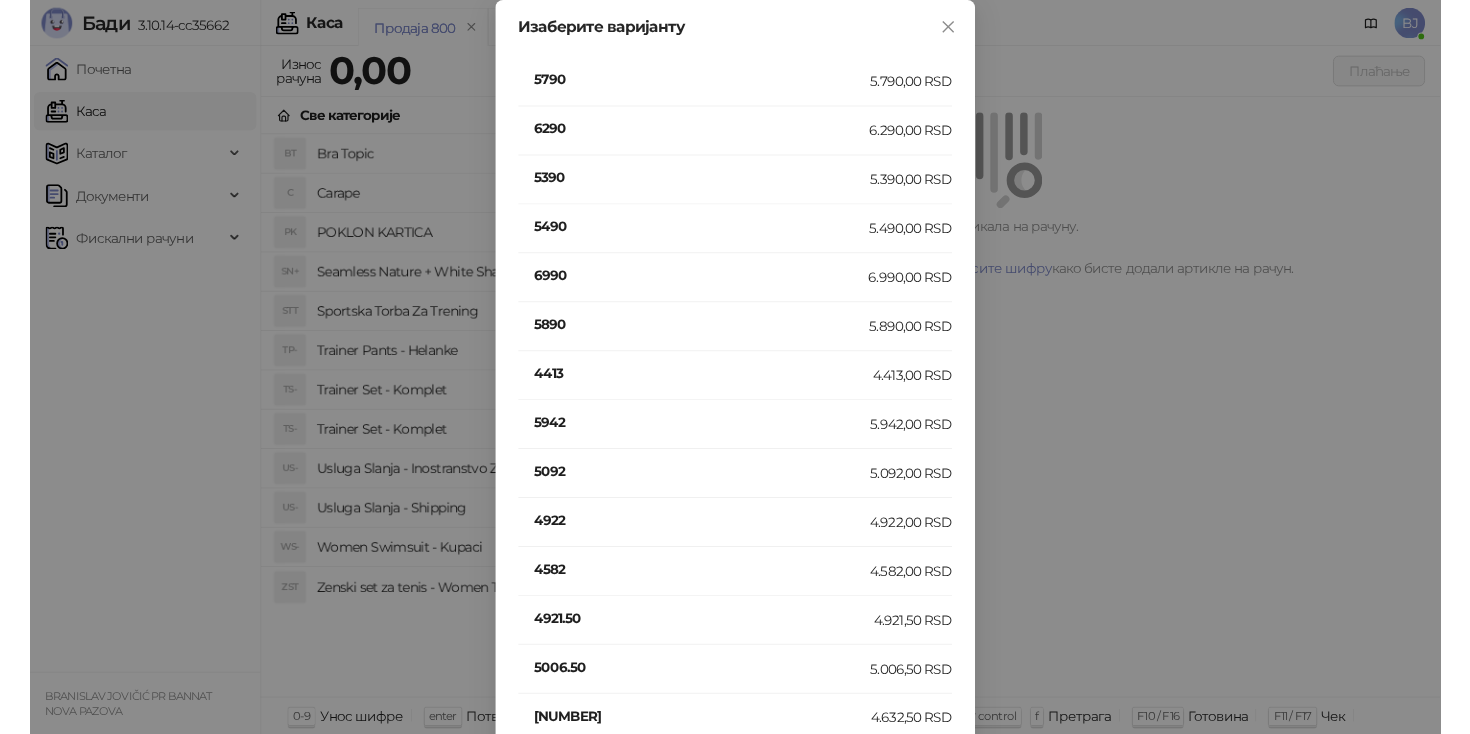 scroll, scrollTop: 1894, scrollLeft: 0, axis: vertical 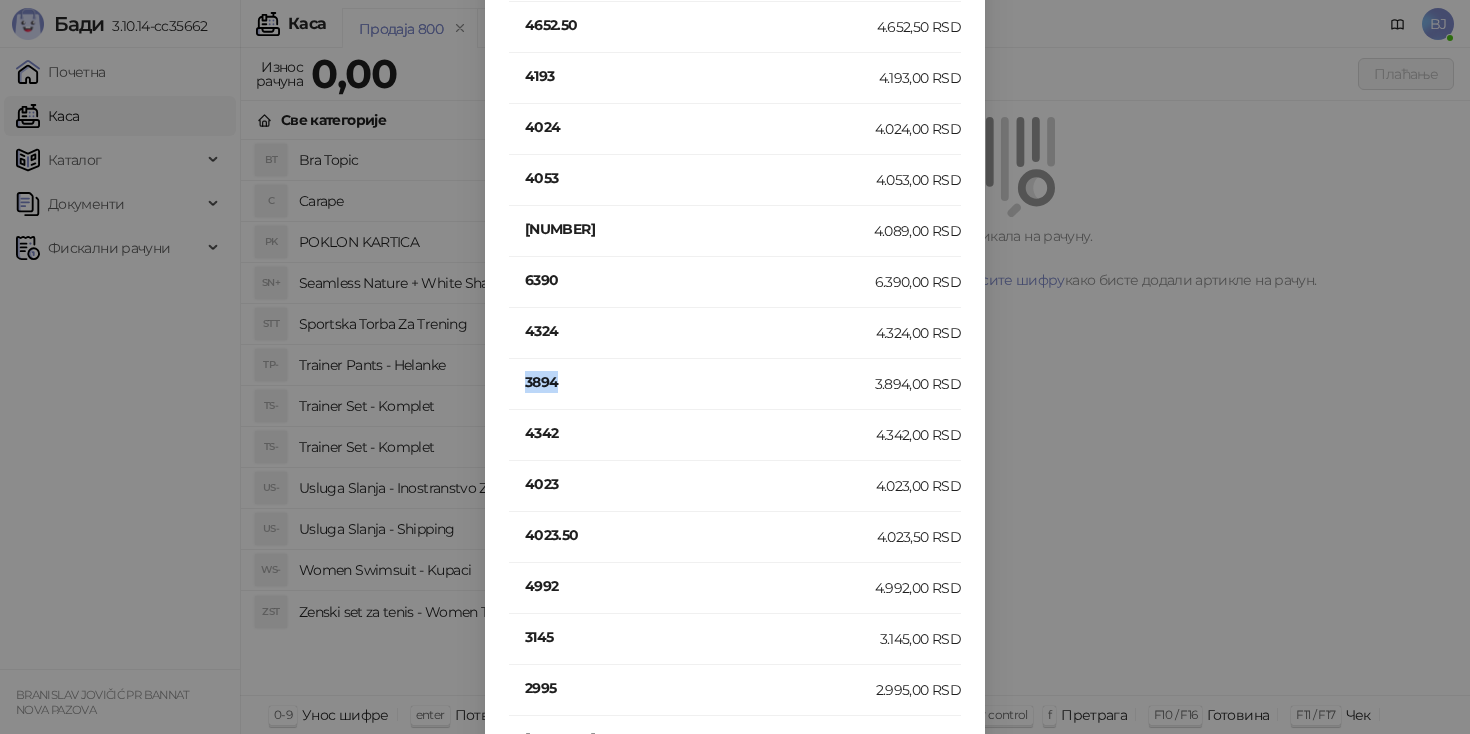 click on "3894" at bounding box center [700, 382] 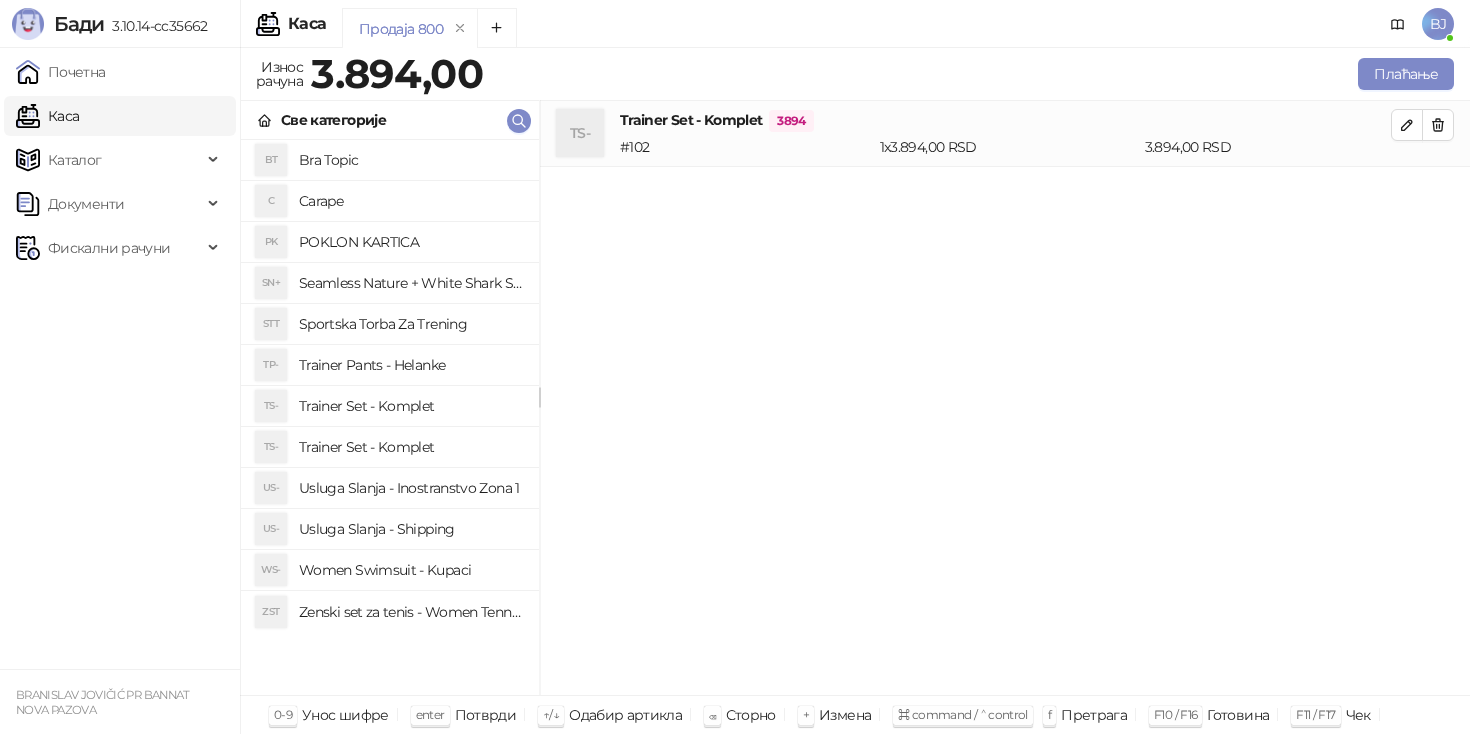 scroll, scrollTop: 0, scrollLeft: 0, axis: both 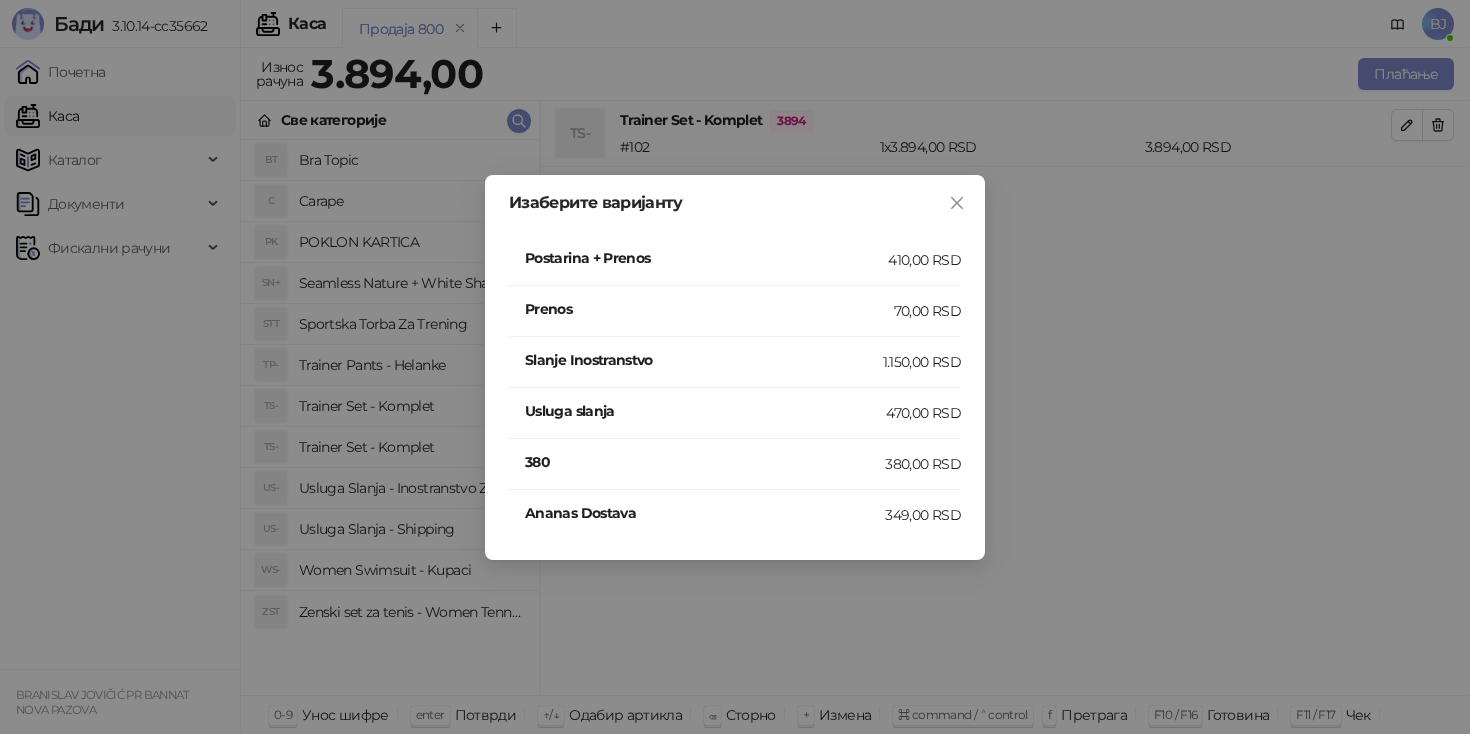 click on "Postarina + Prenos" at bounding box center [706, 260] 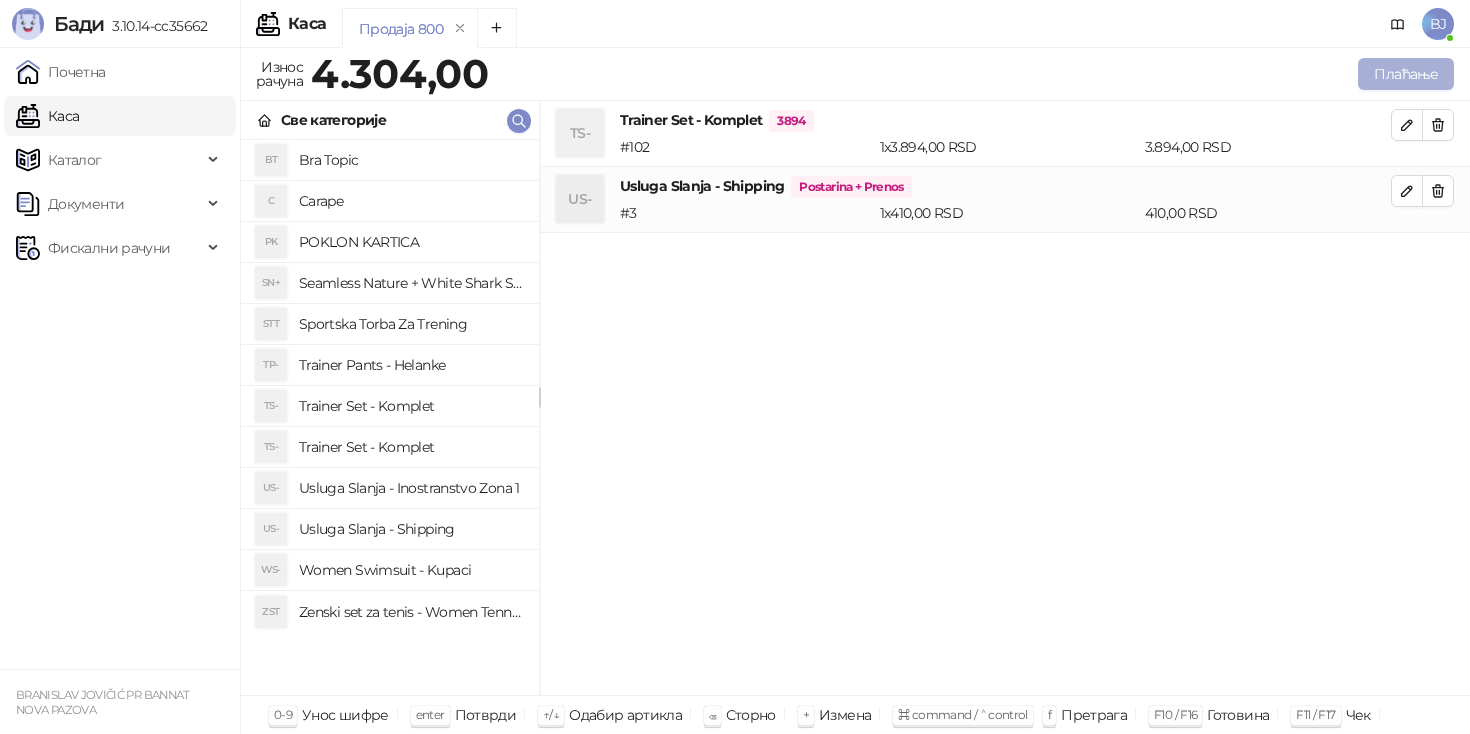 click on "Плаћање" at bounding box center [1406, 74] 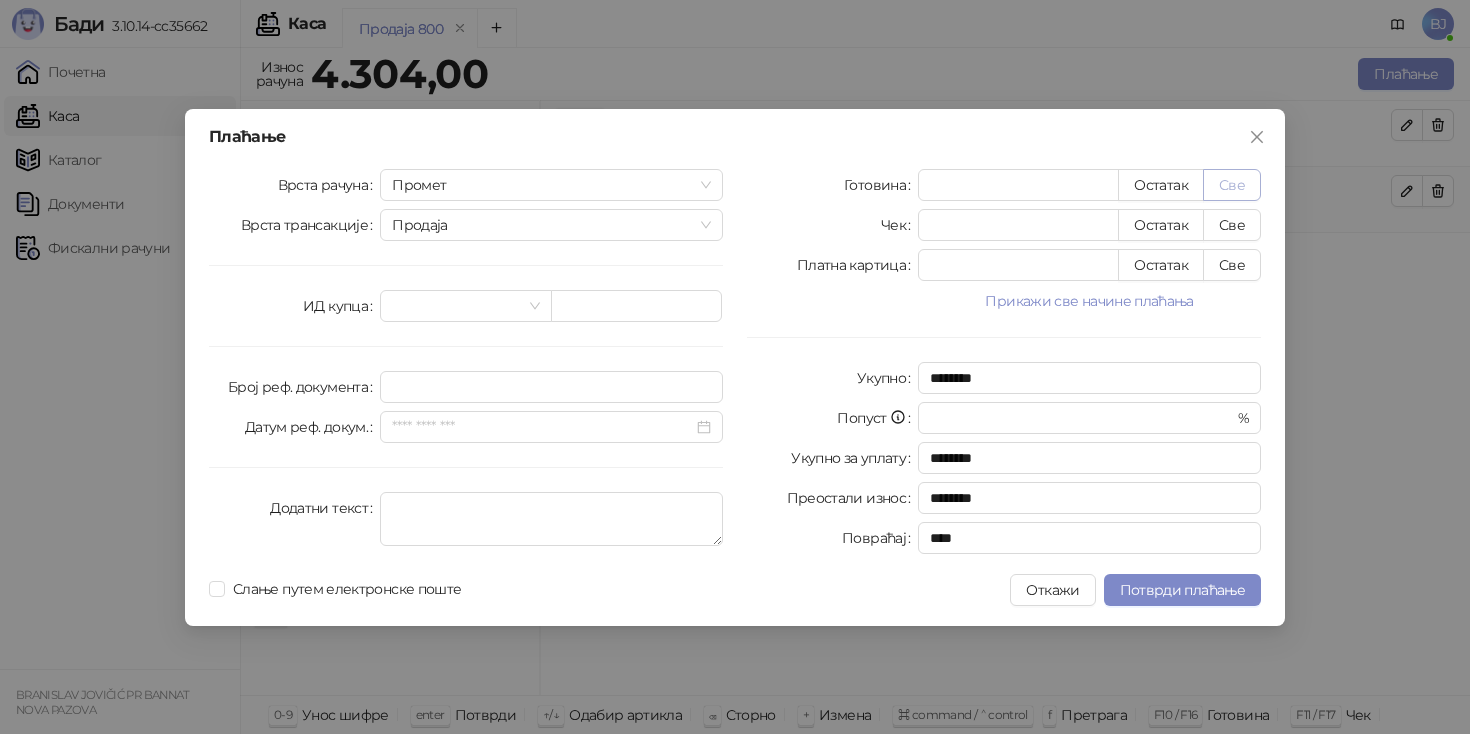 click on "Све" at bounding box center (1232, 185) 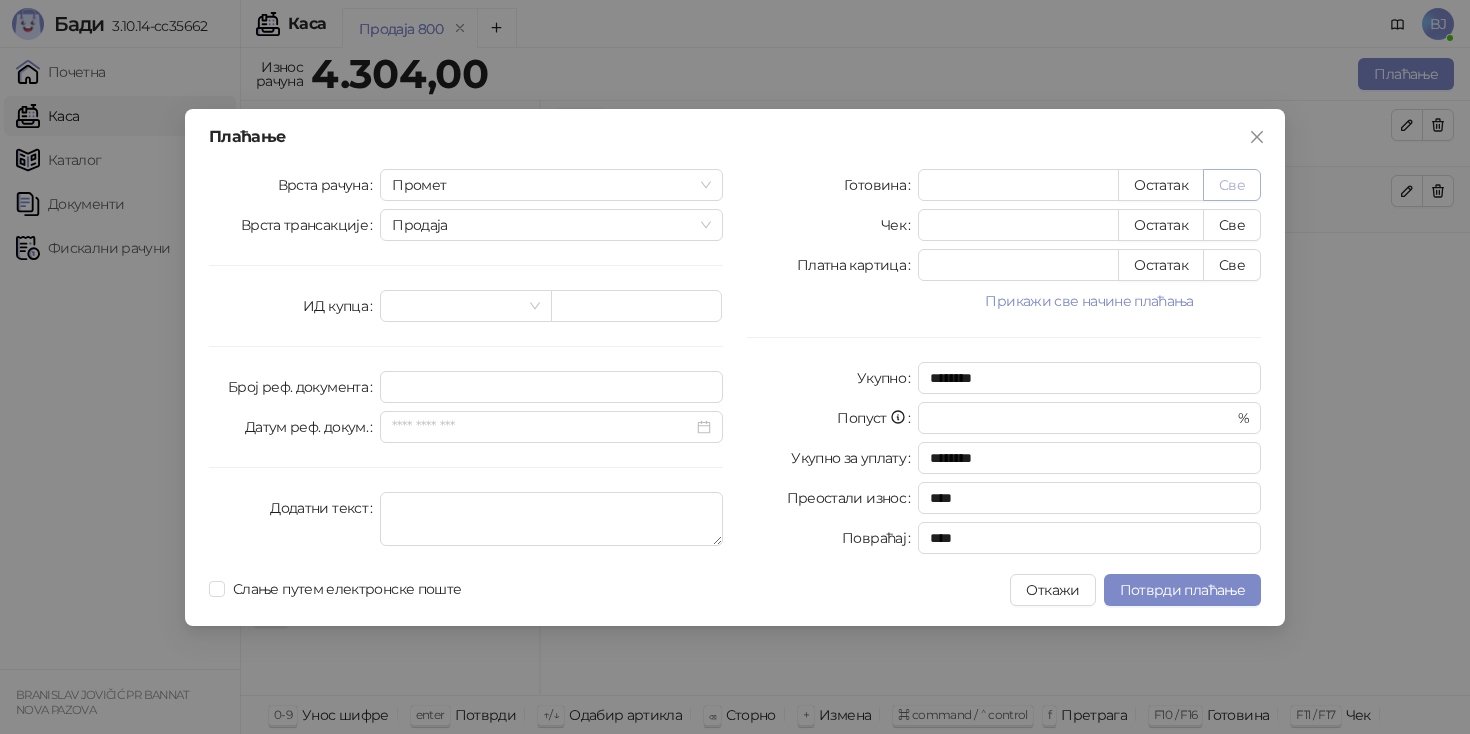 type 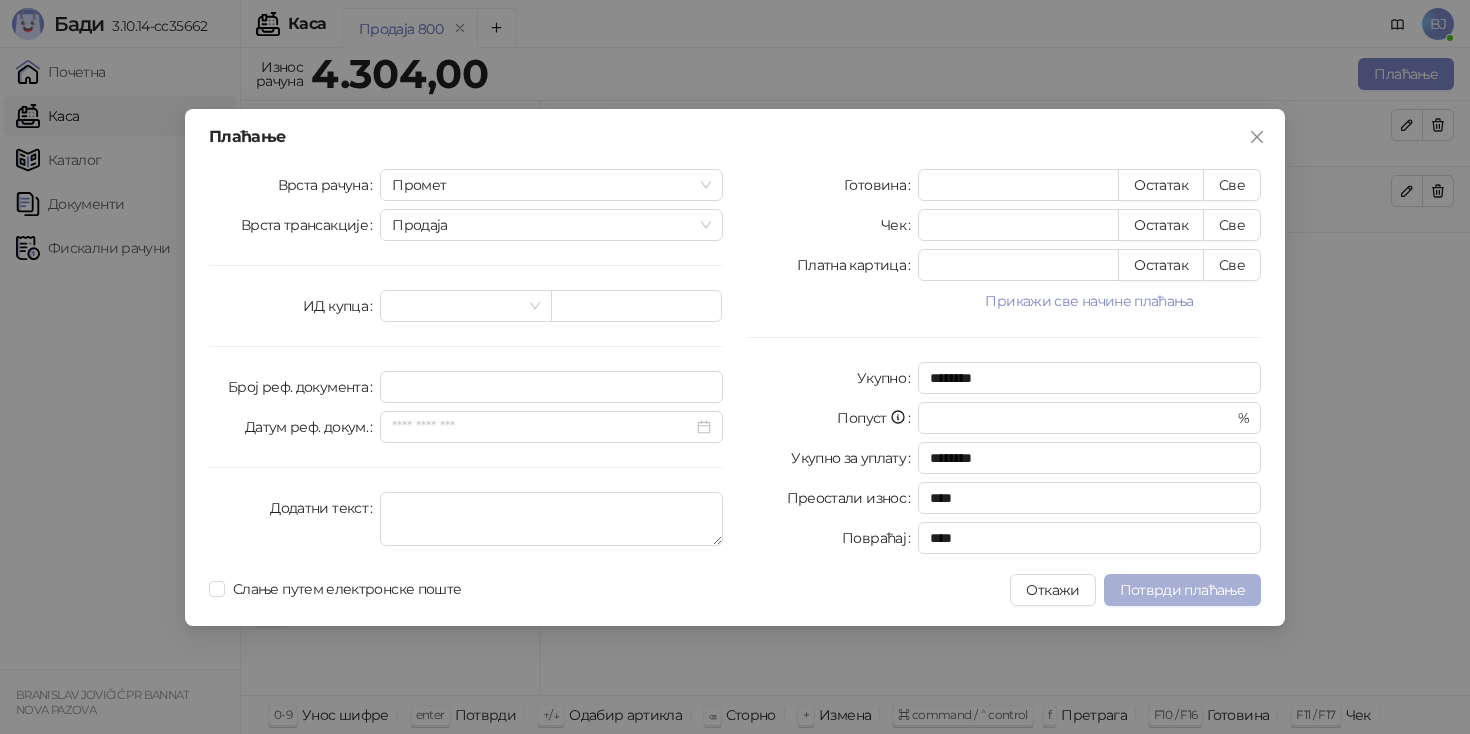 click on "Потврди плаћање" at bounding box center [1182, 590] 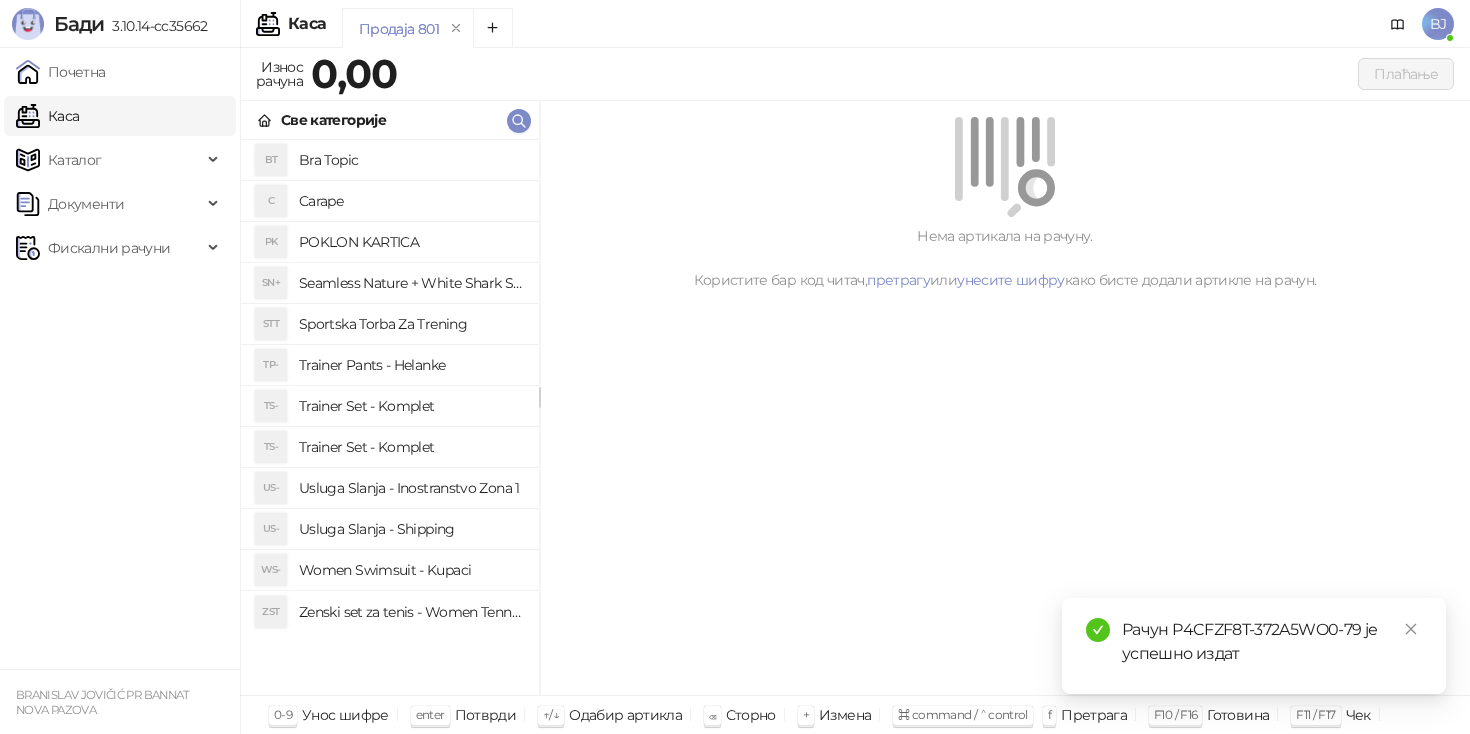 click on "Usluga Slanja - Shipping" at bounding box center [411, 529] 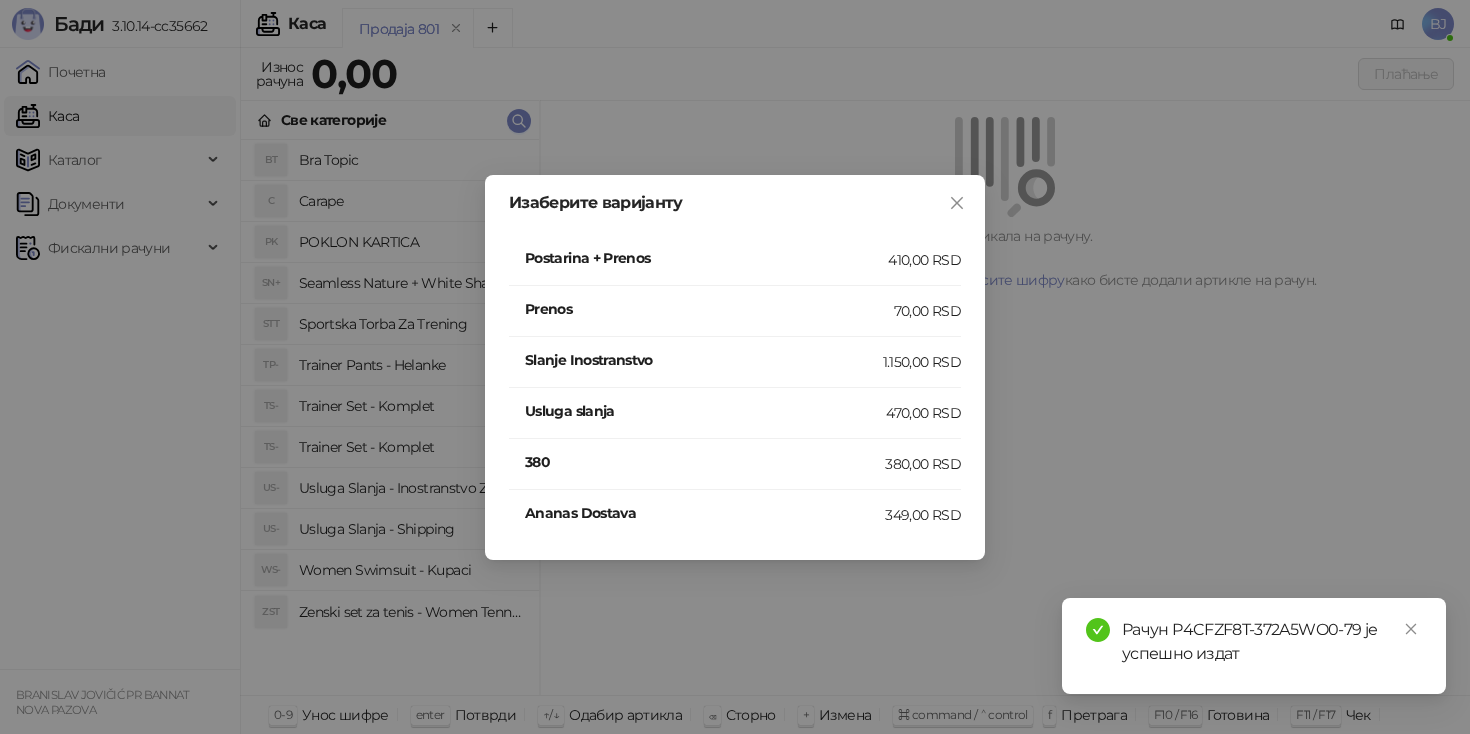 click on "410,00 RSD" at bounding box center (924, 260) 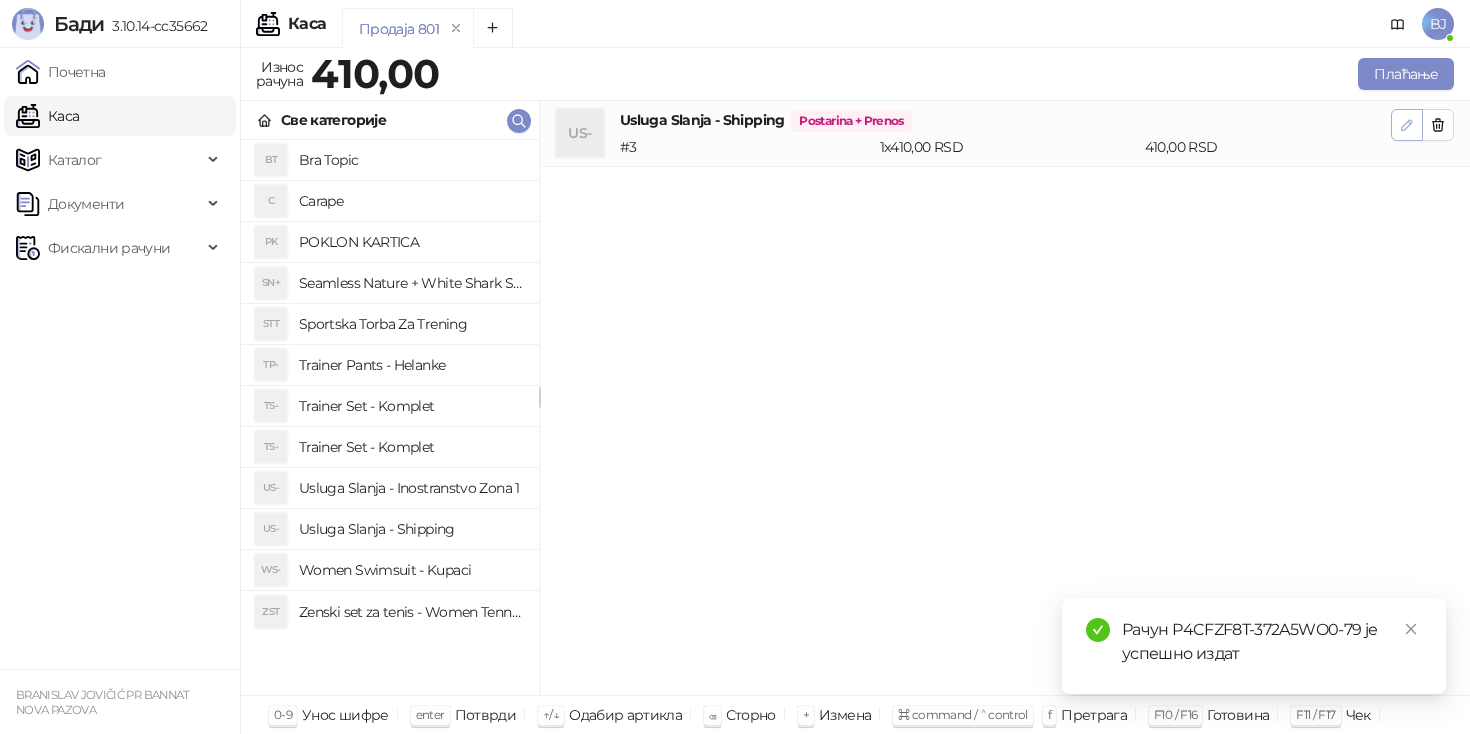 click 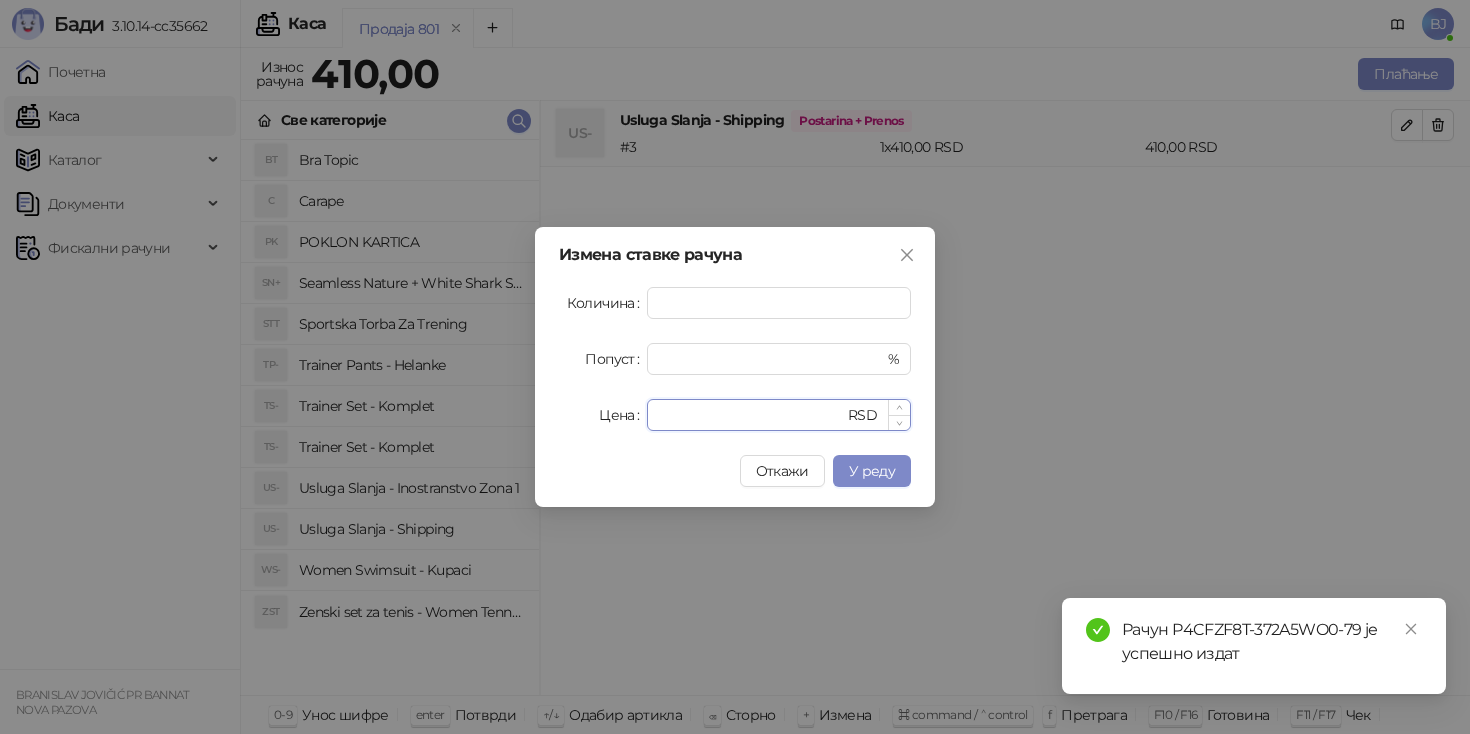 click on "***" at bounding box center [751, 415] 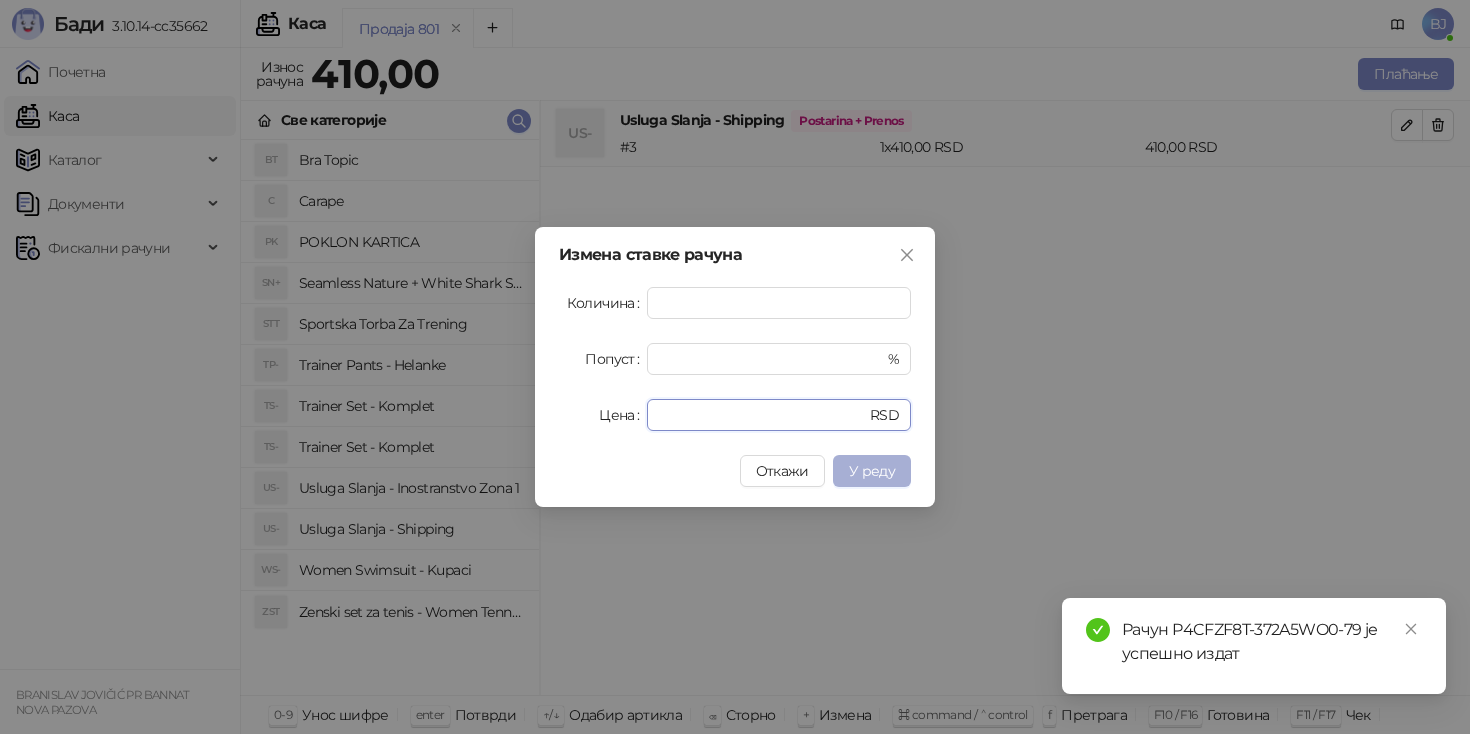 type on "***" 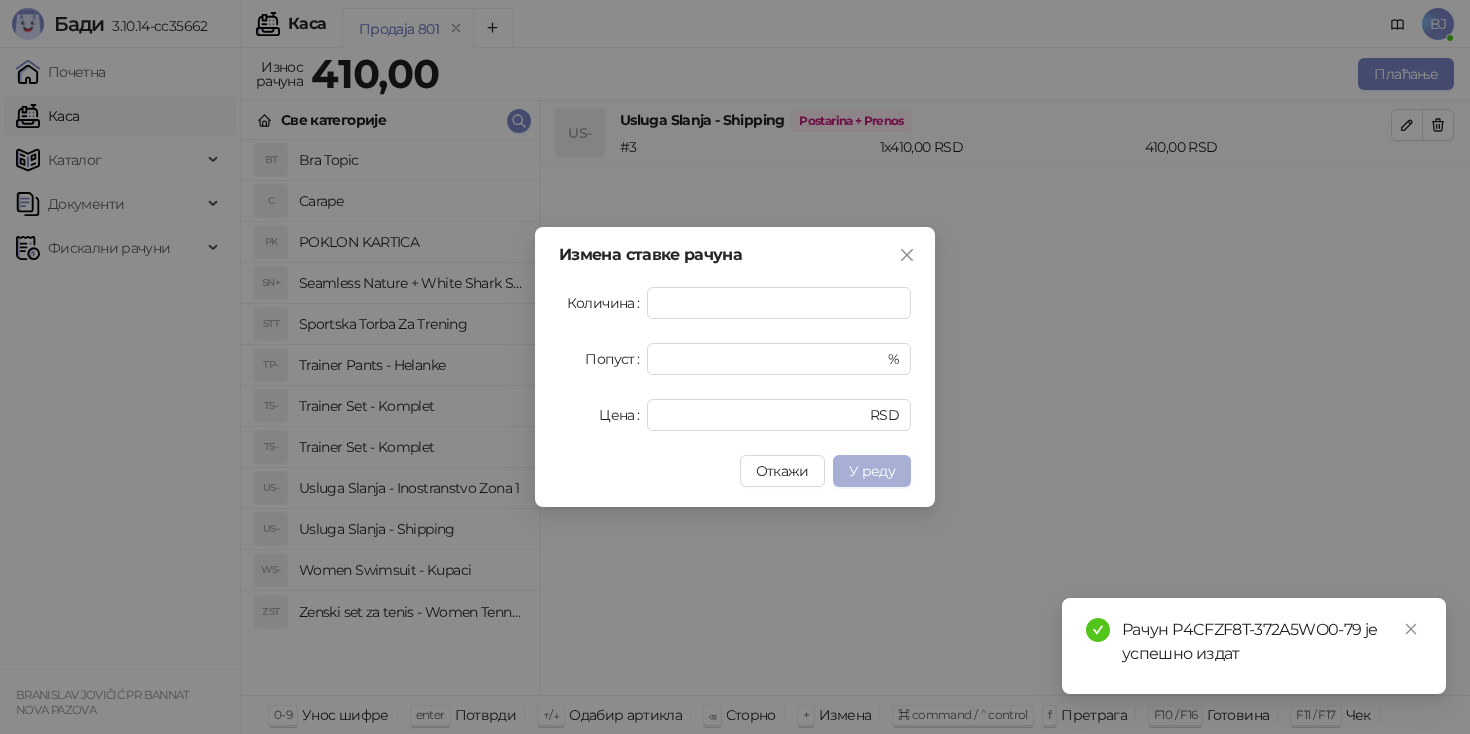 click on "У реду" at bounding box center [872, 471] 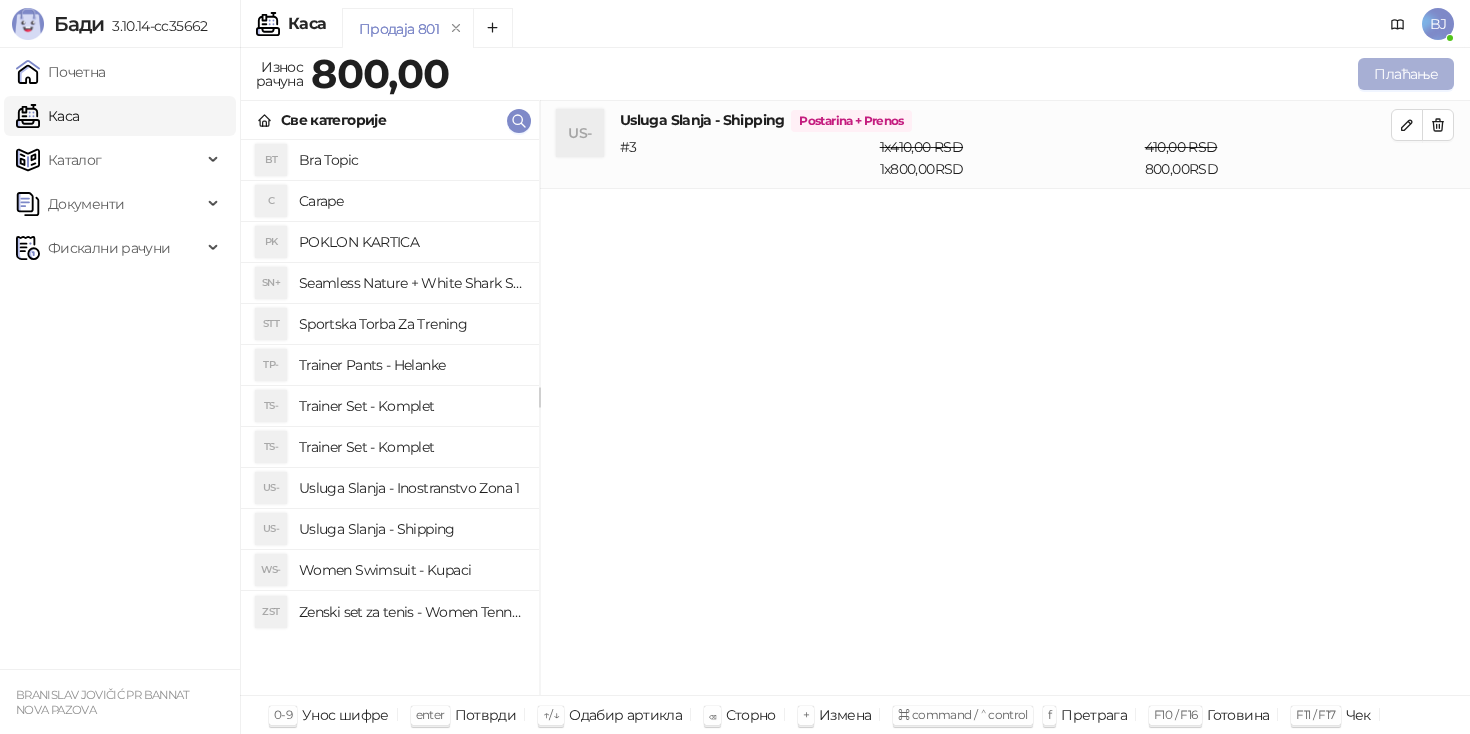 click on "Плаћање" at bounding box center (1406, 74) 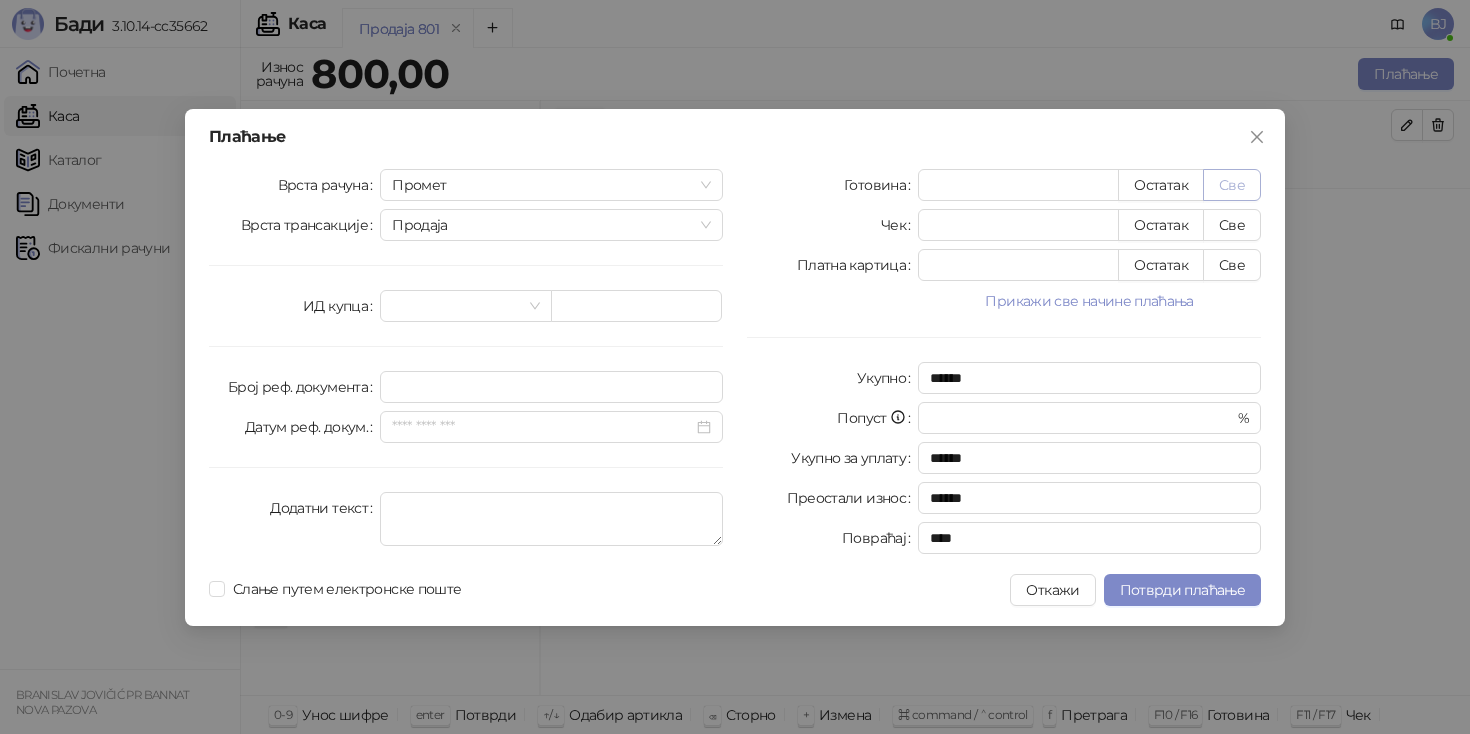 click on "Све" at bounding box center [1232, 185] 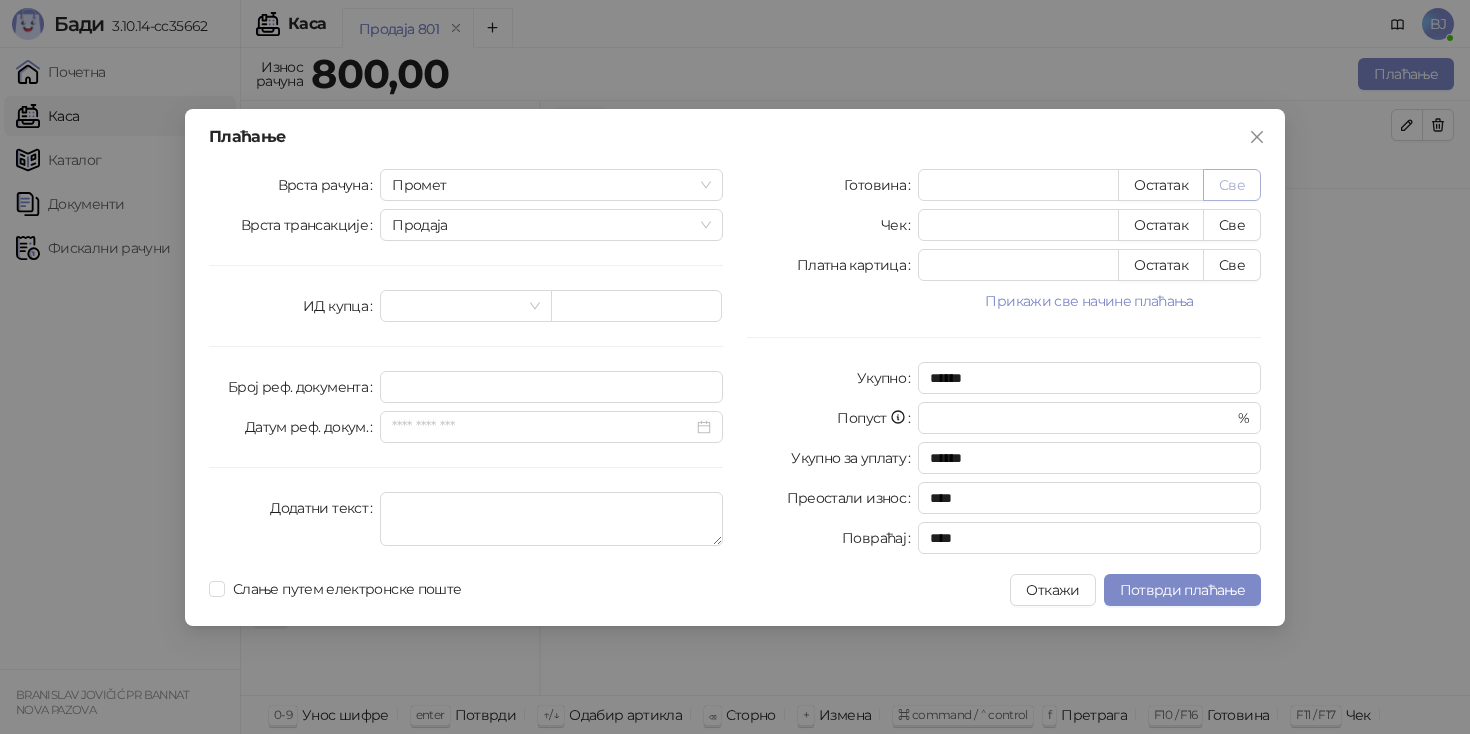 type 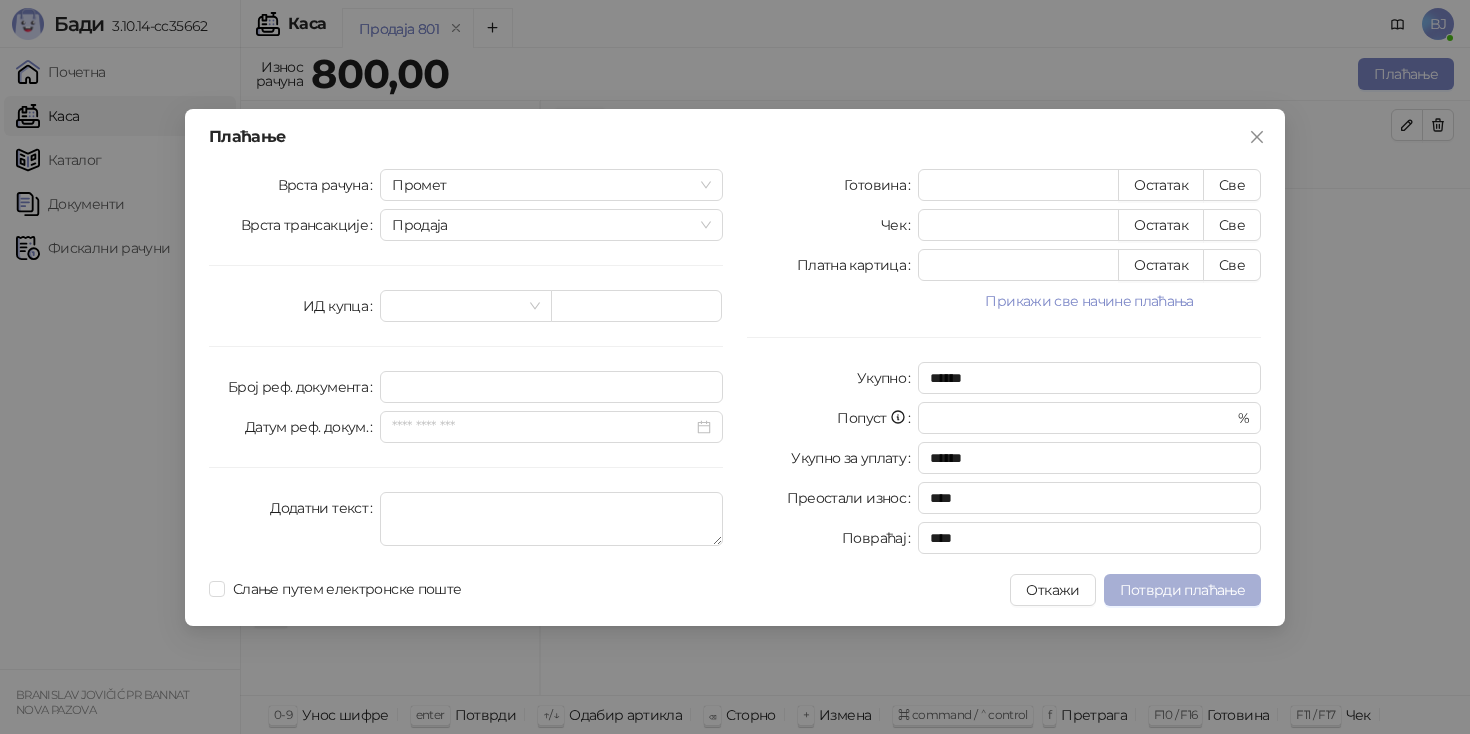 click on "Потврди плаћање" at bounding box center [1182, 590] 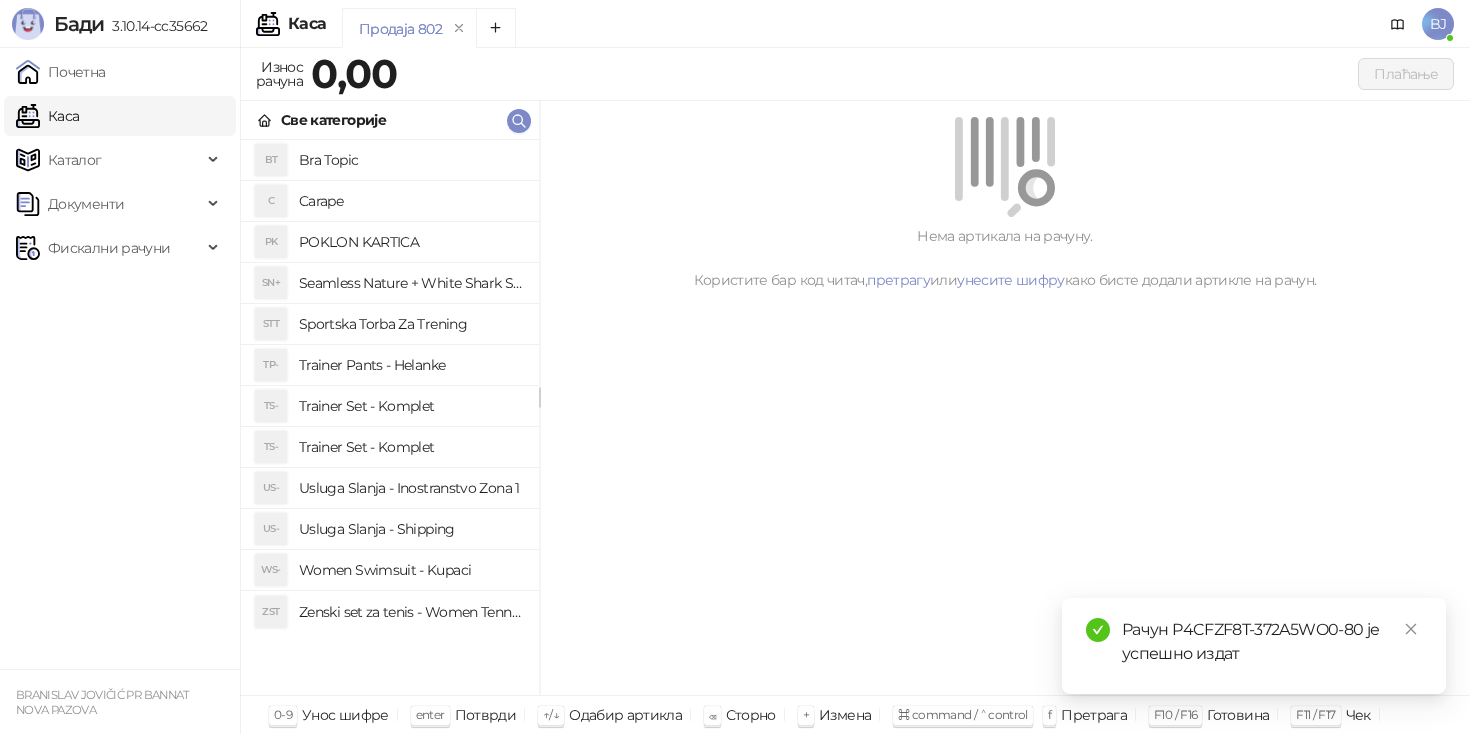 click on "Trainer Set - Komplet" at bounding box center (411, 447) 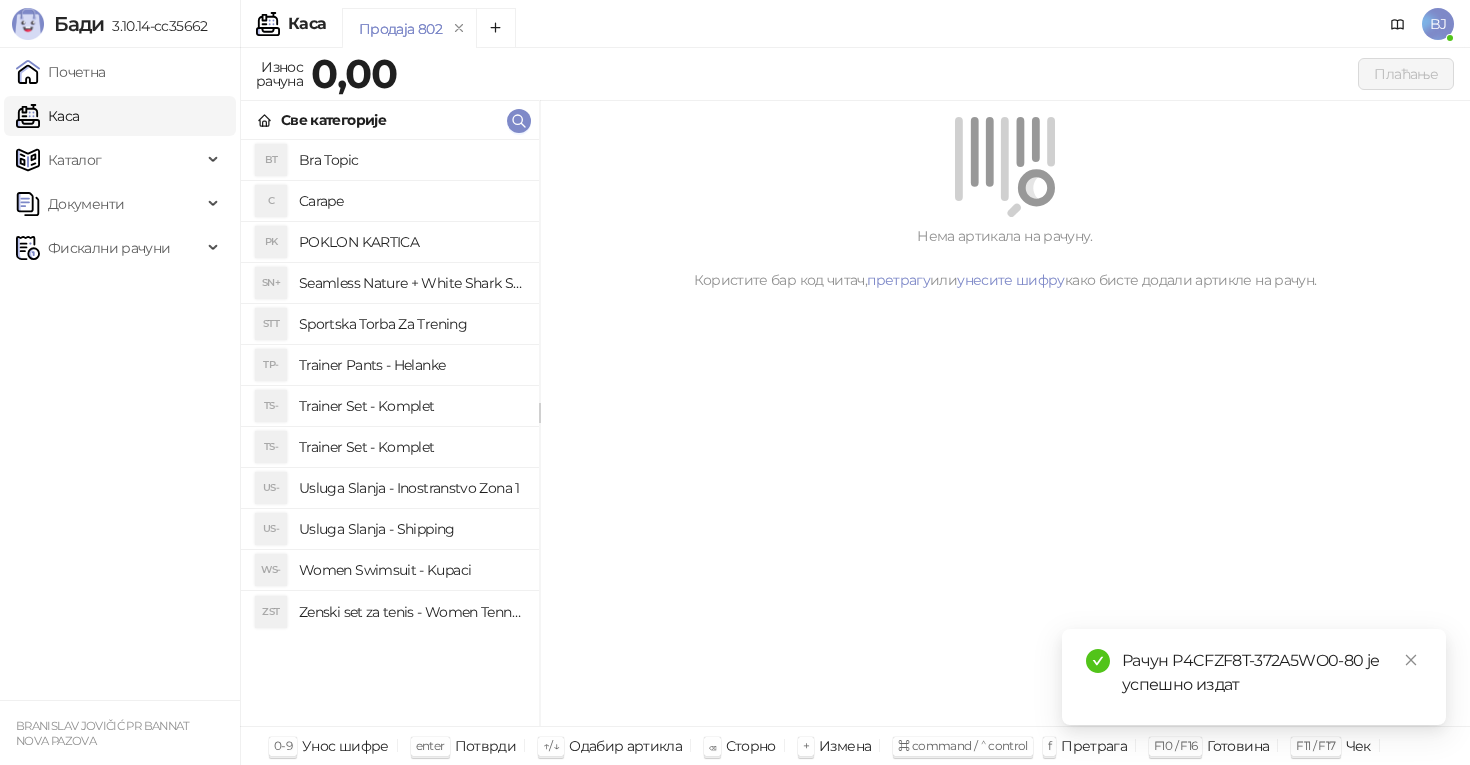 click on "Trainer Set - Komplet" at bounding box center [411, 406] 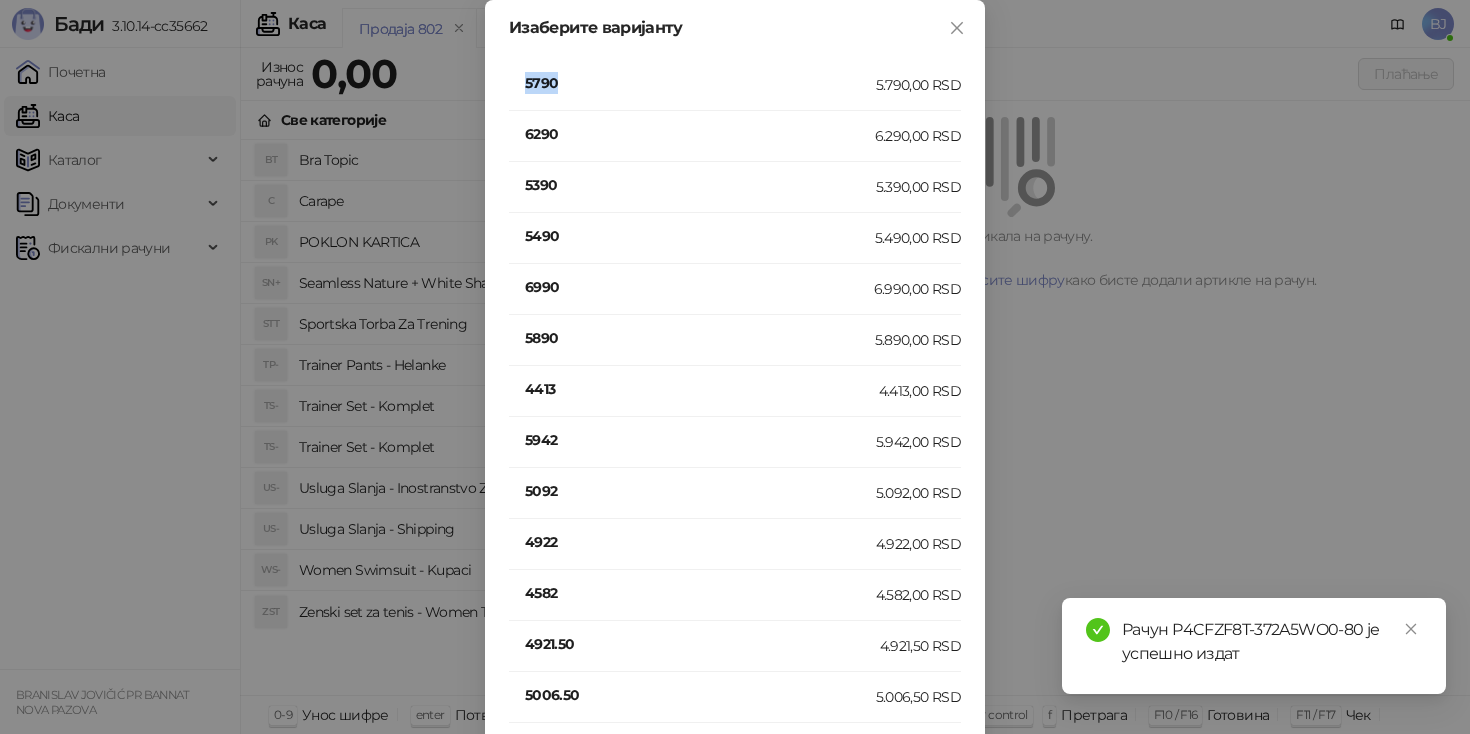 click on "5790" at bounding box center [700, 83] 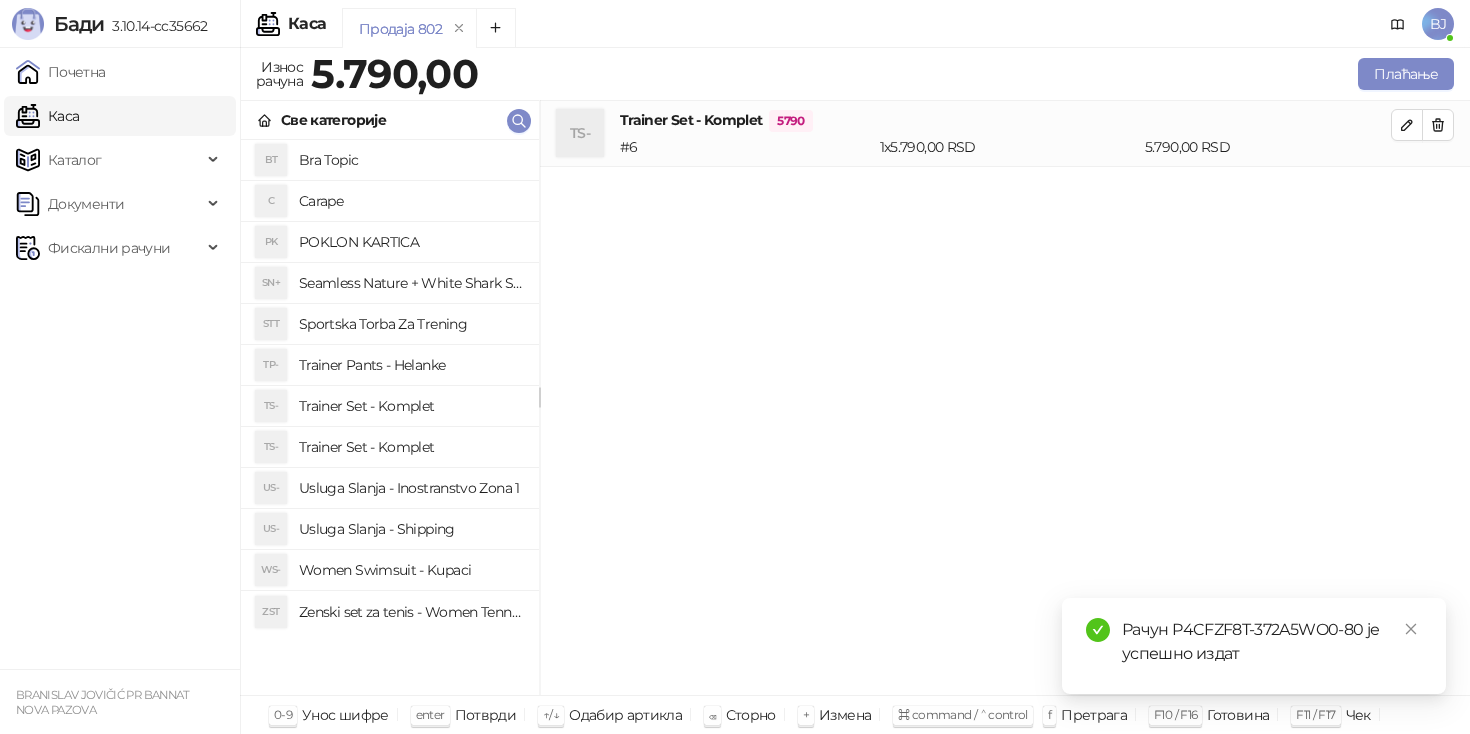 click on "Usluga Slanja - Shipping" at bounding box center (411, 529) 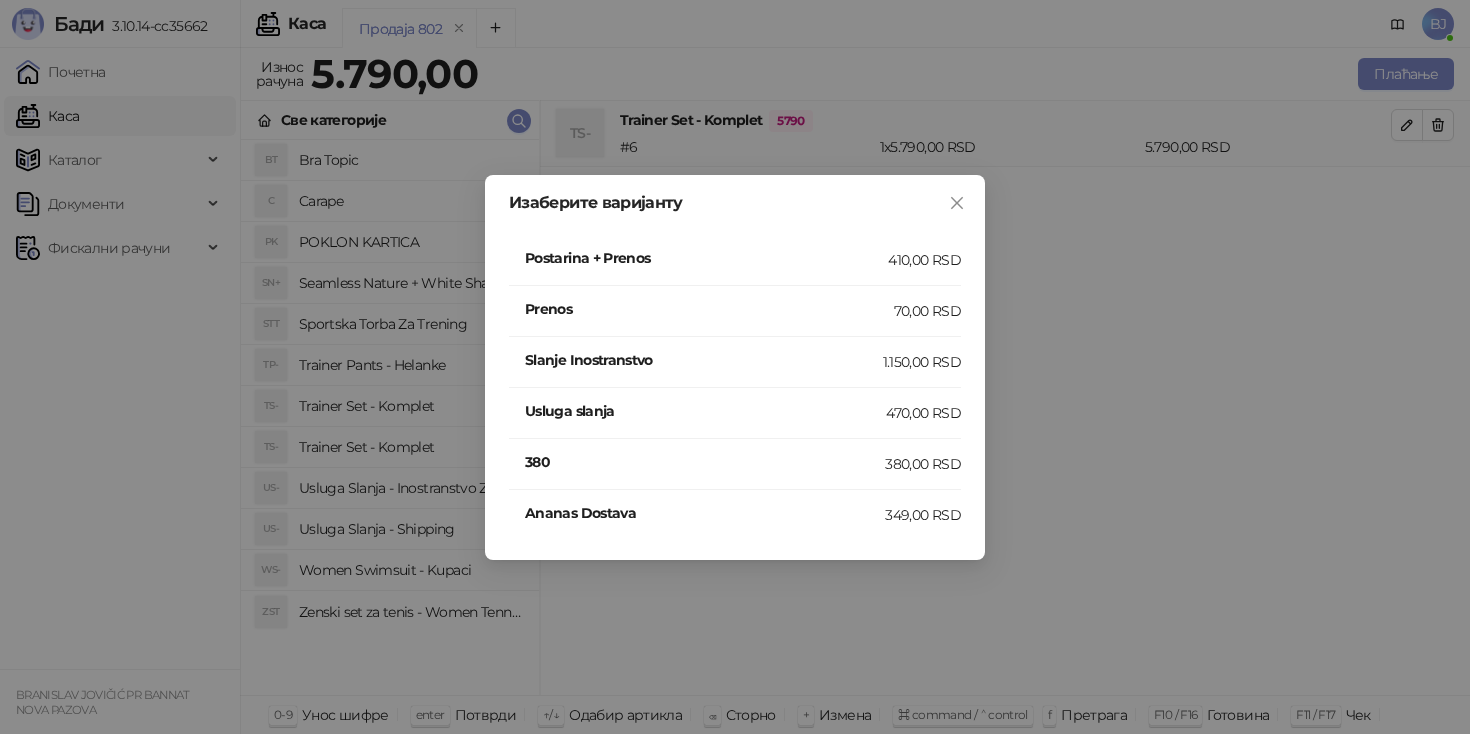 click on "Postarina + Prenos 410,00 RSD" at bounding box center [735, 260] 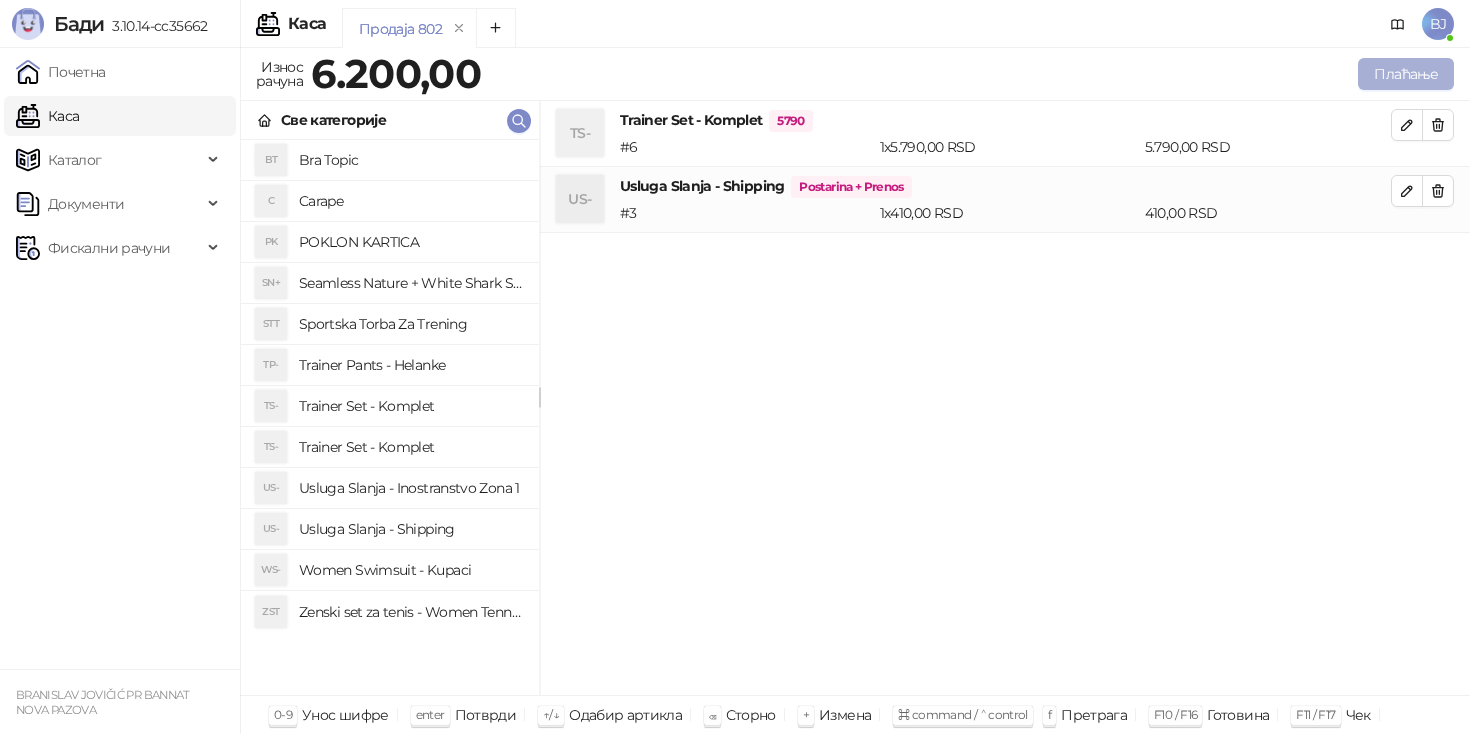 click on "Плаћање" at bounding box center [1406, 74] 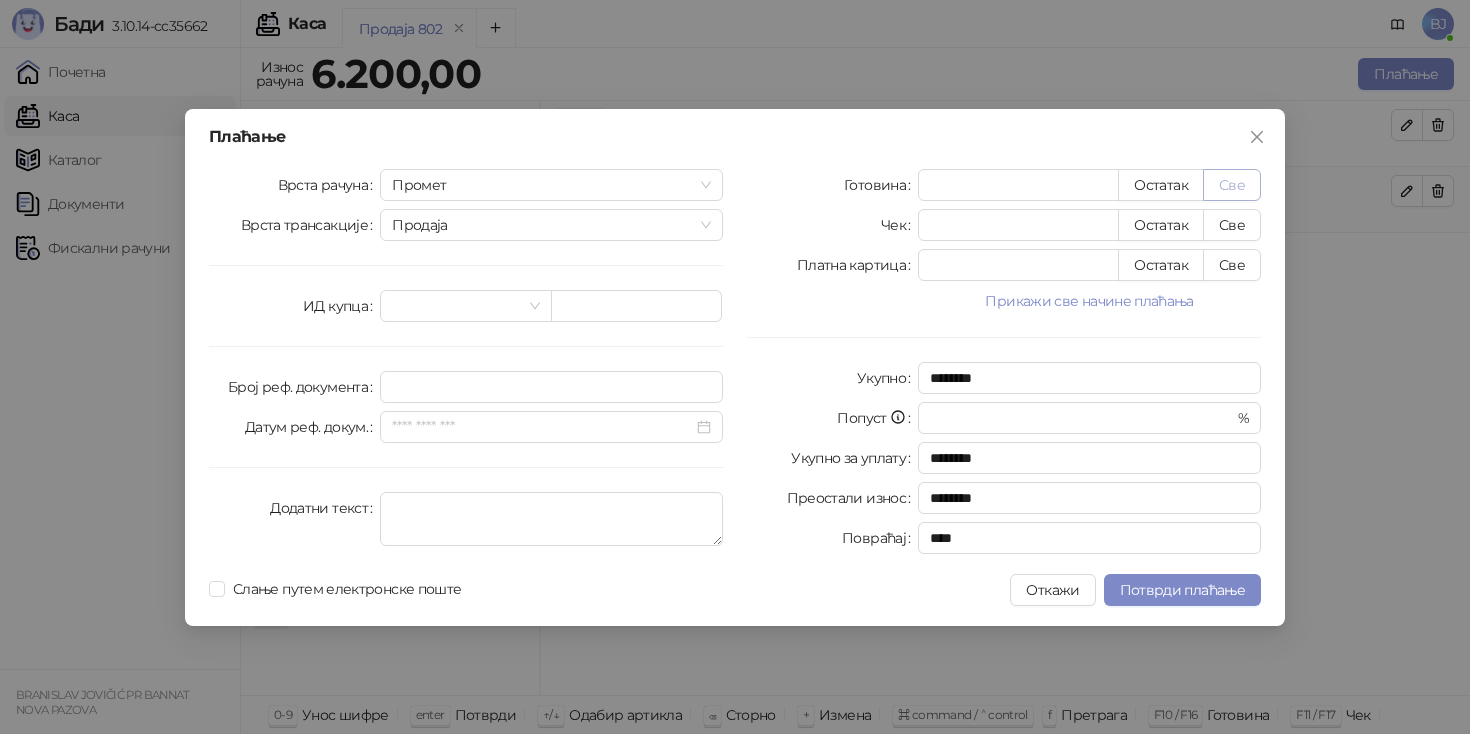 click on "Све" at bounding box center [1232, 185] 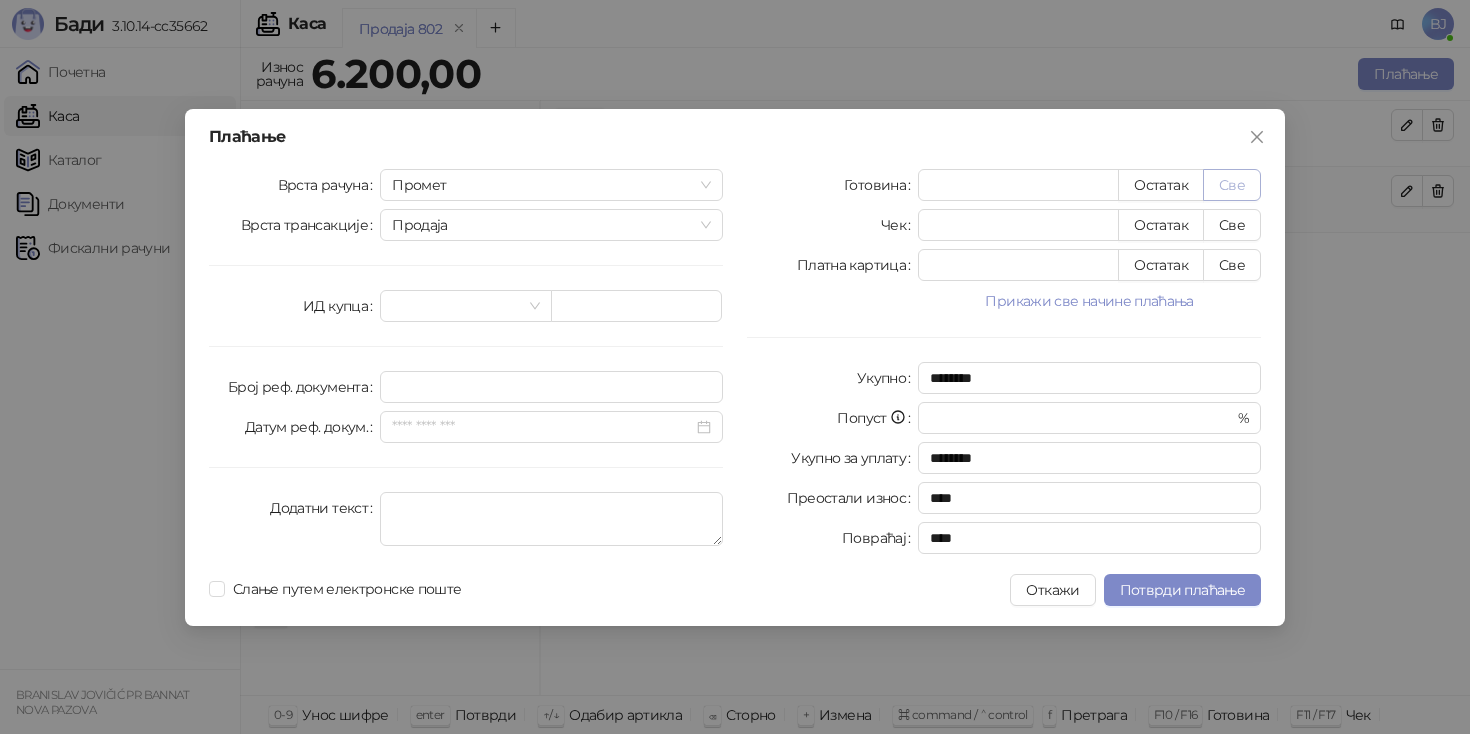 type 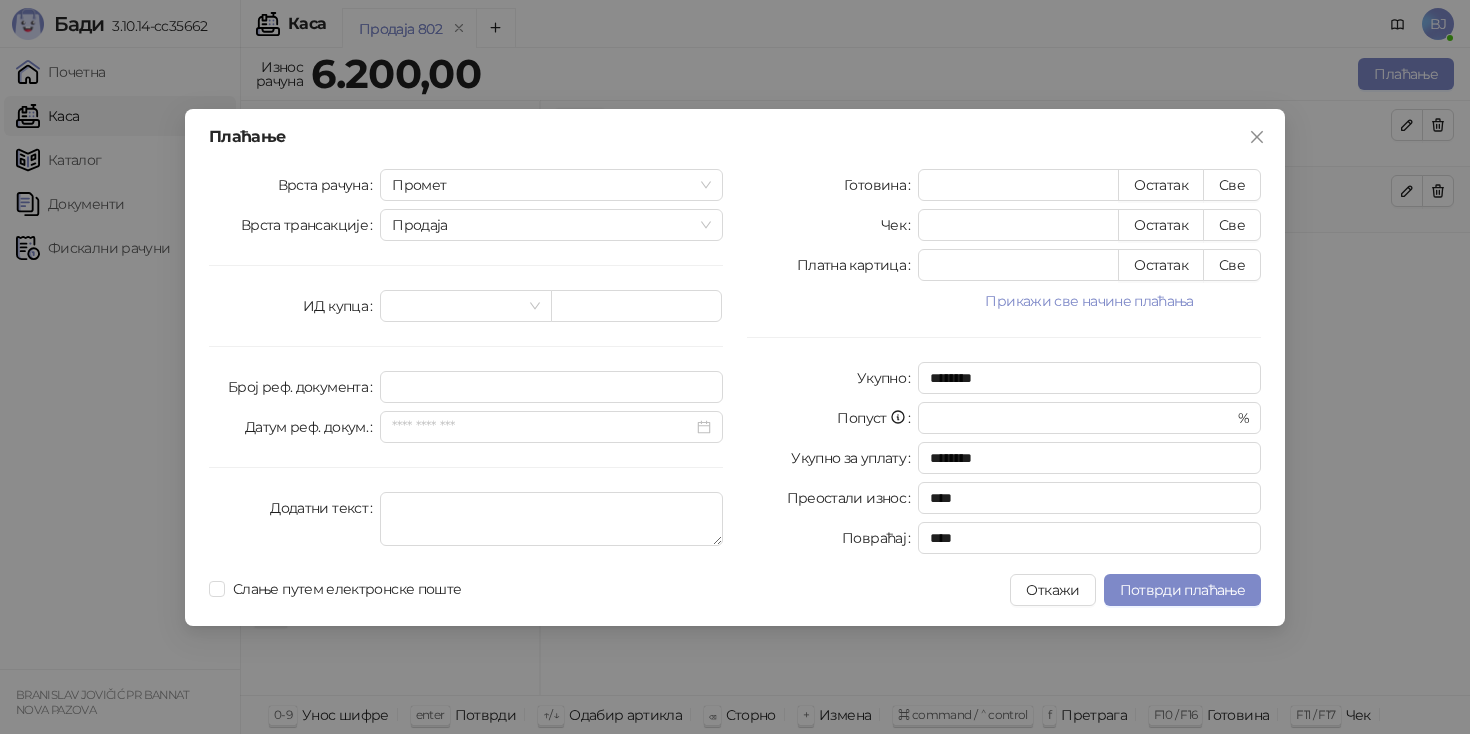 click on "Плаћање Врста рачуна Промет Врста трансакције Продаја ИД купца Број реф. документа Датум реф. докум. Додатни текст Готовина **** Остатак Све Чек * Остатак Све Платна картица * Остатак Све Прикажи све начине плаћања Пренос на рачун * Остатак Све Ваучер * Остатак Све Инстант плаћање * Остатак Све Друго безготовинско * Остатак Све Укупно ******** Попуст   * % Укупно за уплату ******** Преостали износ **** Повраћај **** Слање путем електронске поште Откажи Потврди плаћање" at bounding box center (735, 367) 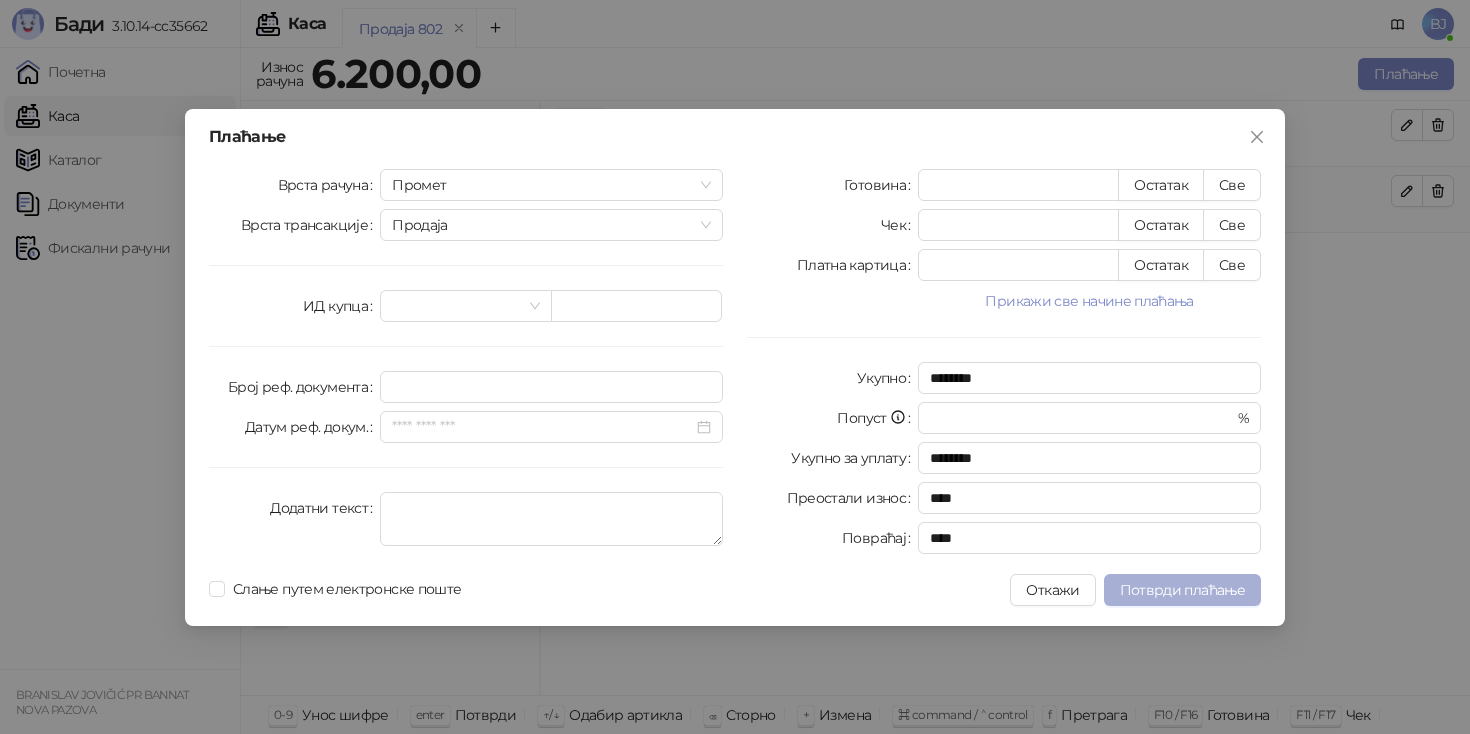 click on "Потврди плаћање" at bounding box center (1182, 590) 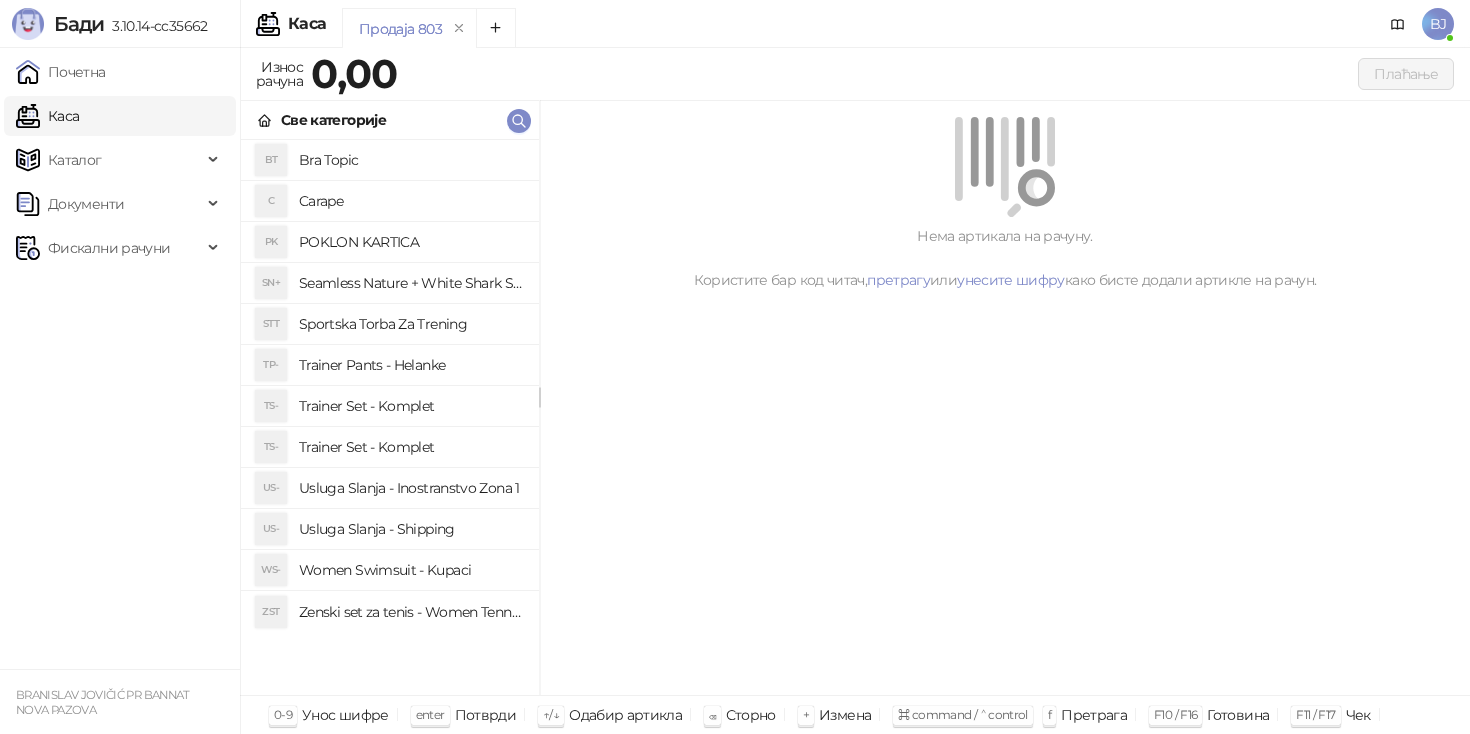 click on "Trainer Set - Komplet" at bounding box center [411, 406] 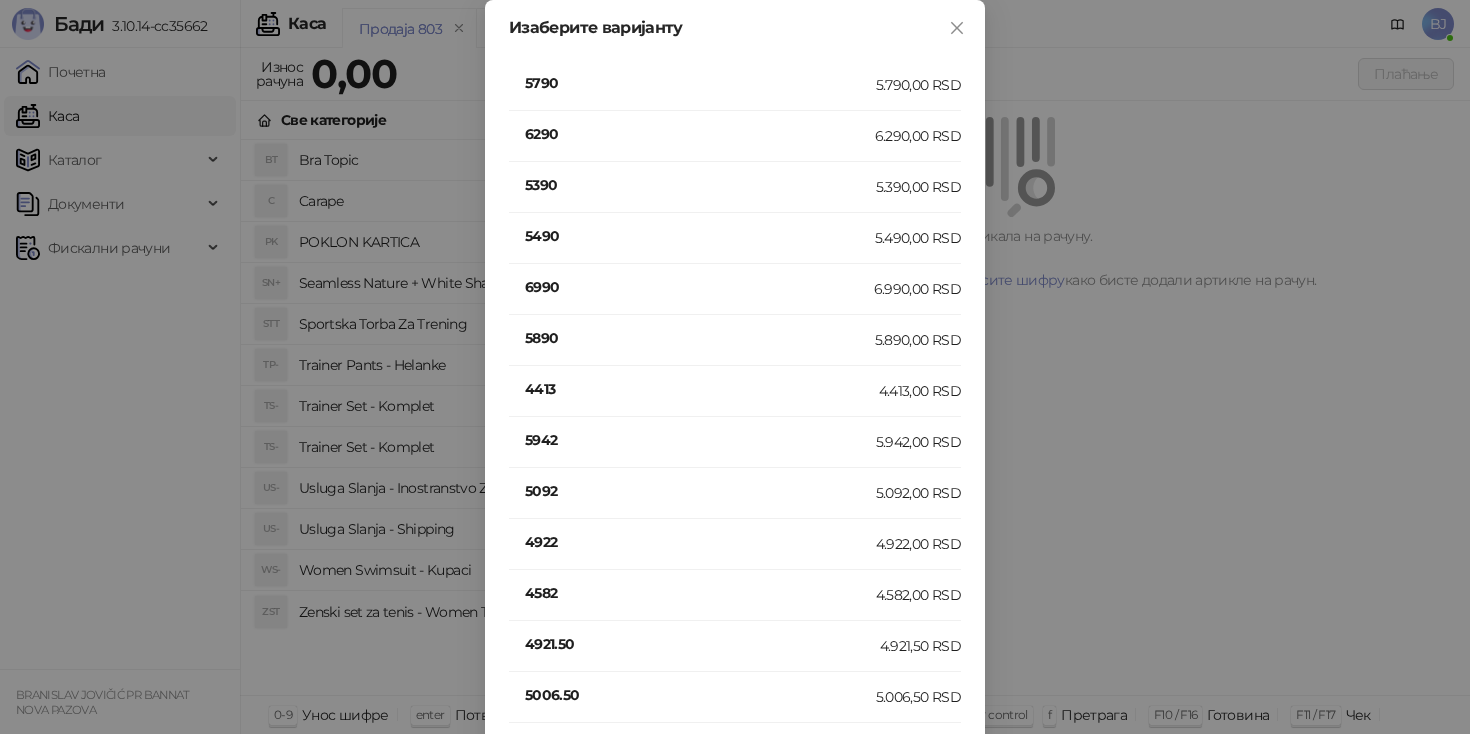 click on "5790" at bounding box center [700, 83] 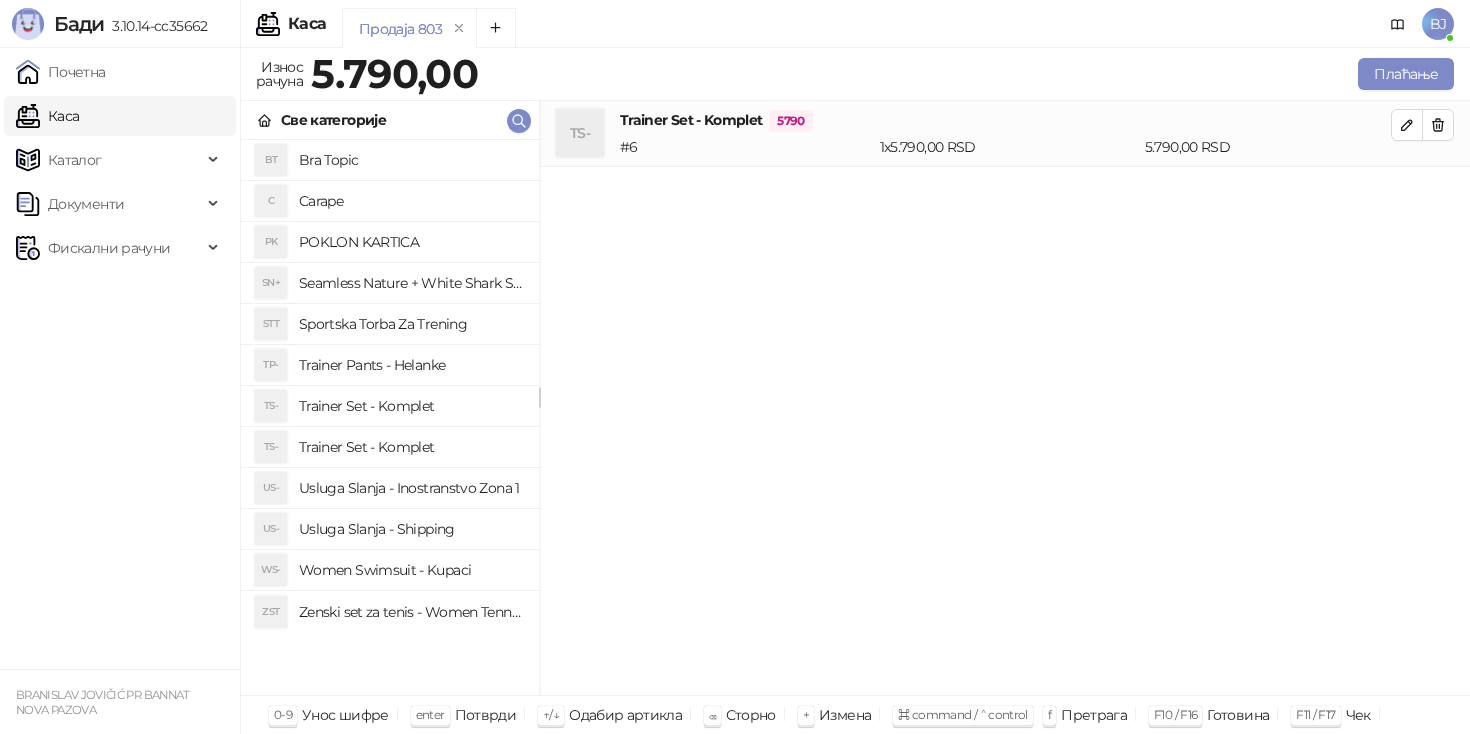 click on "Usluga Slanja - Shipping" at bounding box center (411, 529) 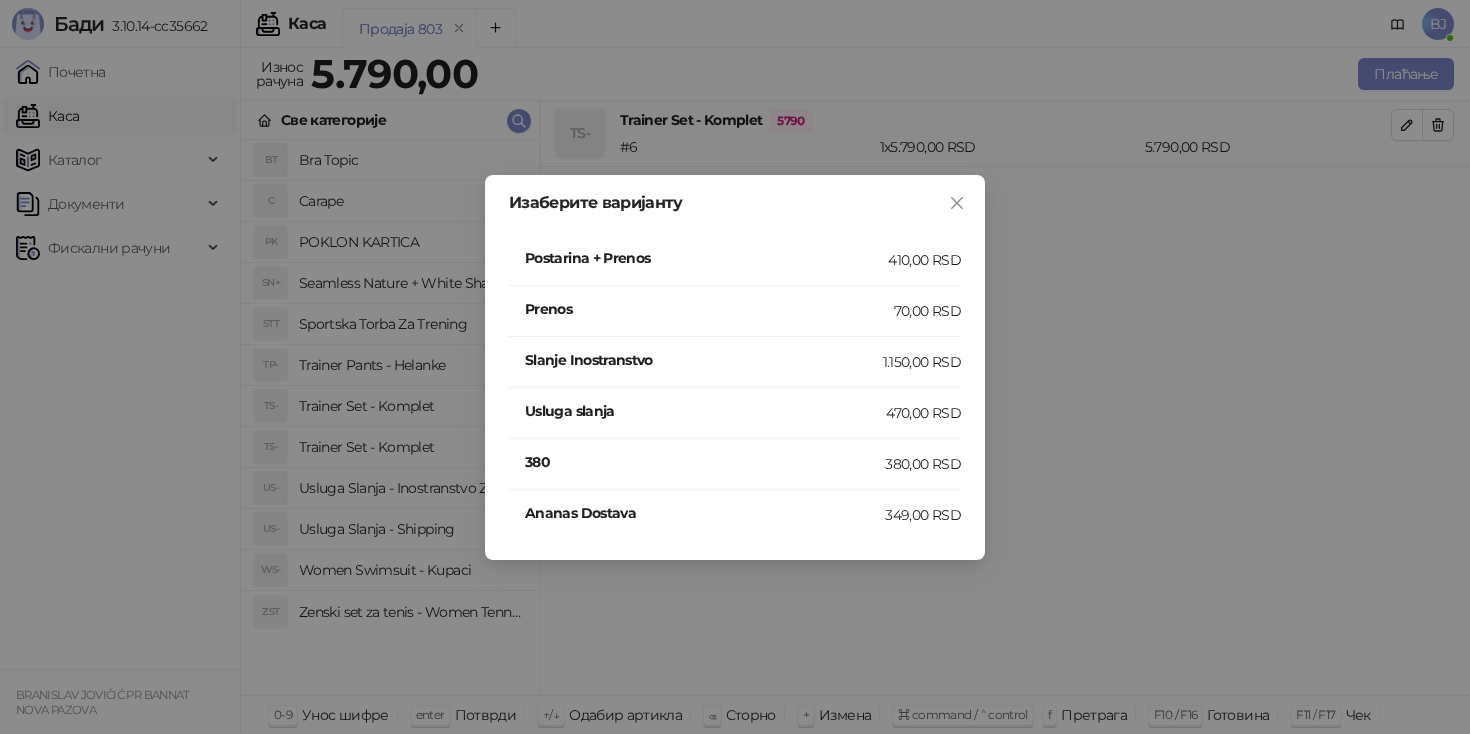 click on "Postarina + Prenos" at bounding box center [706, 258] 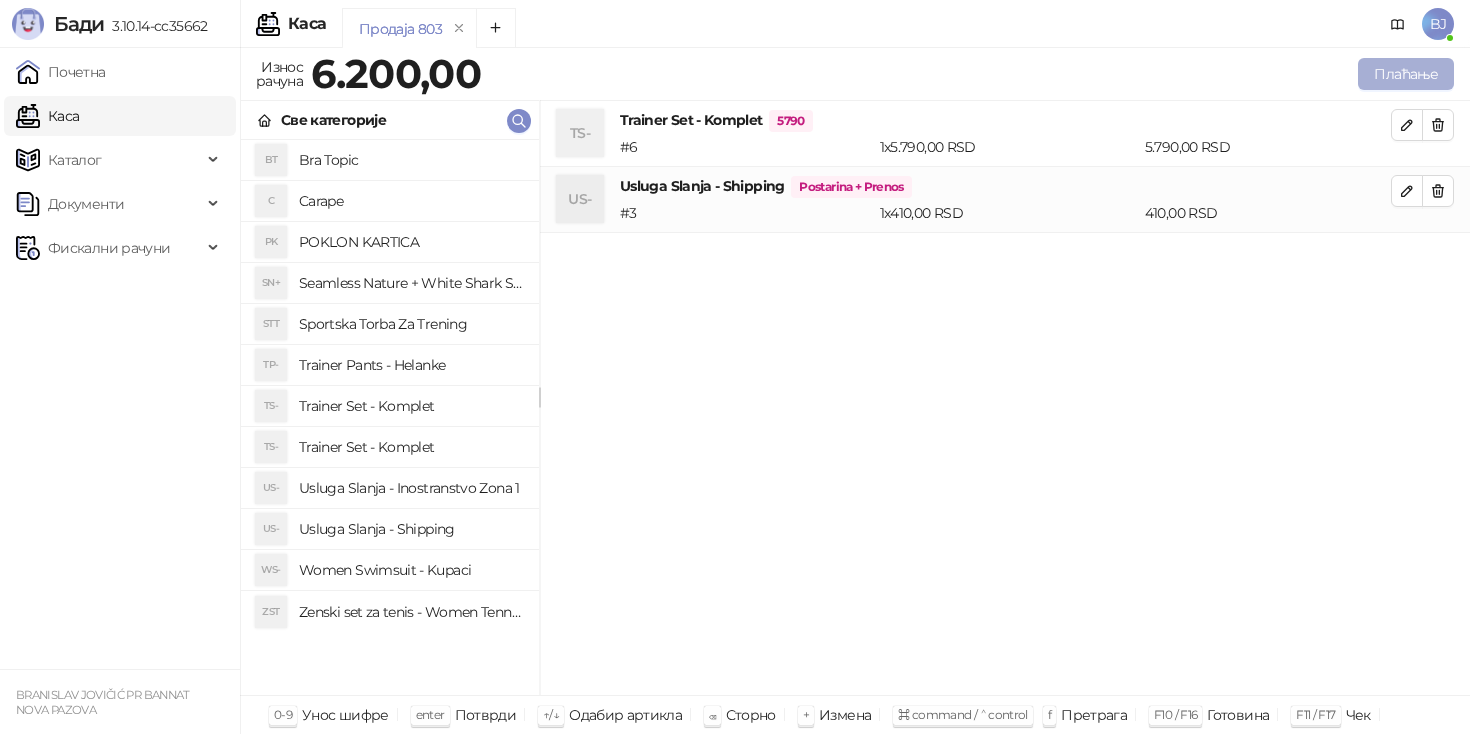 click on "Плаћање" at bounding box center (1406, 74) 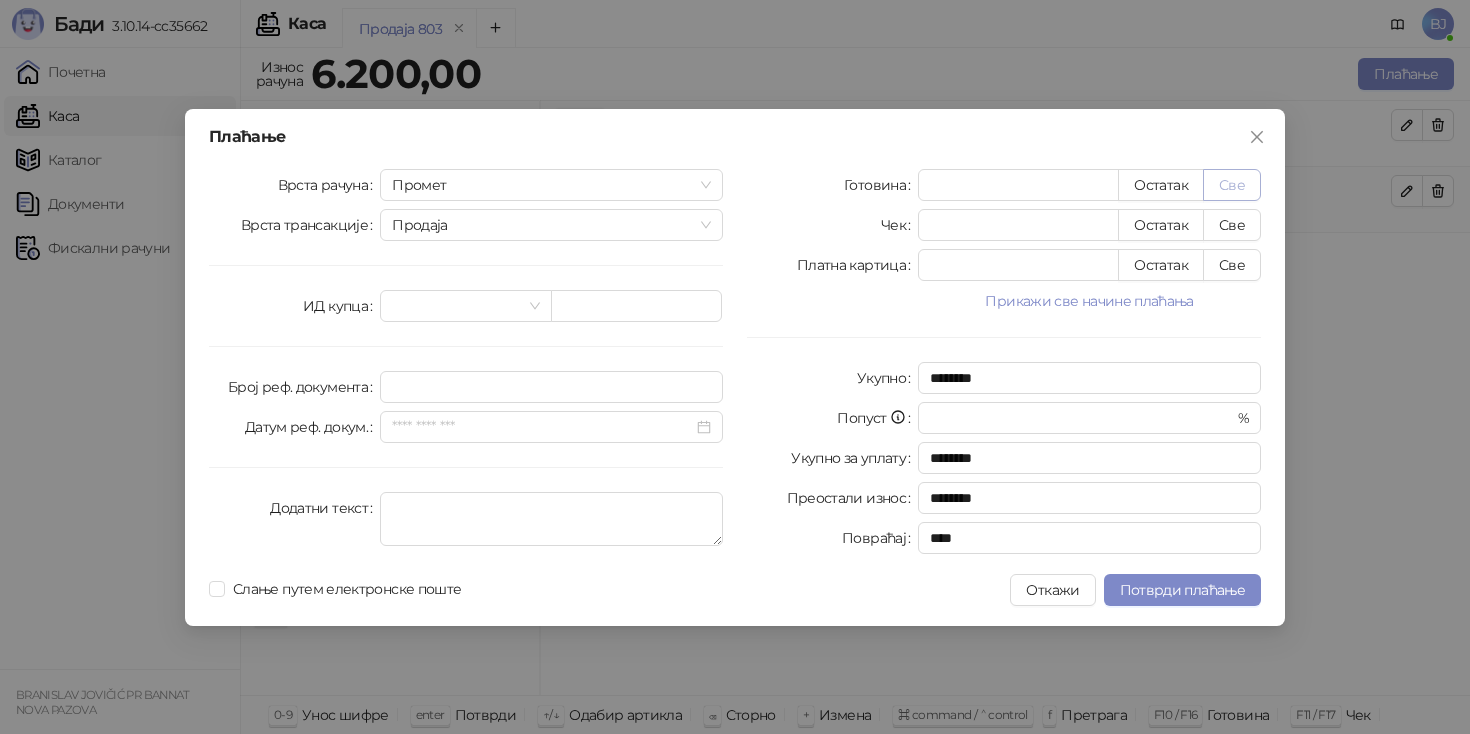 click on "Све" at bounding box center (1232, 185) 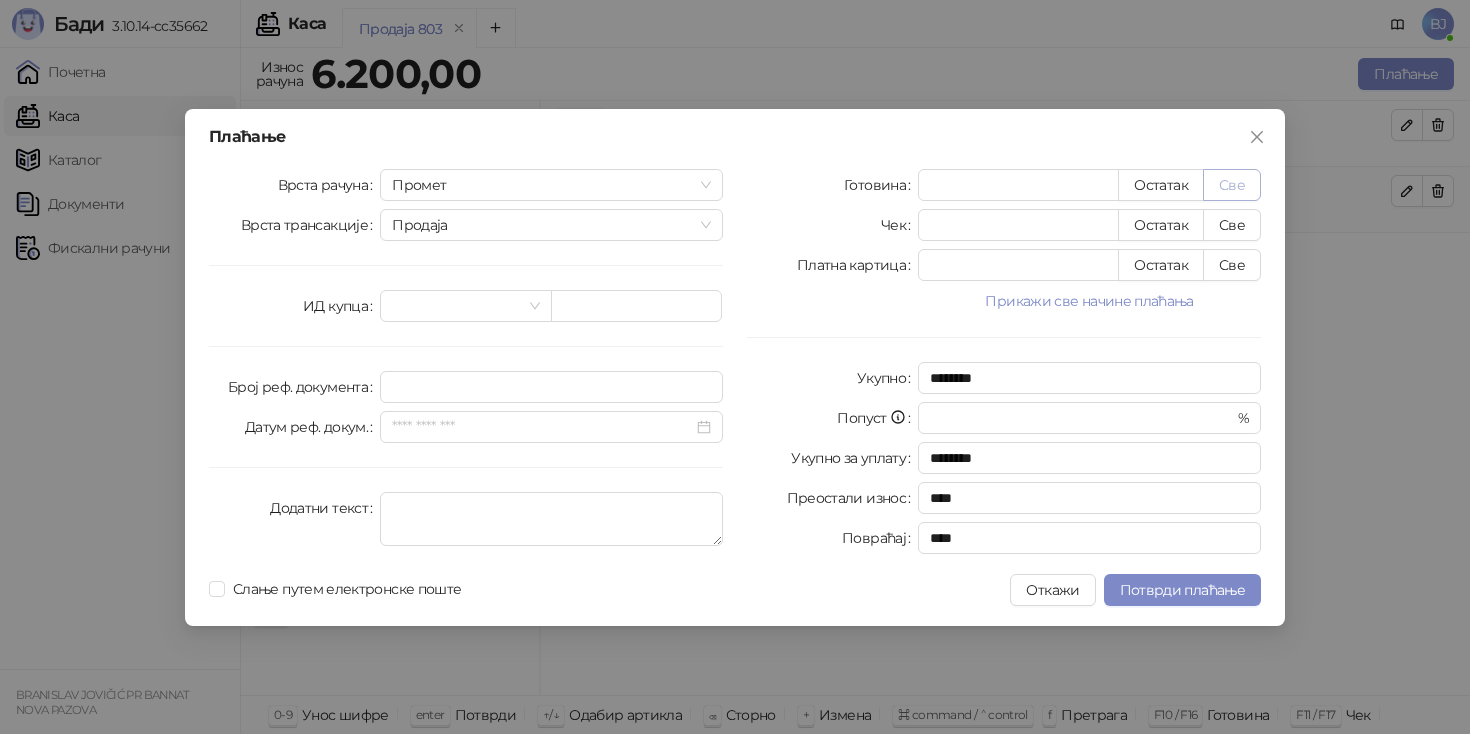type 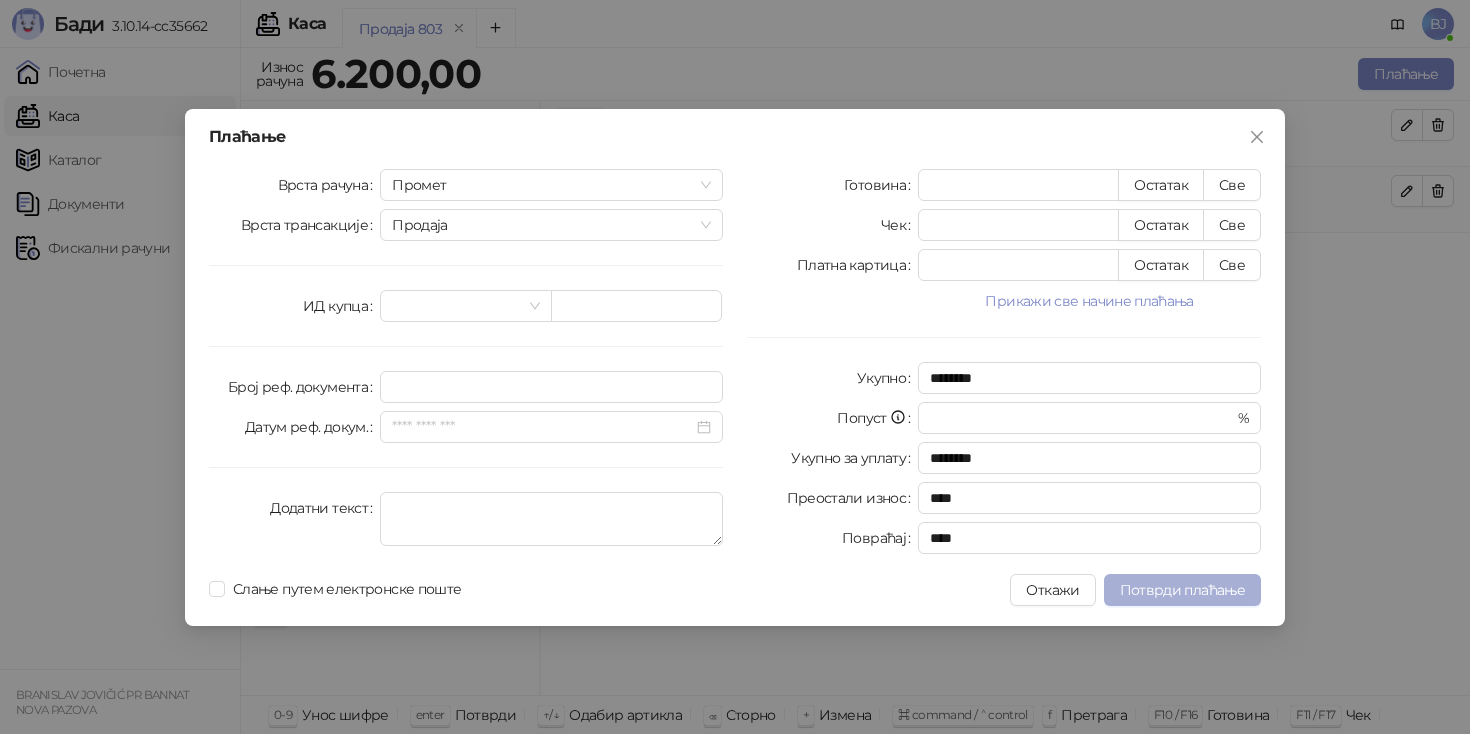 click on "Потврди плаћање" at bounding box center (1182, 590) 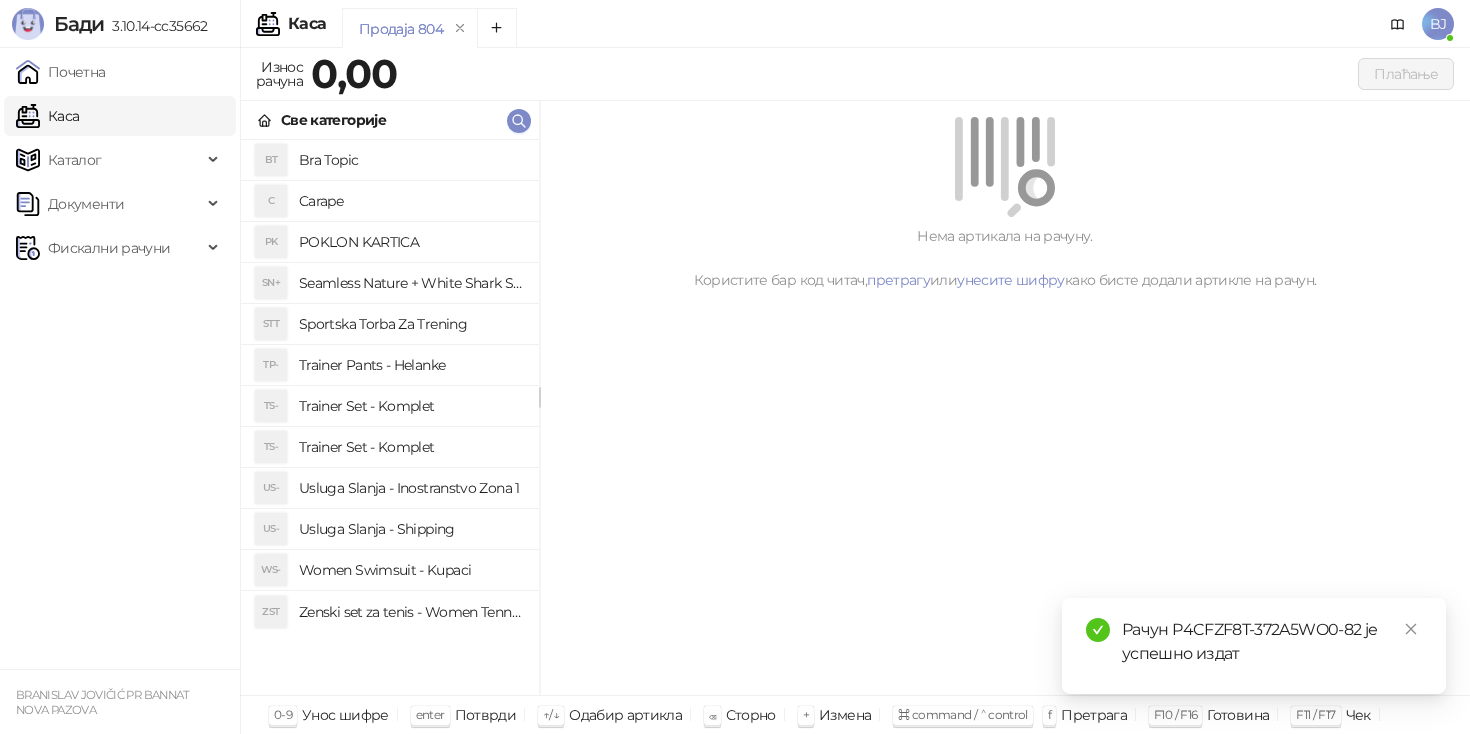 click on "Trainer Set - Komplet" at bounding box center [411, 447] 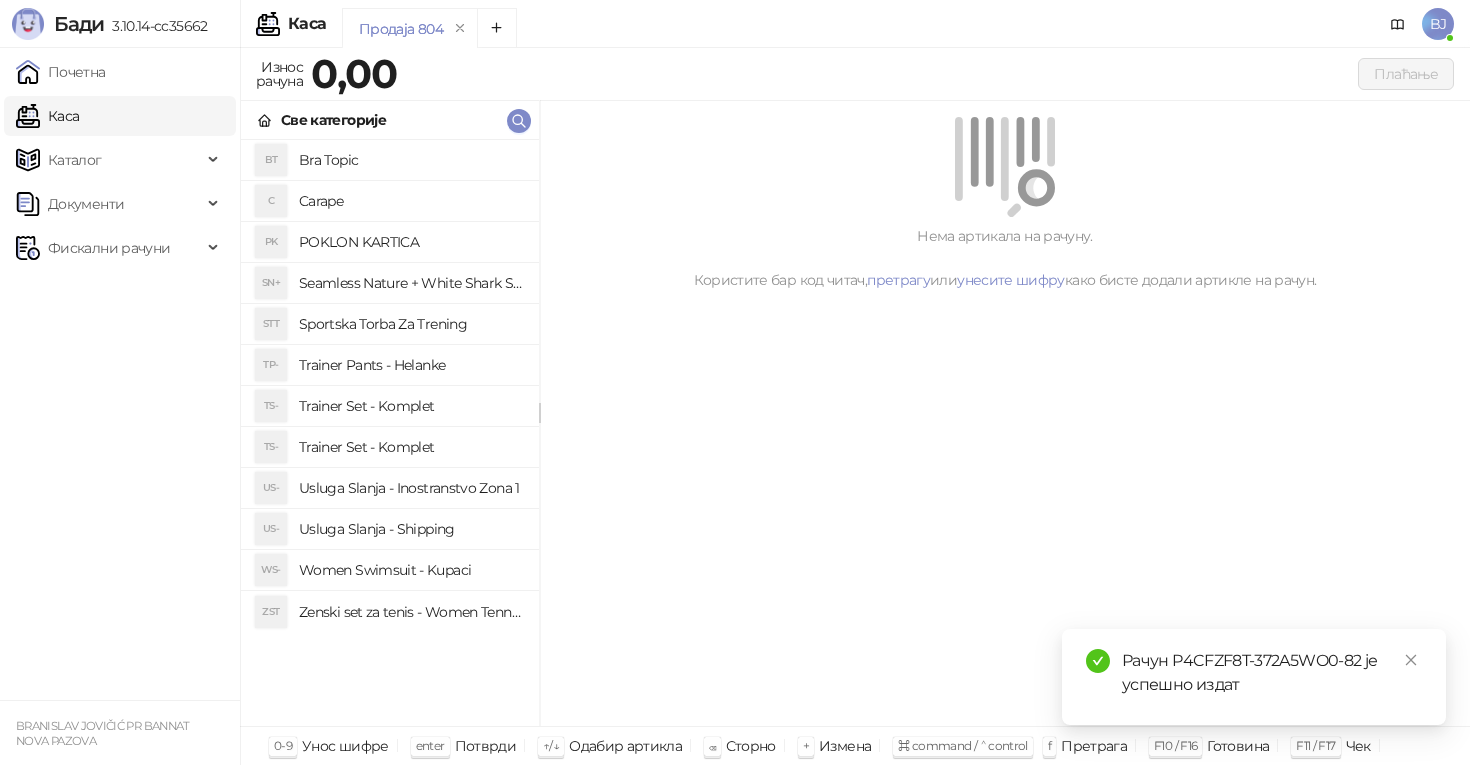 click on "Trainer Set - Komplet" at bounding box center [411, 447] 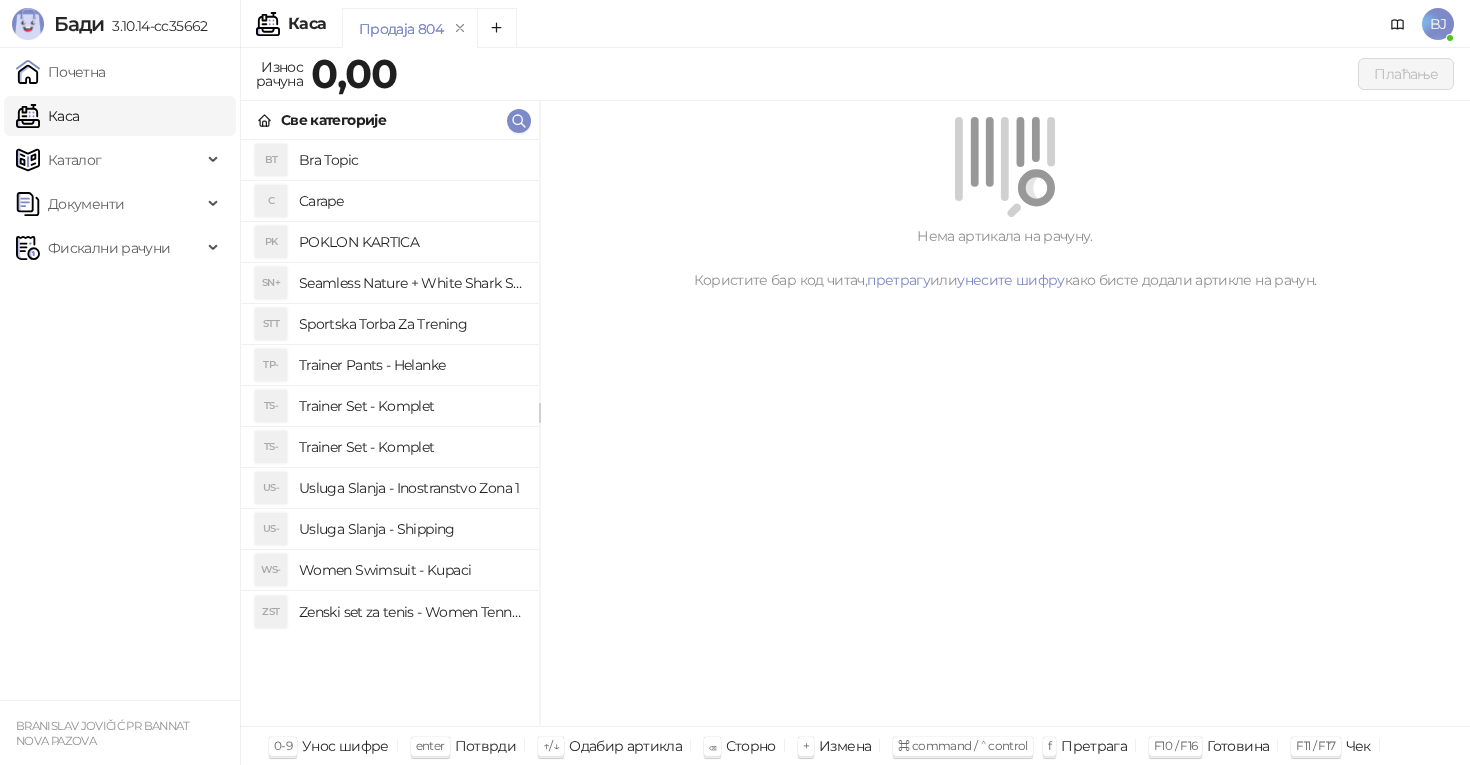 click on "Trainer Set - Komplet" at bounding box center [411, 406] 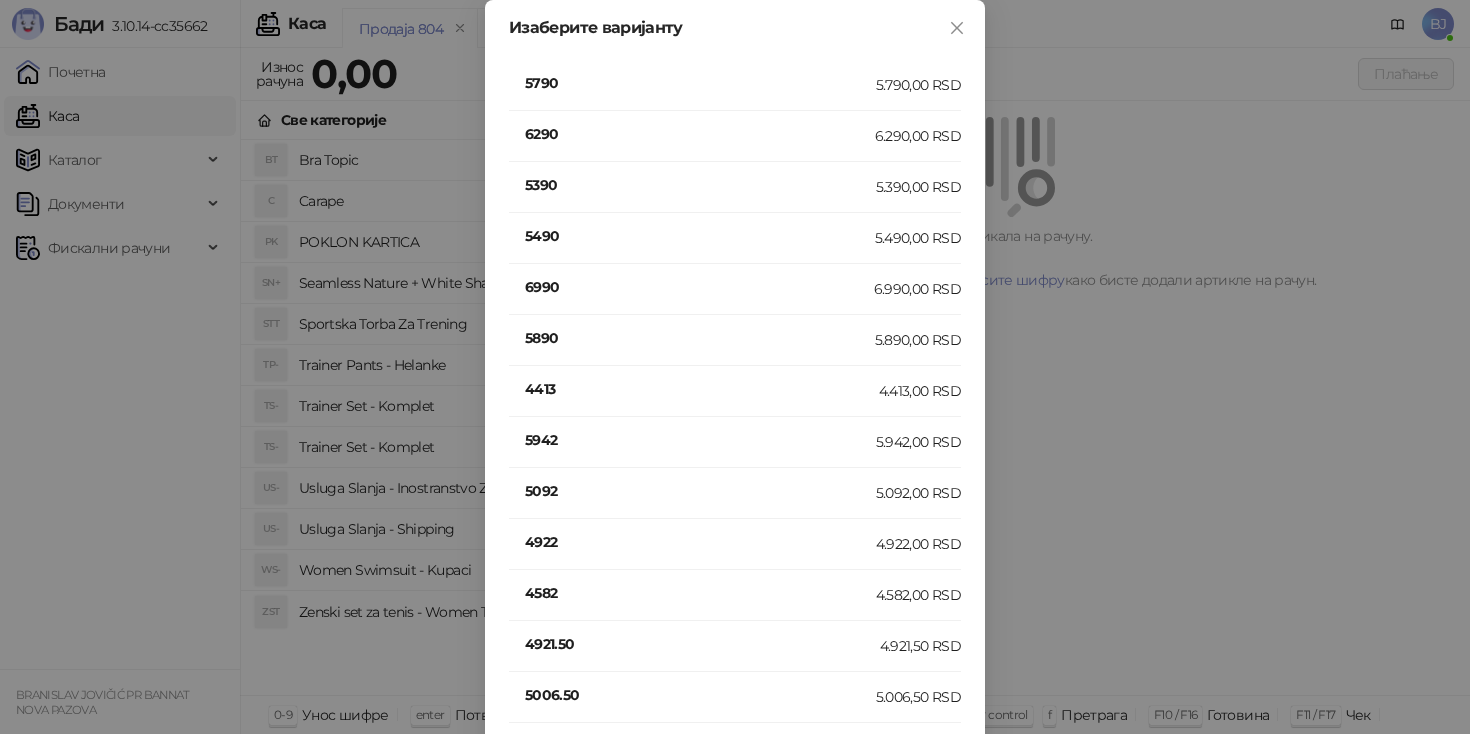 scroll, scrollTop: 379, scrollLeft: 0, axis: vertical 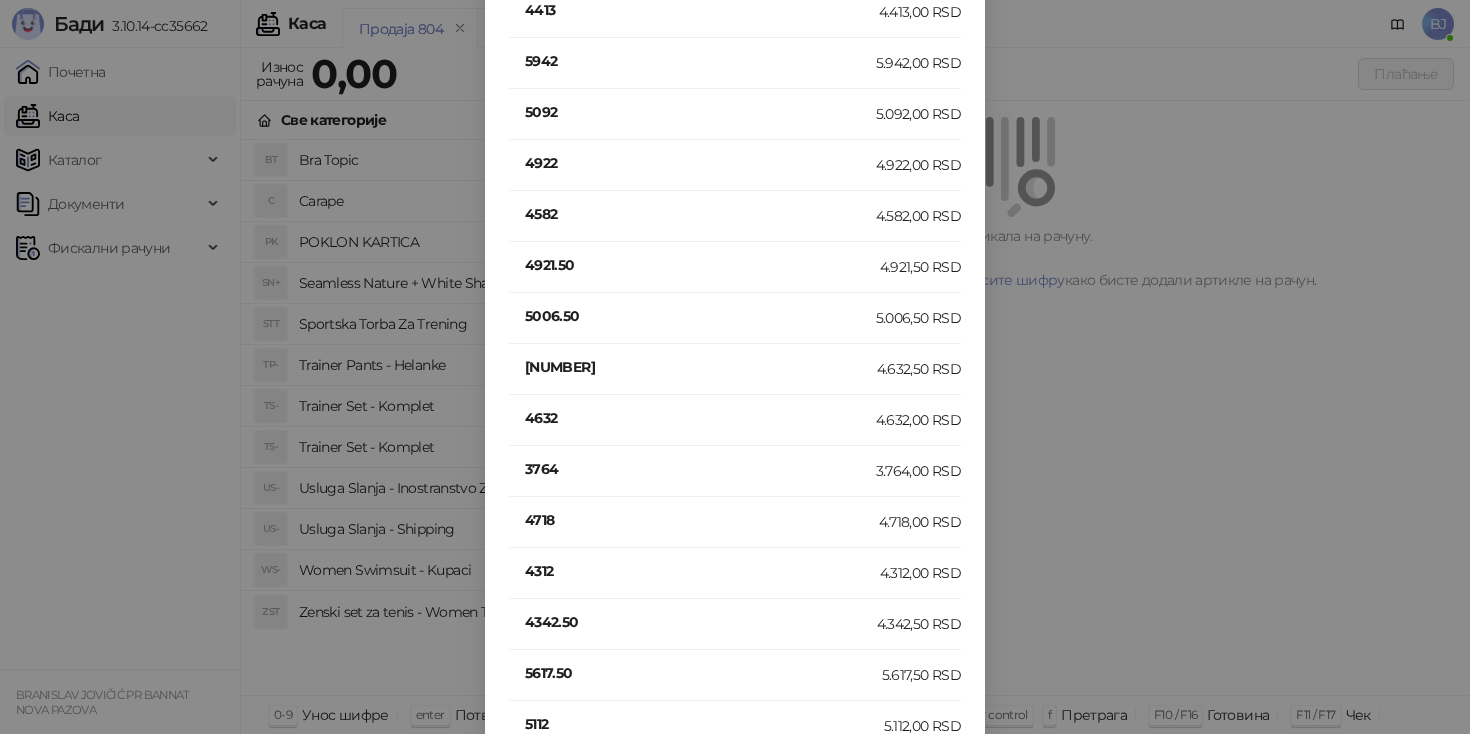 click on "4632" at bounding box center (700, 420) 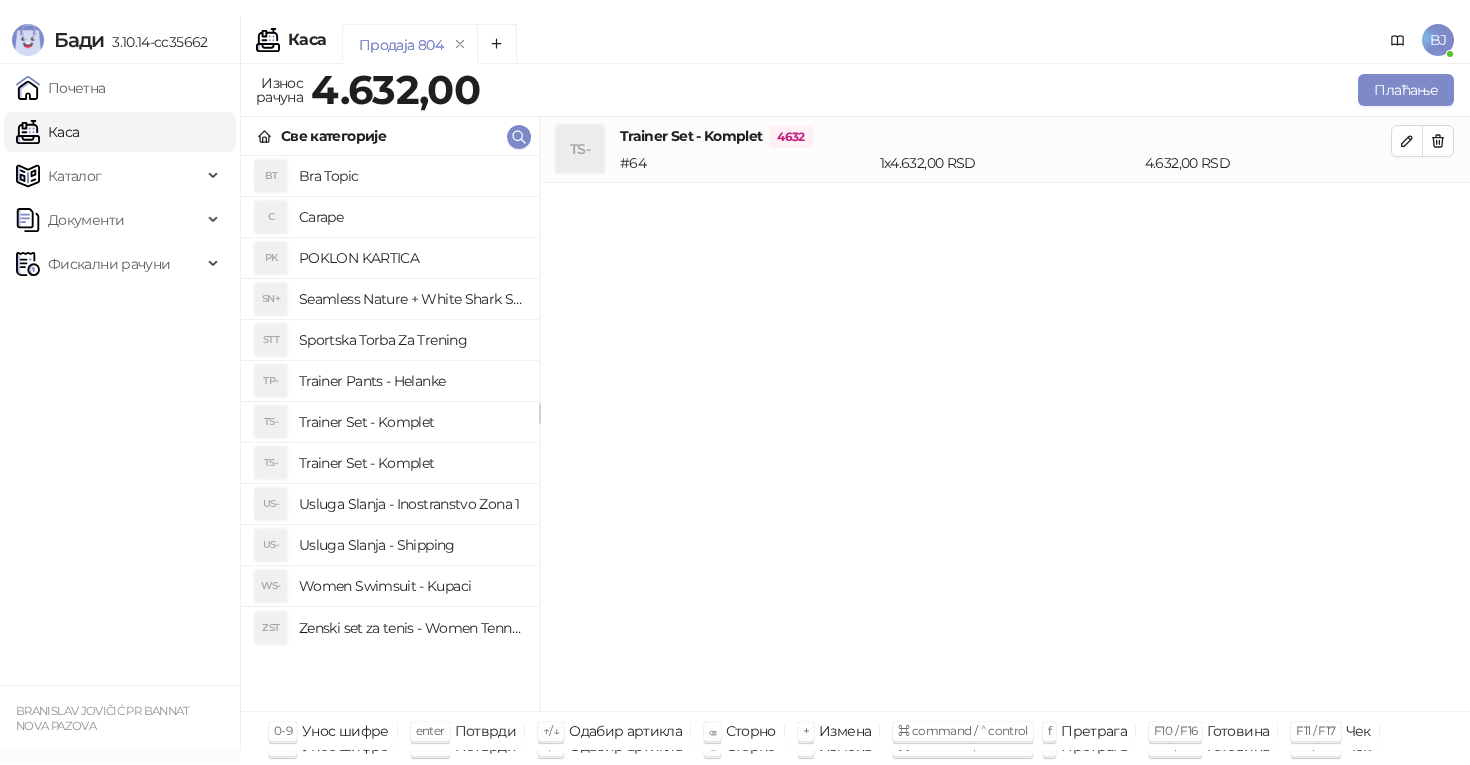 scroll, scrollTop: 0, scrollLeft: 0, axis: both 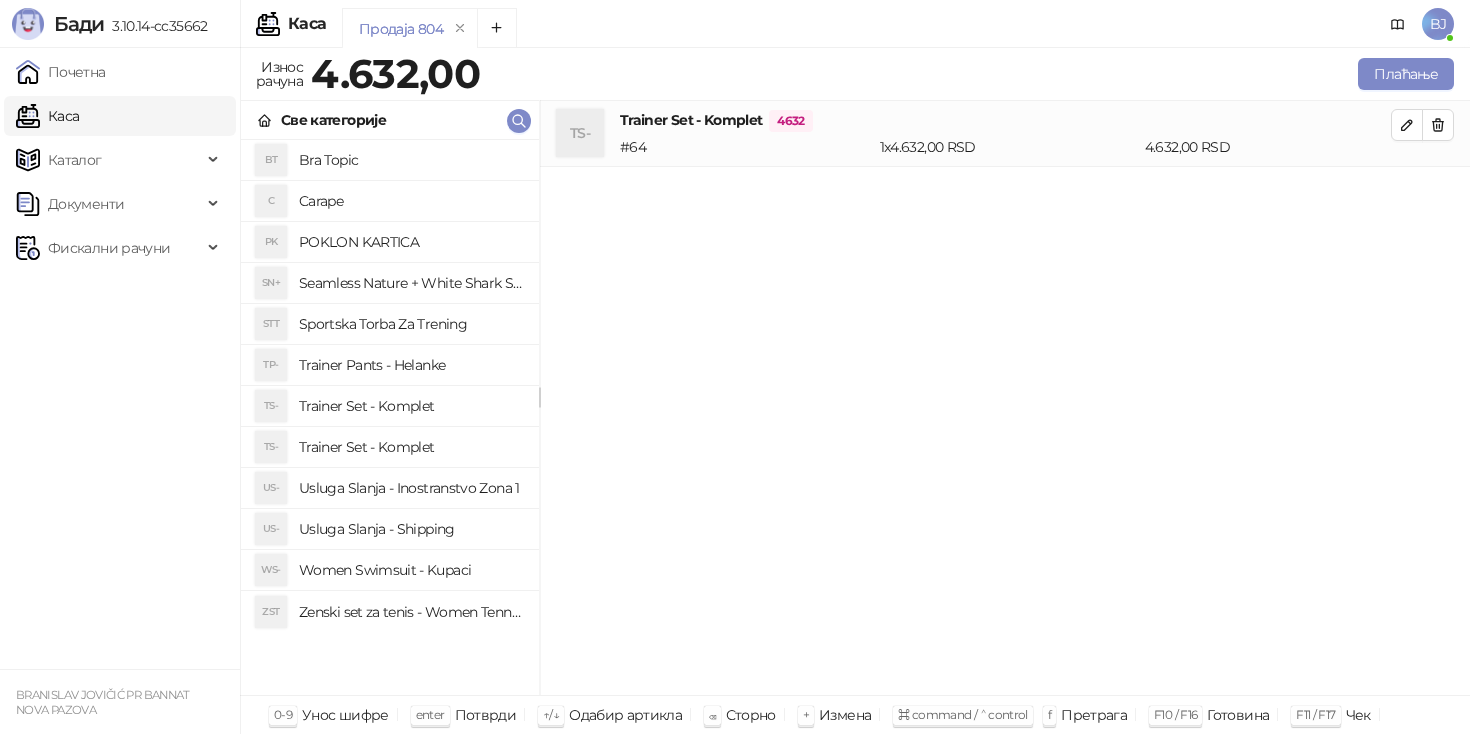 click on "Women Swimsuit - Kupaci" at bounding box center (411, 570) 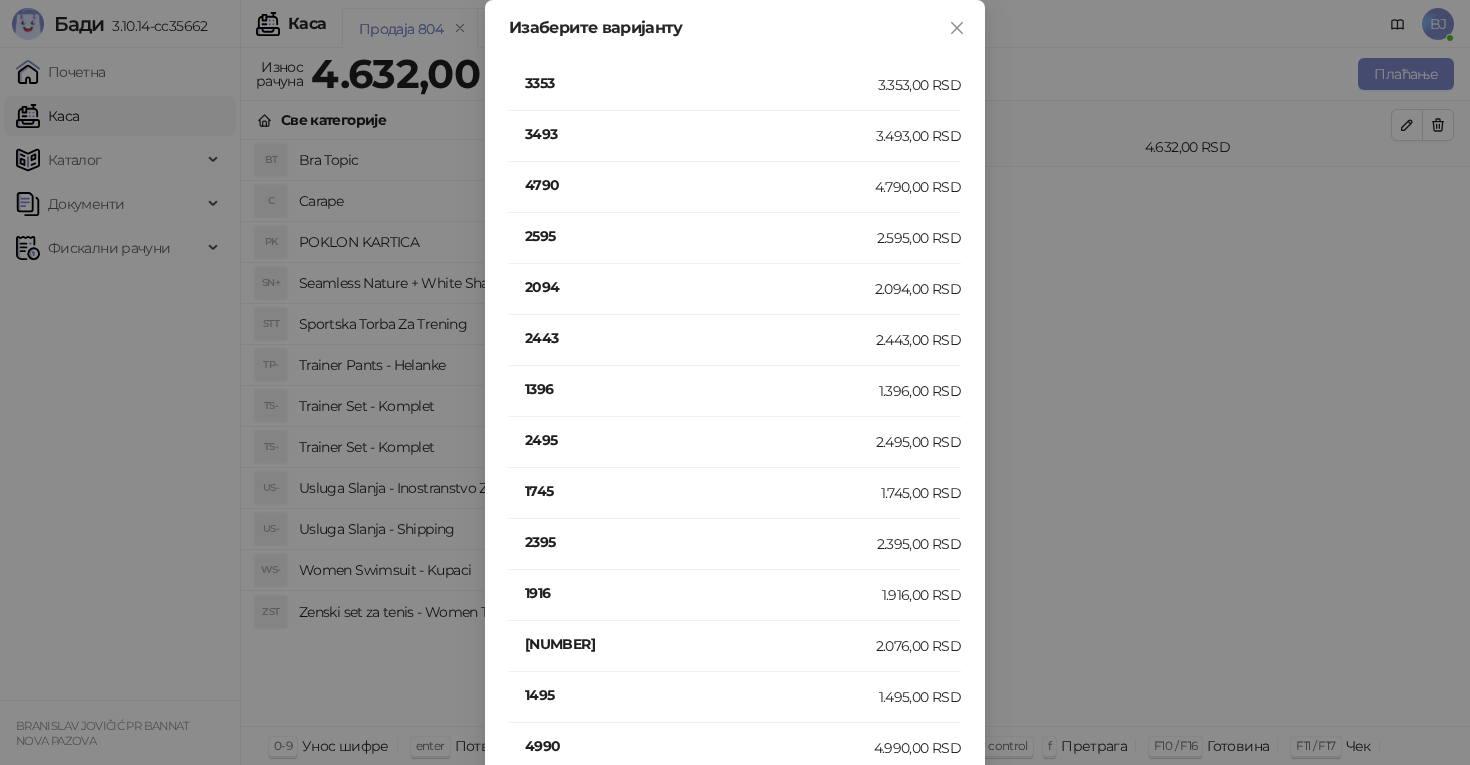 click on "Изаберите варијанту 3353 3.353,00 RSD 3493 3.493,00 RSD 4790 4.790,00 RSD 2595 2.595,00 RSD 2094 2.094,00 RSD 2443 2.443,00 RSD 1396 1.396,00 RSD 2495 2.495,00 RSD 1745 1.745,00 RSD 2395 2.395,00 RSD 1916 1.916,00 RSD 2076 2.076,00 RSD 1495 1.495,00 RSD 4990 4.990,00 RSD 4990 4.990,00 RSD" at bounding box center (735, 382) 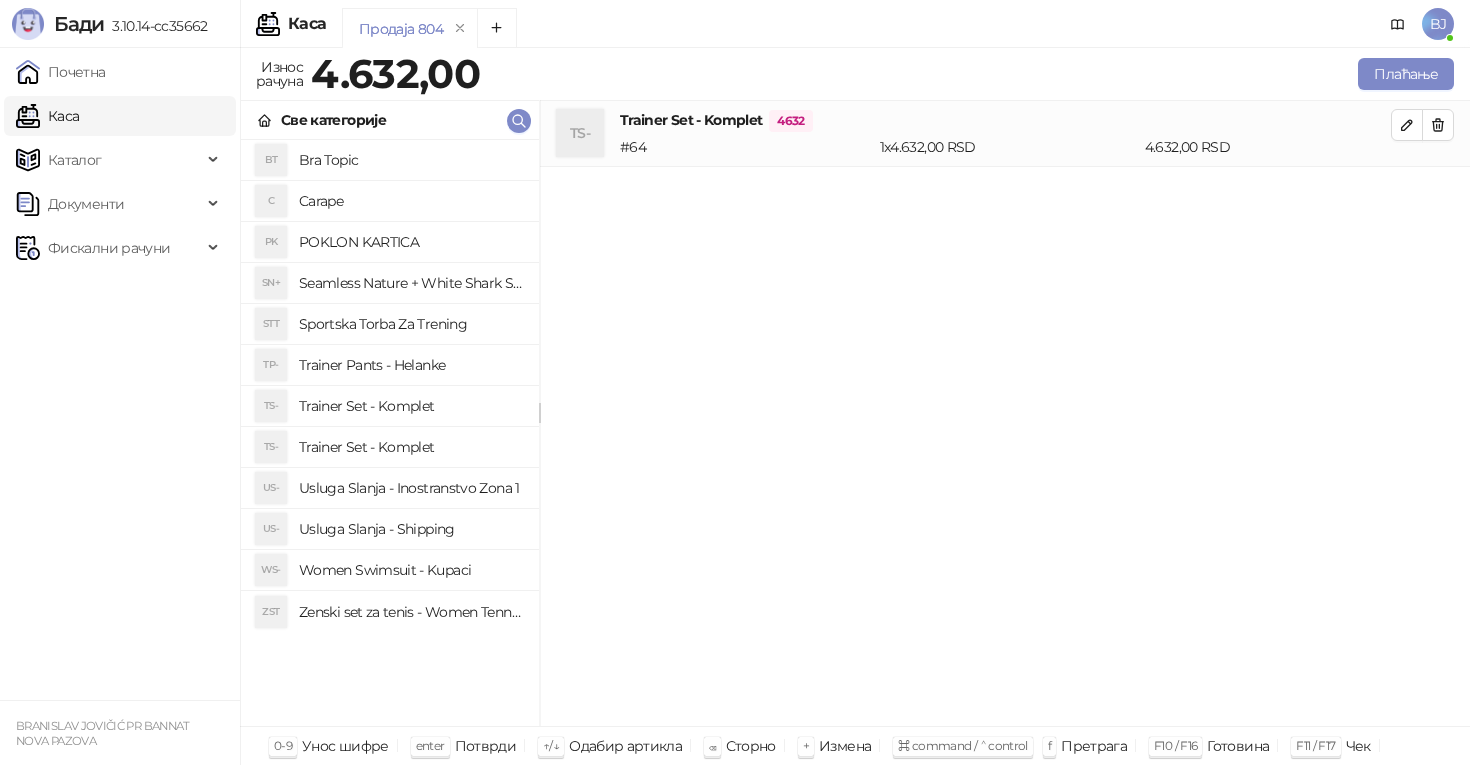 click on "Usluga Slanja - Shipping" at bounding box center [411, 529] 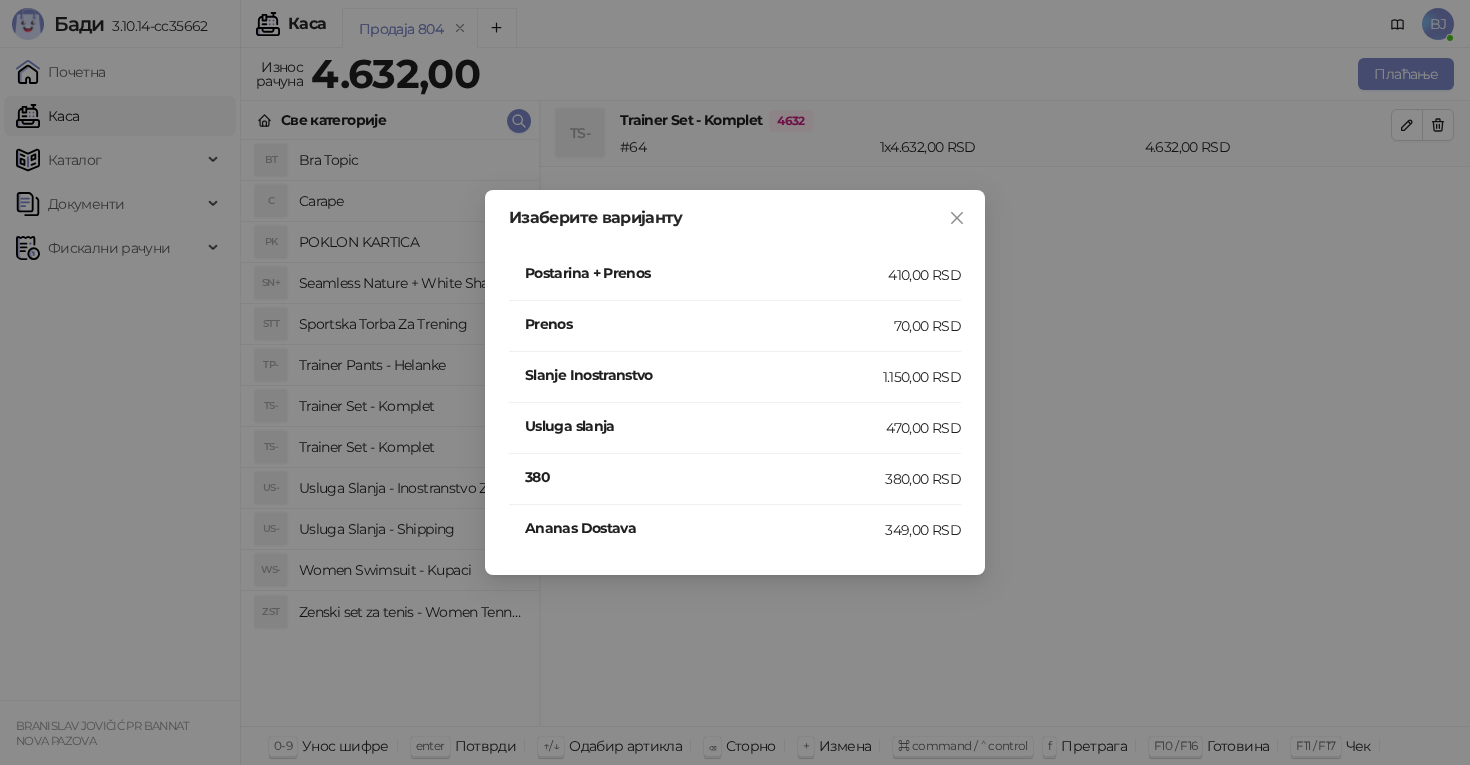 click on "Postarina + Prenos" at bounding box center [706, 273] 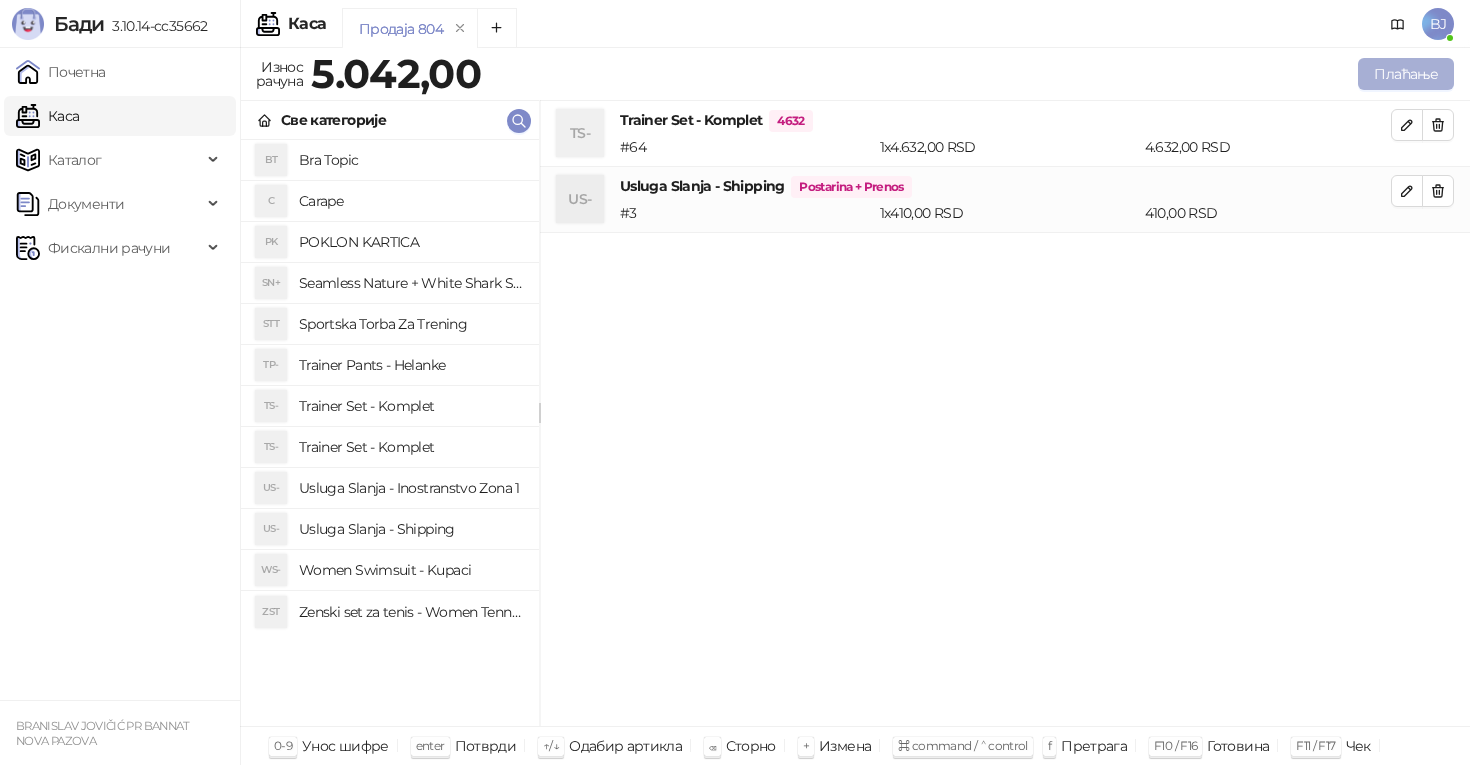 click on "Плаћање" at bounding box center (1406, 74) 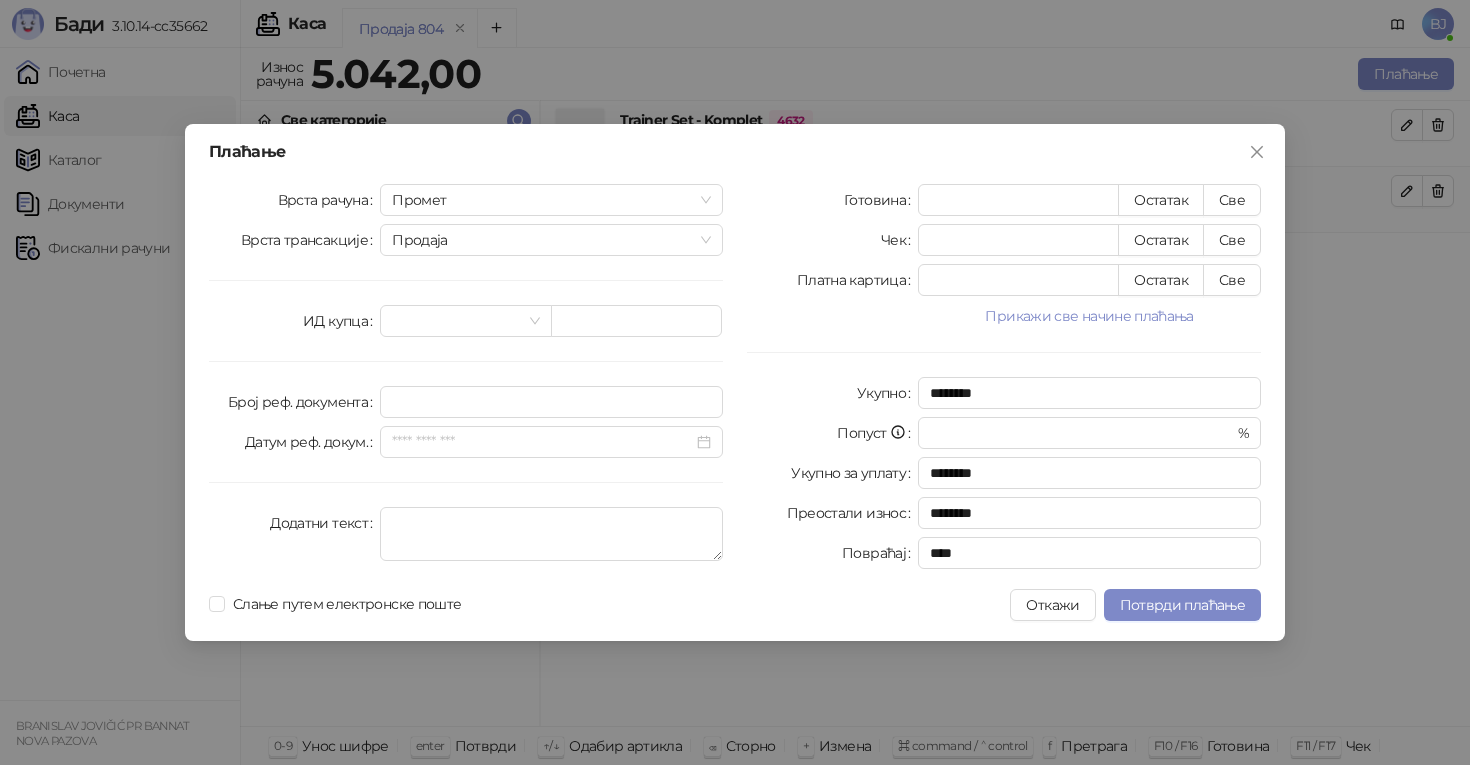 click on "Готовина * Остатак Све Чек * Остатак Све Платна картица * Остатак Све Прикажи све начине плаћања Пренос на рачун * Остатак Све Ваучер * Остатак Све Инстант плаћање * Остатак Све Друго безготовинско * Остатак Све Укупно ******** Попуст   * % Укупно за уплату ******** Преостали износ ******** Повраћај ****" at bounding box center [1004, 380] 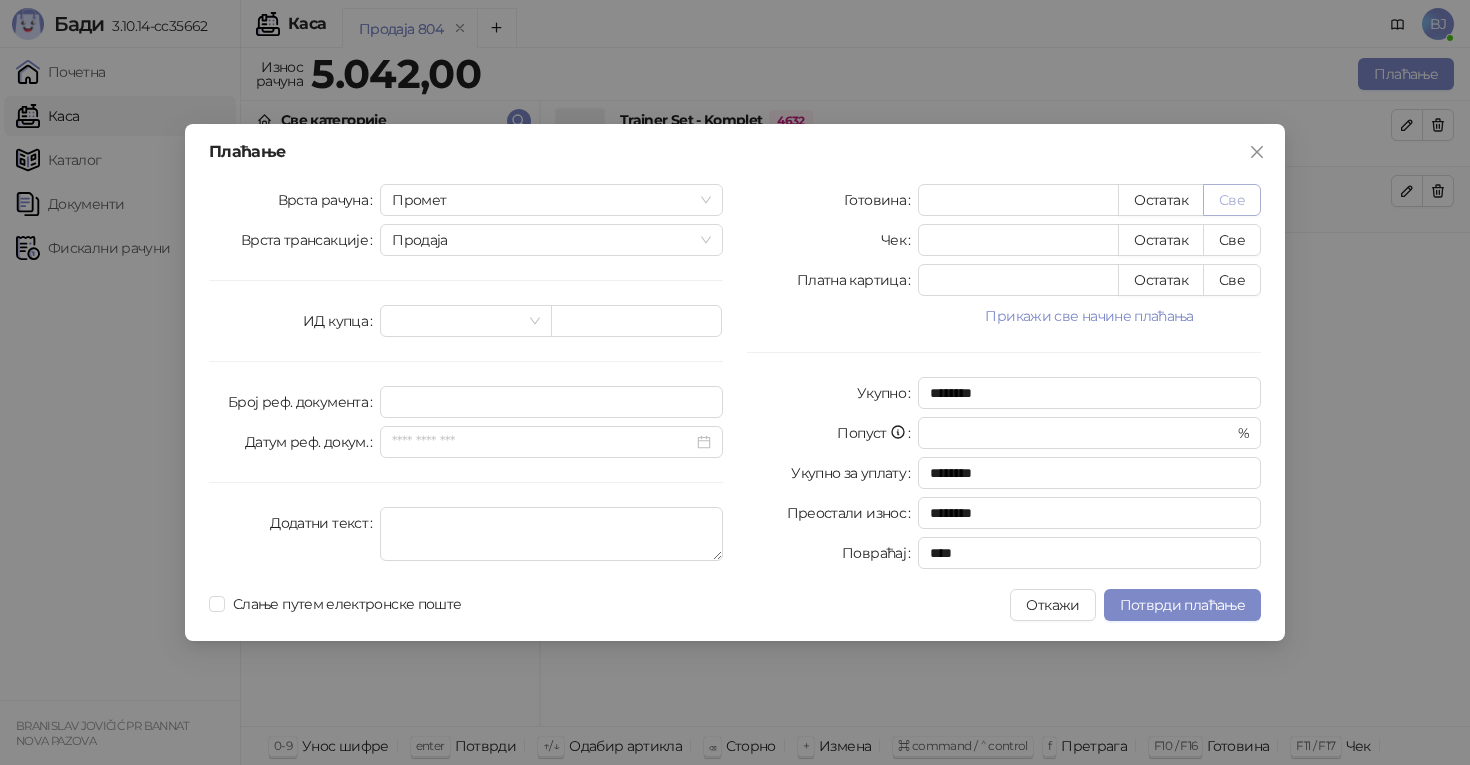 click on "Све" at bounding box center [1232, 200] 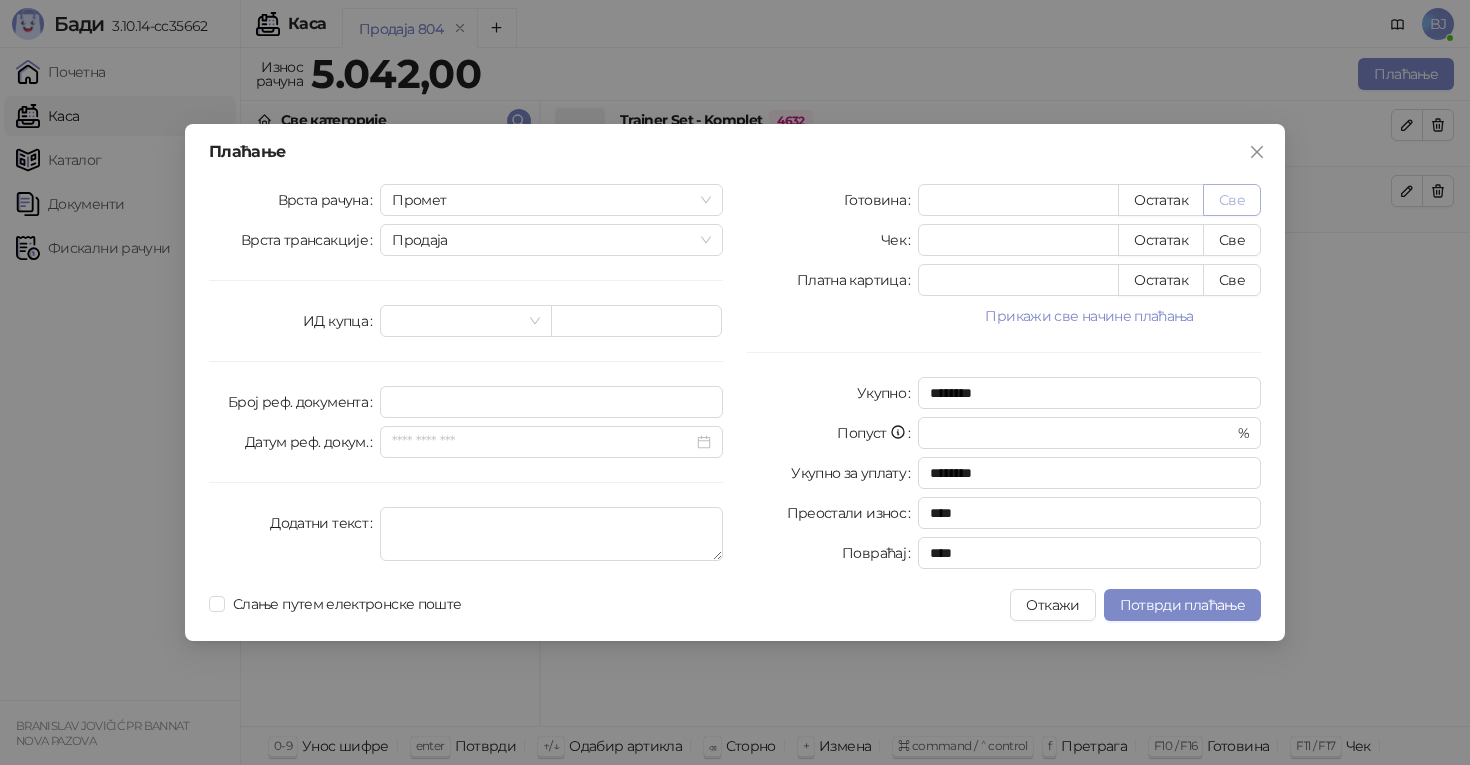 type 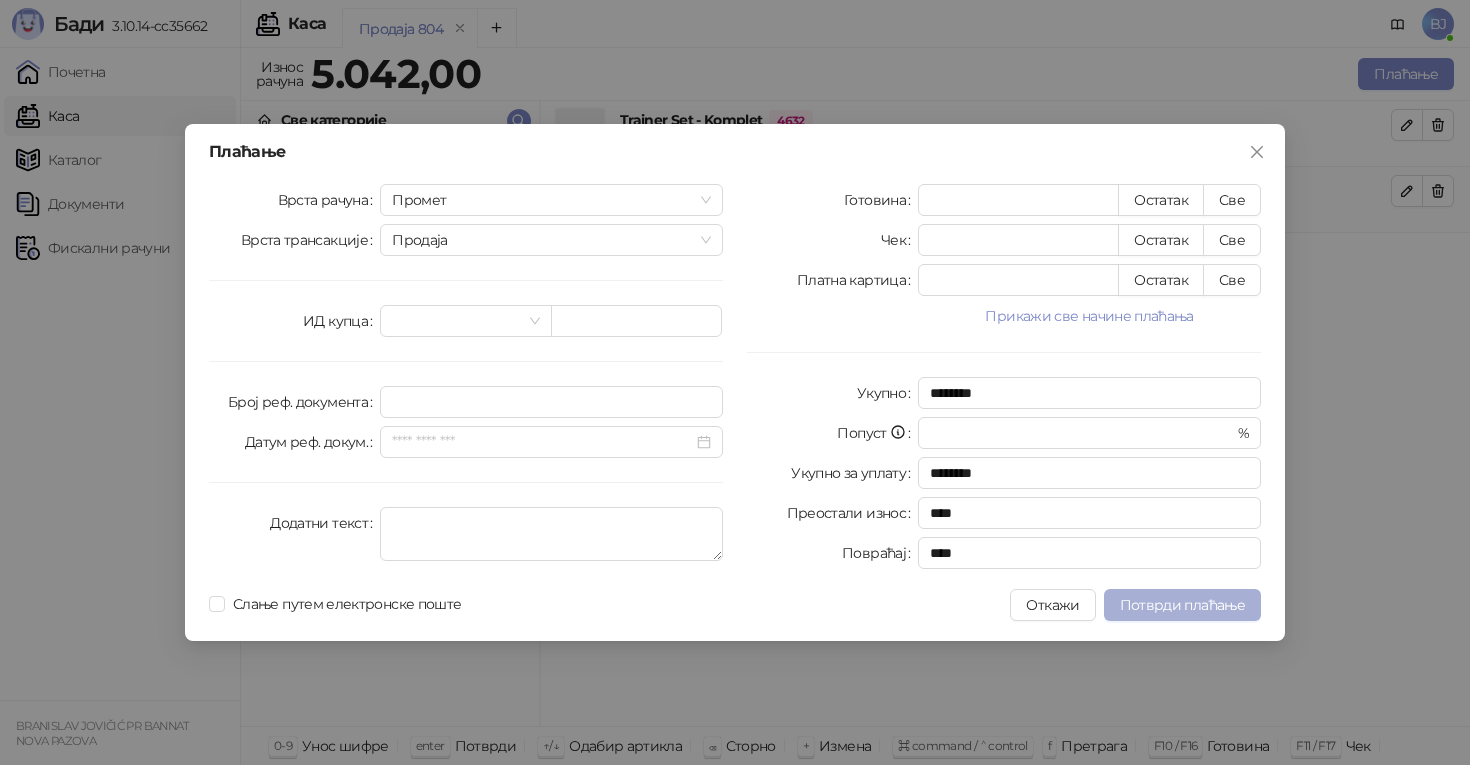 click on "Потврди плаћање" at bounding box center [1182, 605] 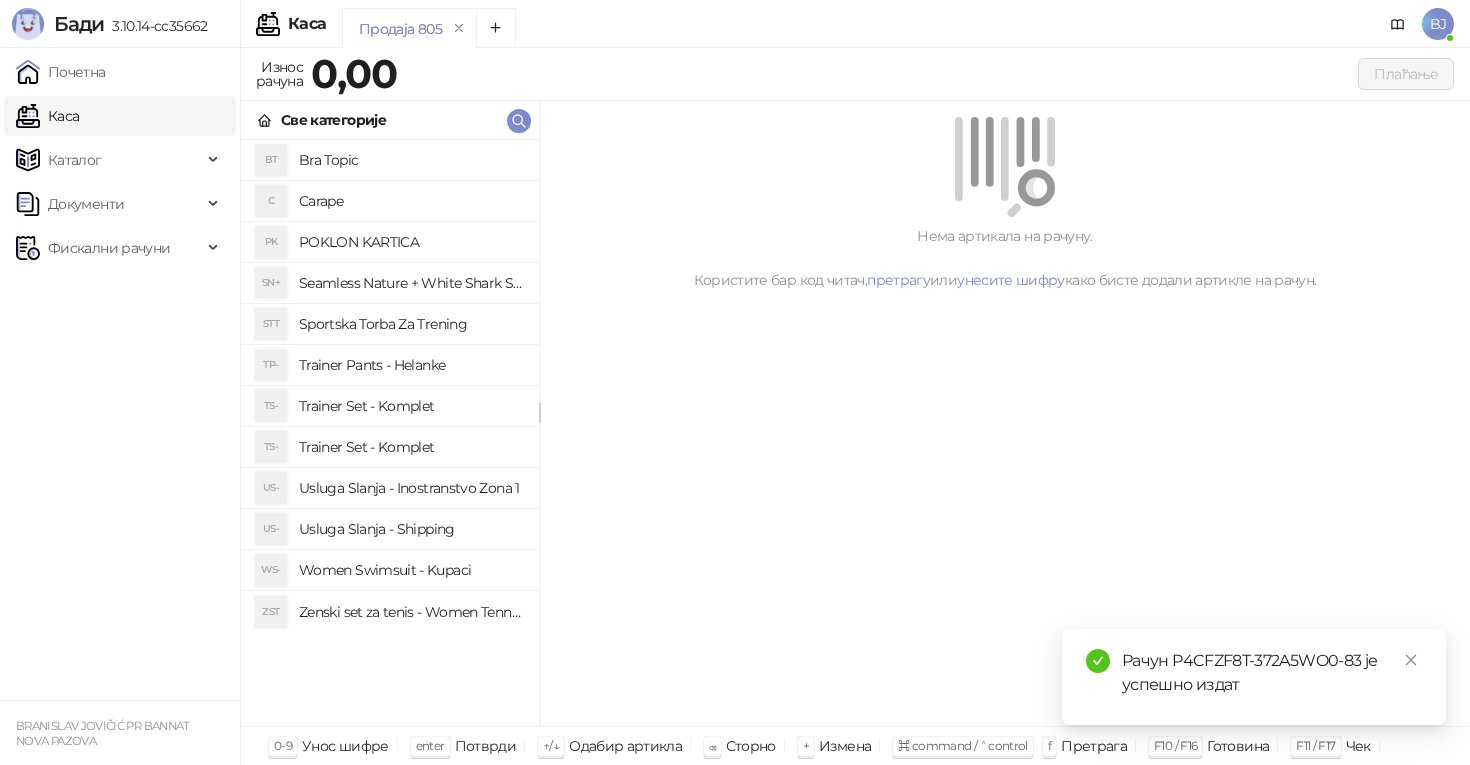 click on "US- Usluga Slanja - Shipping" at bounding box center [390, 529] 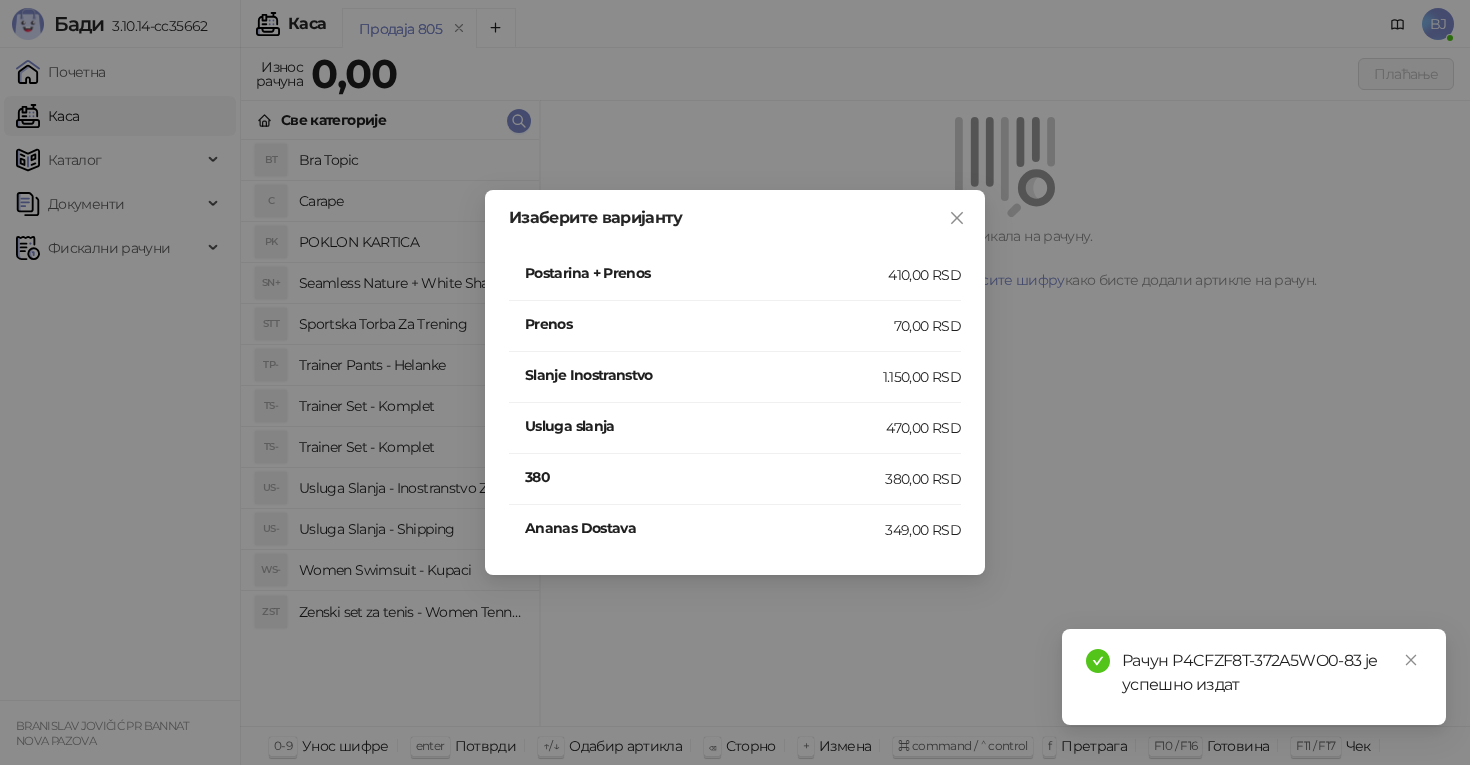 click on "Prenos" at bounding box center [709, 324] 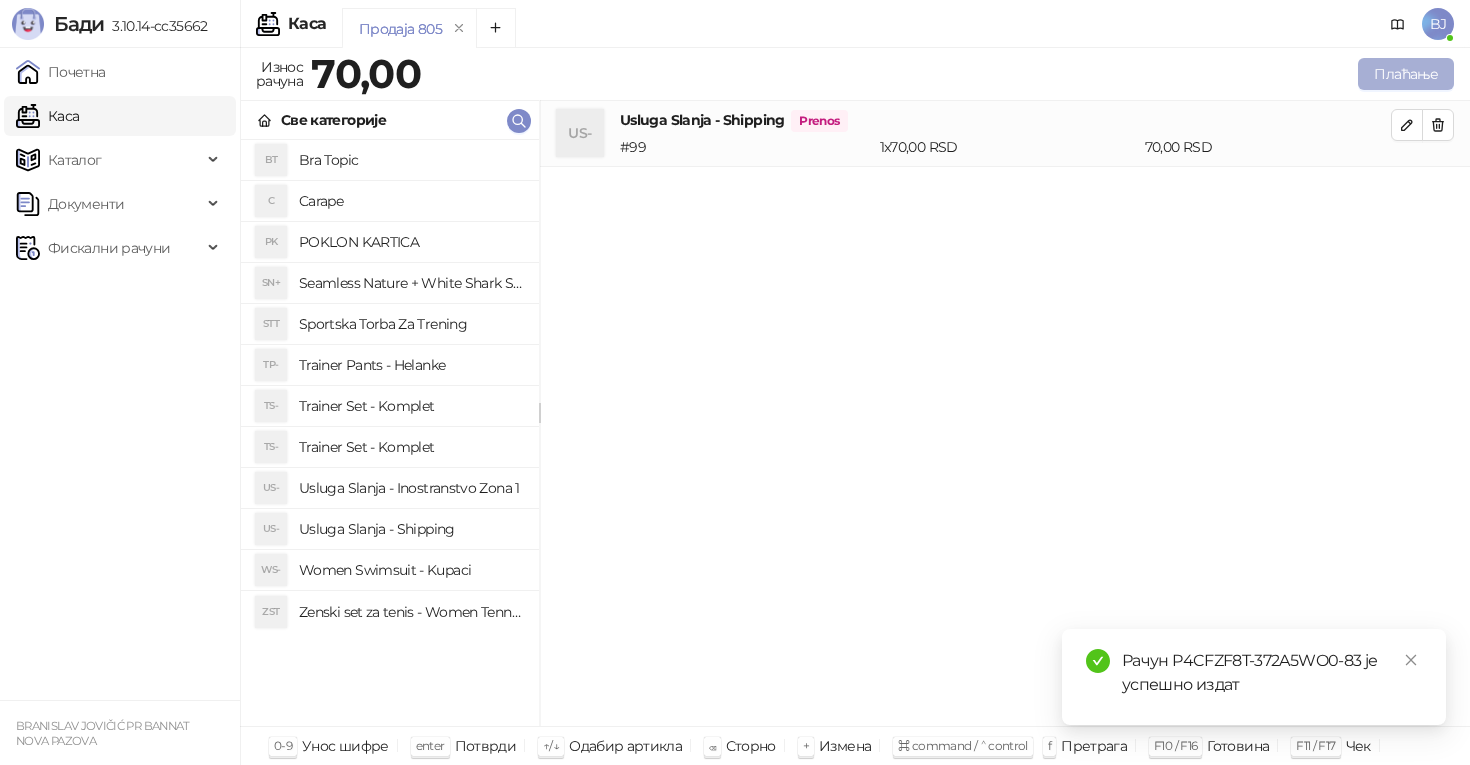 click on "Плаћање" at bounding box center (1406, 74) 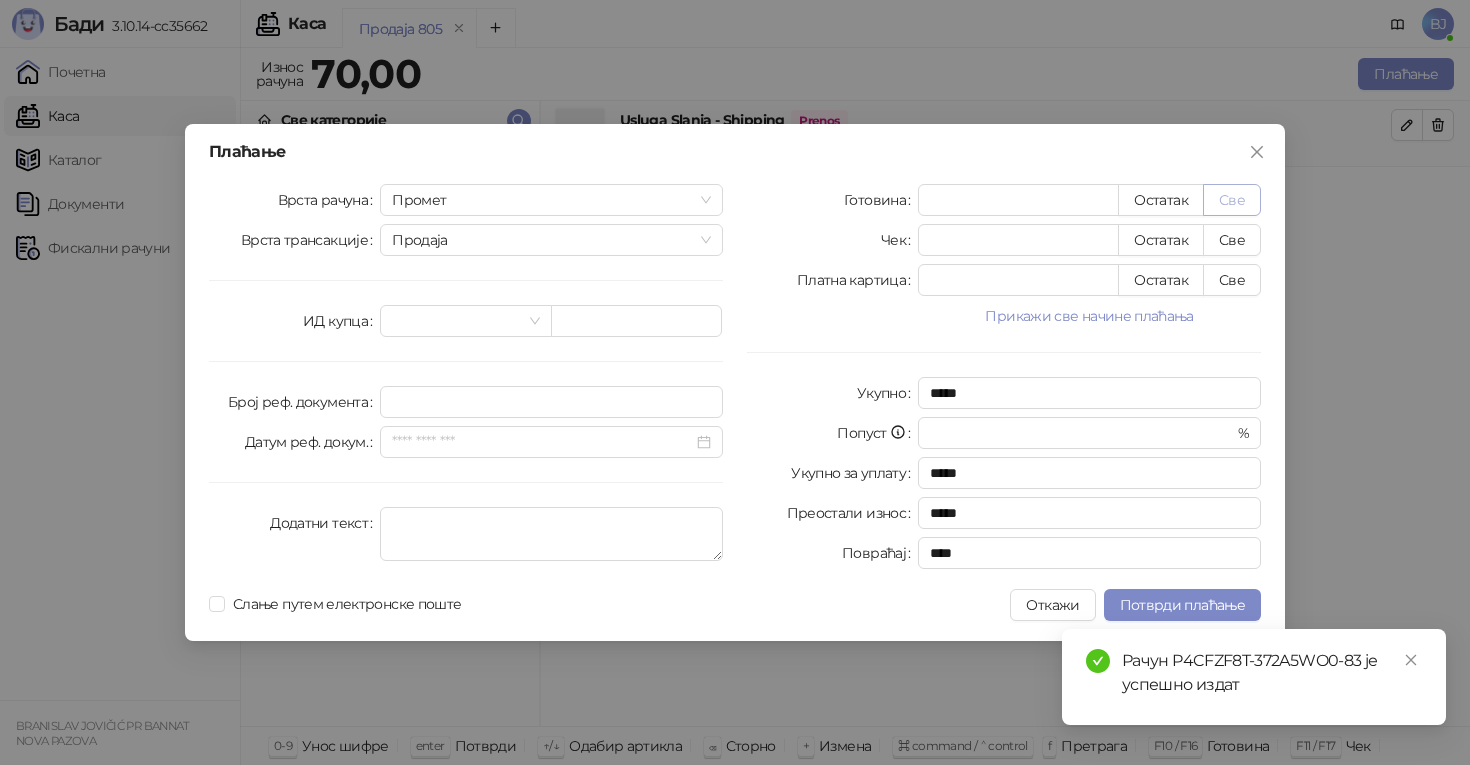 click on "Све" at bounding box center [1232, 200] 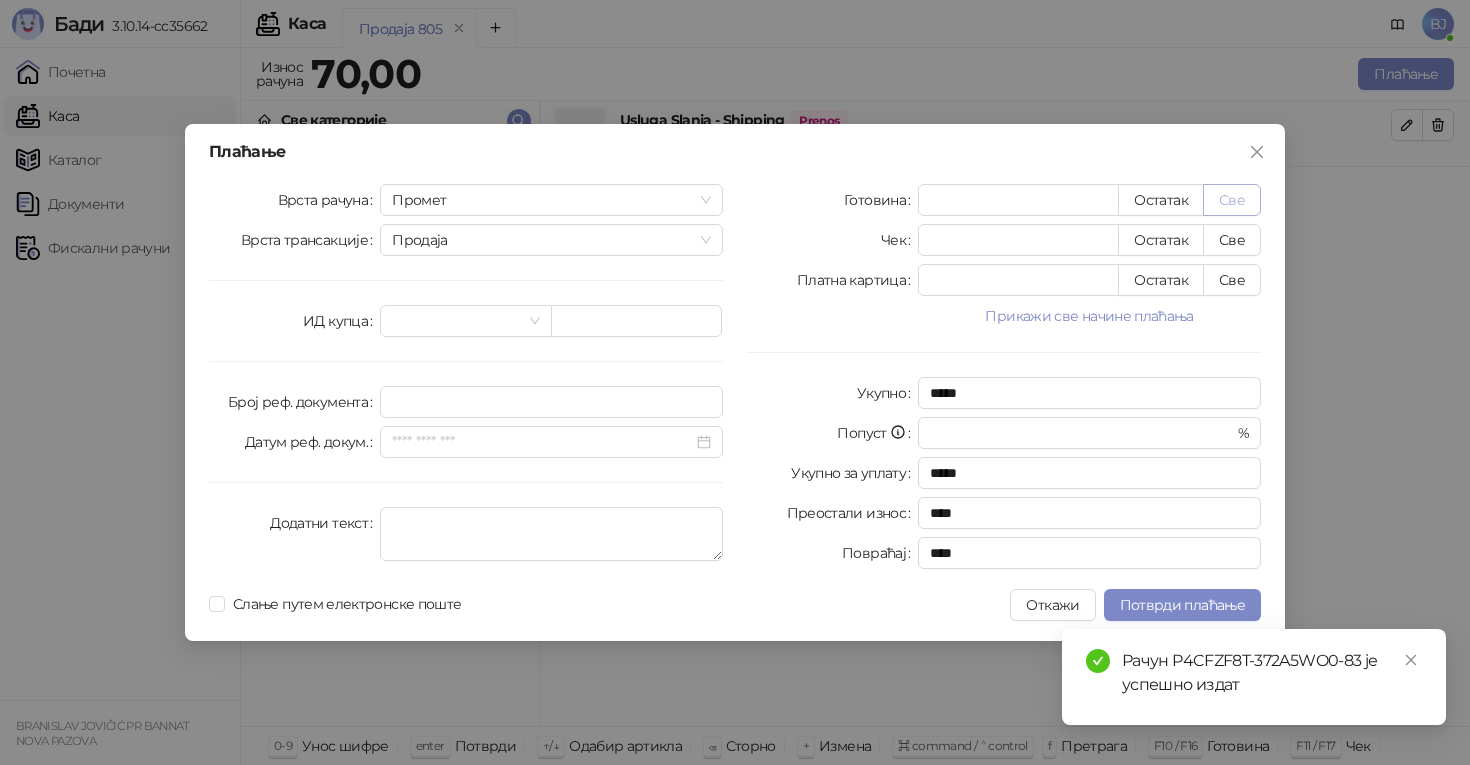 type 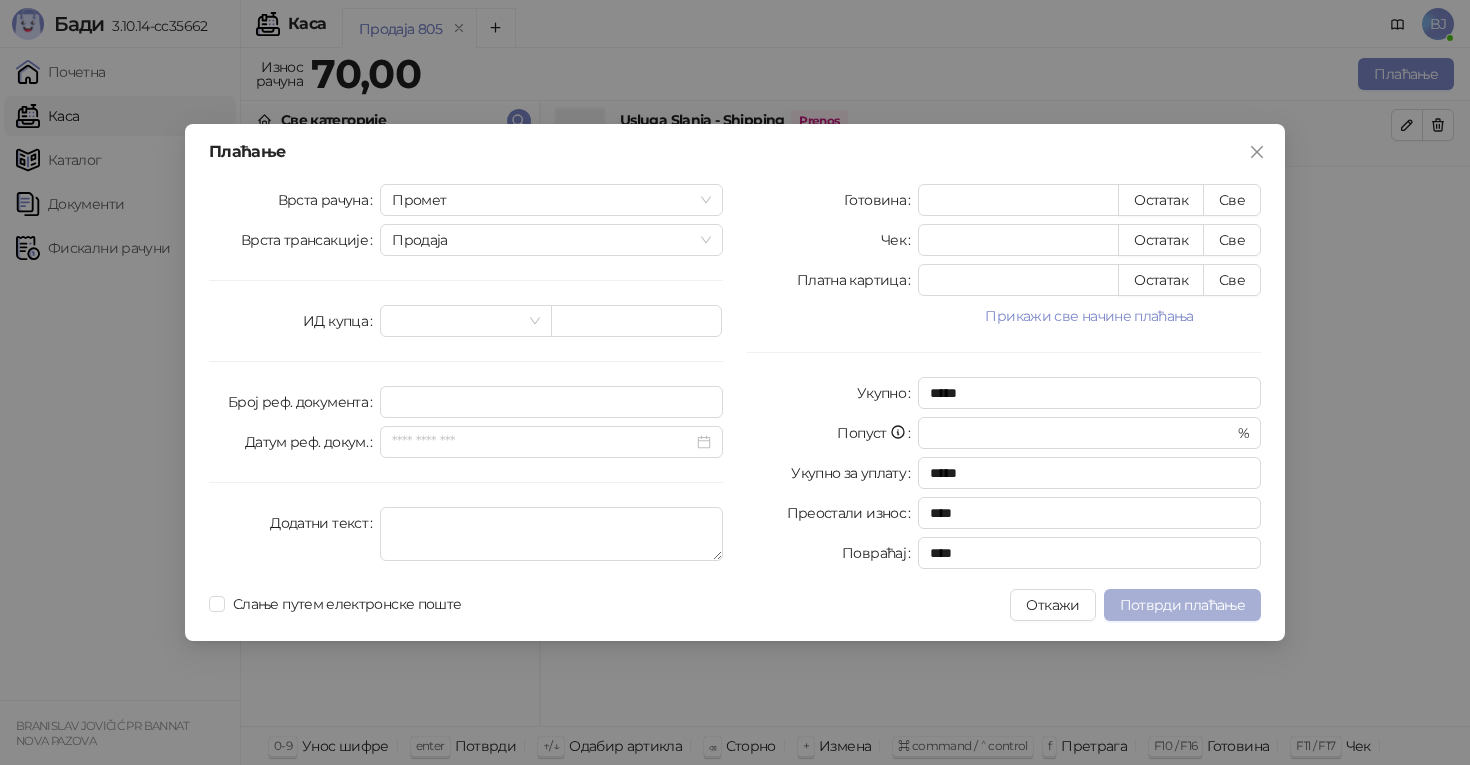 click on "Потврди плаћање" at bounding box center [1182, 605] 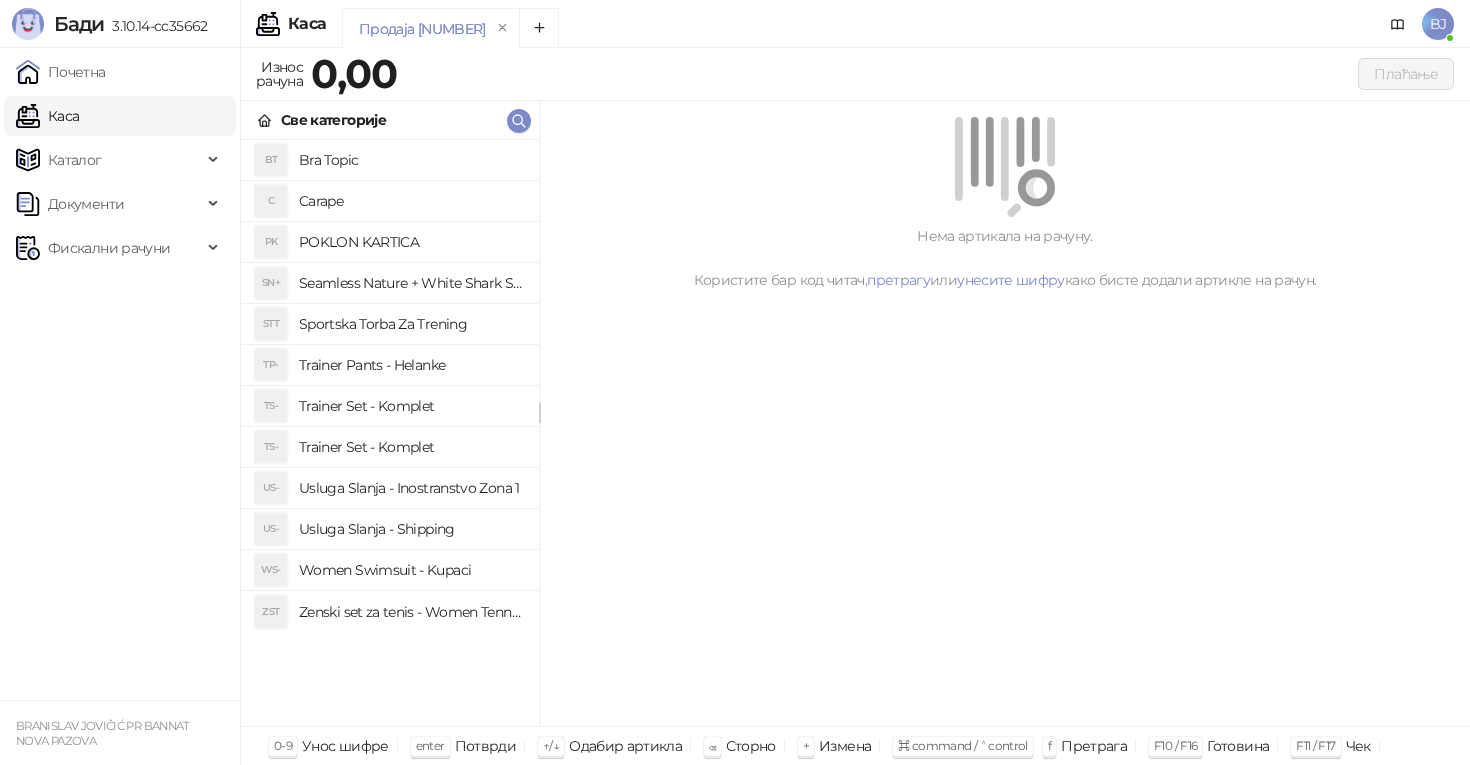 click on "Trainer Set - Komplet" at bounding box center (411, 447) 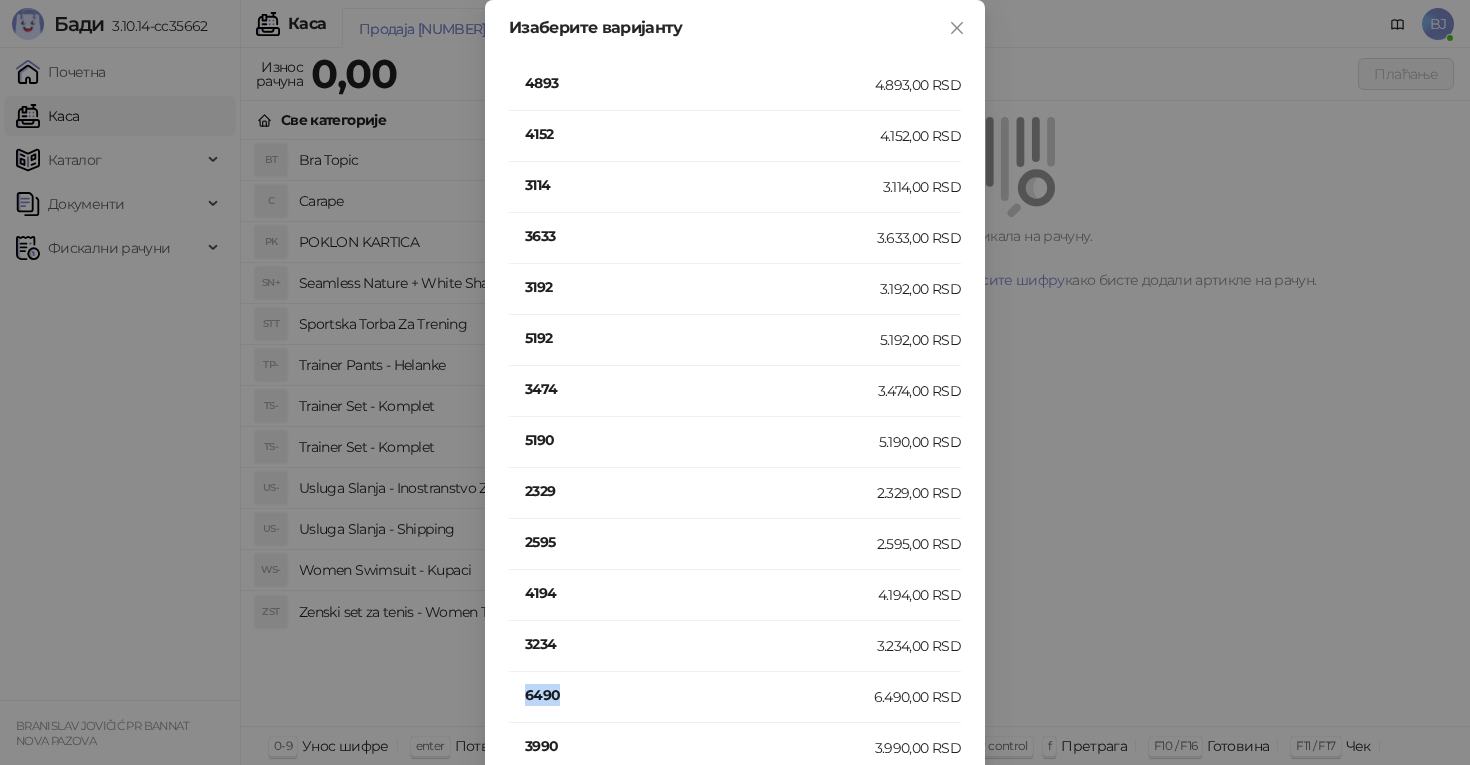 click on "6490" at bounding box center [699, 695] 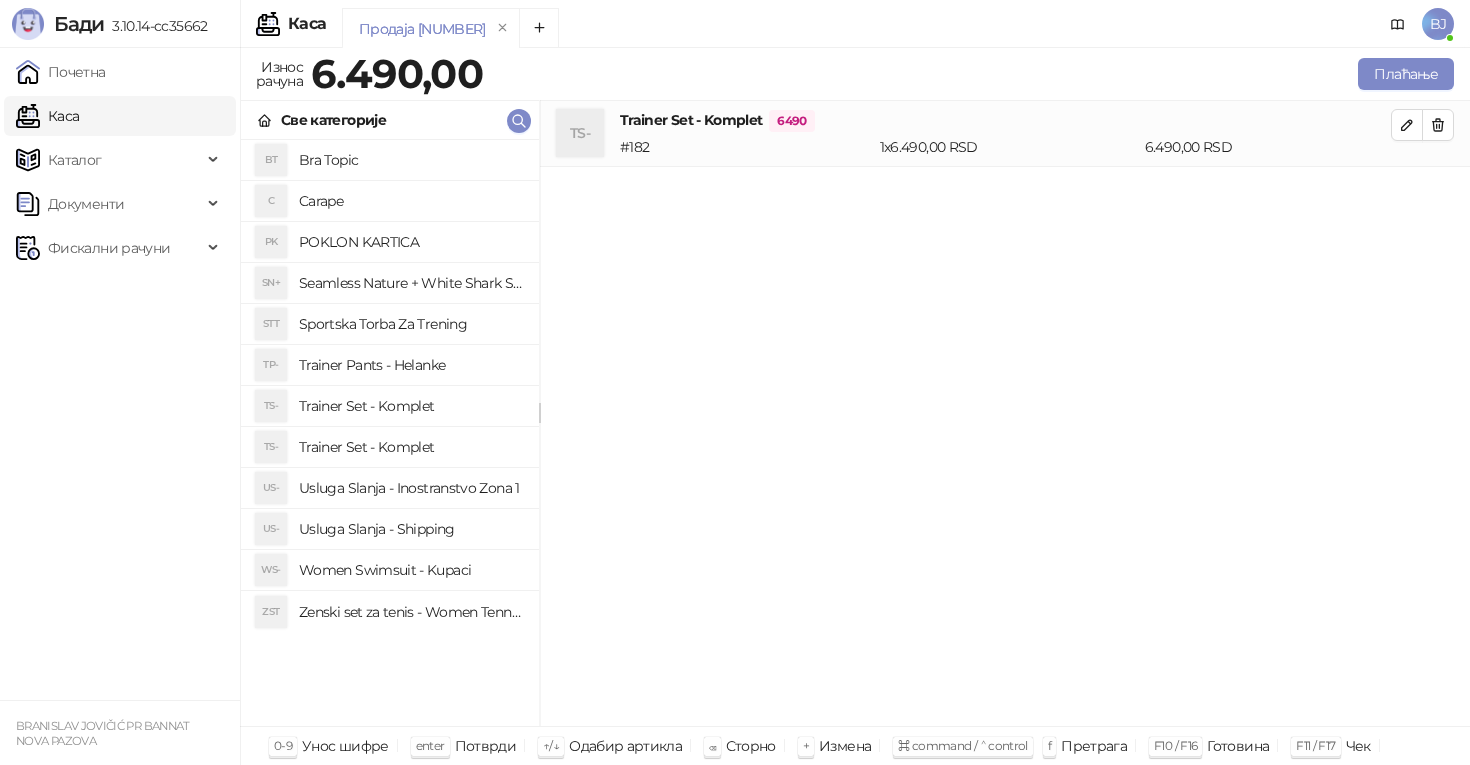 click on "Women Swimsuit - Kupaci" at bounding box center [411, 570] 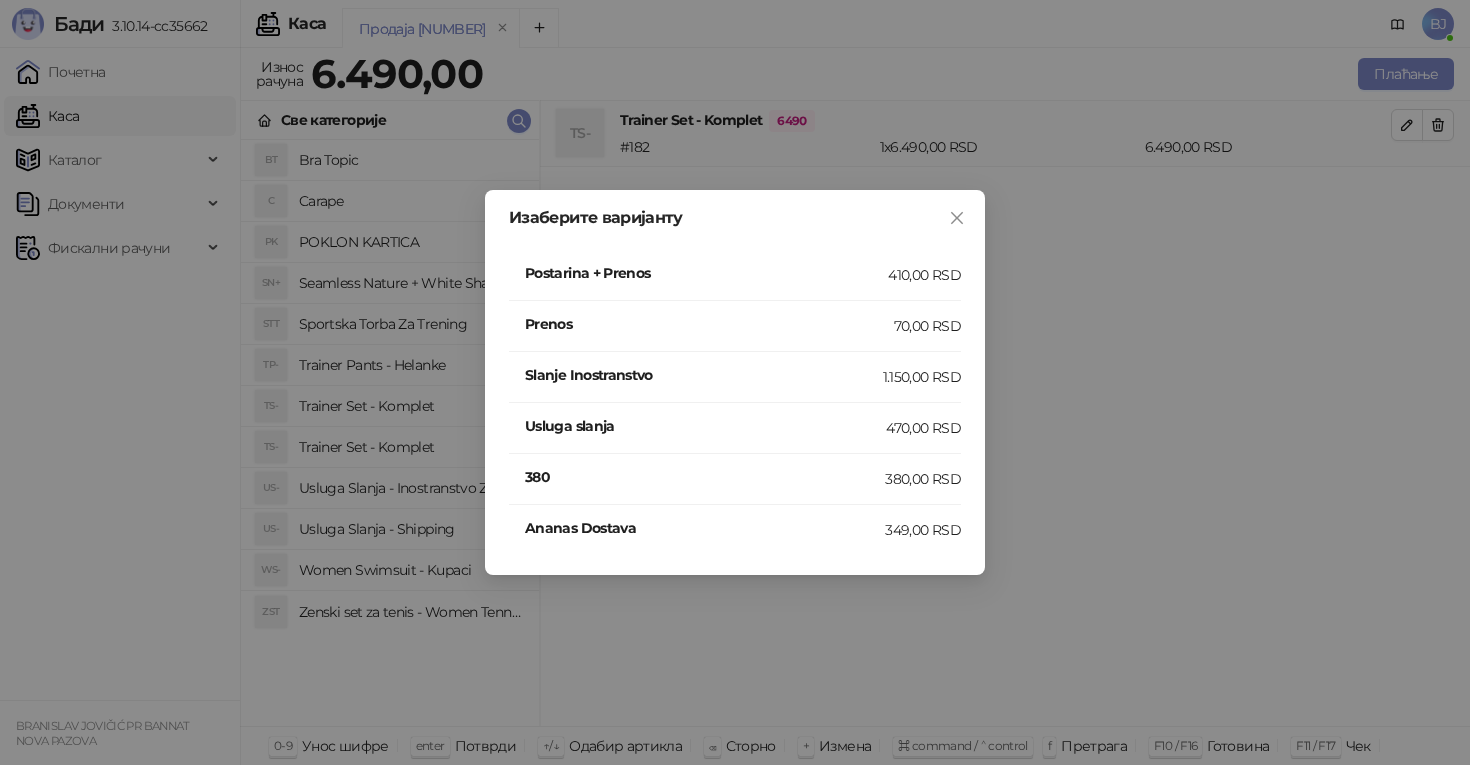 click on "410,00 RSD" at bounding box center (924, 275) 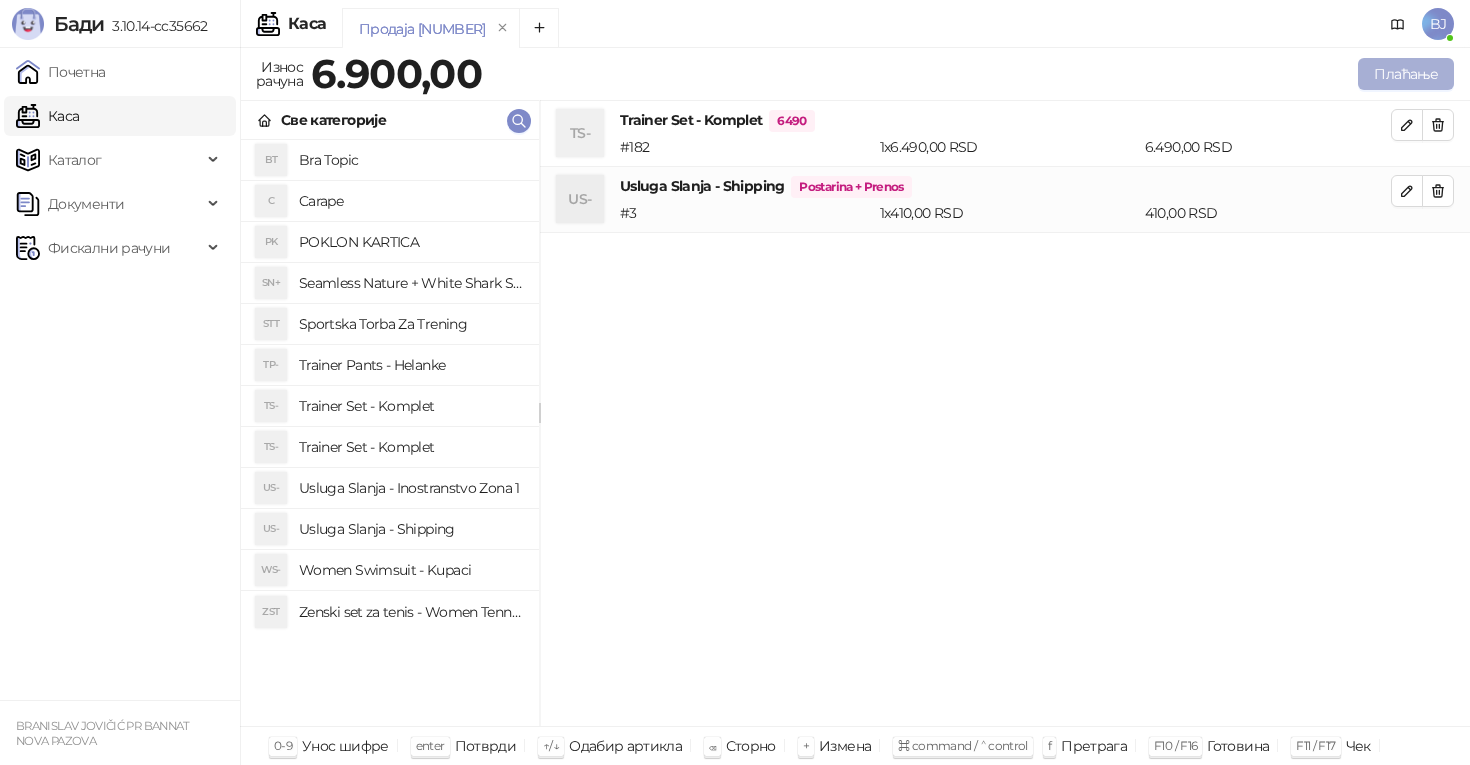 click on "Плаћање" at bounding box center (1406, 74) 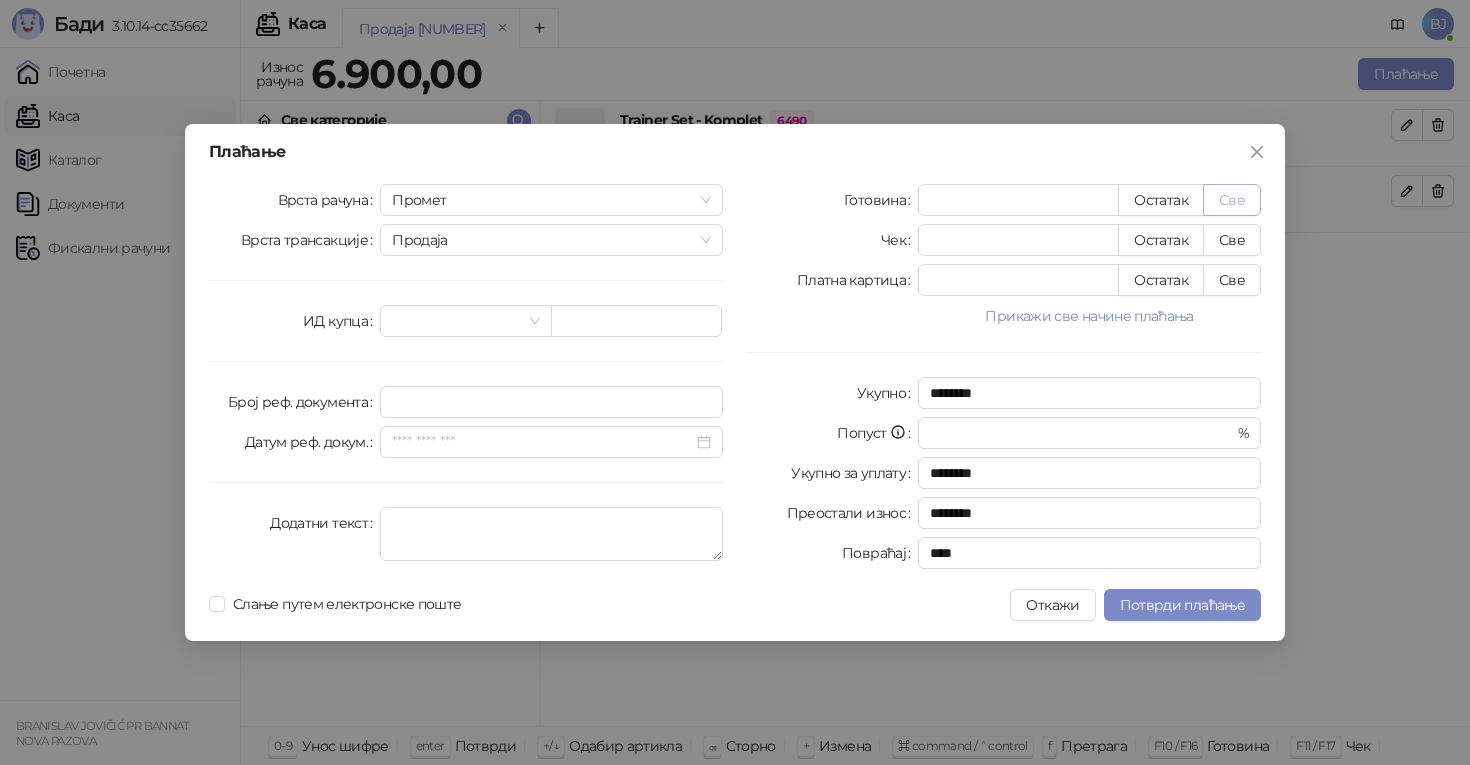 click on "Све" at bounding box center [1232, 200] 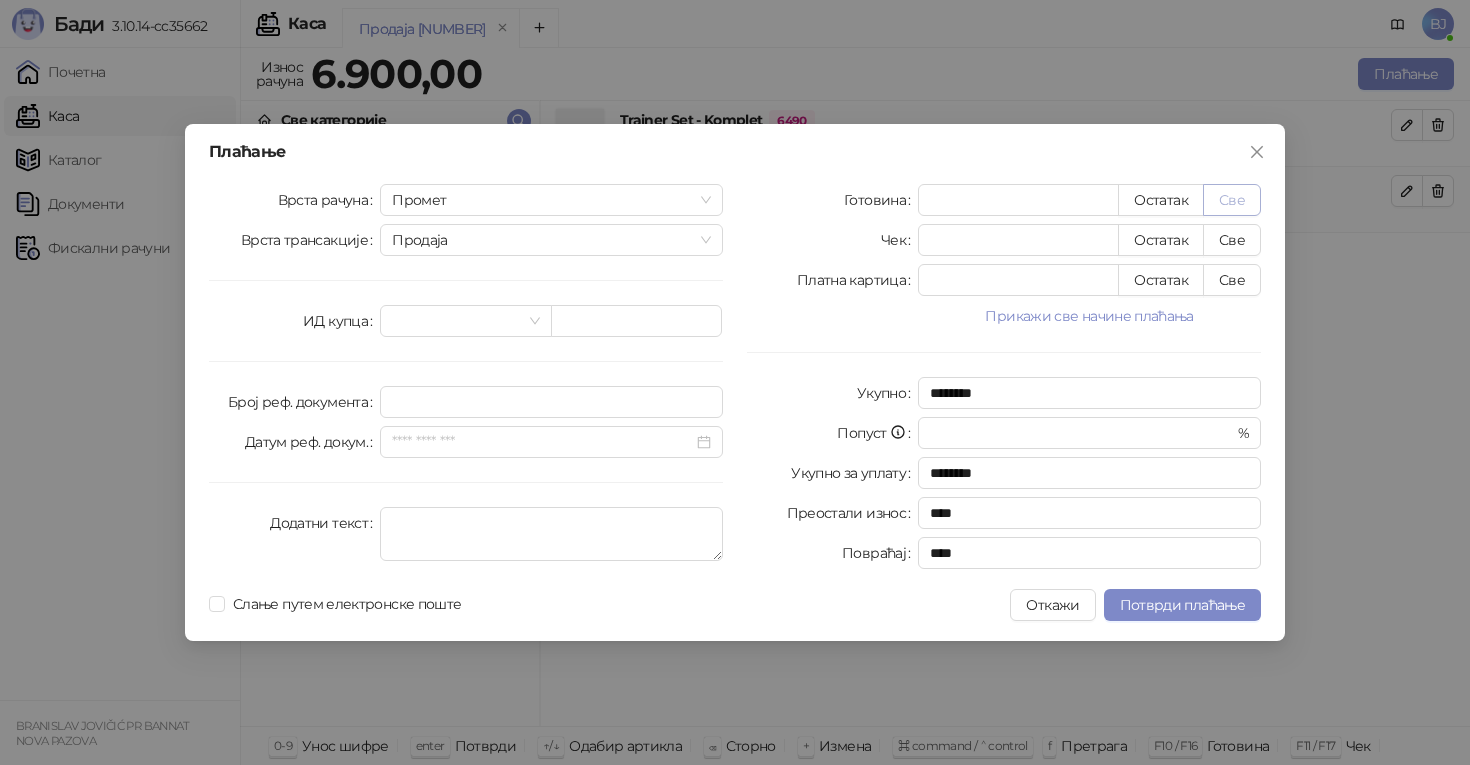 type 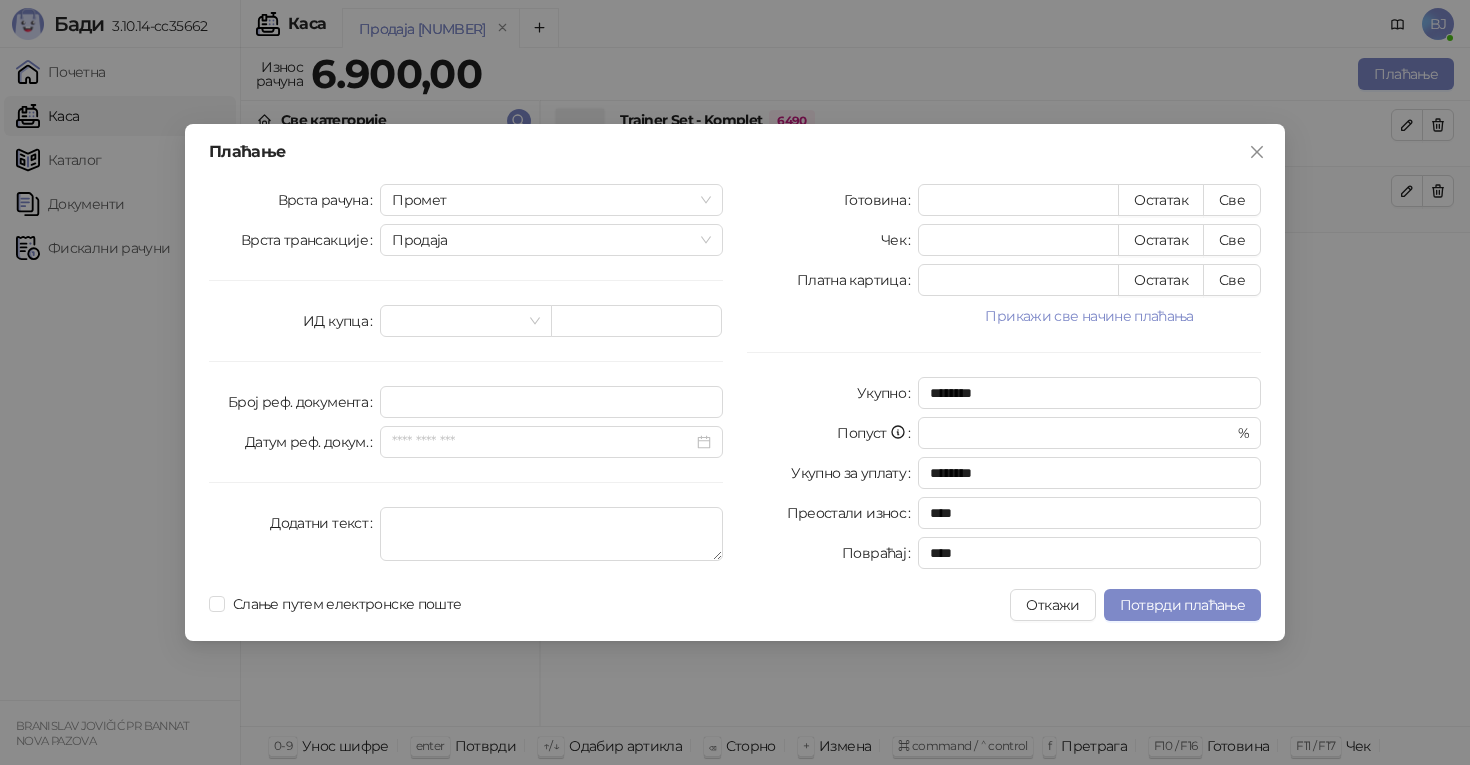 click on "Плаћање Врста рачуна Промет Врста трансакције Продаја ИД купца Број реф. документа Датум реф. докум. Додатни текст Готовина **** Остатак Све Чек * Остатак Све Платна картица * Остатак Све Прикажи све начине плаћања Пренос на рачун * Остатак Све Ваучер * Остатак Све Инстант плаћање * Остатак Све Друго безготовинско * Остатак Све Укупно ******** Попуст   * % Укупно за уплату ******** Преостали износ **** Повраћај **** Слање путем електронске поште Откажи Потврди плаћање" at bounding box center [735, 382] 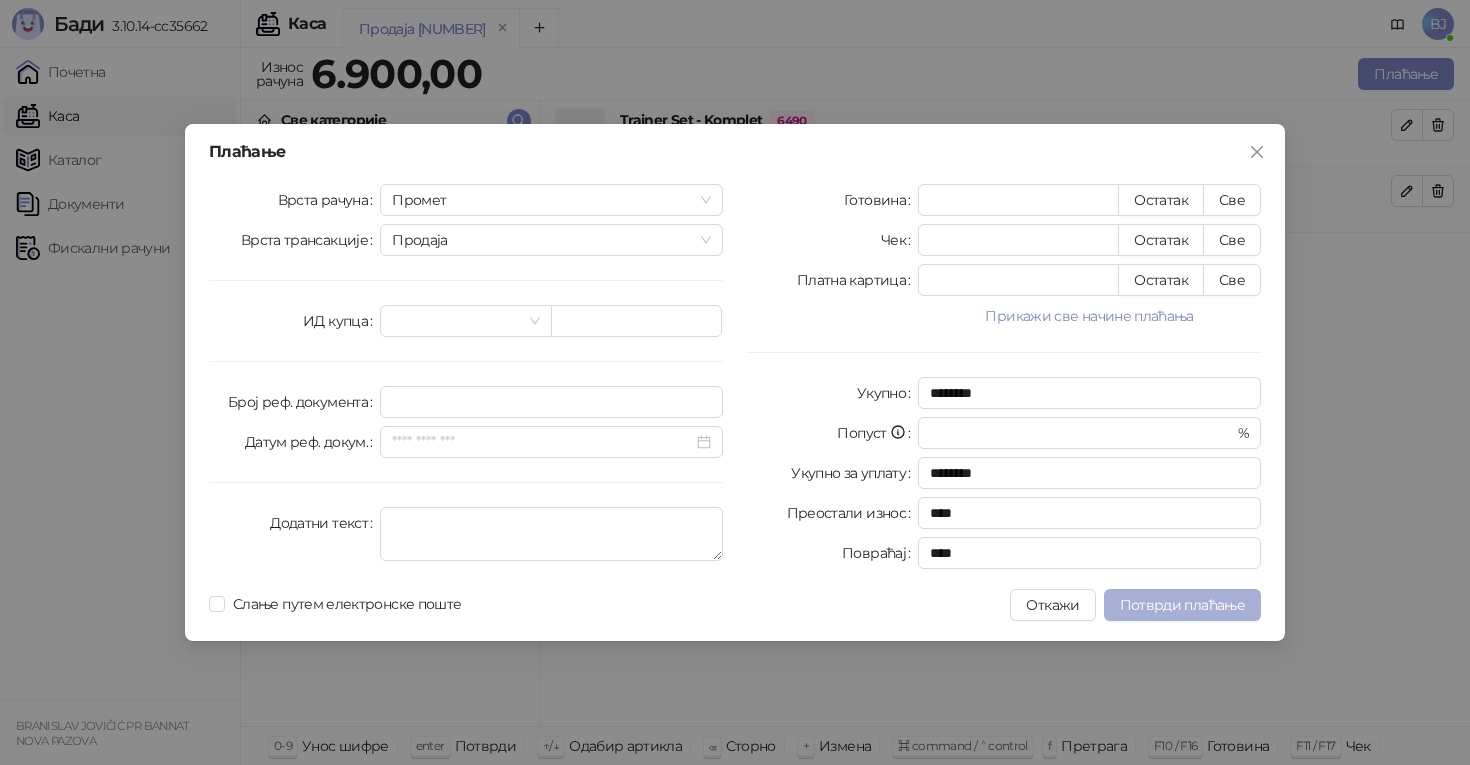 click on "Потврди плаћање" at bounding box center [1182, 605] 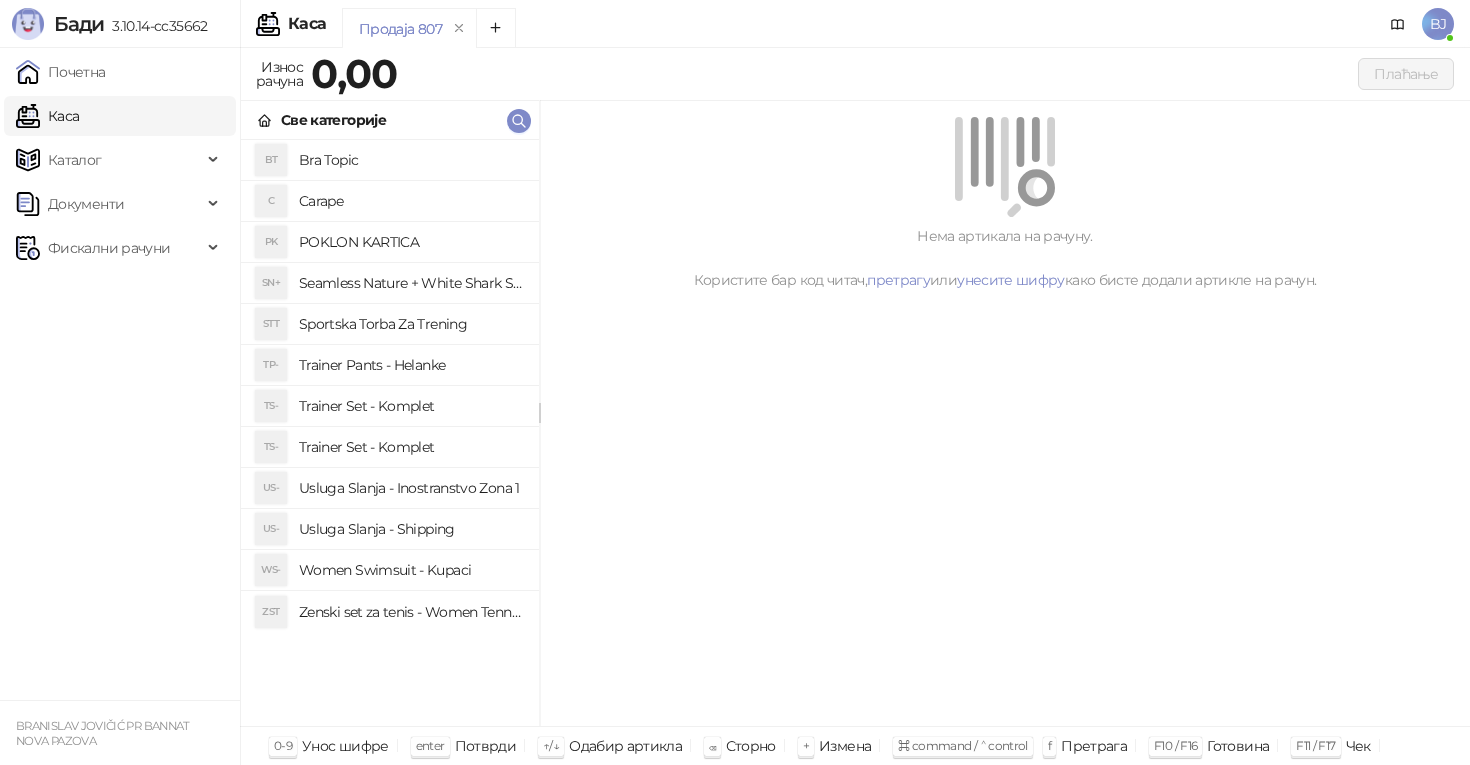 click on "Women Swimsuit - Kupaci" at bounding box center (411, 570) 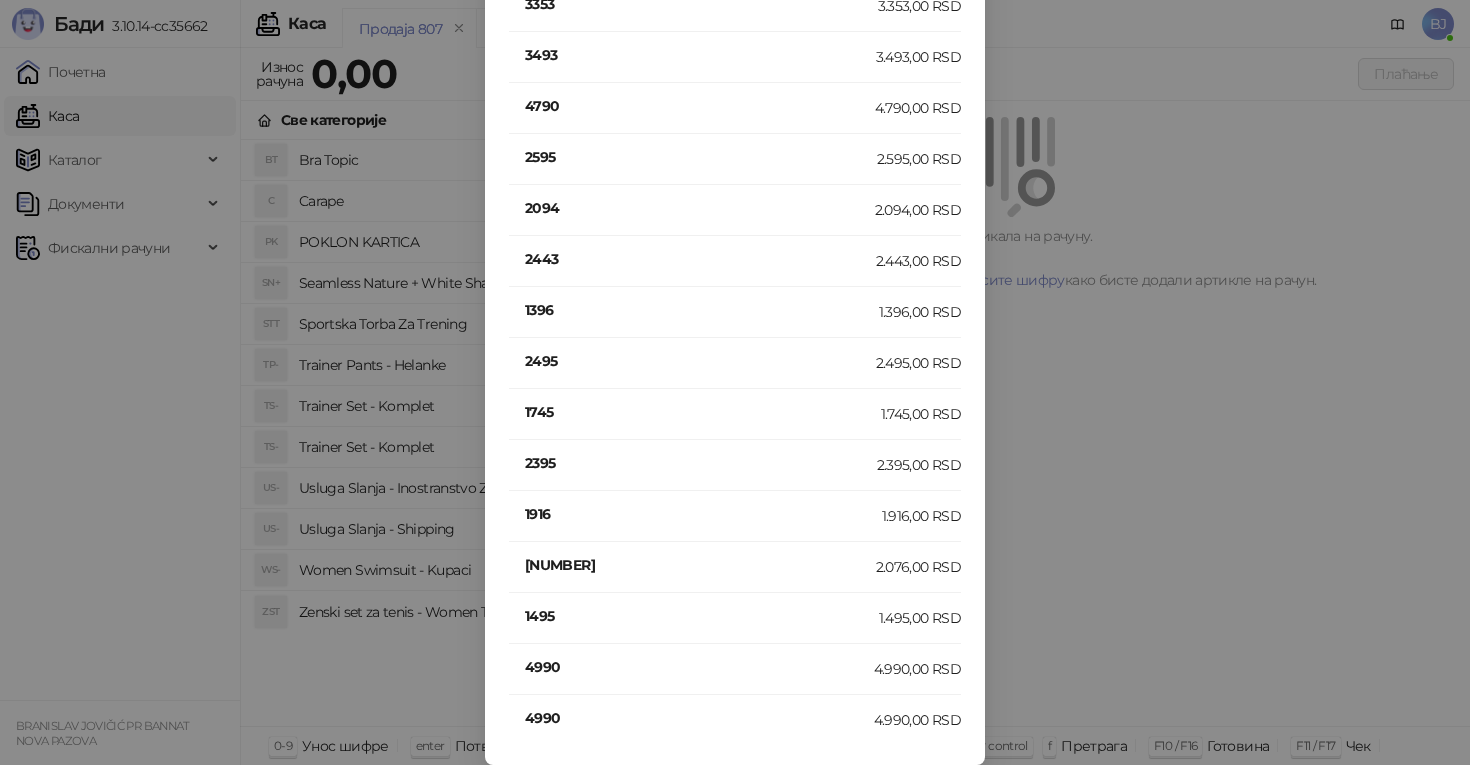 scroll, scrollTop: 79, scrollLeft: 0, axis: vertical 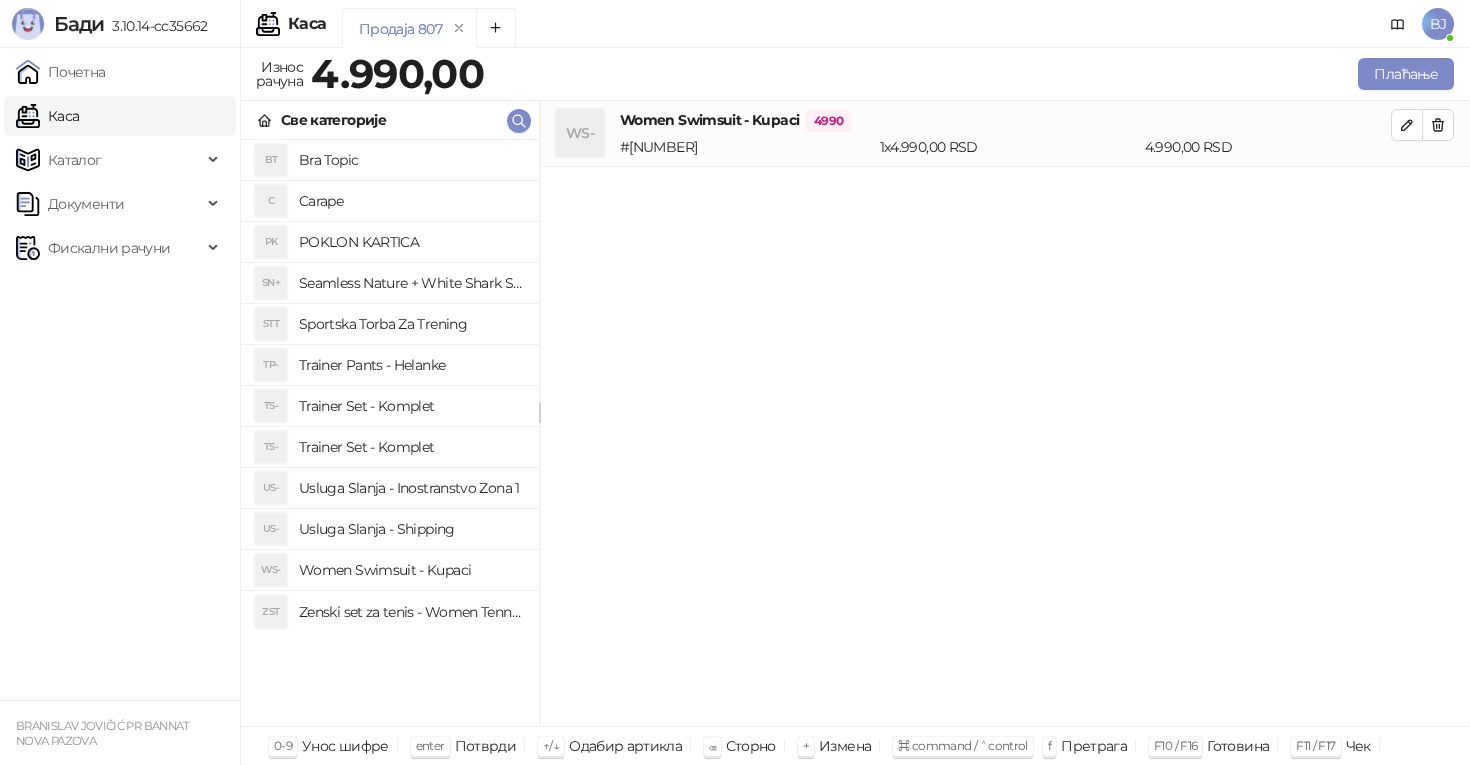 click on "Usluga Slanja - Shipping" at bounding box center [411, 529] 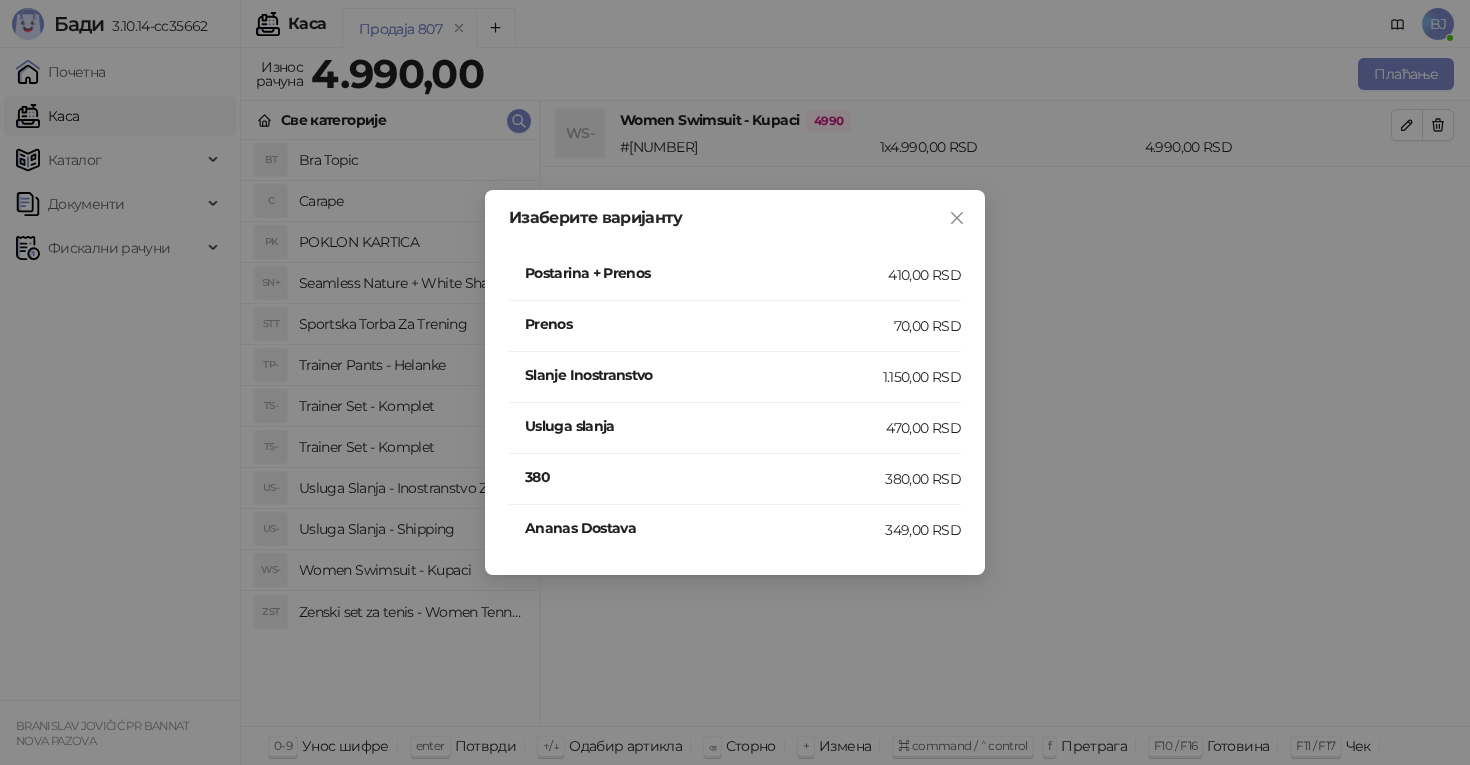 click on "Postarina + Prenos" at bounding box center [706, 273] 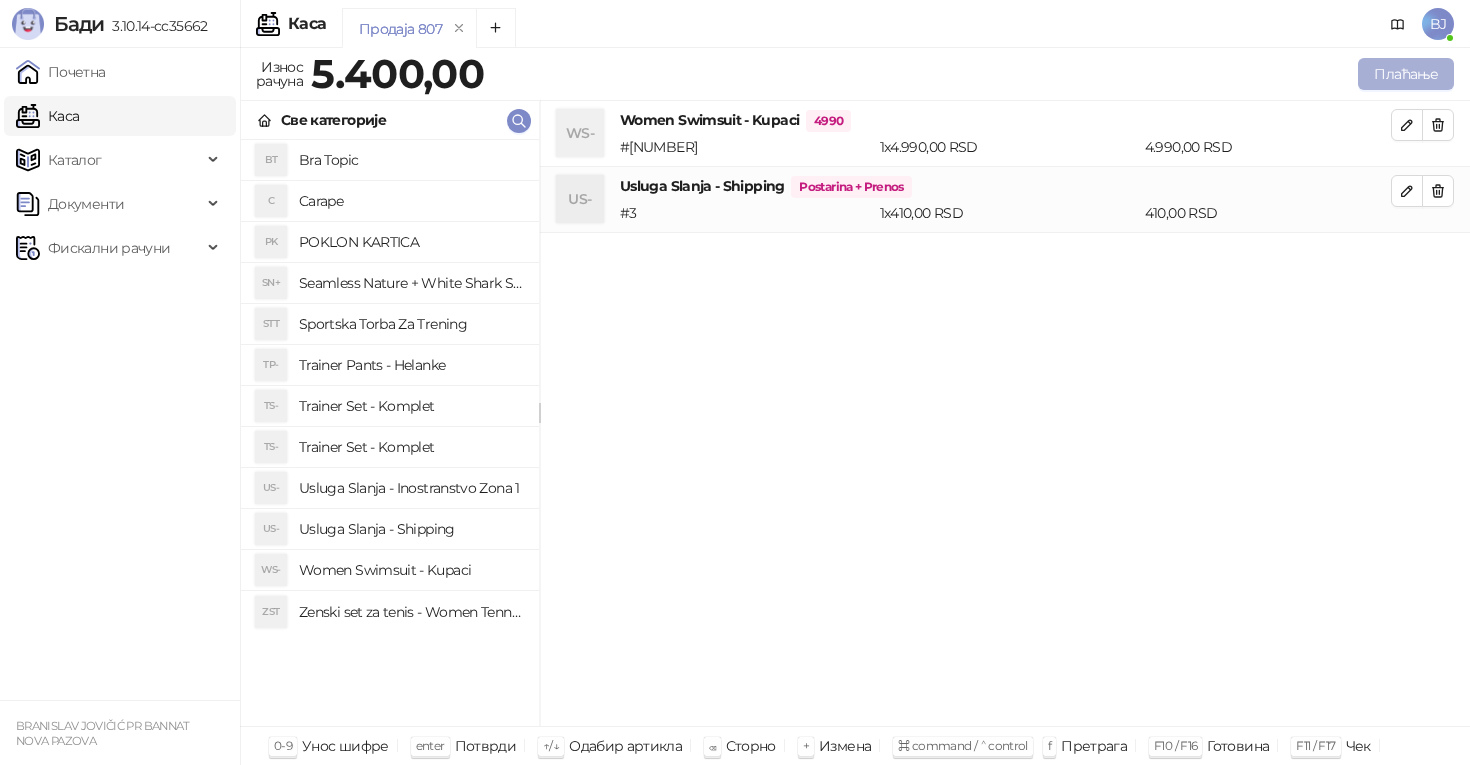 click on "Плаћање" at bounding box center [1406, 74] 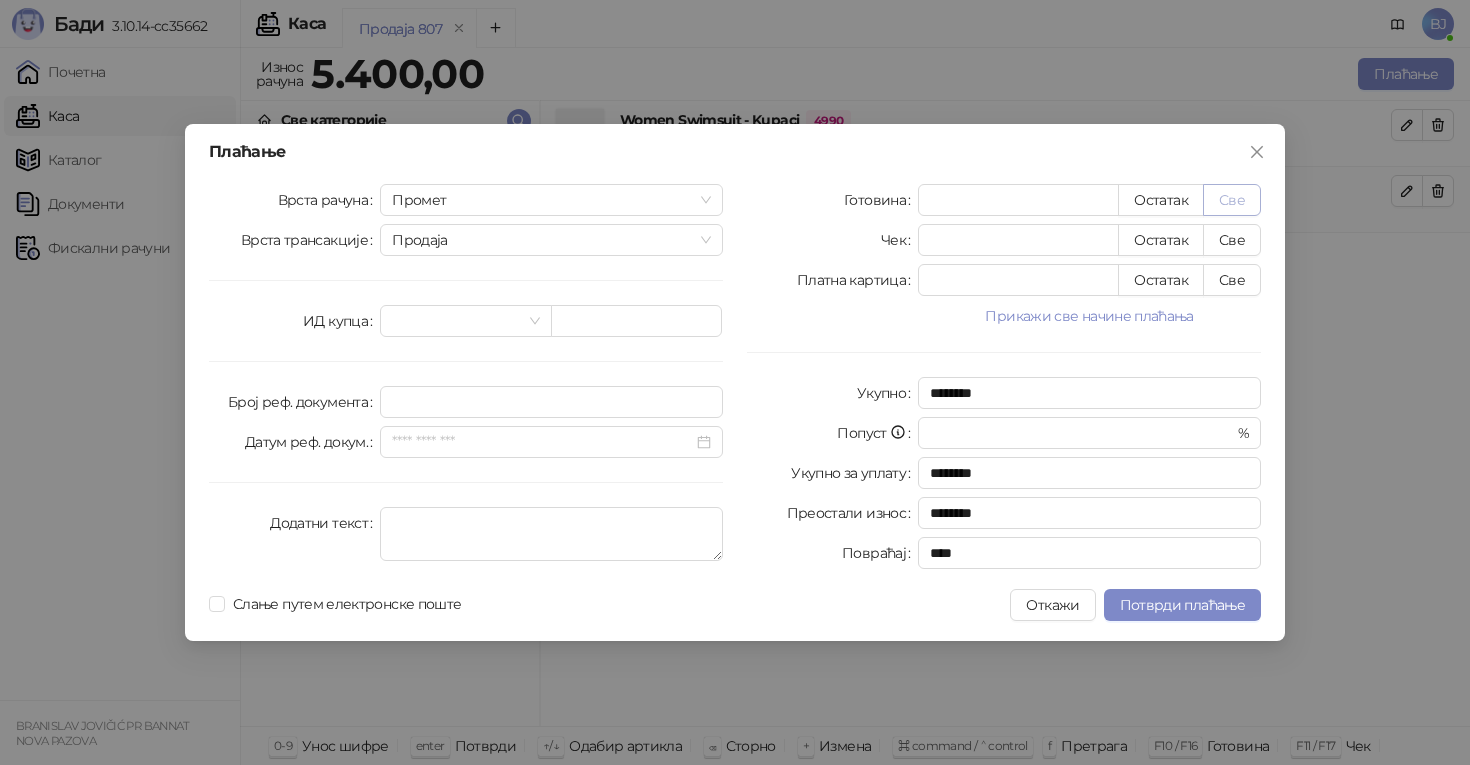 click on "Све" at bounding box center (1232, 200) 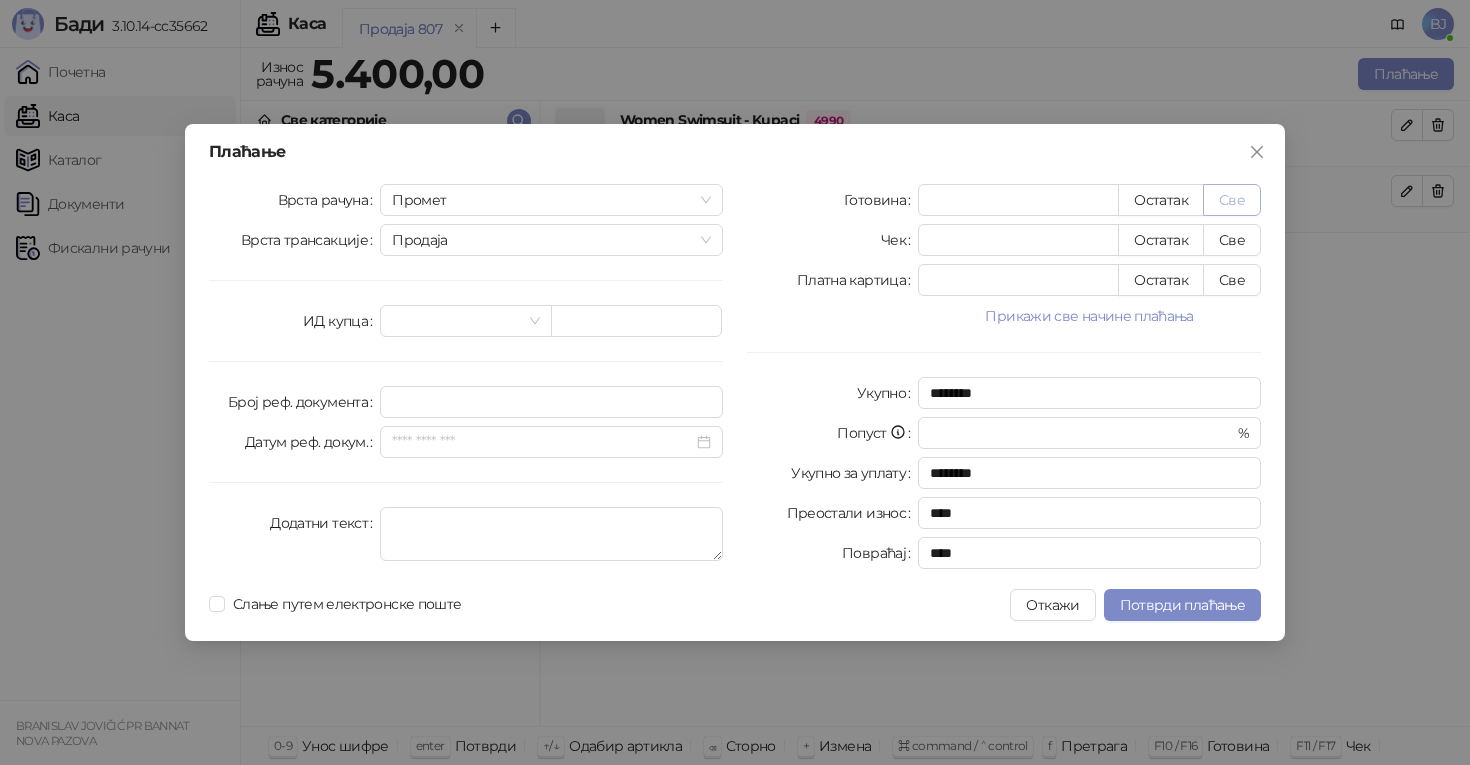 type 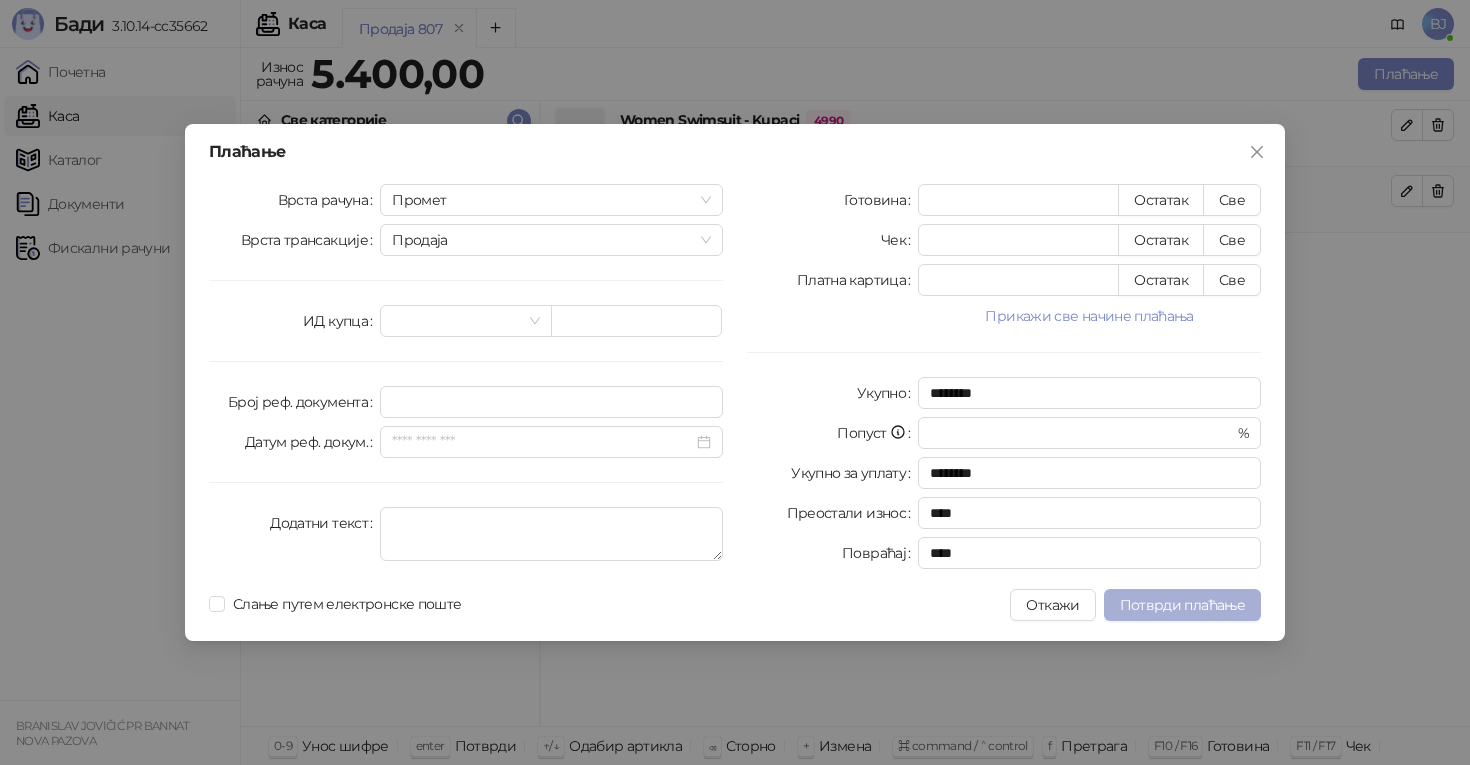 click on "Потврди плаћање" at bounding box center (1182, 605) 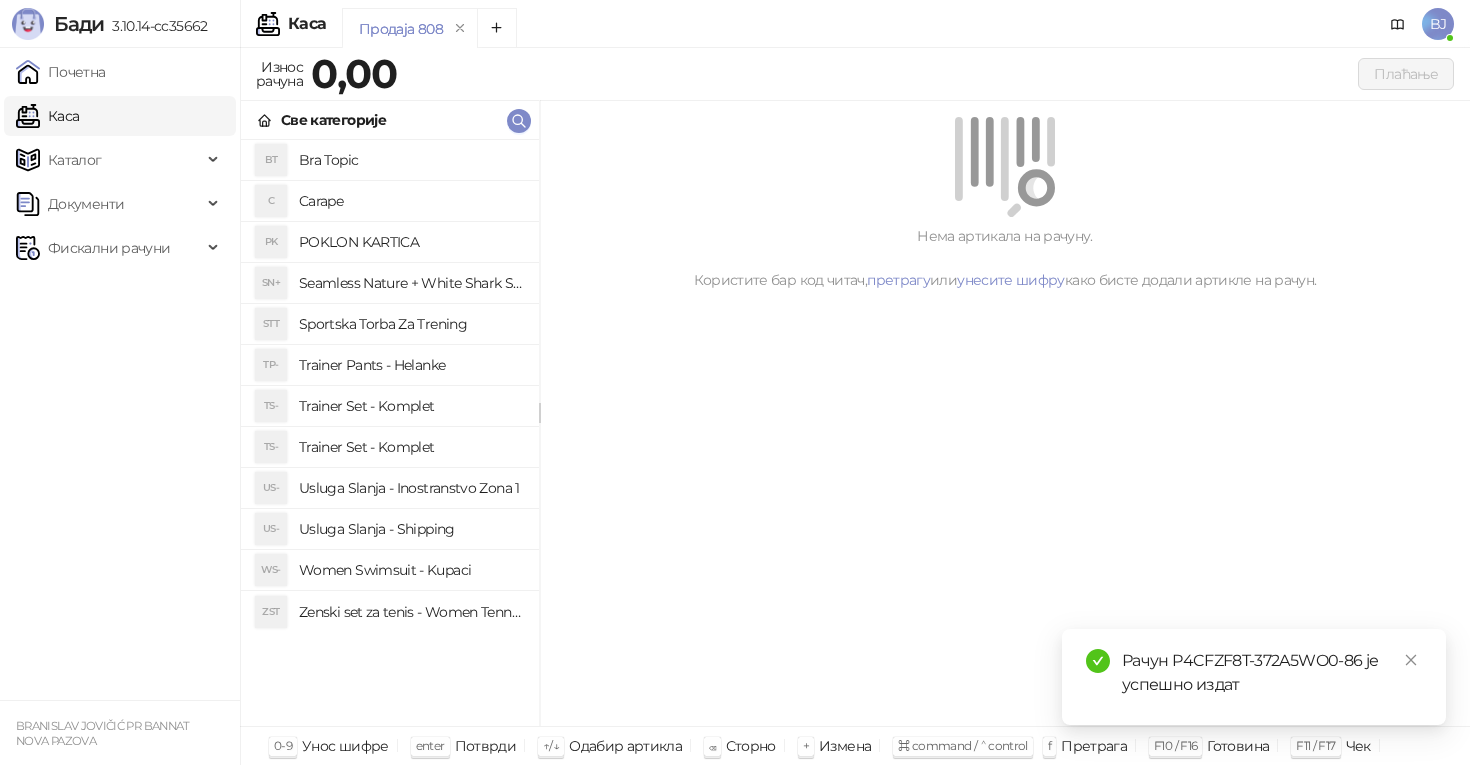 click on "Trainer Set - Komplet" at bounding box center [411, 447] 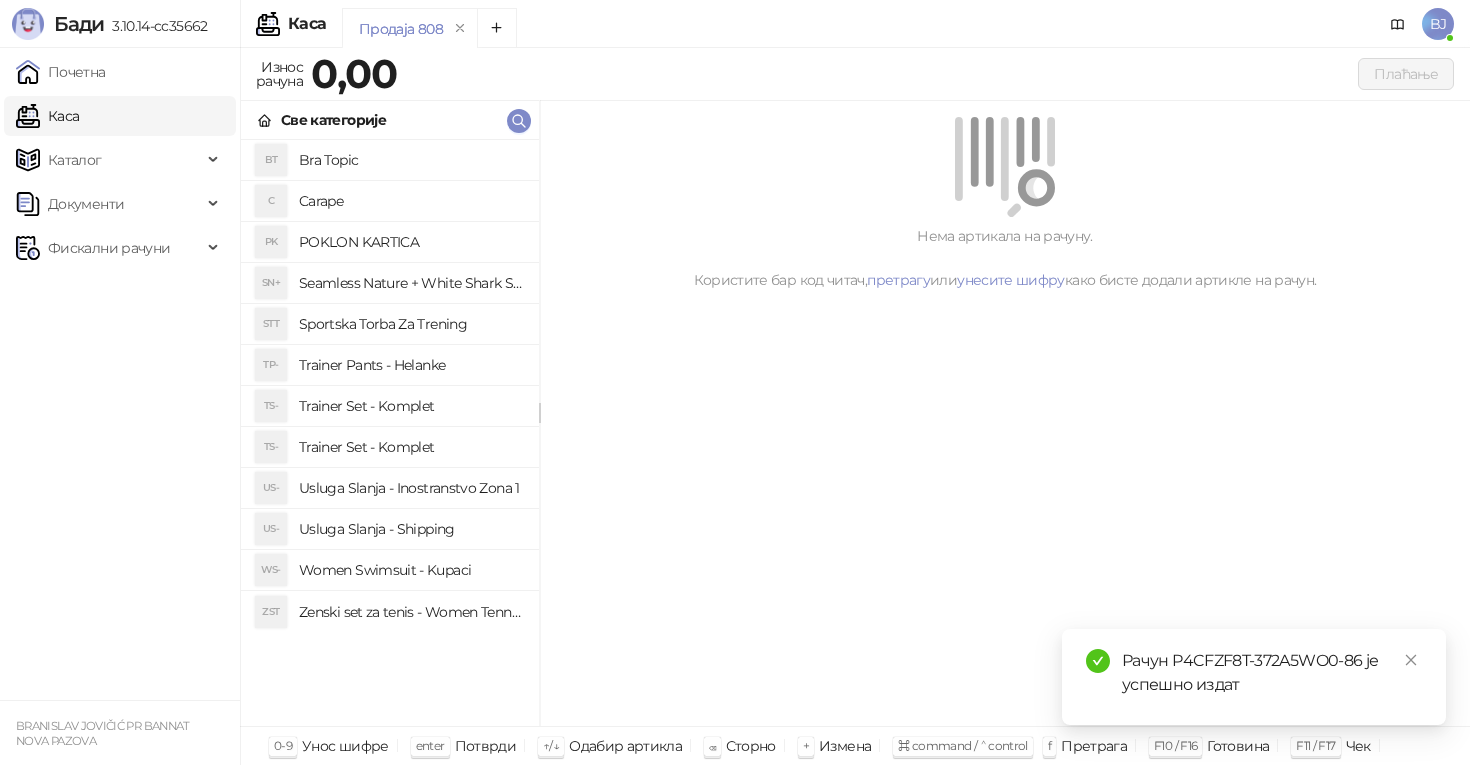 click on "Trainer Set - Komplet" at bounding box center [411, 406] 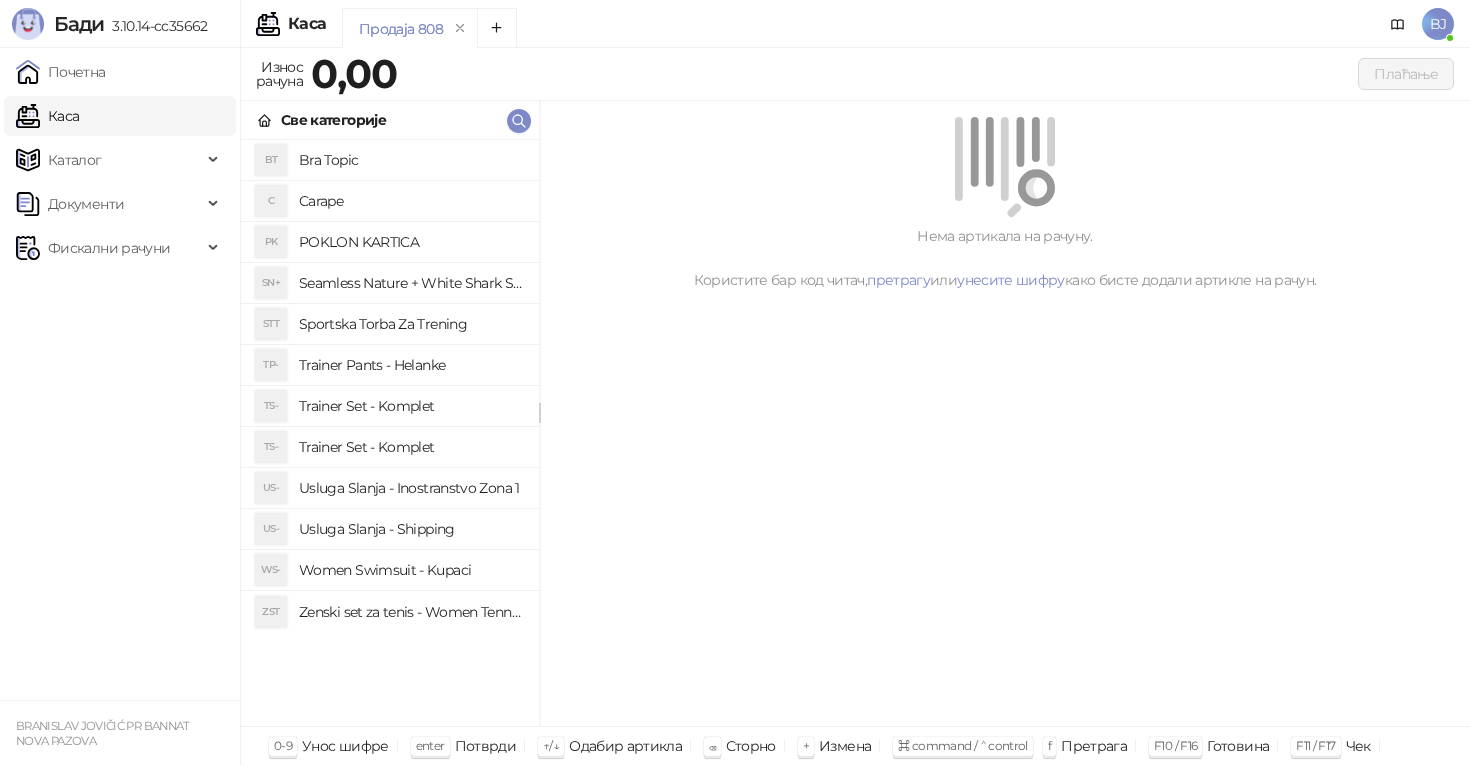 click on "Women Swimsuit - Kupaci" at bounding box center (411, 570) 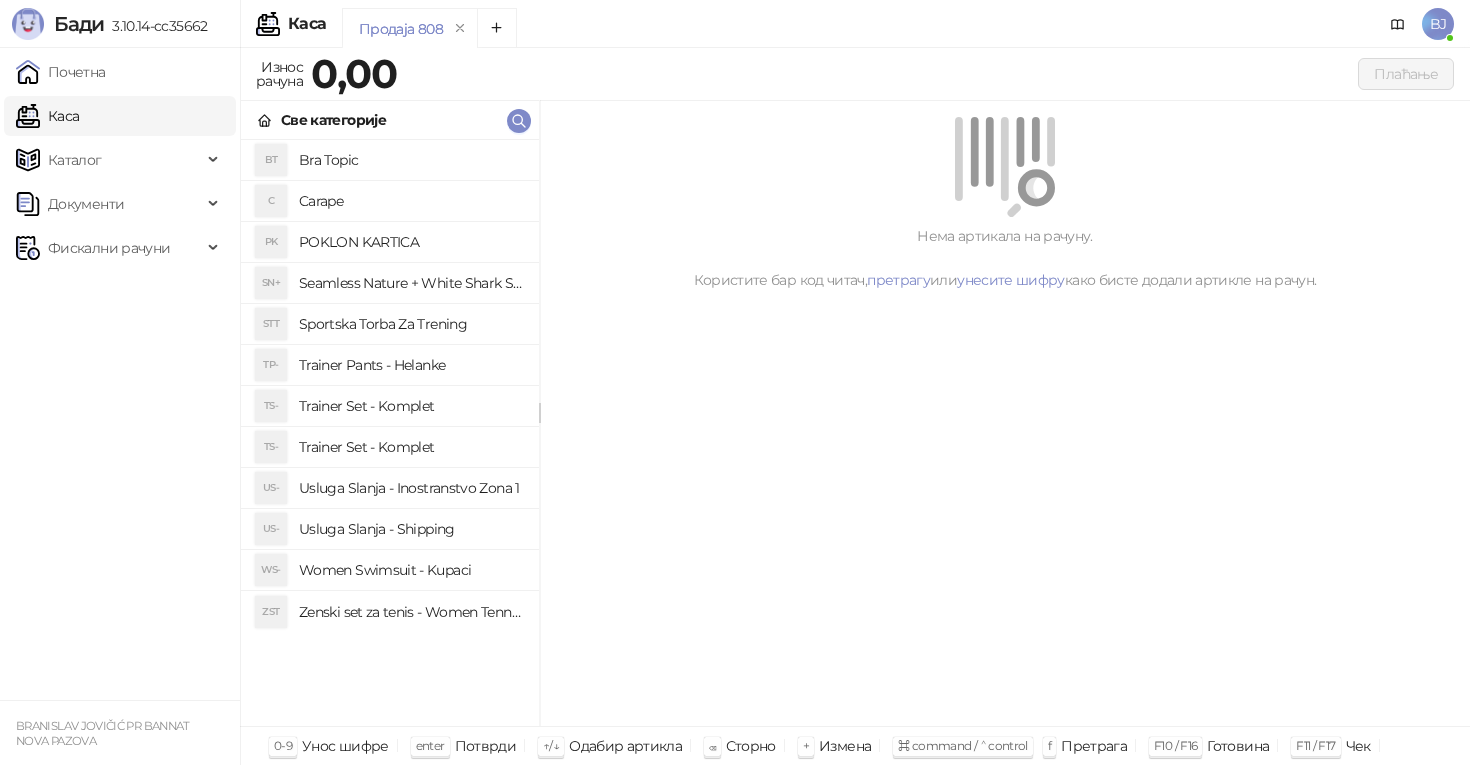 click on "Trainer Set - Komplet" at bounding box center (411, 406) 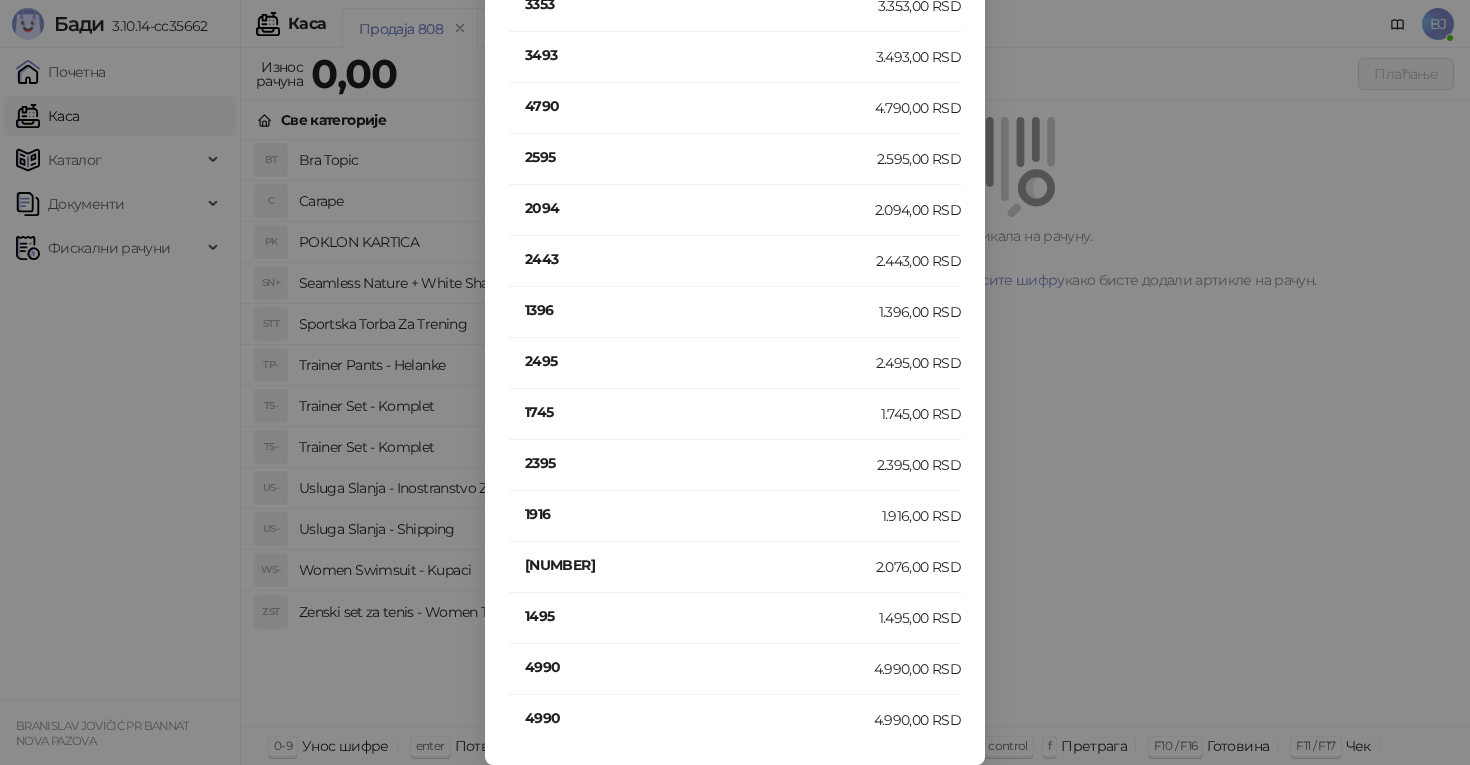 scroll, scrollTop: 79, scrollLeft: 0, axis: vertical 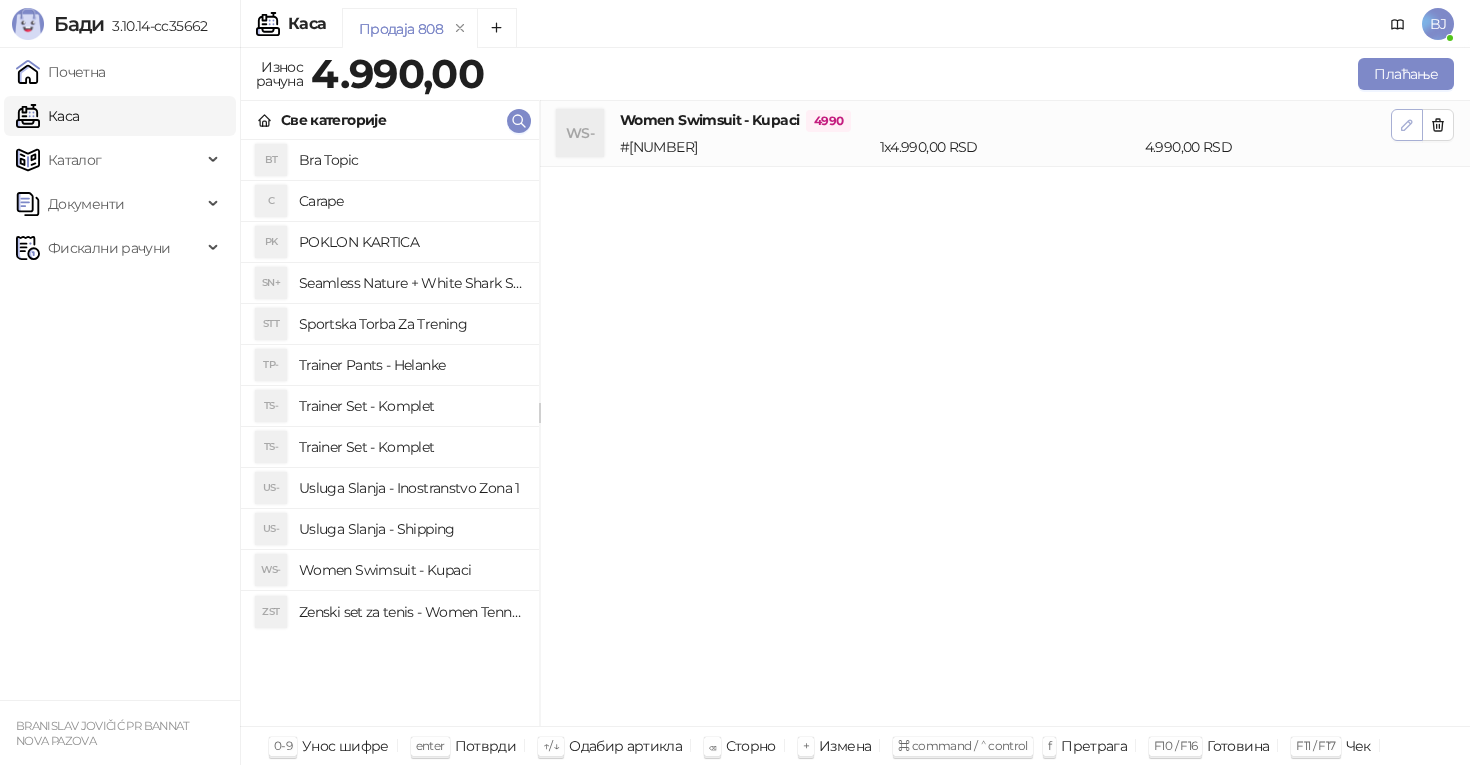 click 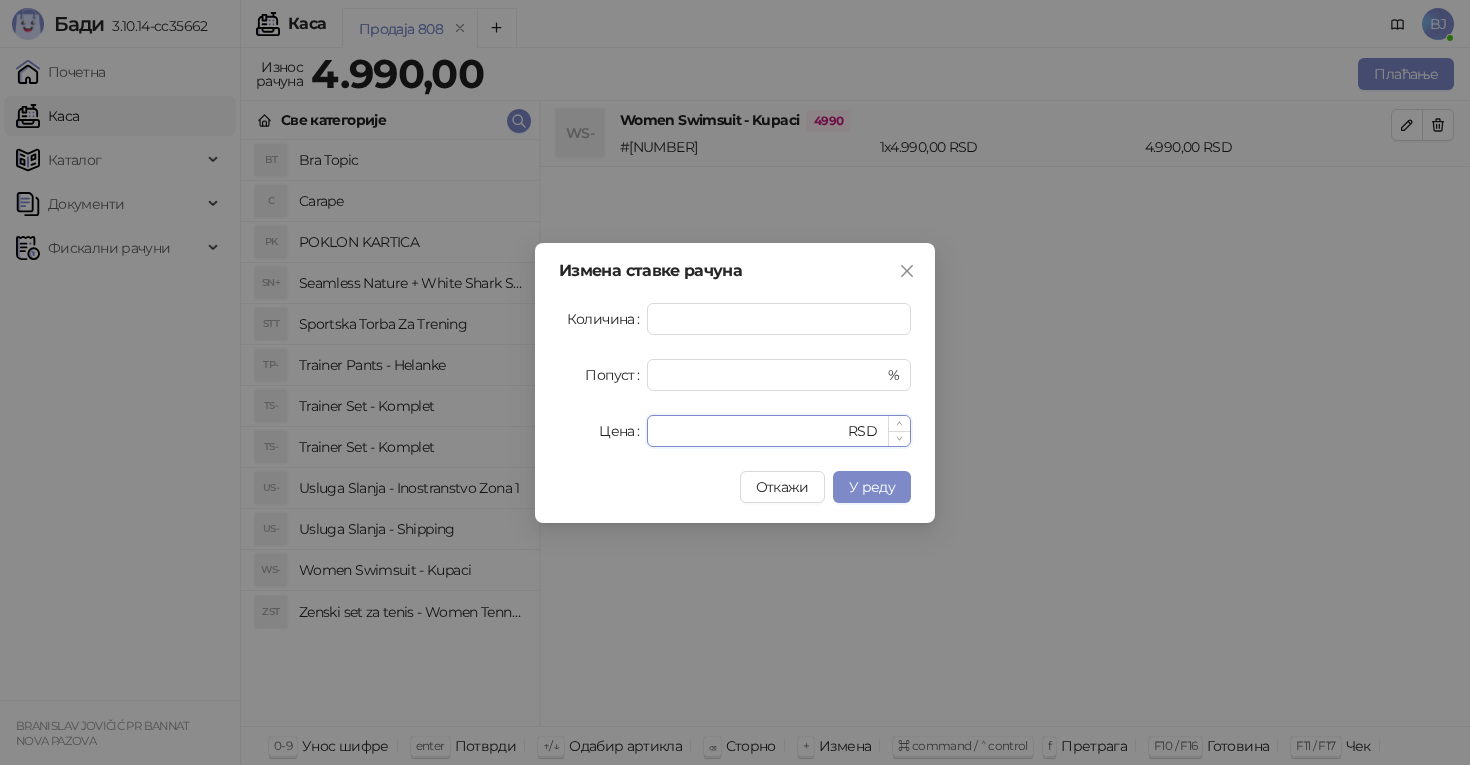 click on "****" at bounding box center (751, 431) 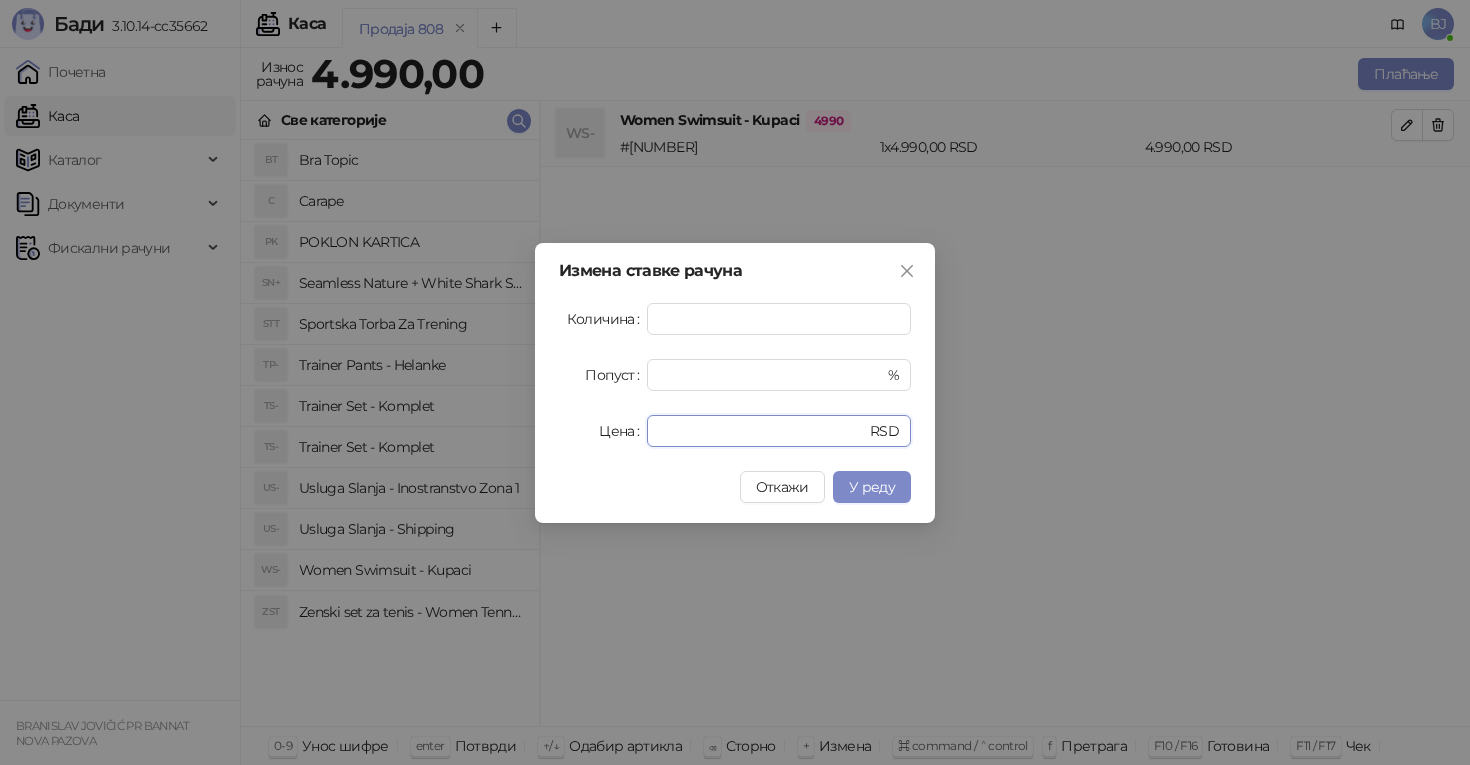 type on "****" 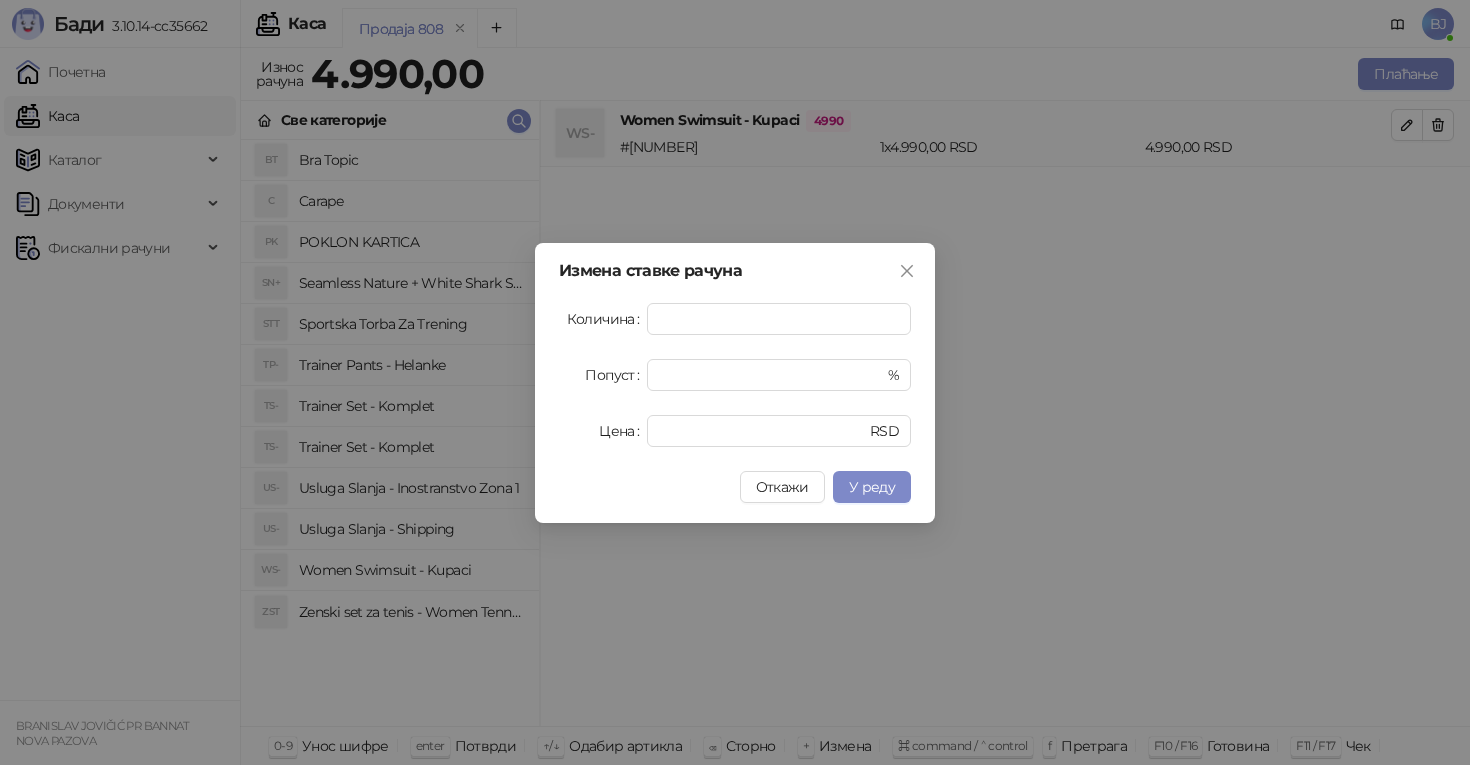 click on "Измена ставке рачуна Количина * Попуст * % Цена **** RSD Откажи У реду" at bounding box center [735, 383] 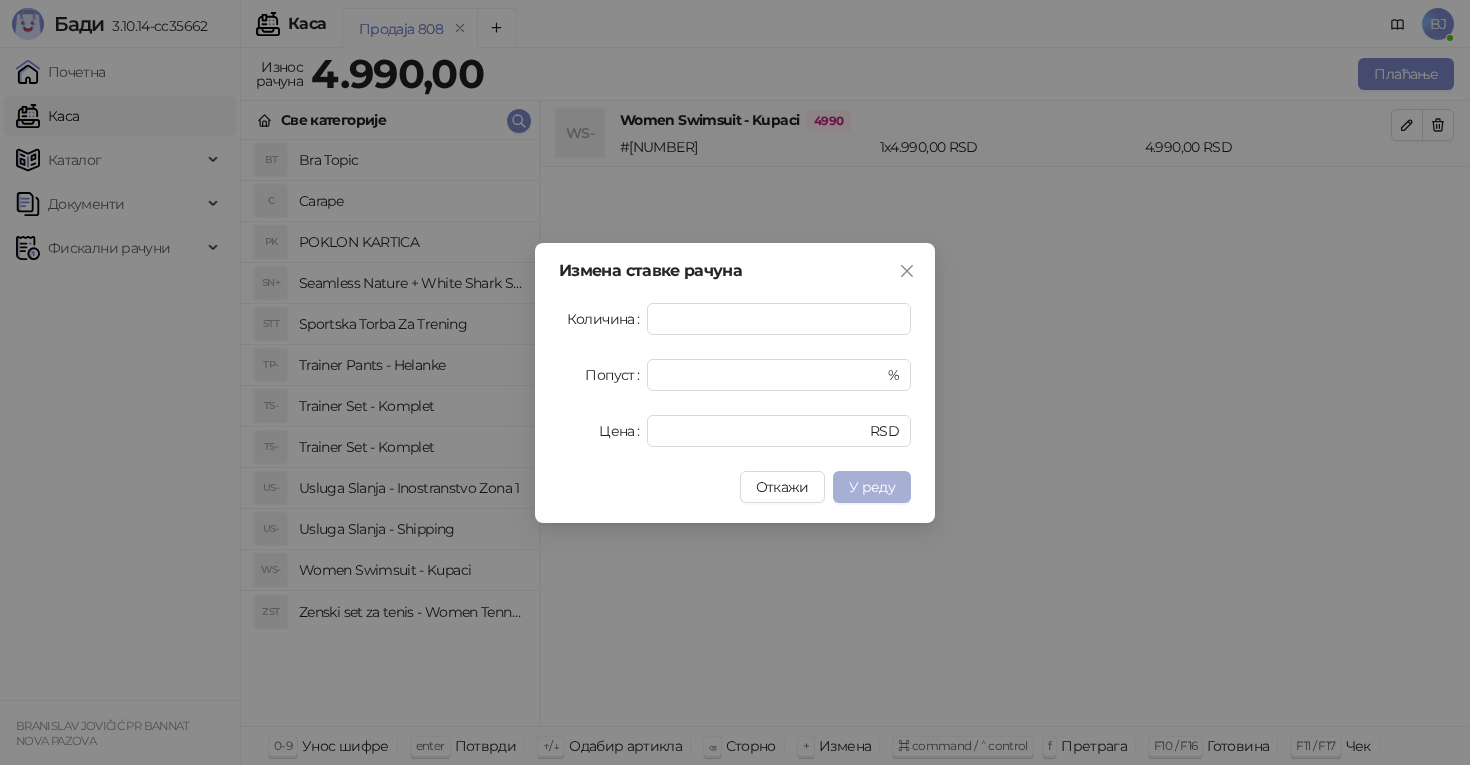 click on "У реду" at bounding box center [872, 487] 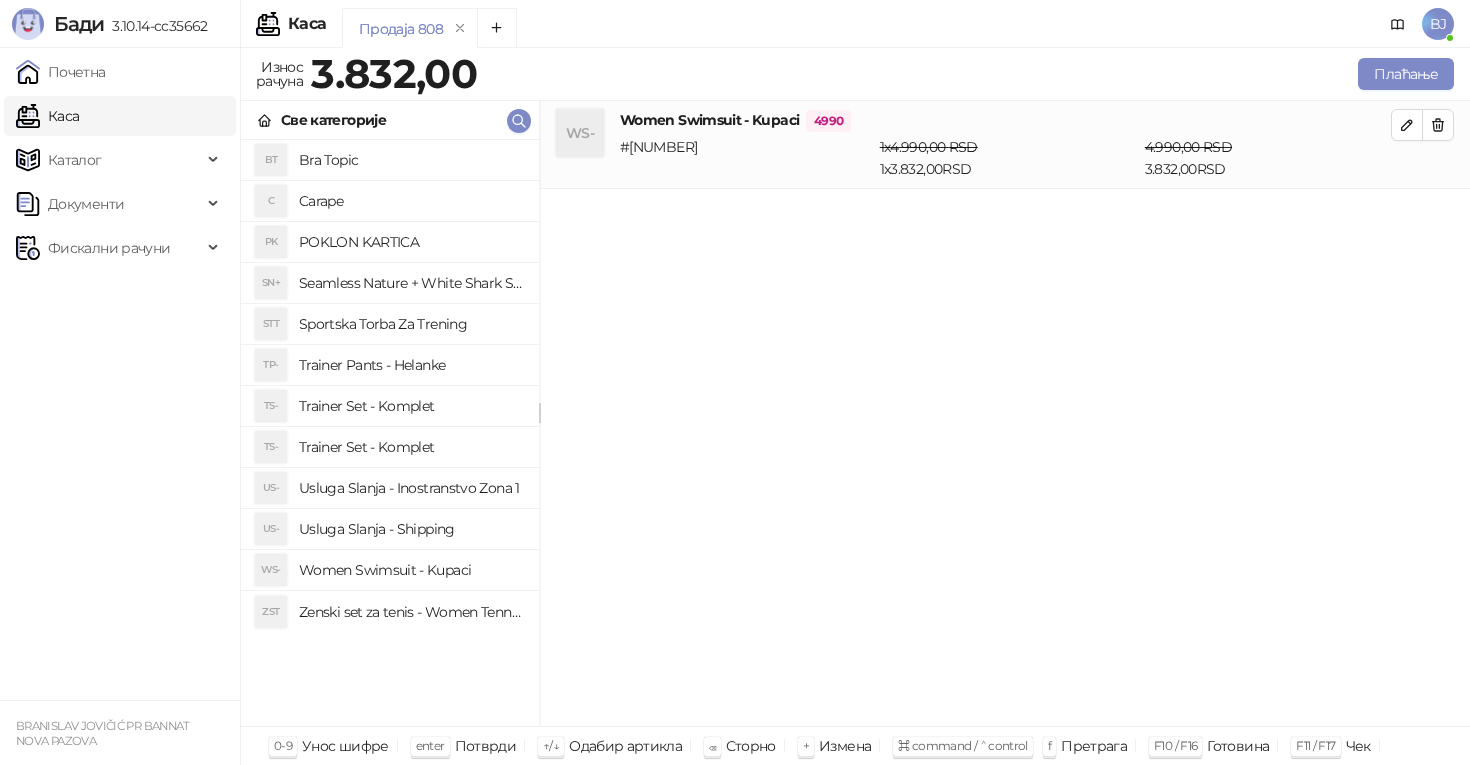 click on "Women Swimsuit - Kupaci" at bounding box center (411, 570) 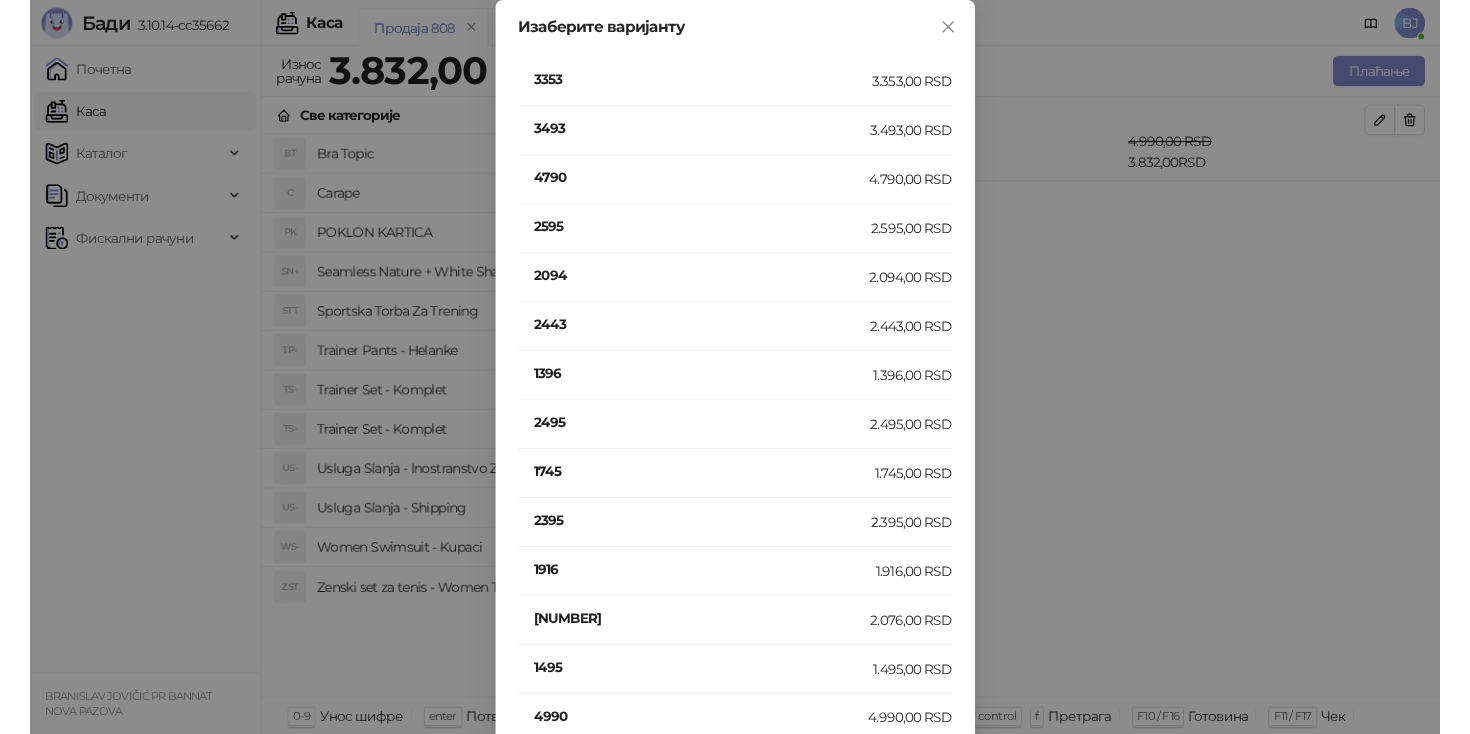 scroll, scrollTop: 0, scrollLeft: 0, axis: both 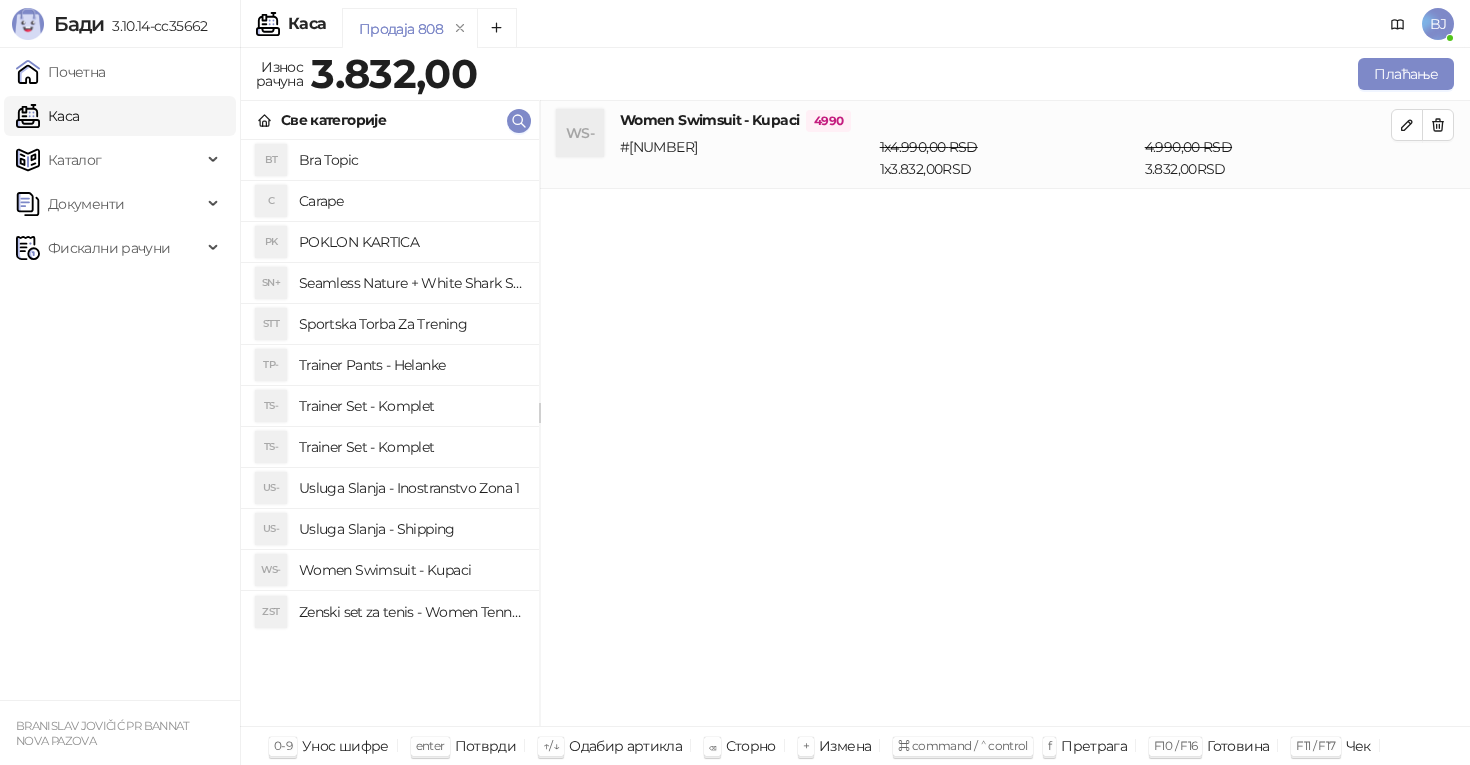 click on "Usluga Slanja - Shipping" at bounding box center (411, 529) 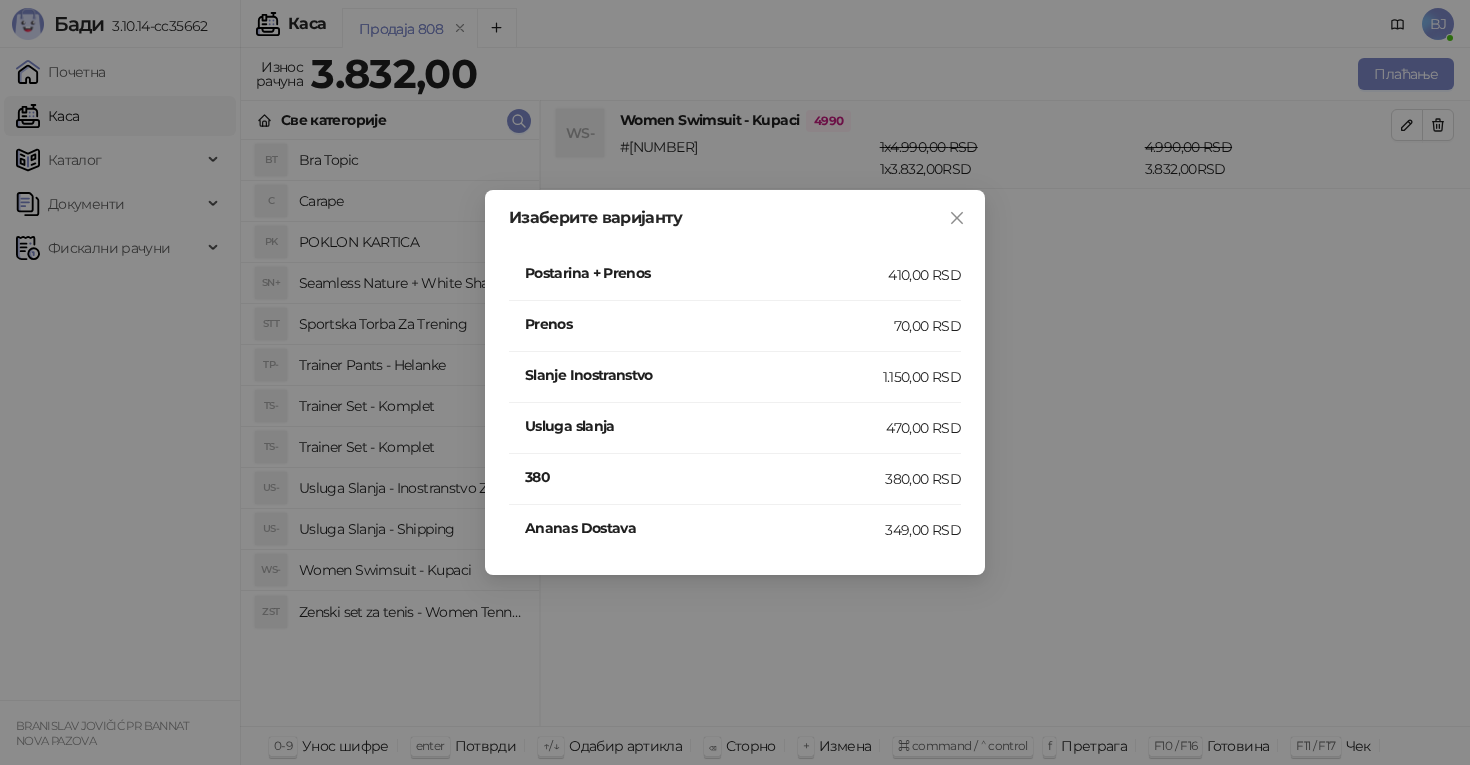 click on "Postarina + Prenos" at bounding box center [706, 275] 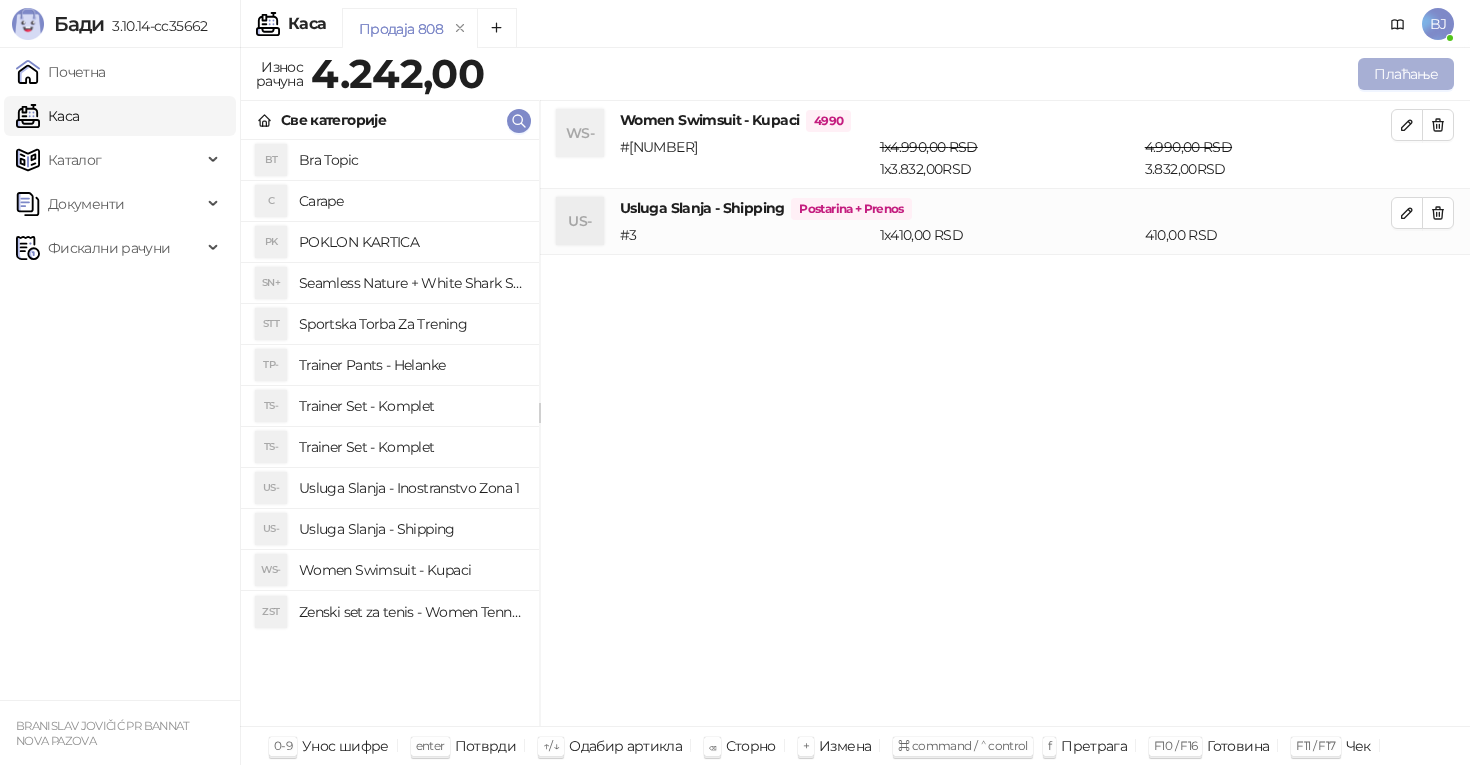 click on "Плаћање" at bounding box center (1406, 74) 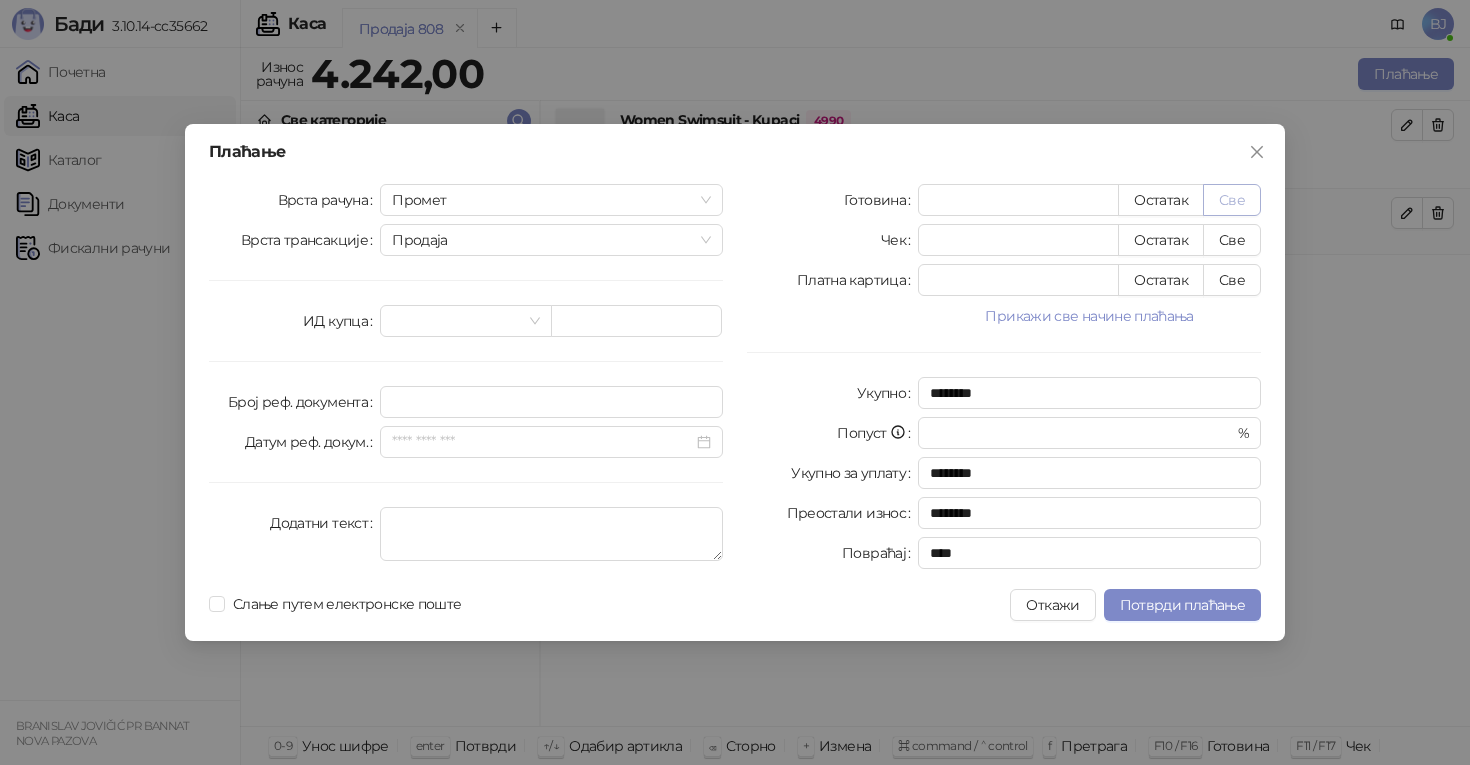 click on "Све" at bounding box center (1232, 200) 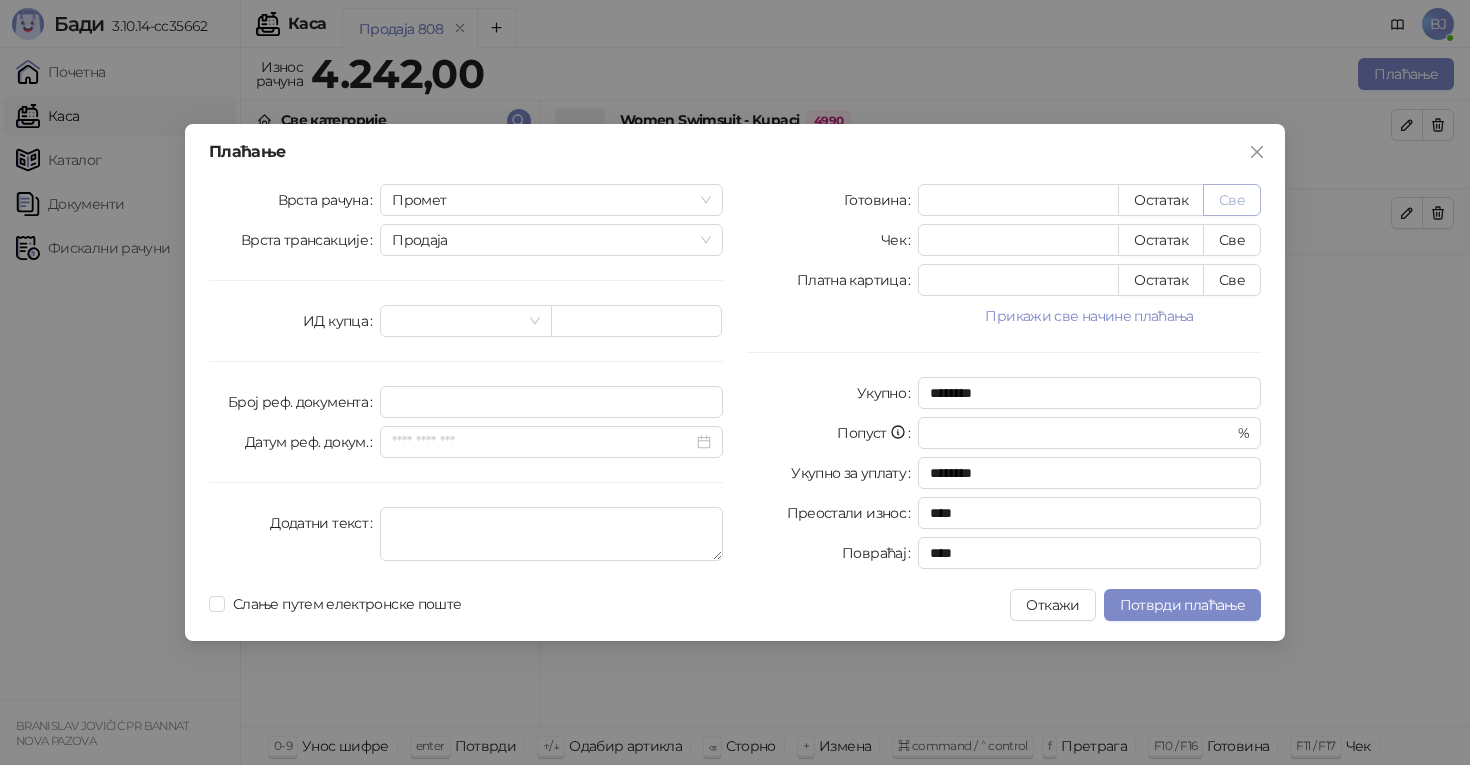 type 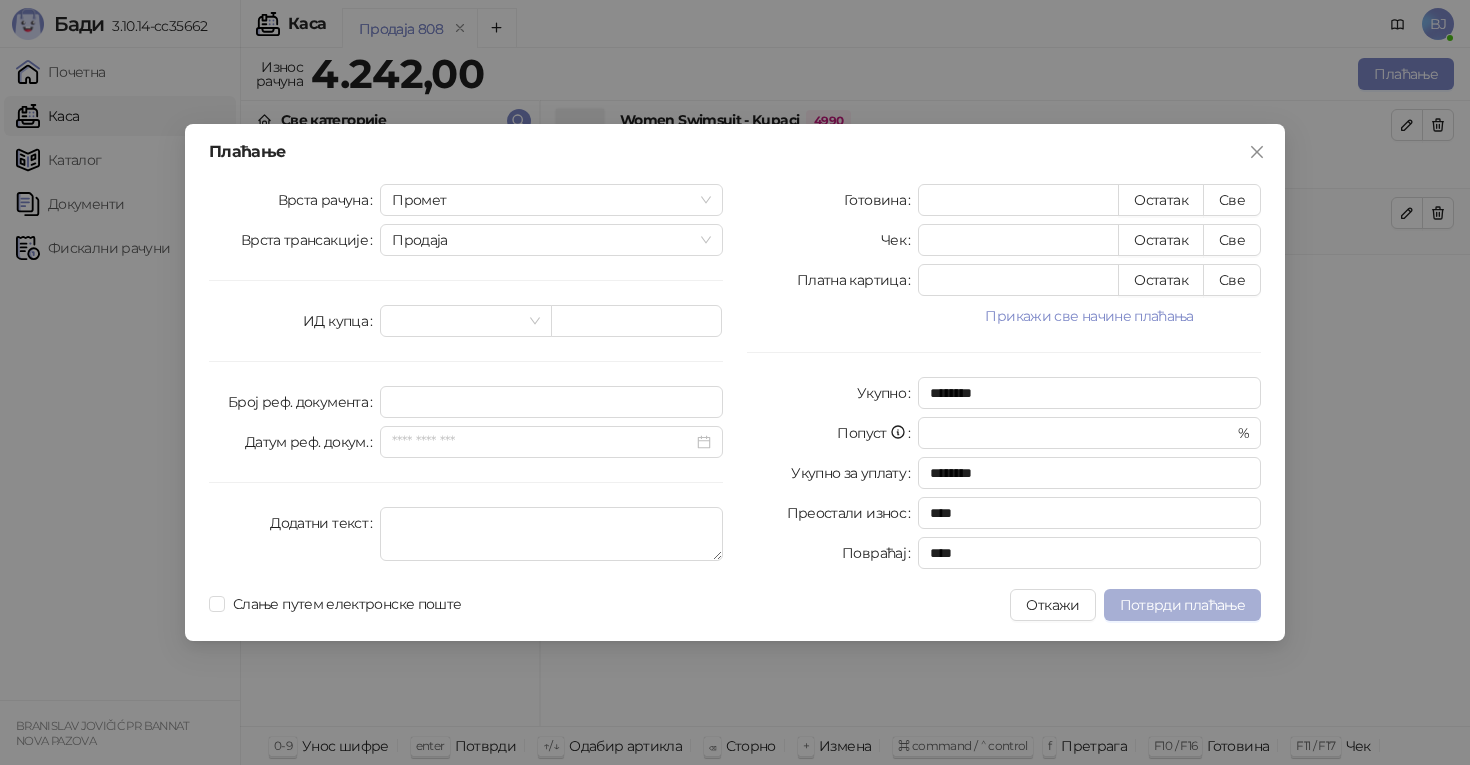 click on "Потврди плаћање" at bounding box center [1182, 605] 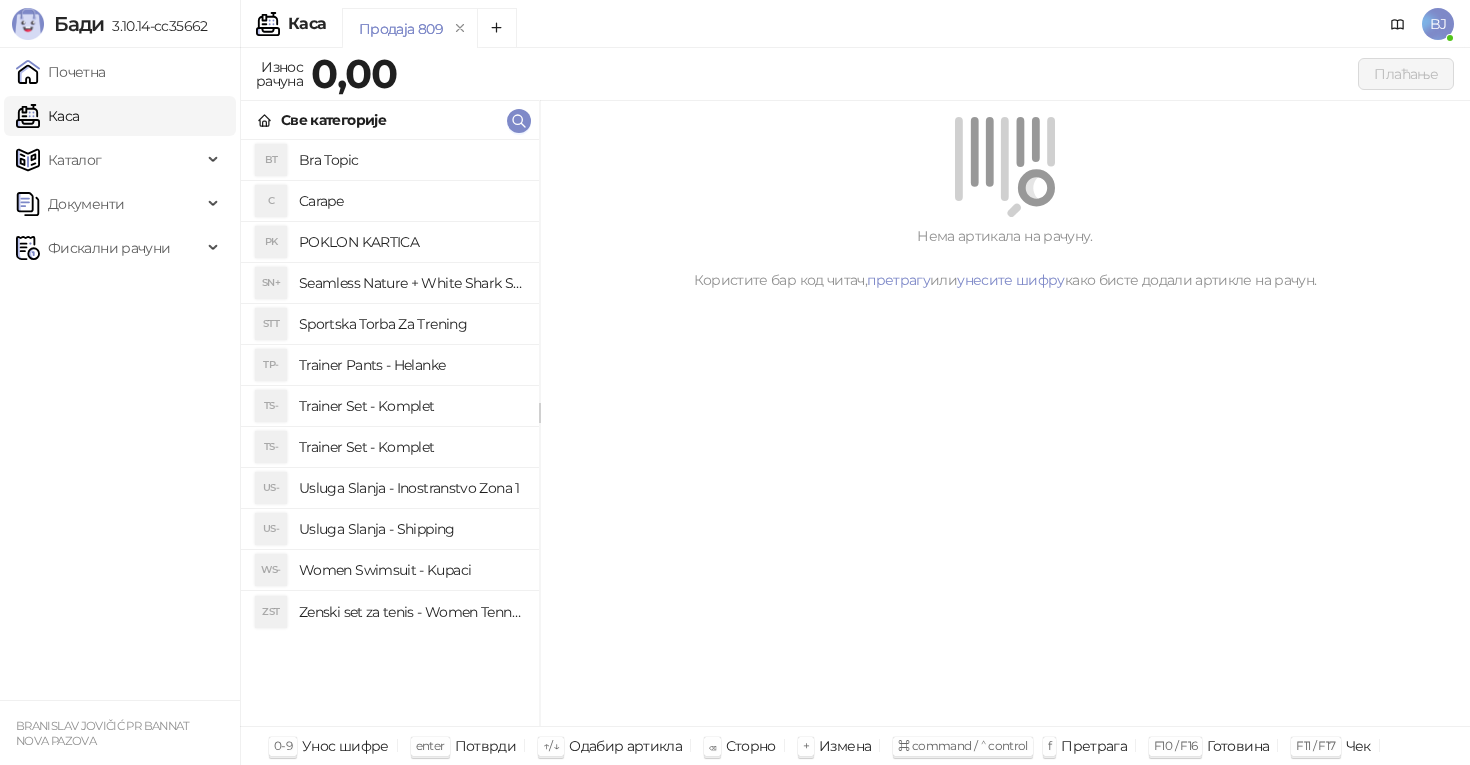 click on "Trainer Set - Komplet" at bounding box center (411, 447) 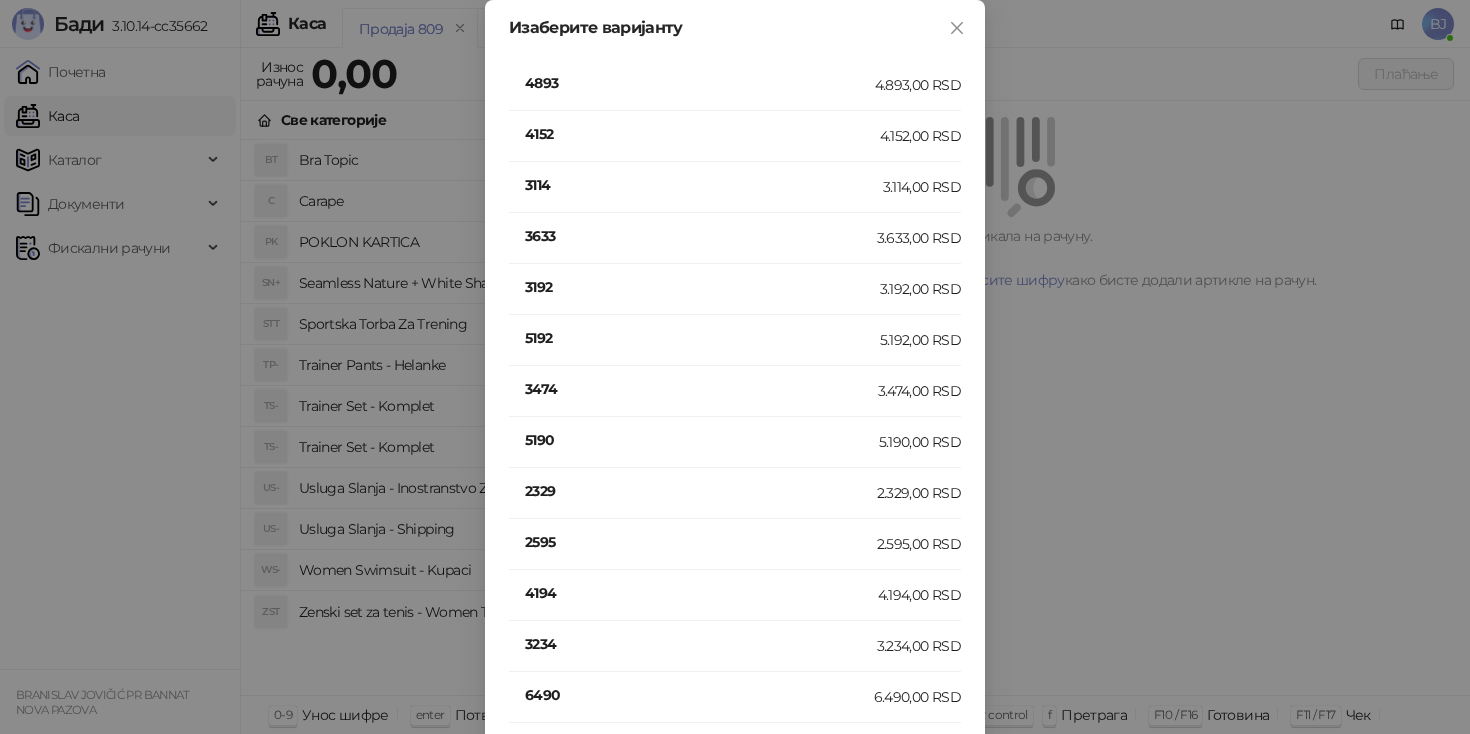 click on "5192" at bounding box center [702, 338] 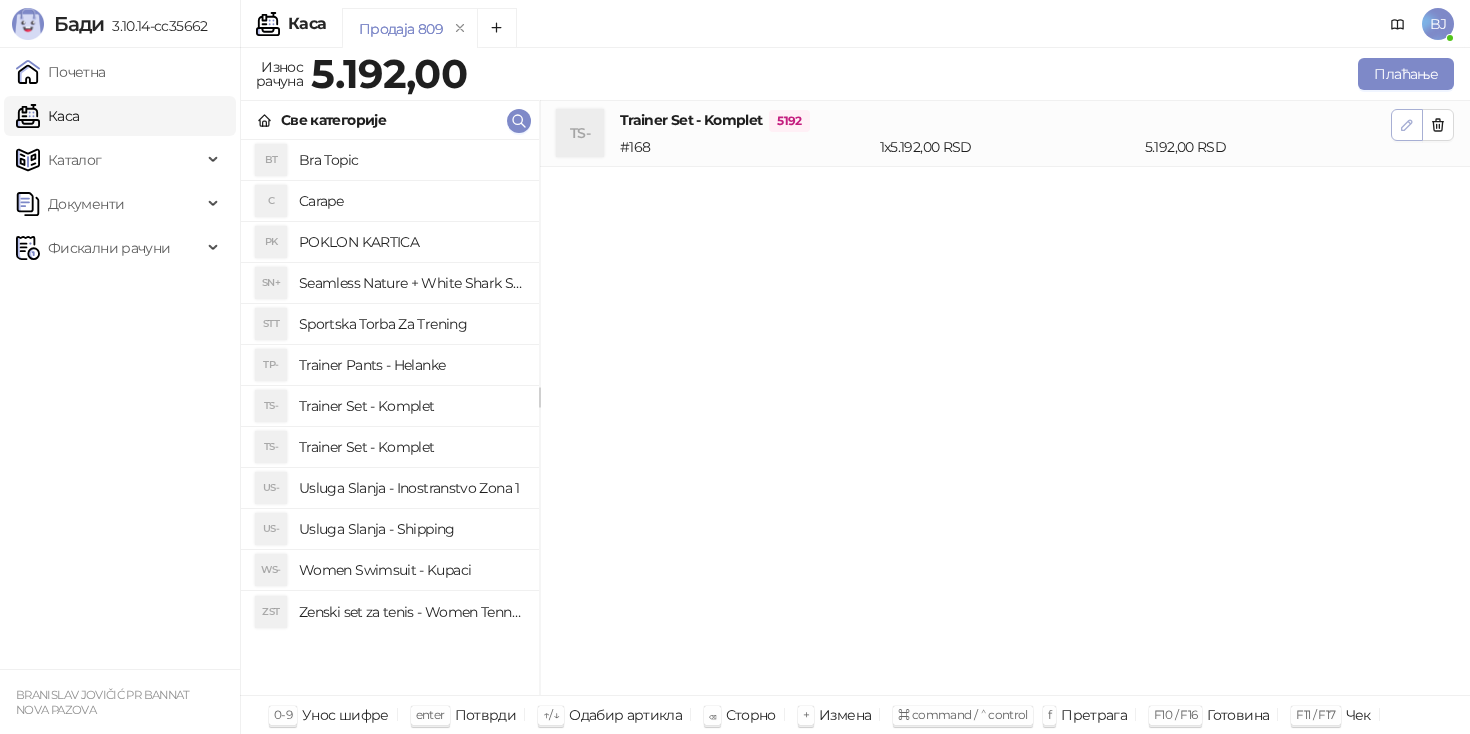 click 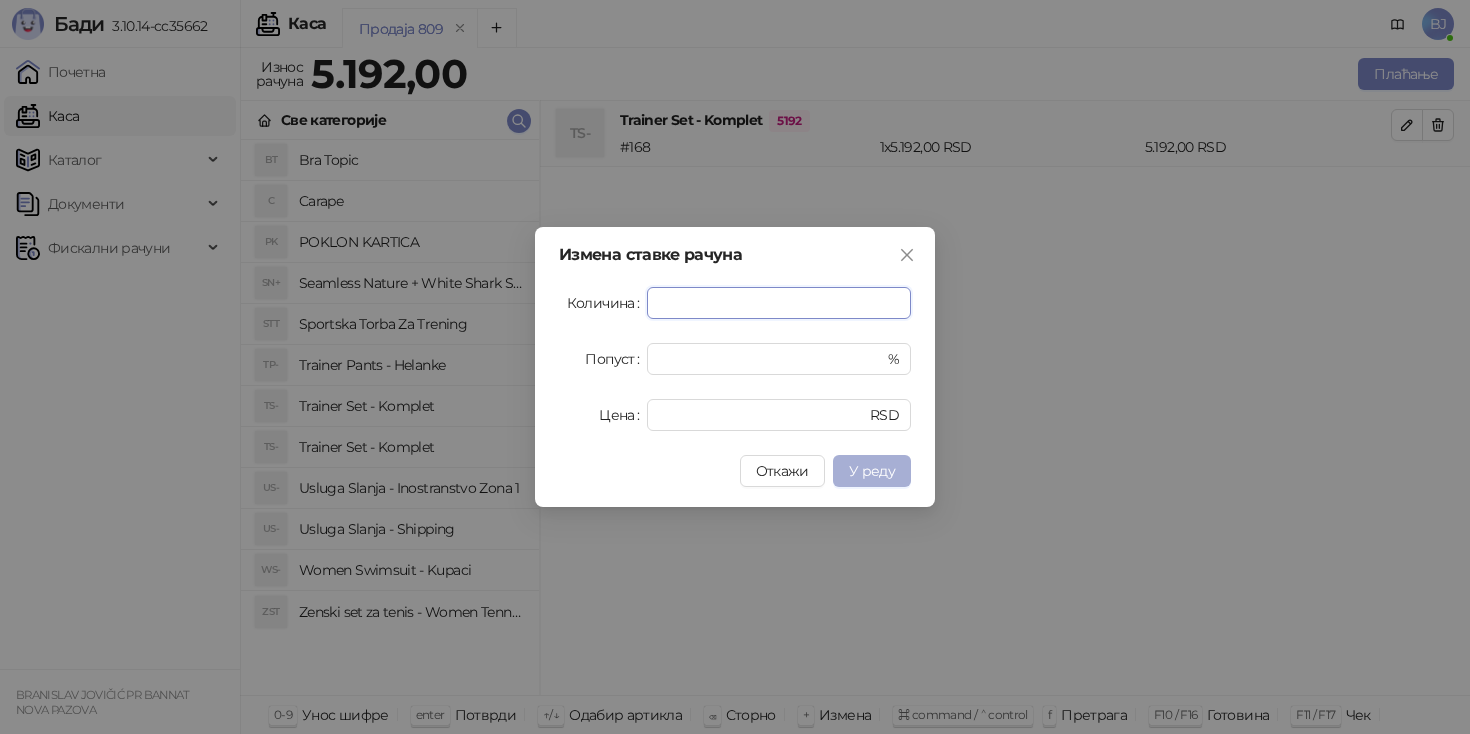 type on "*" 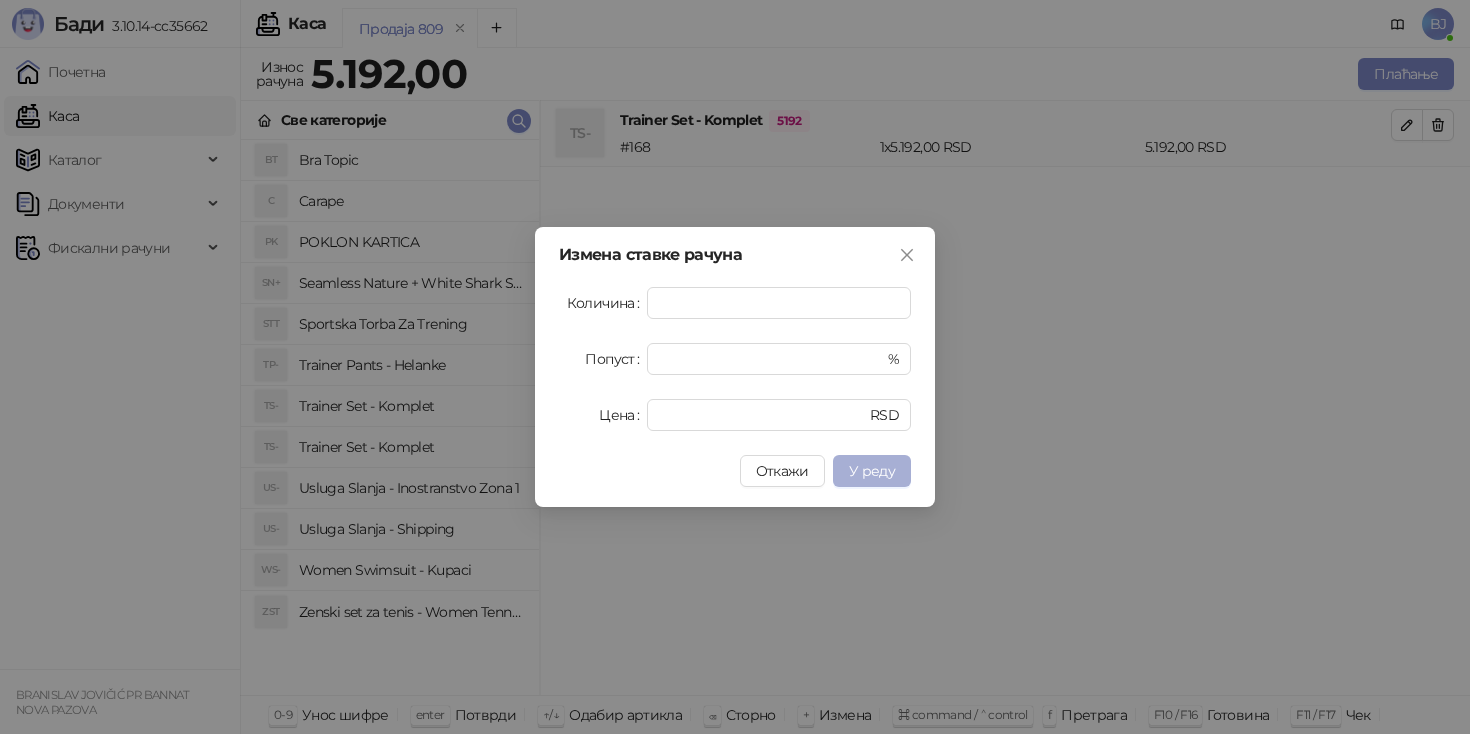 click on "У реду" at bounding box center (872, 471) 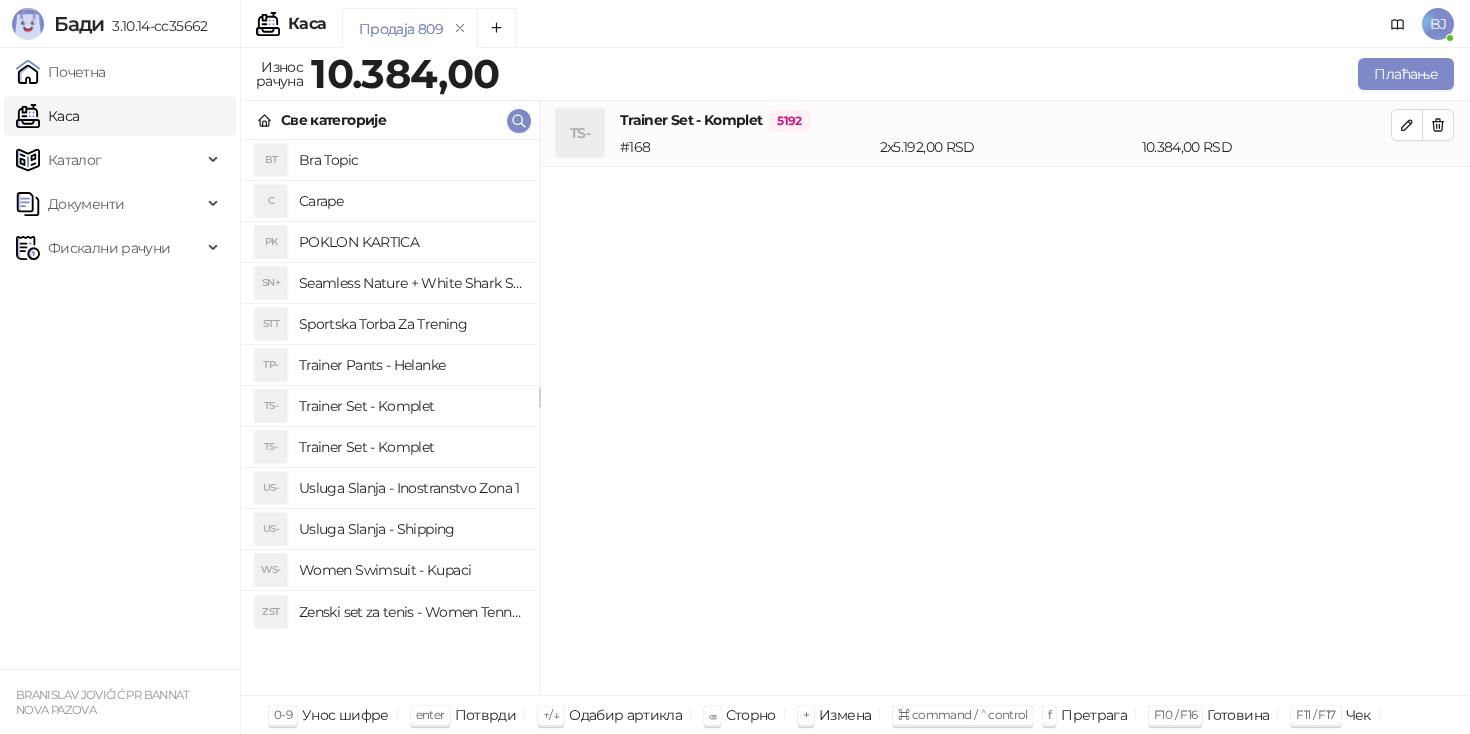 click on "Trainer Set - Komplet" at bounding box center [411, 447] 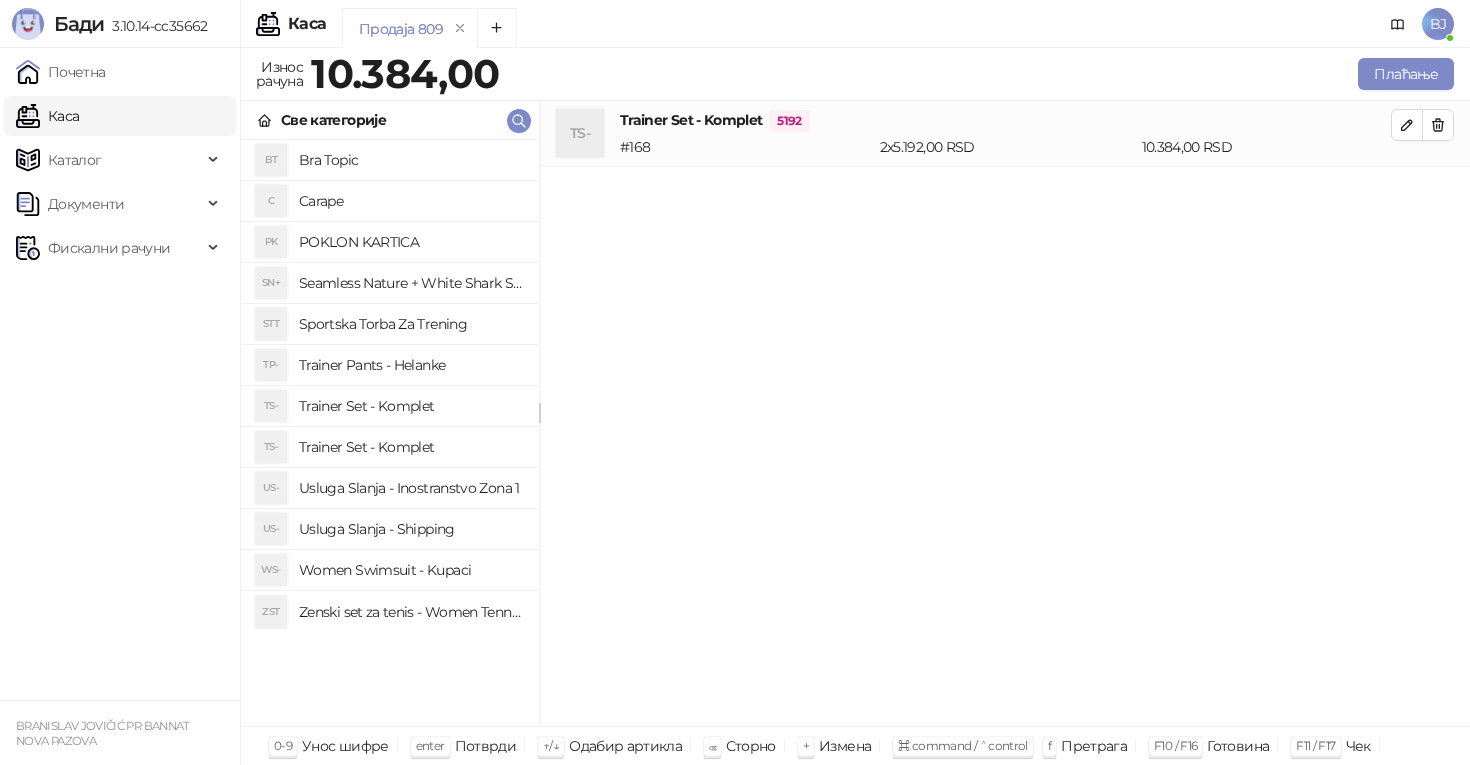 click on "Trainer Set - Komplet" at bounding box center [411, 406] 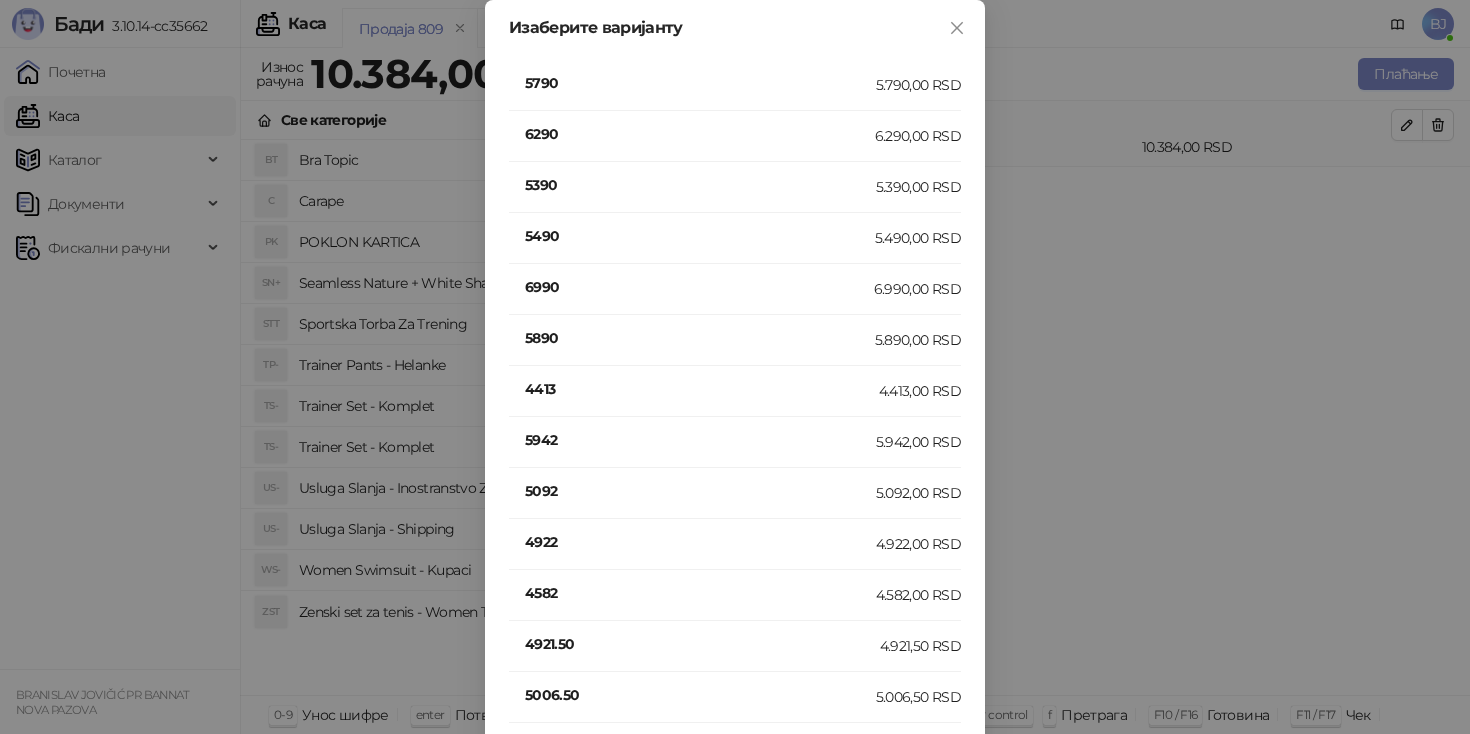 scroll, scrollTop: 379, scrollLeft: 0, axis: vertical 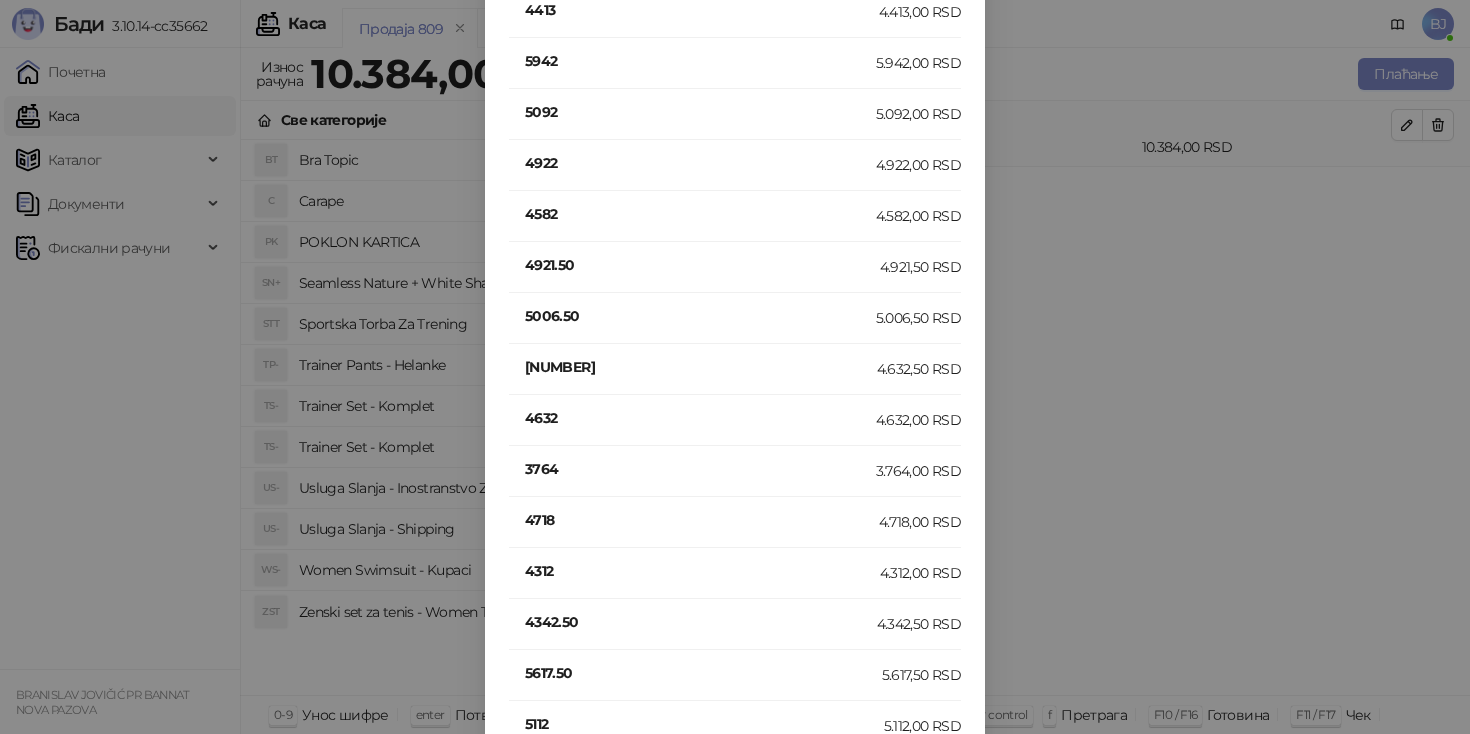 click on "4632" at bounding box center [700, 418] 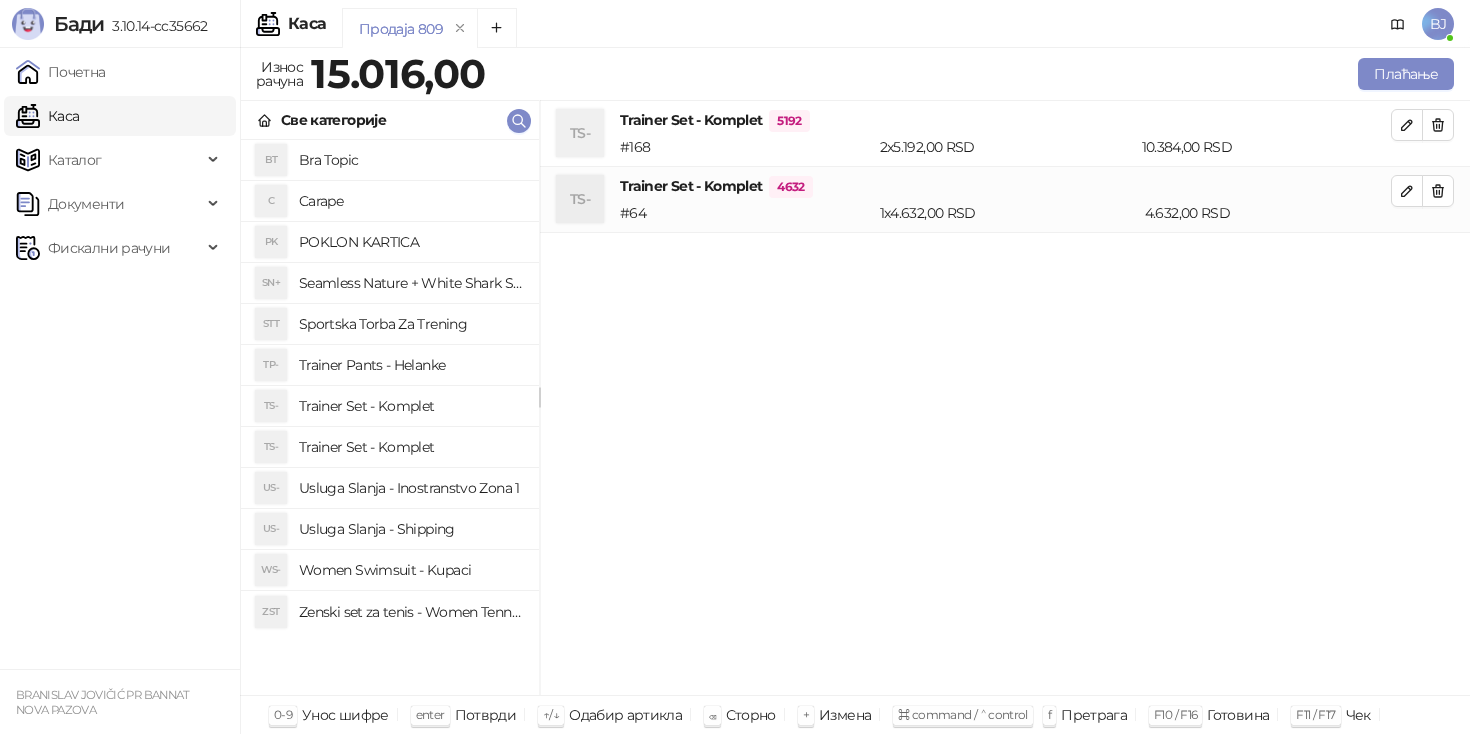 scroll, scrollTop: 0, scrollLeft: 0, axis: both 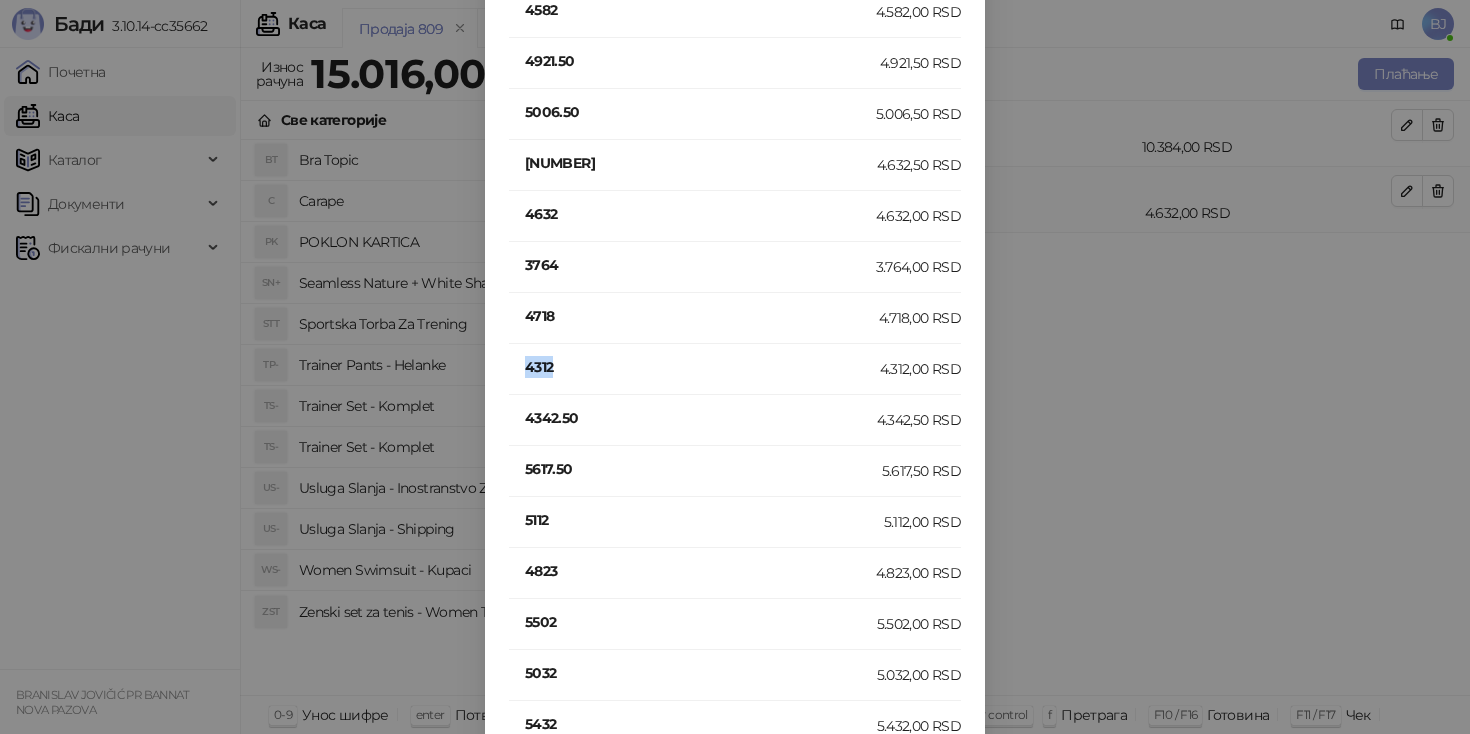 click on "4312" at bounding box center (702, 367) 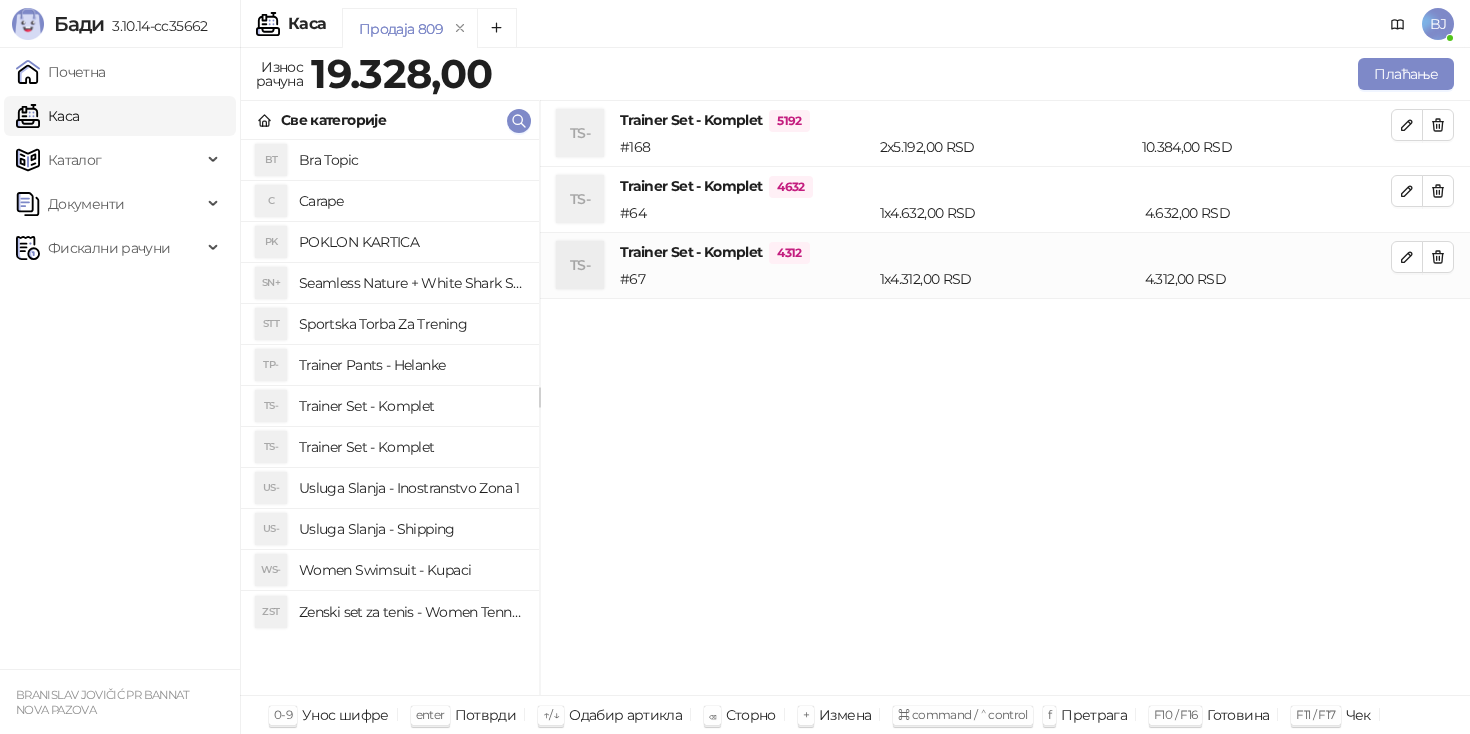 scroll, scrollTop: 0, scrollLeft: 0, axis: both 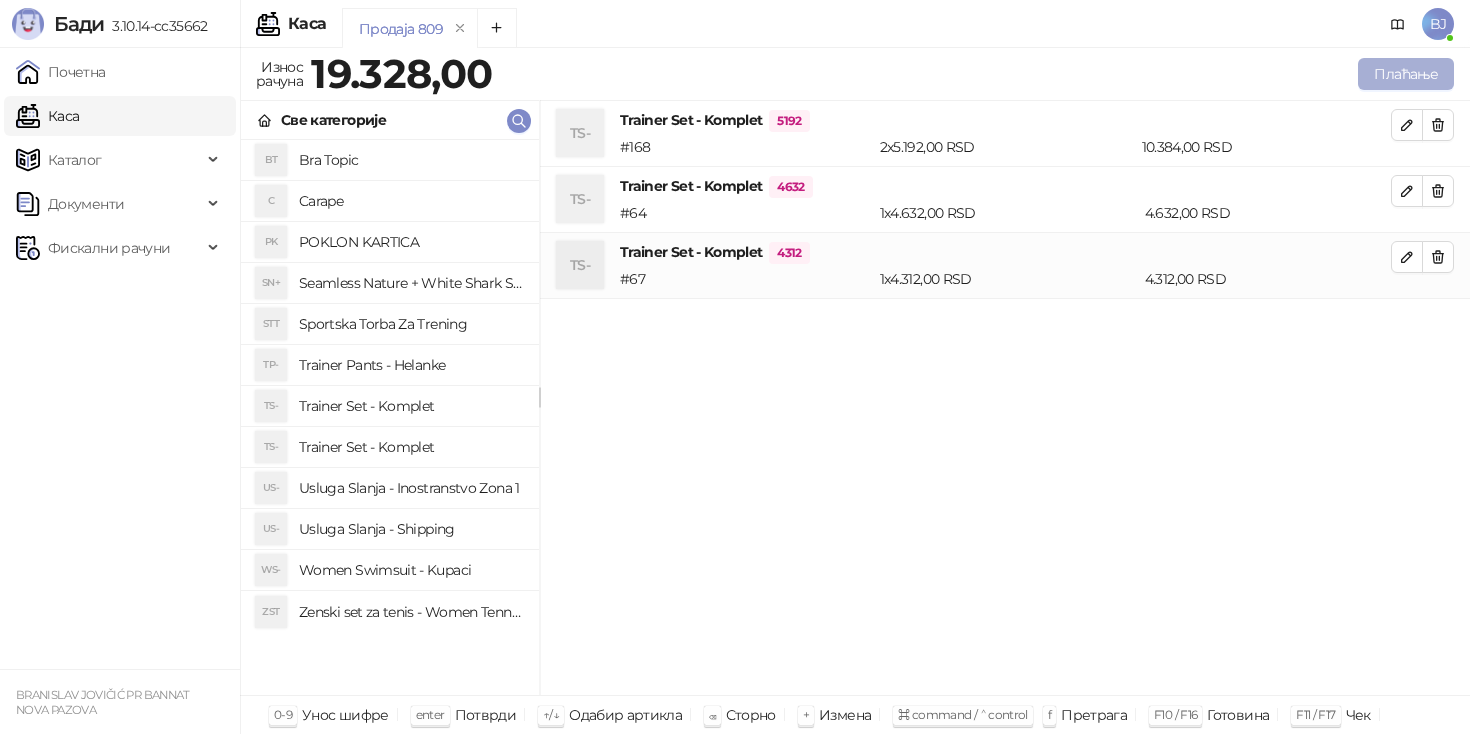click on "Плаћање" at bounding box center (1406, 74) 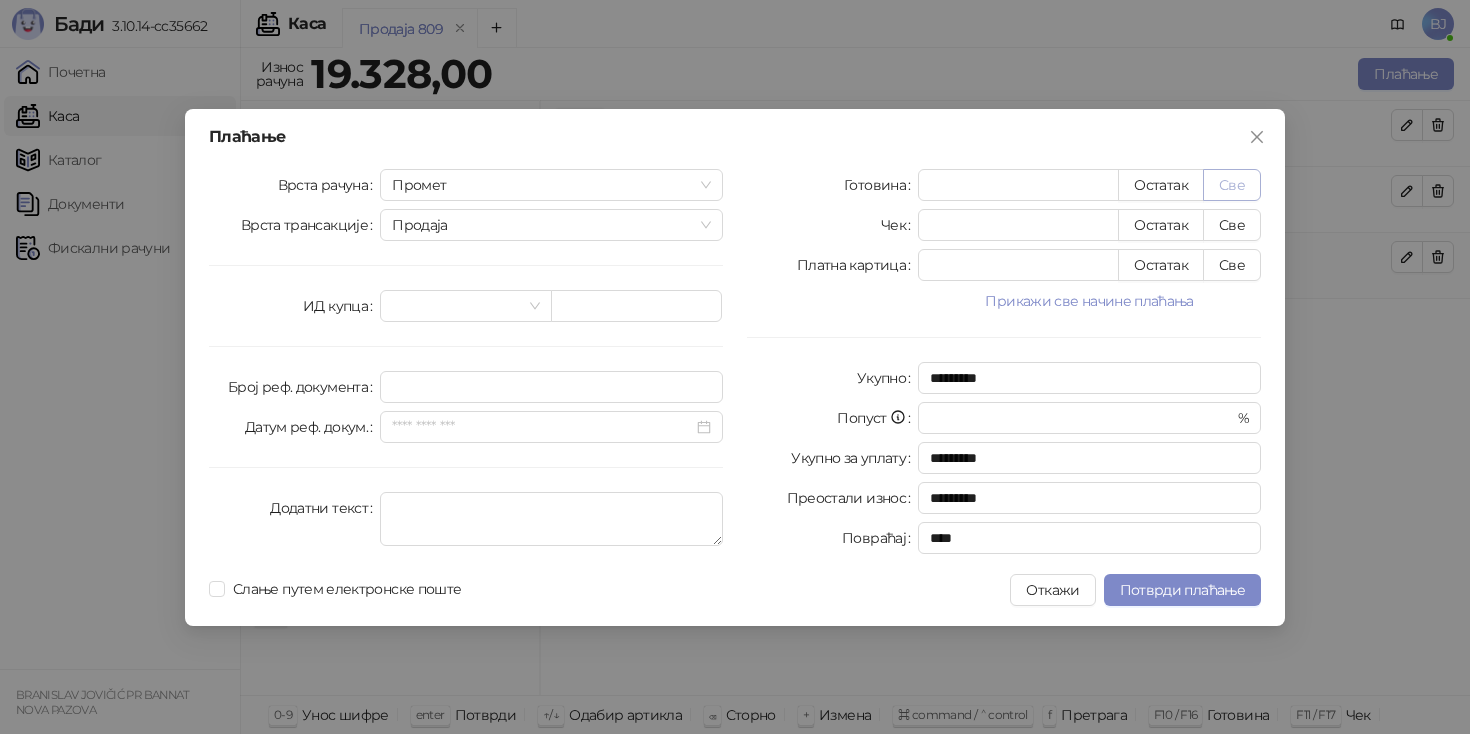 click on "Све" at bounding box center (1232, 185) 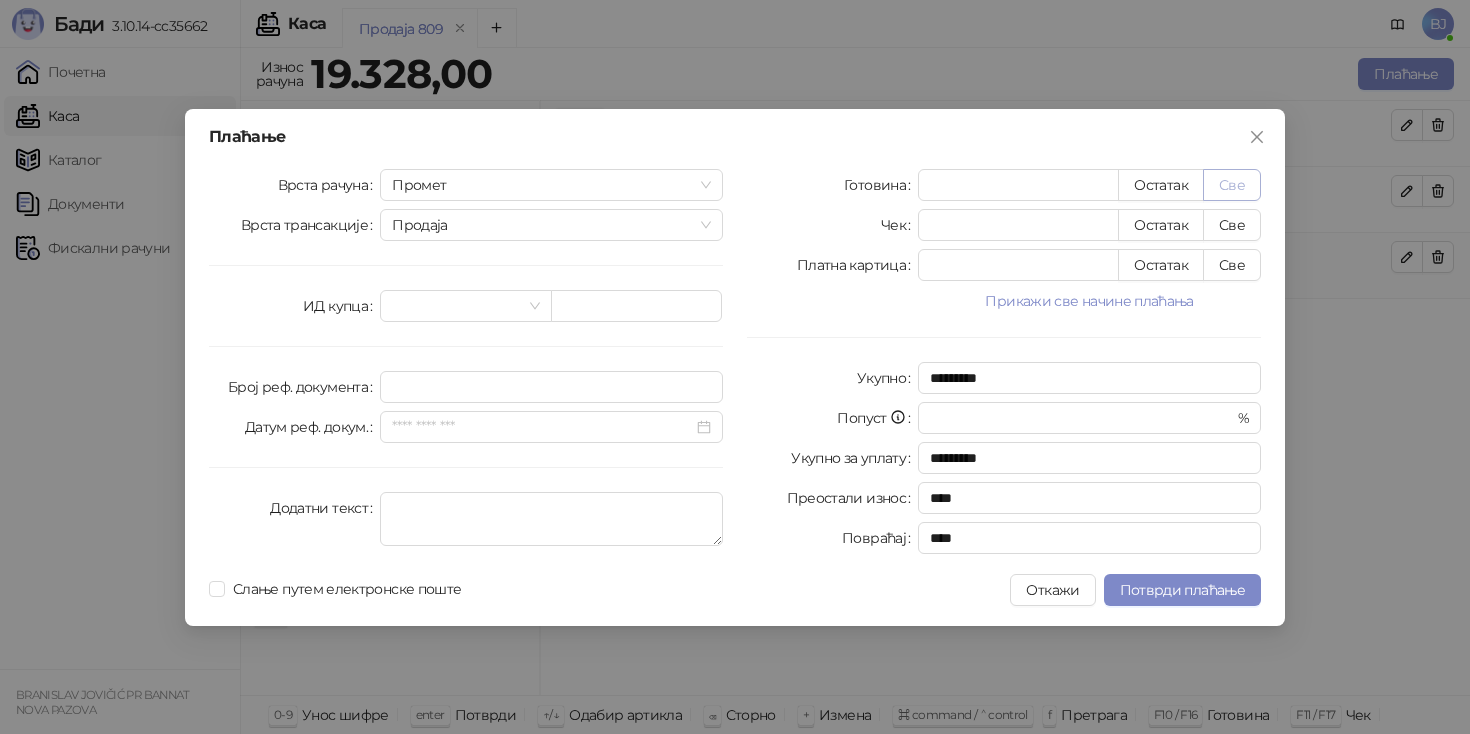 type 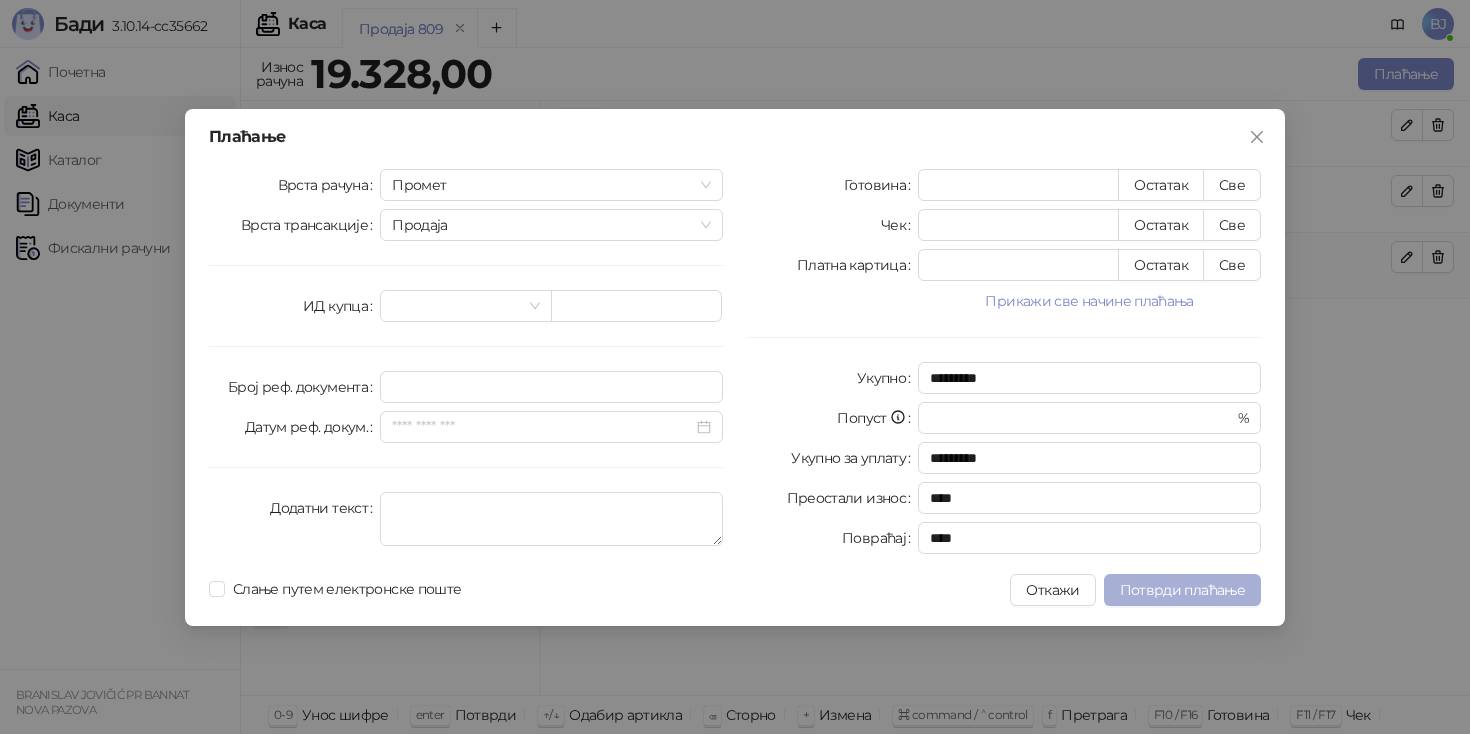 click on "Потврди плаћање" at bounding box center (1182, 590) 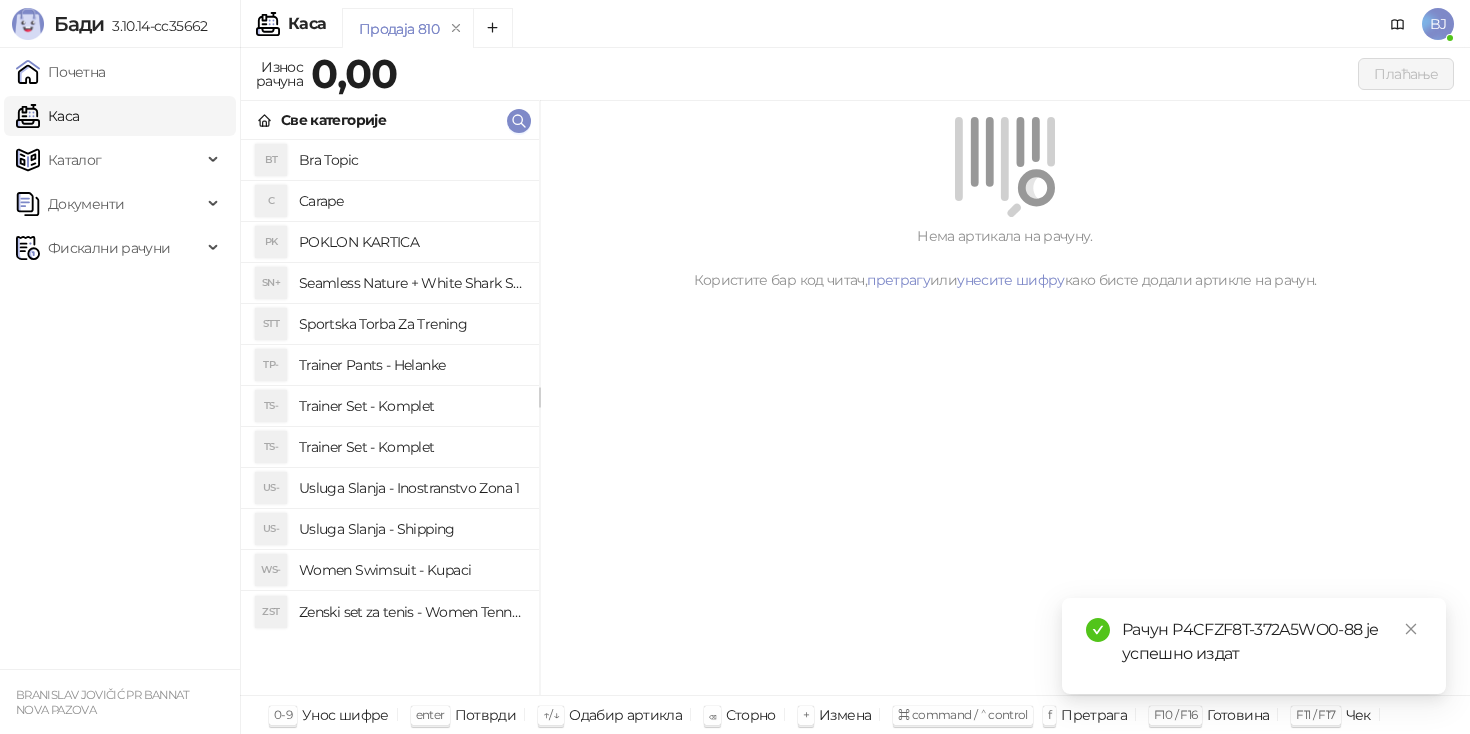 click on "Trainer Set - Komplet" at bounding box center (411, 406) 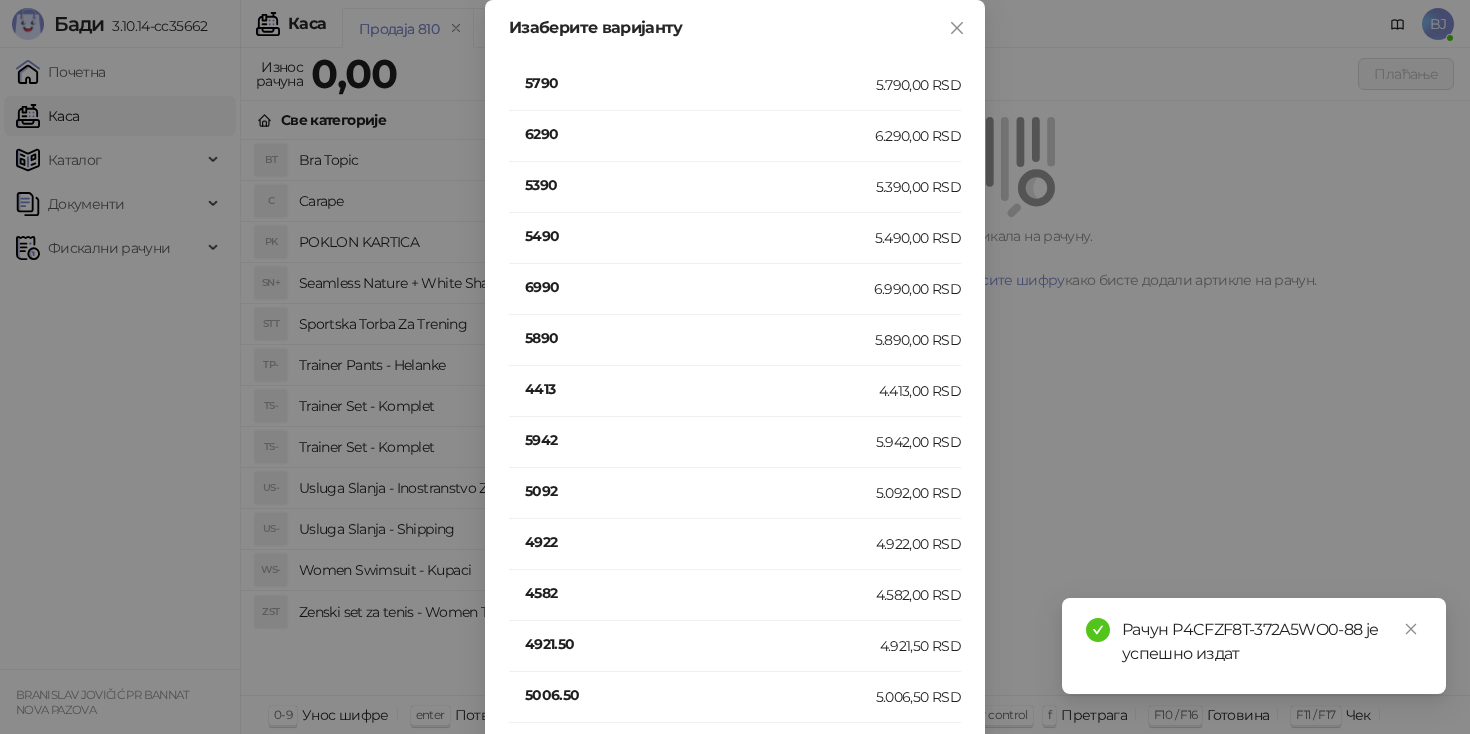 scroll, scrollTop: 379, scrollLeft: 0, axis: vertical 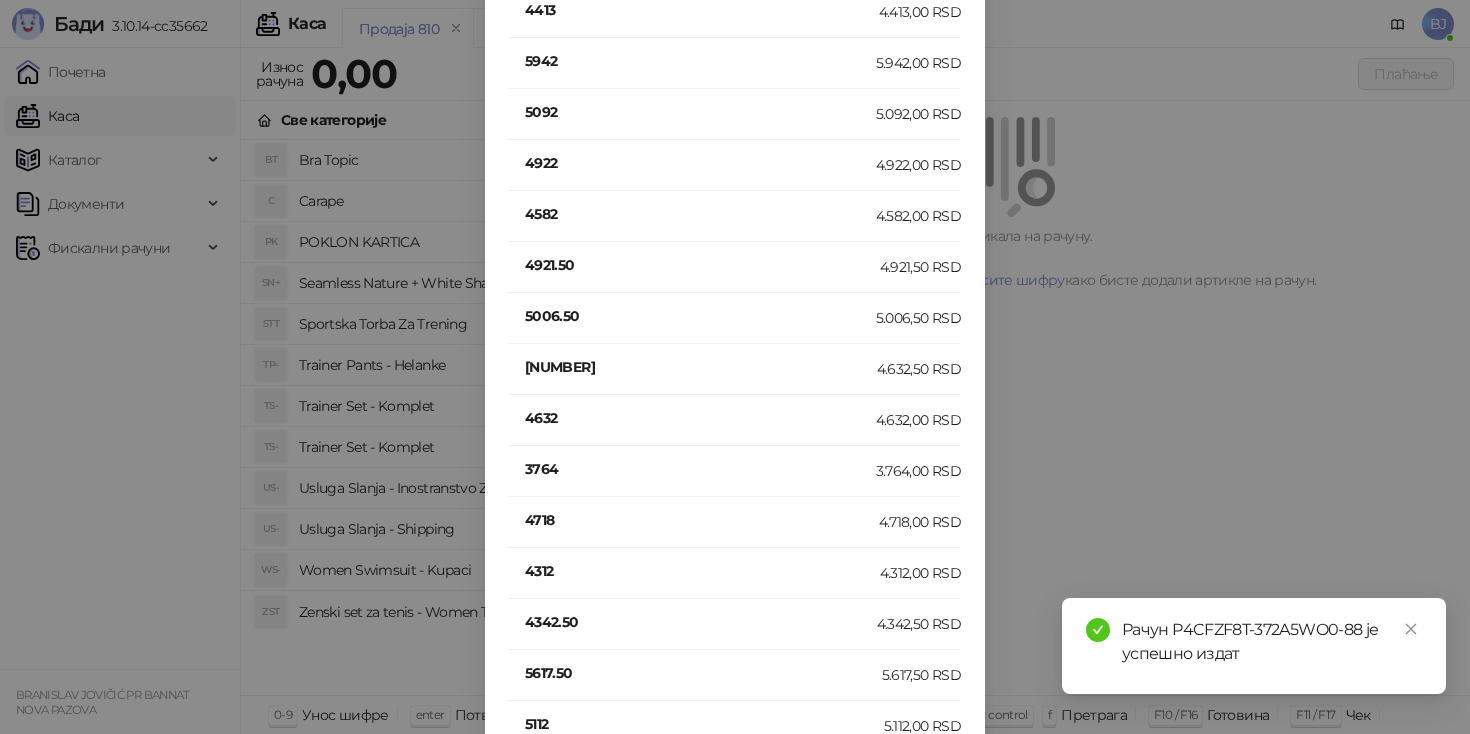 click on "4632" at bounding box center (700, 418) 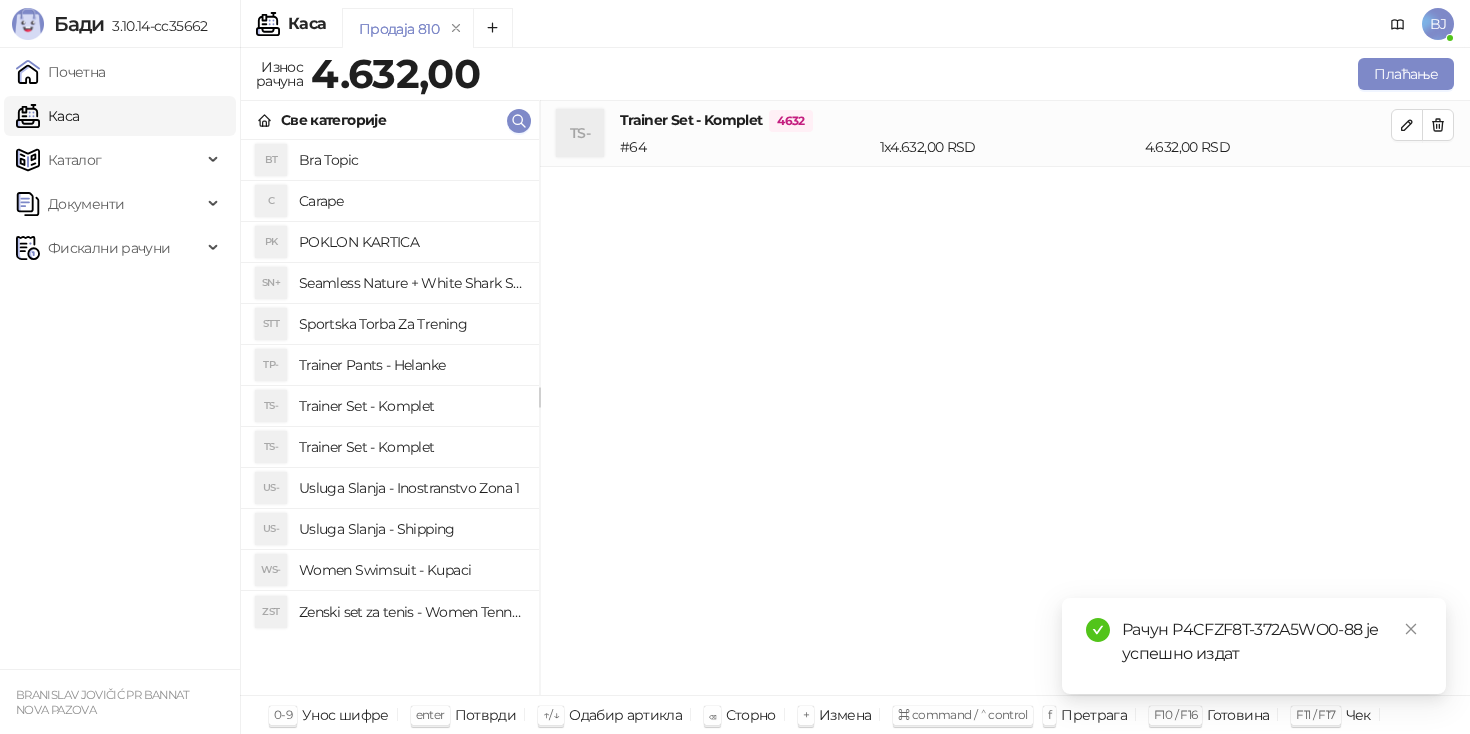 scroll, scrollTop: 0, scrollLeft: 0, axis: both 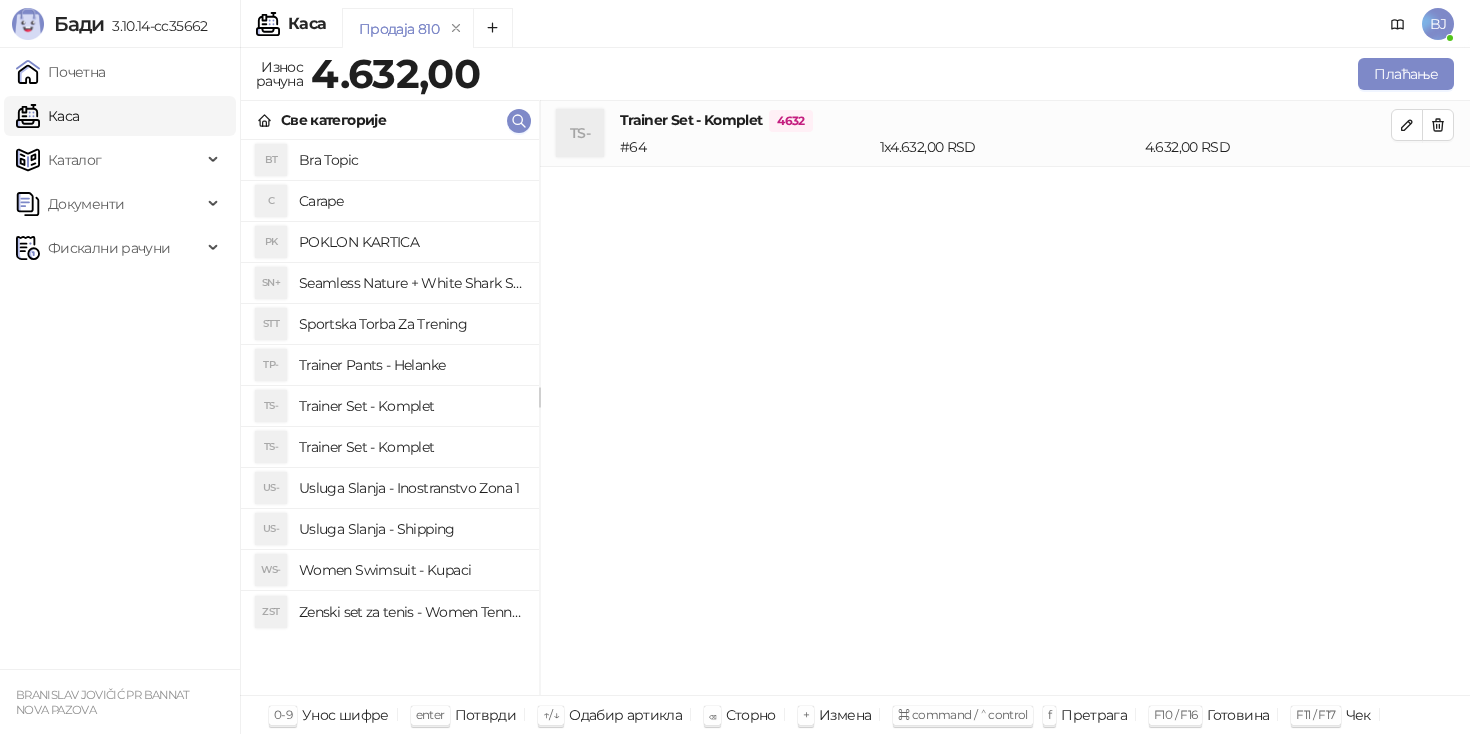 click on "Usluga Slanja - Shipping" at bounding box center [411, 529] 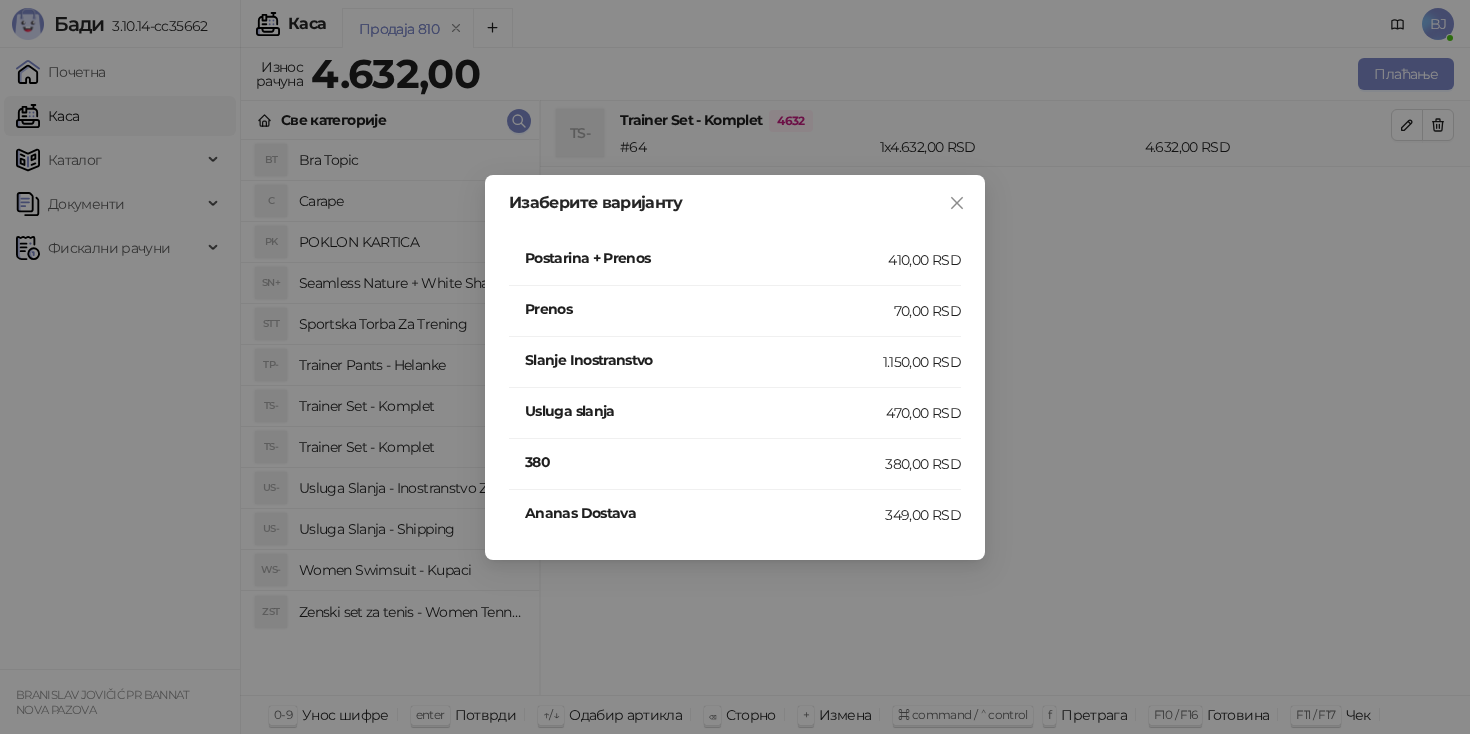 click on "410,00 RSD" at bounding box center [924, 260] 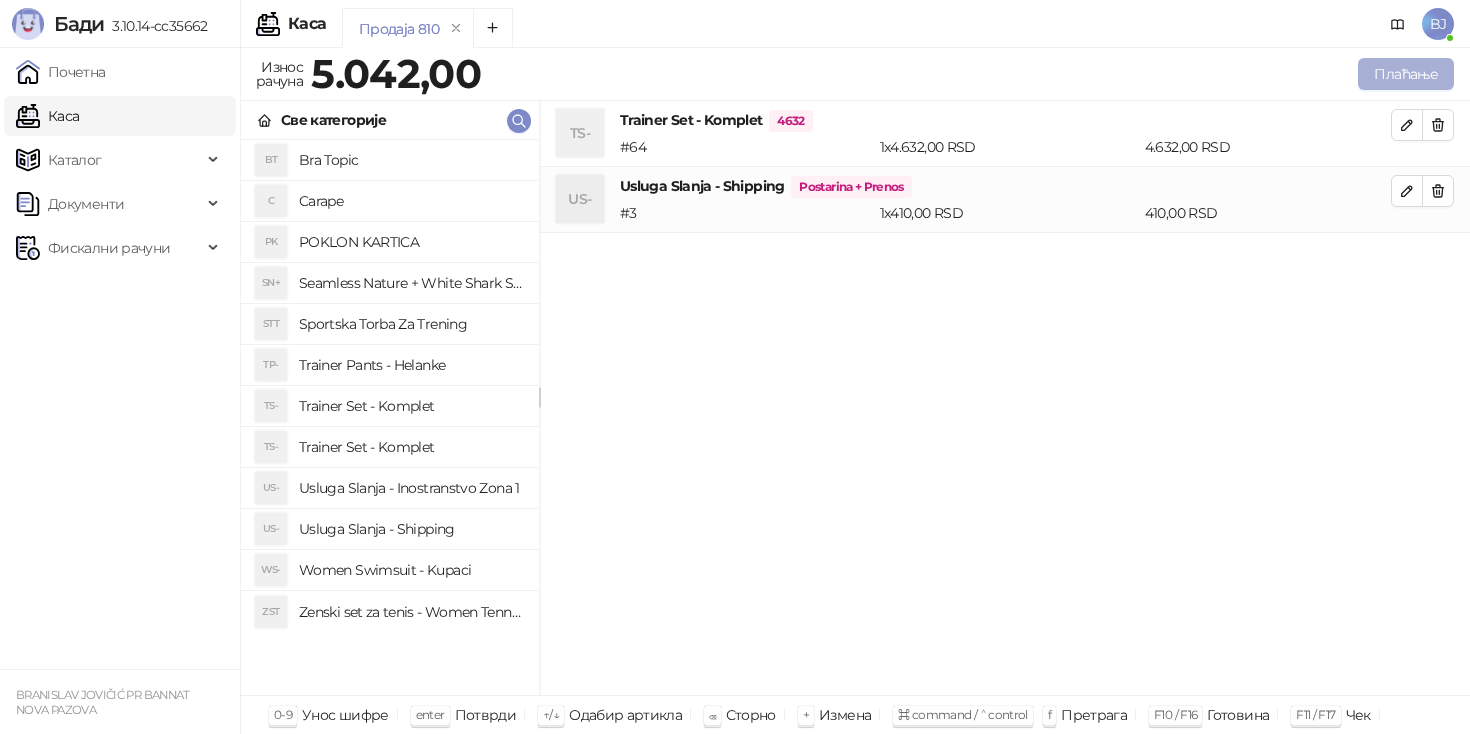 click on "Плаћање" at bounding box center (1406, 74) 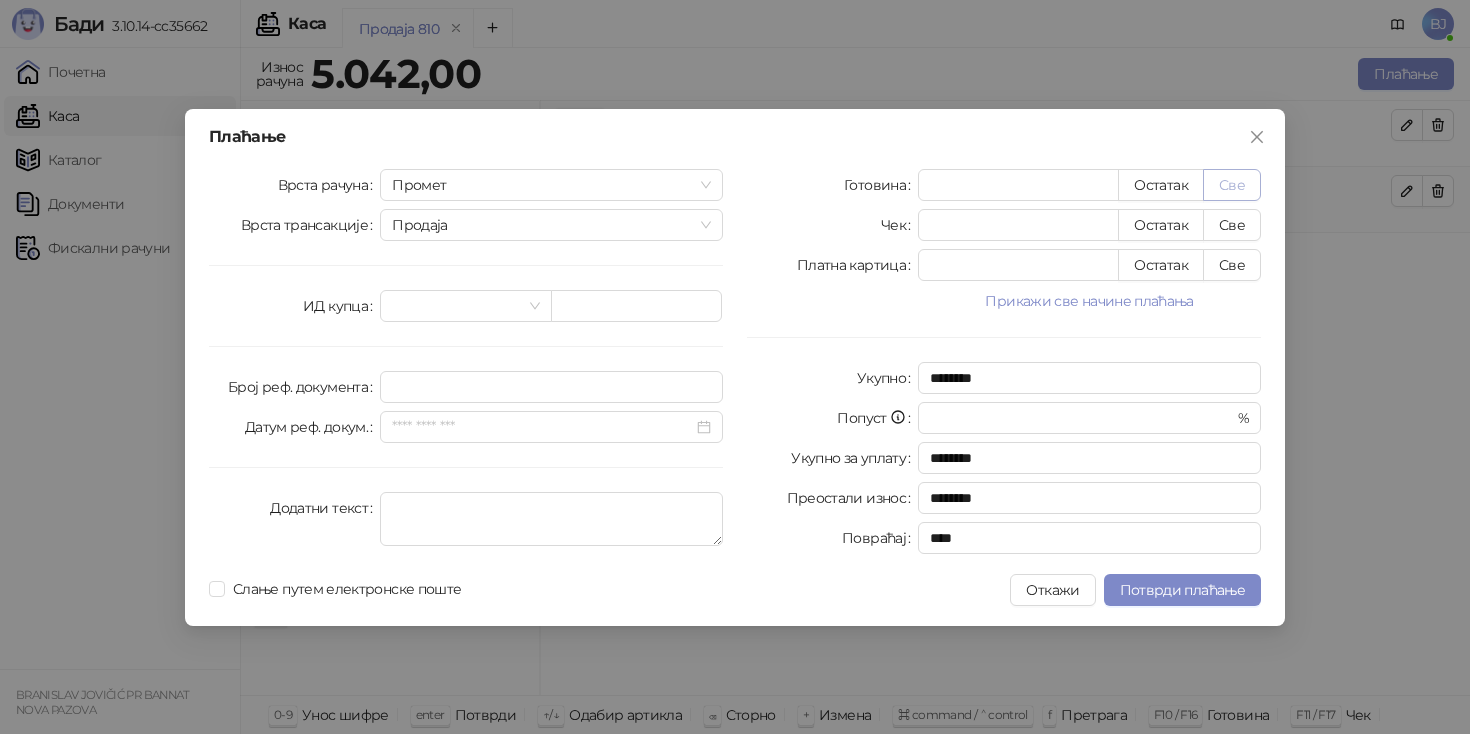 click on "Све" at bounding box center [1232, 185] 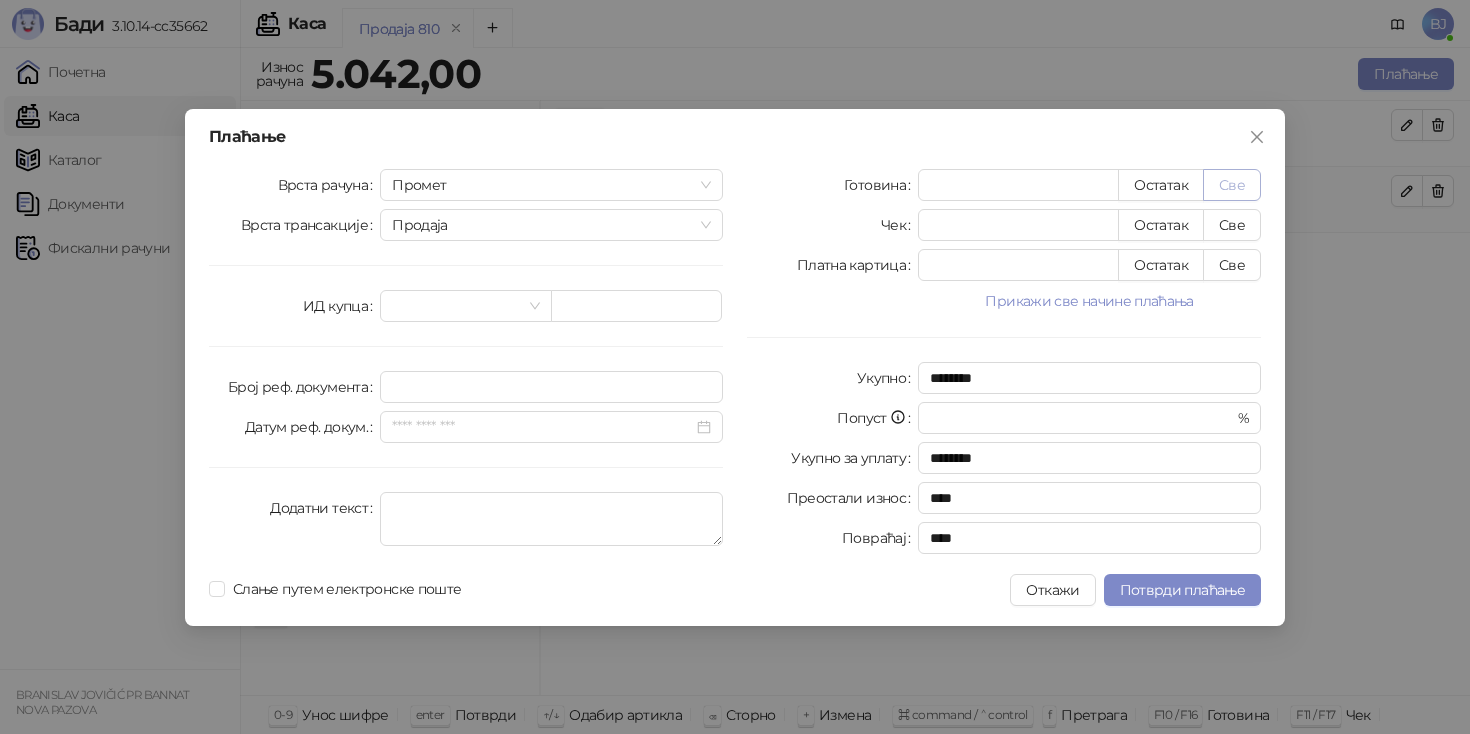 type 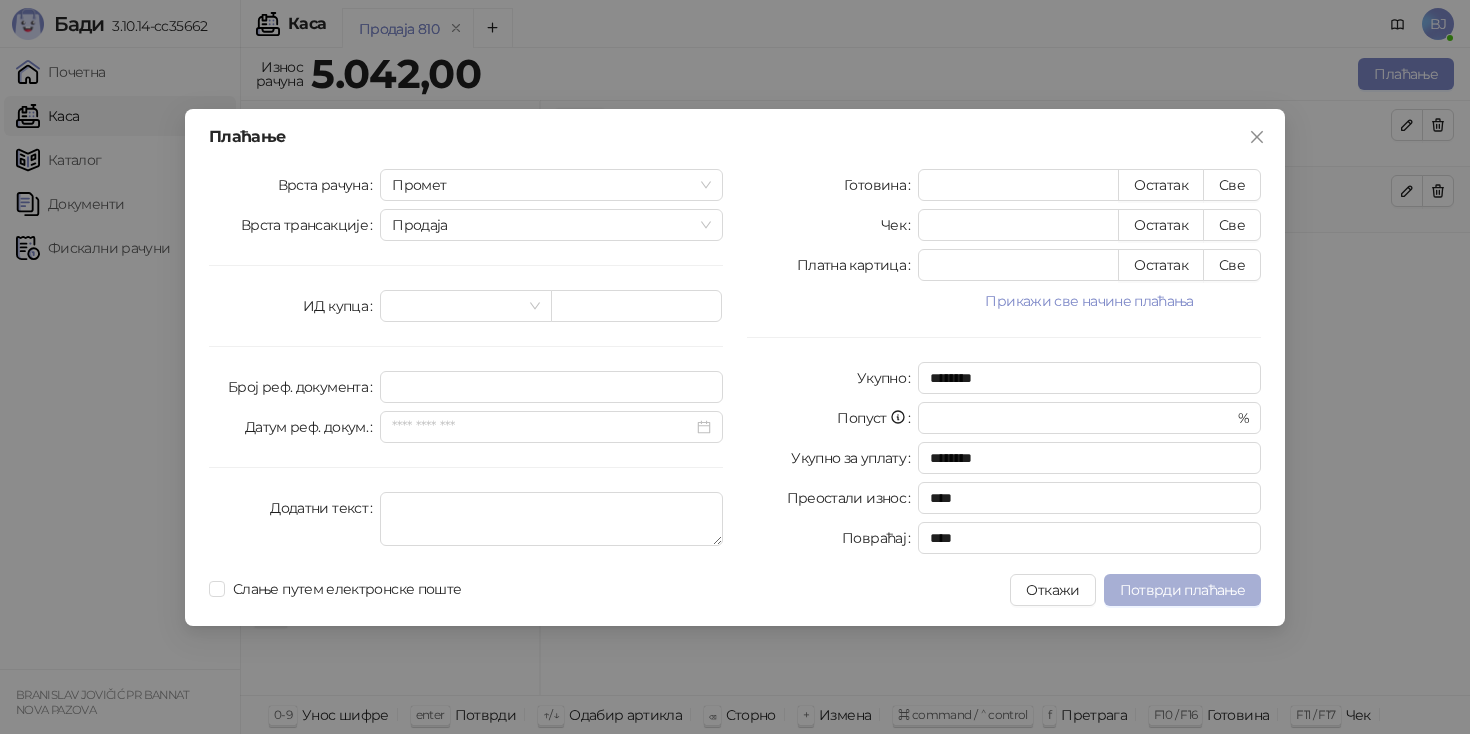click on "Потврди плаћање" at bounding box center [1182, 590] 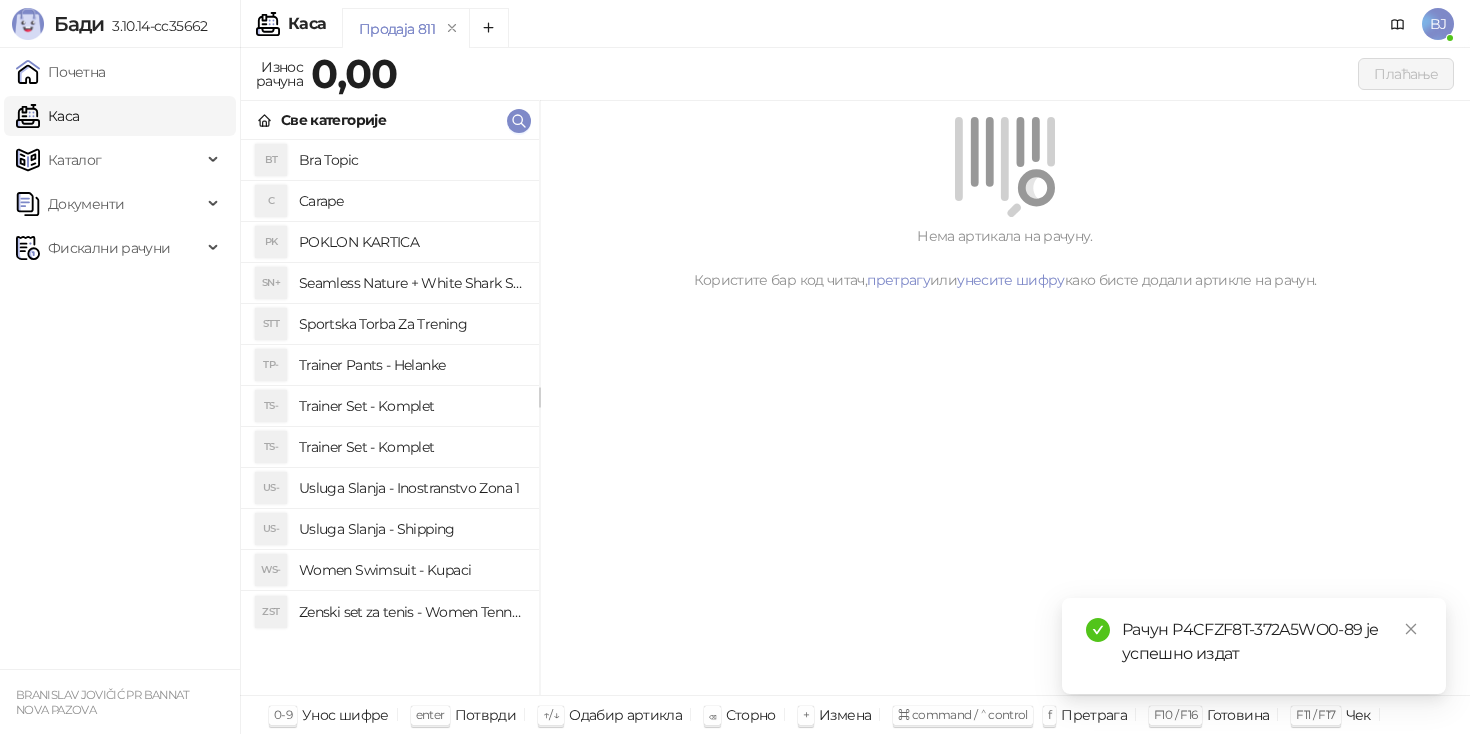 click on "Trainer Set - Komplet" at bounding box center (411, 447) 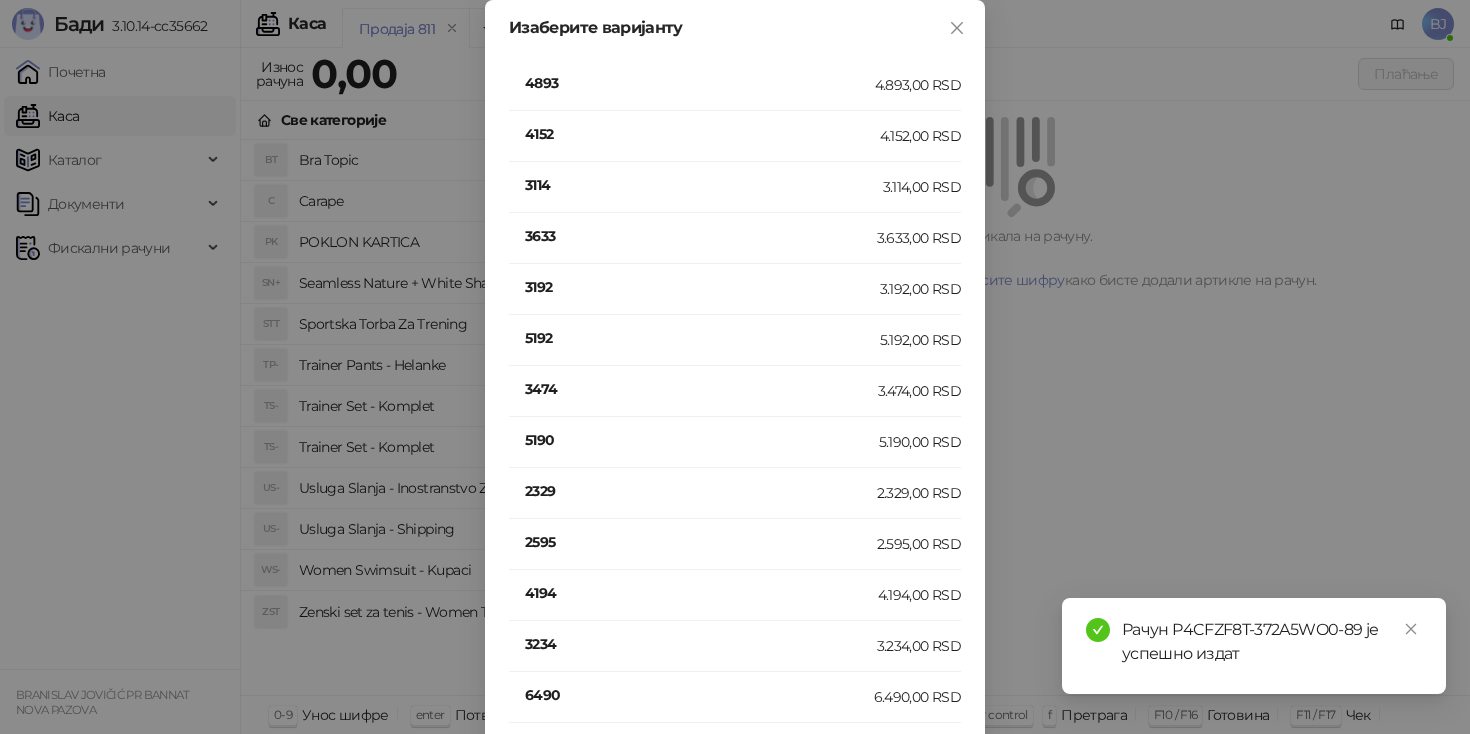 click on "6490" at bounding box center [699, 695] 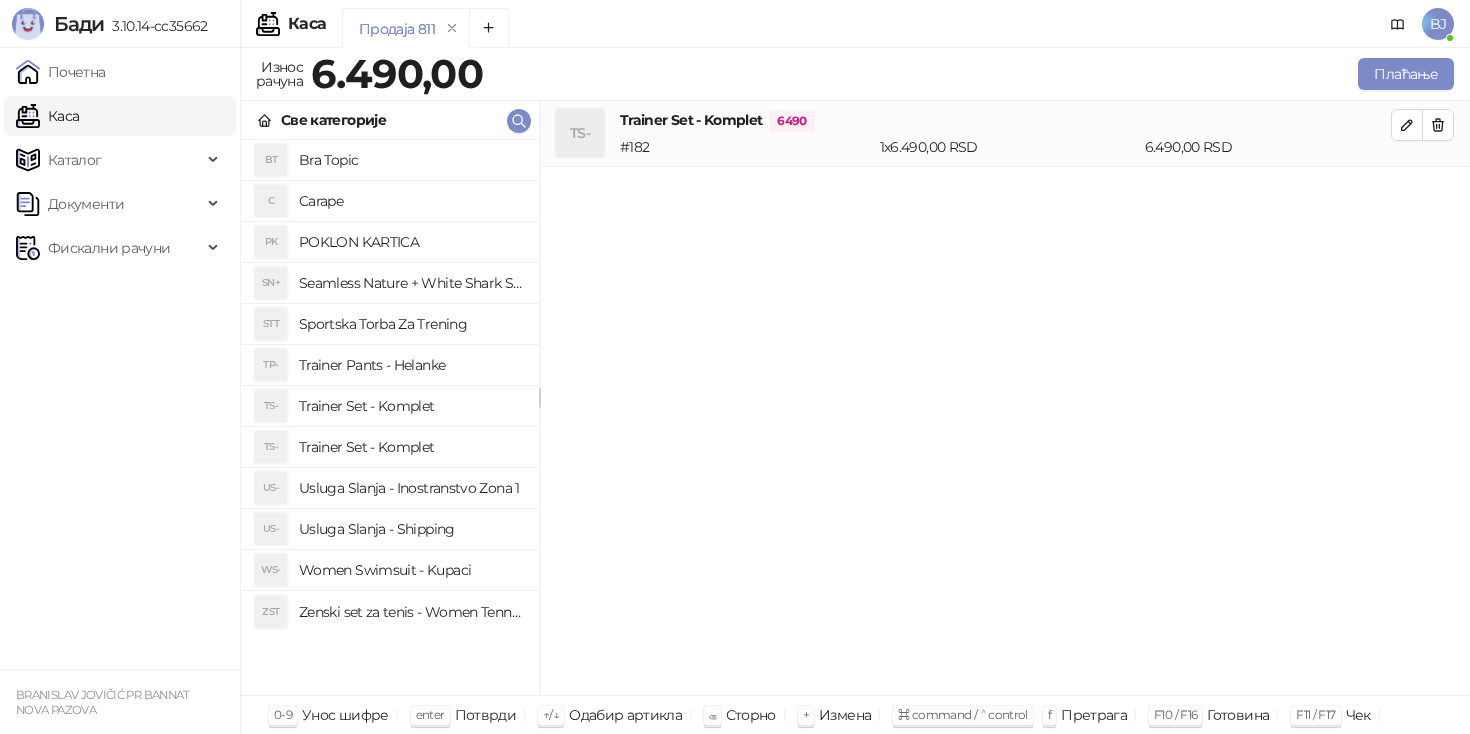 click on "Usluga Slanja - Shipping" at bounding box center [411, 529] 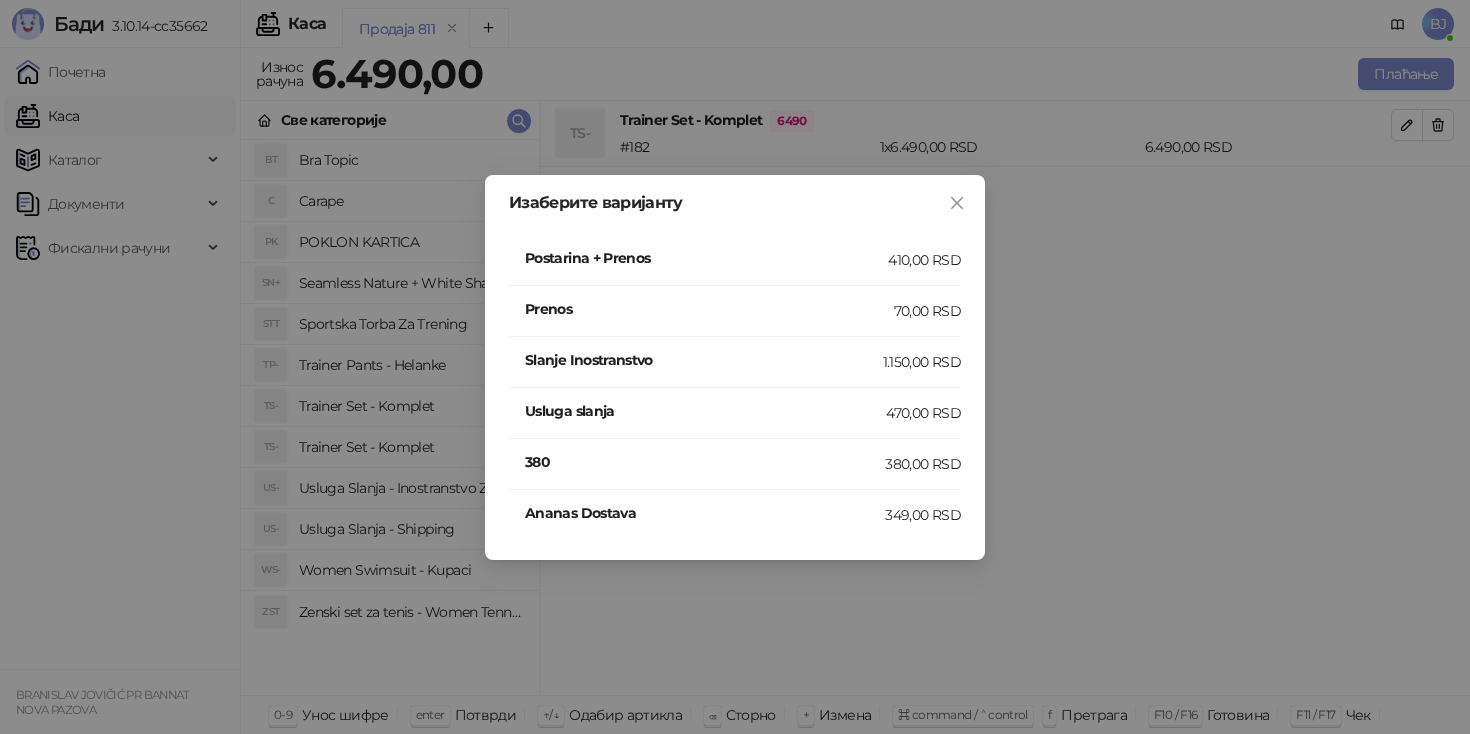 click on "410,00 RSD" at bounding box center (924, 260) 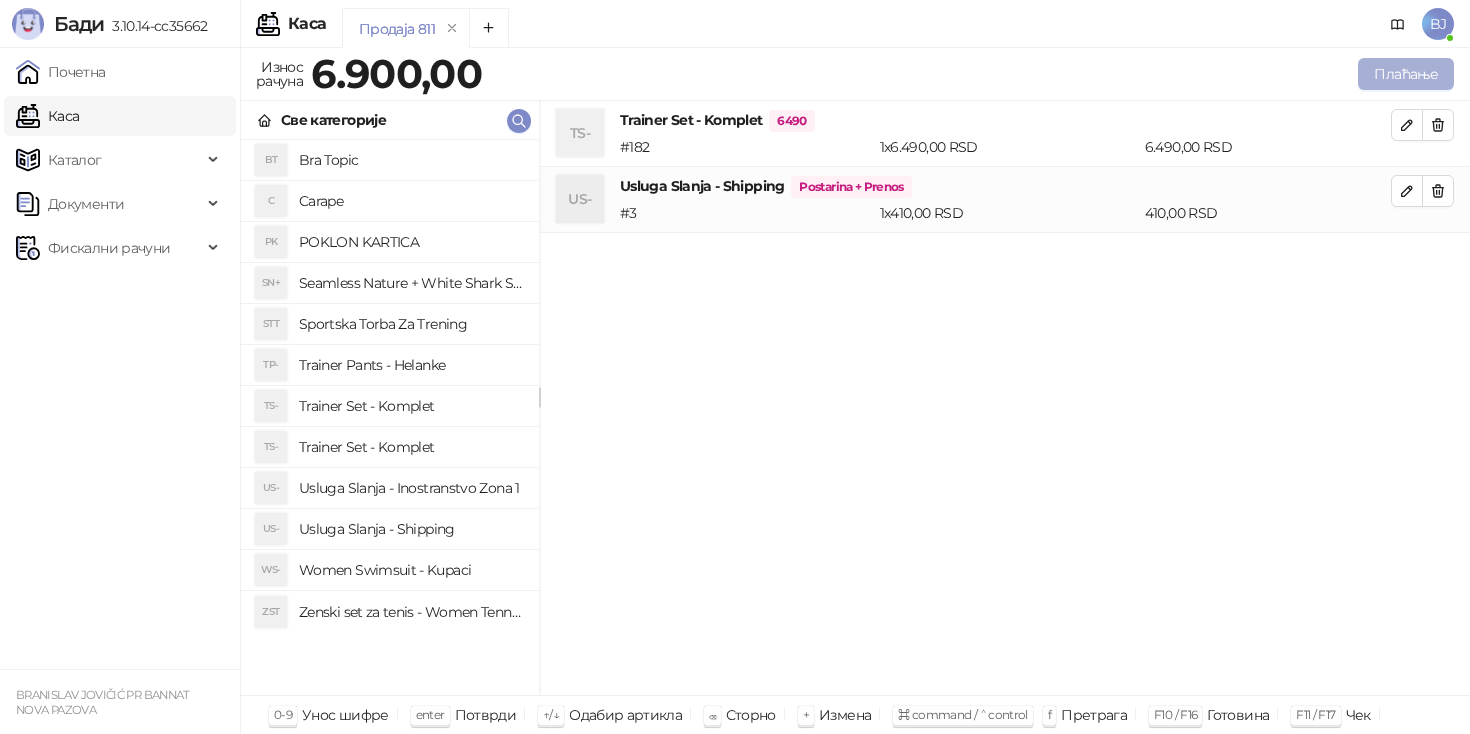 click on "Плаћање" at bounding box center (1406, 74) 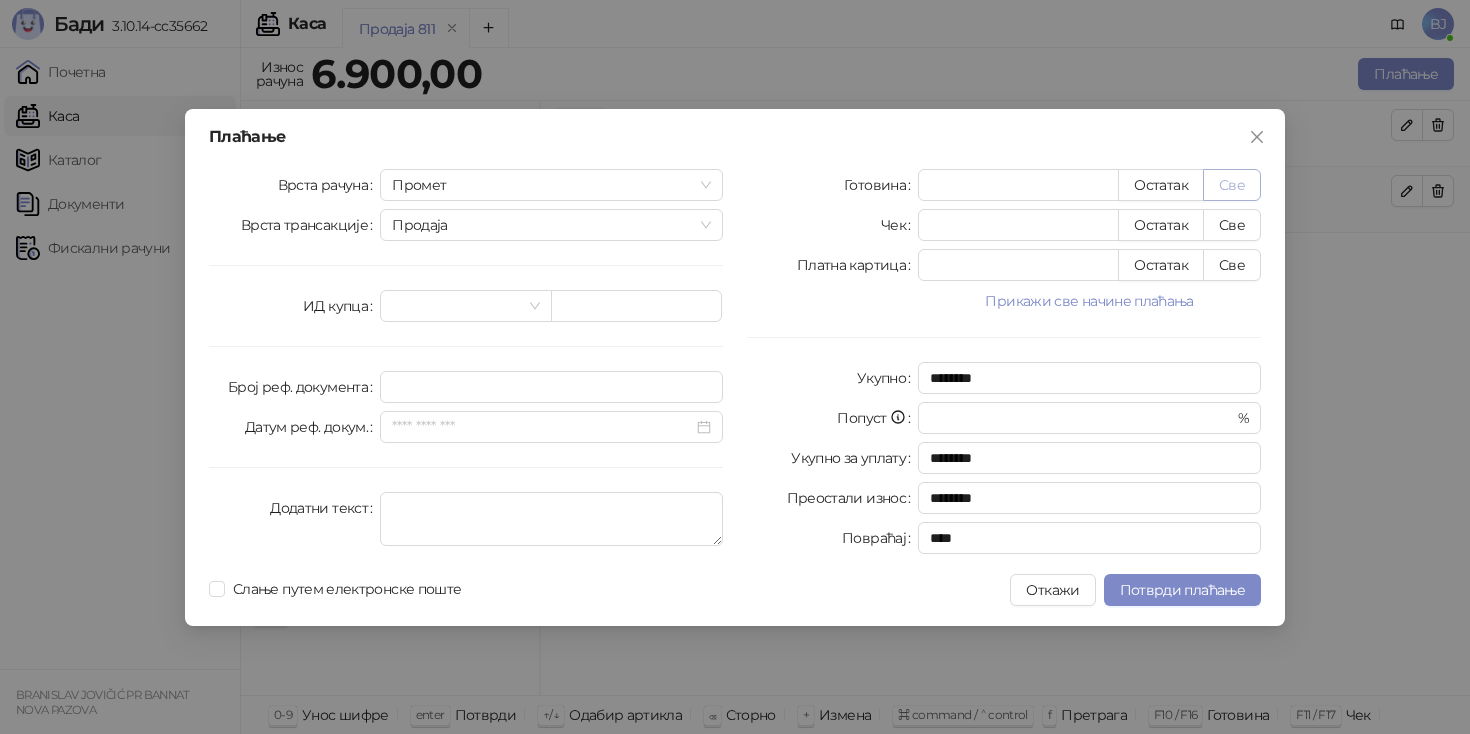 click on "Све" at bounding box center [1232, 185] 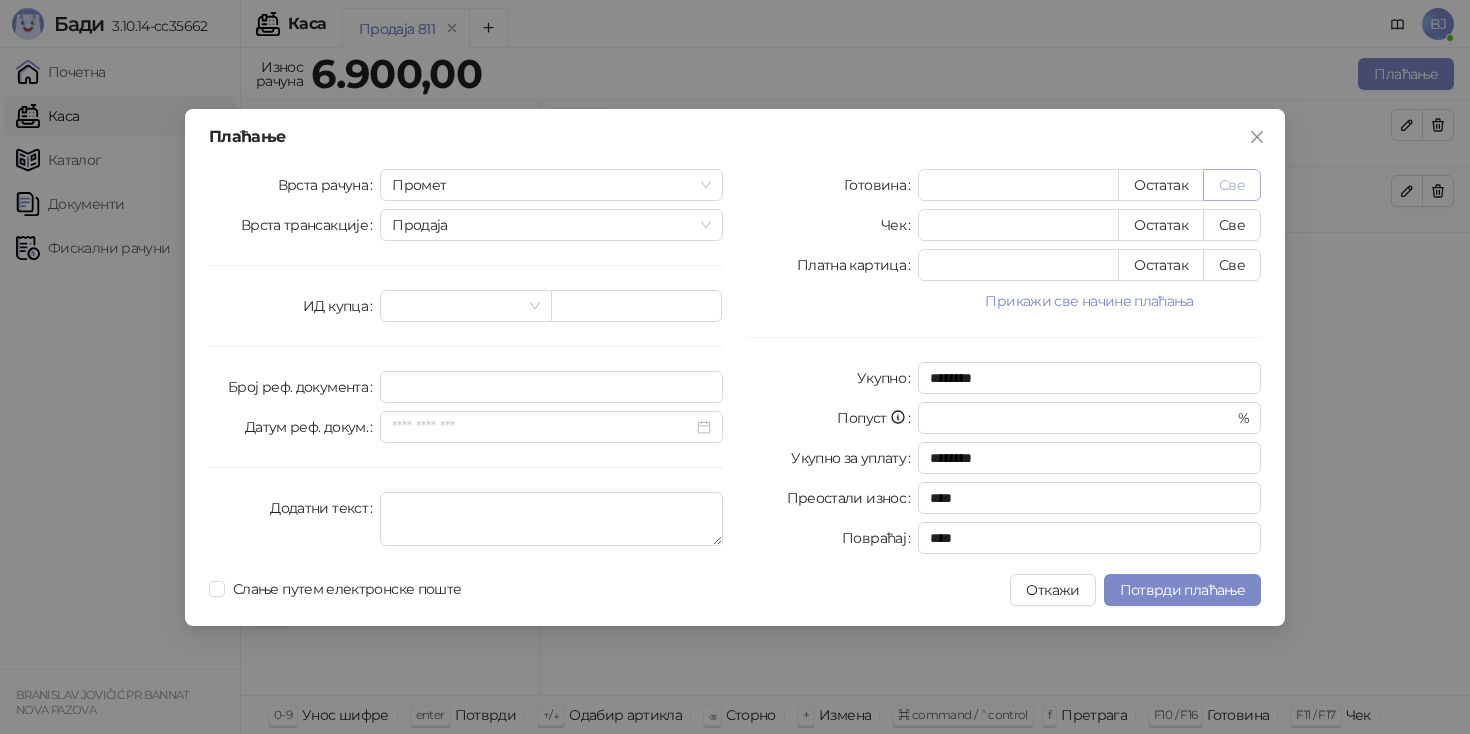 type 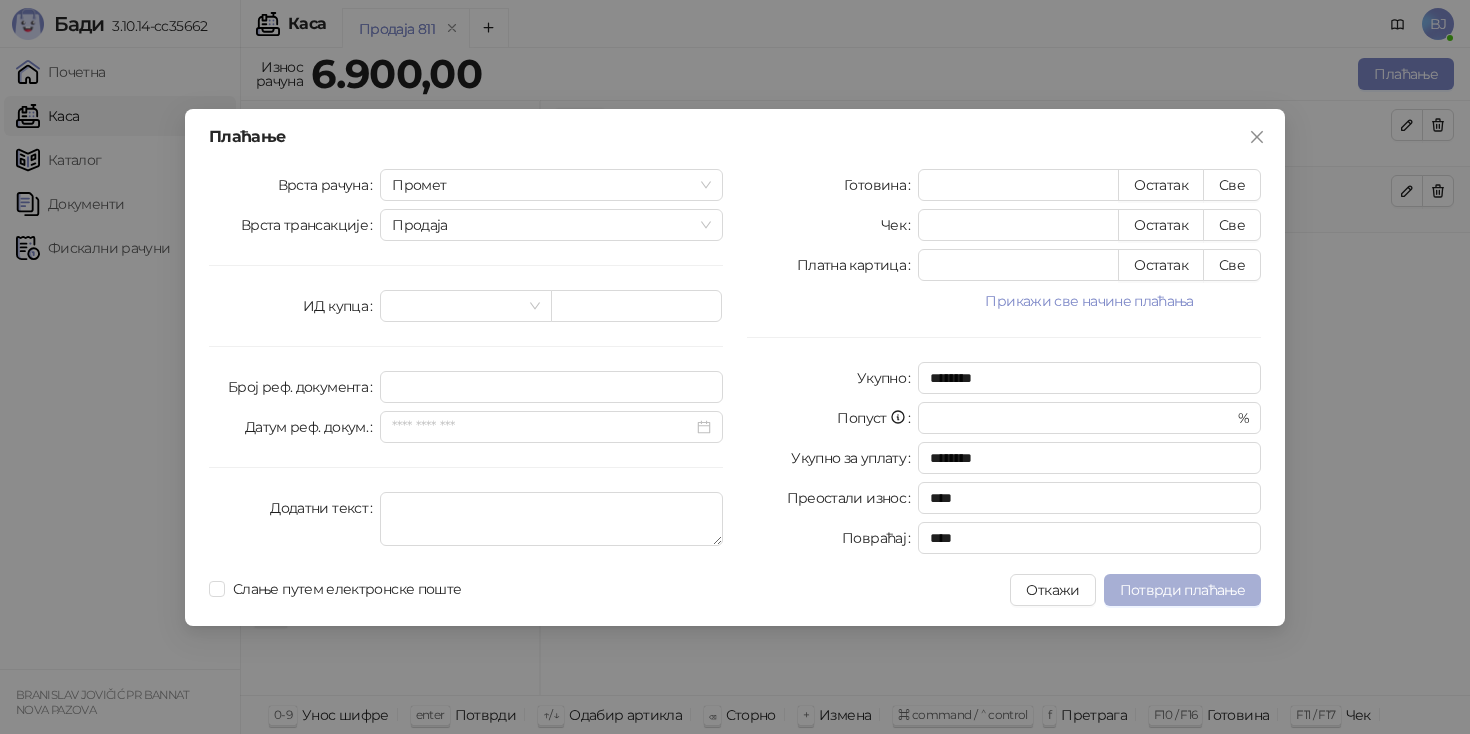 click on "Потврди плаћање" at bounding box center (1182, 590) 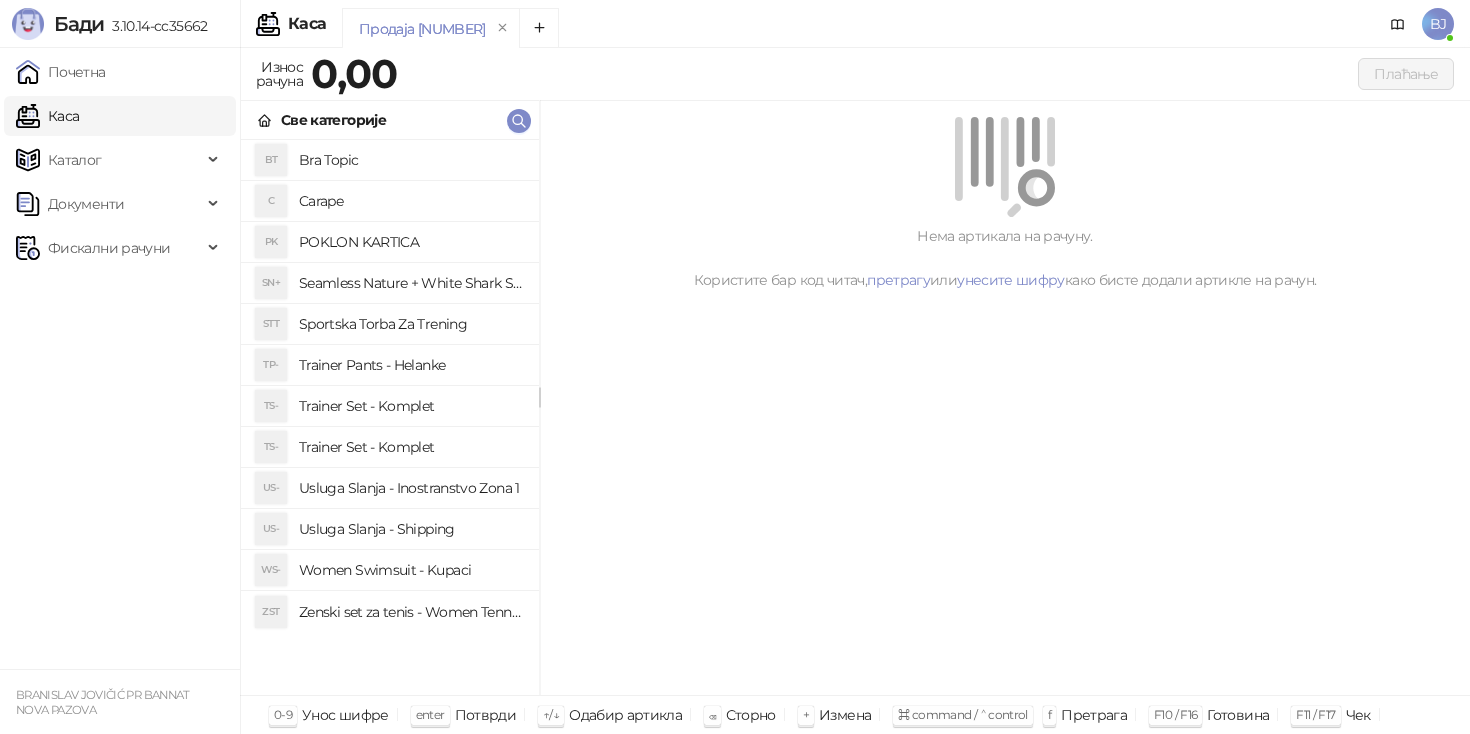 click on "Trainer Set - Komplet" at bounding box center (411, 447) 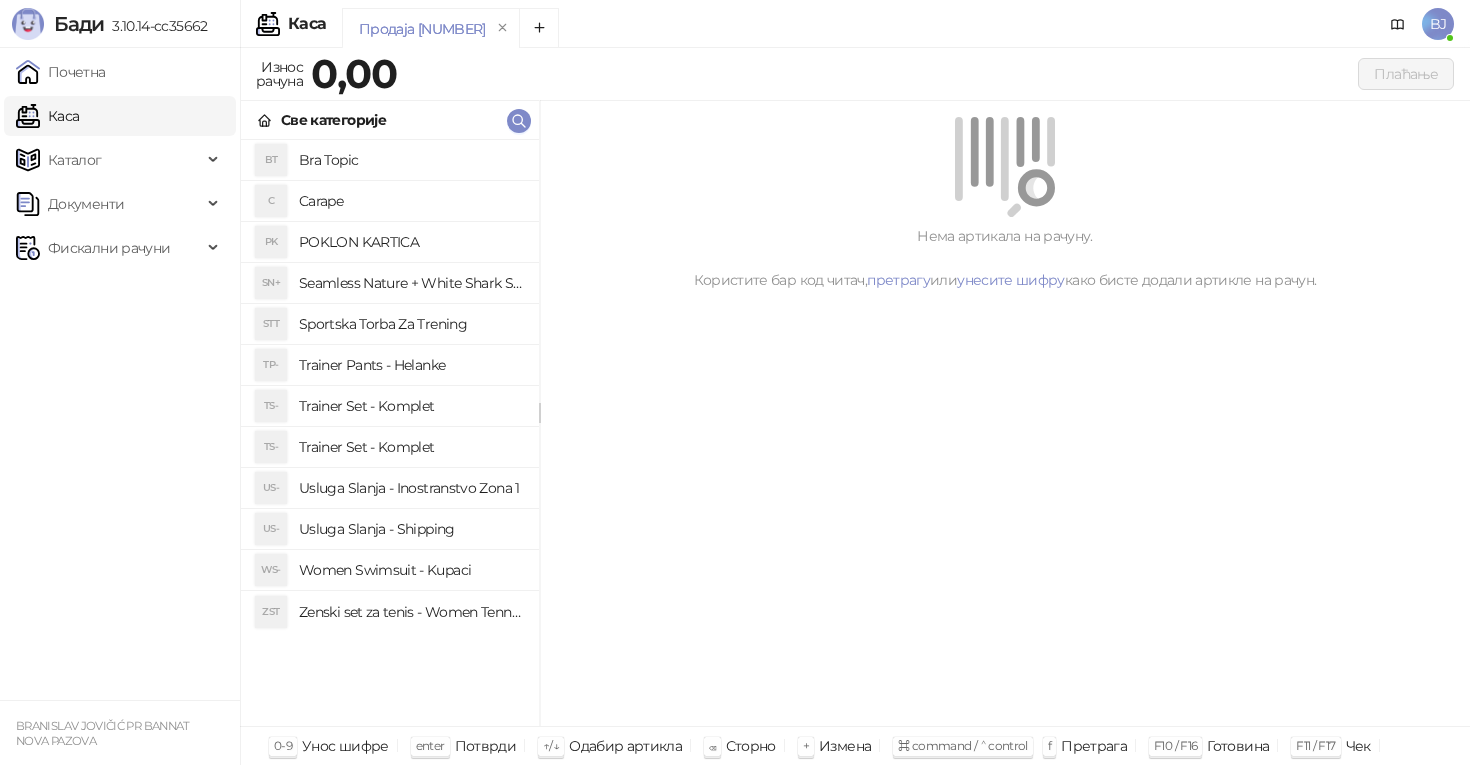 click on "Trainer Set - Komplet" at bounding box center [411, 406] 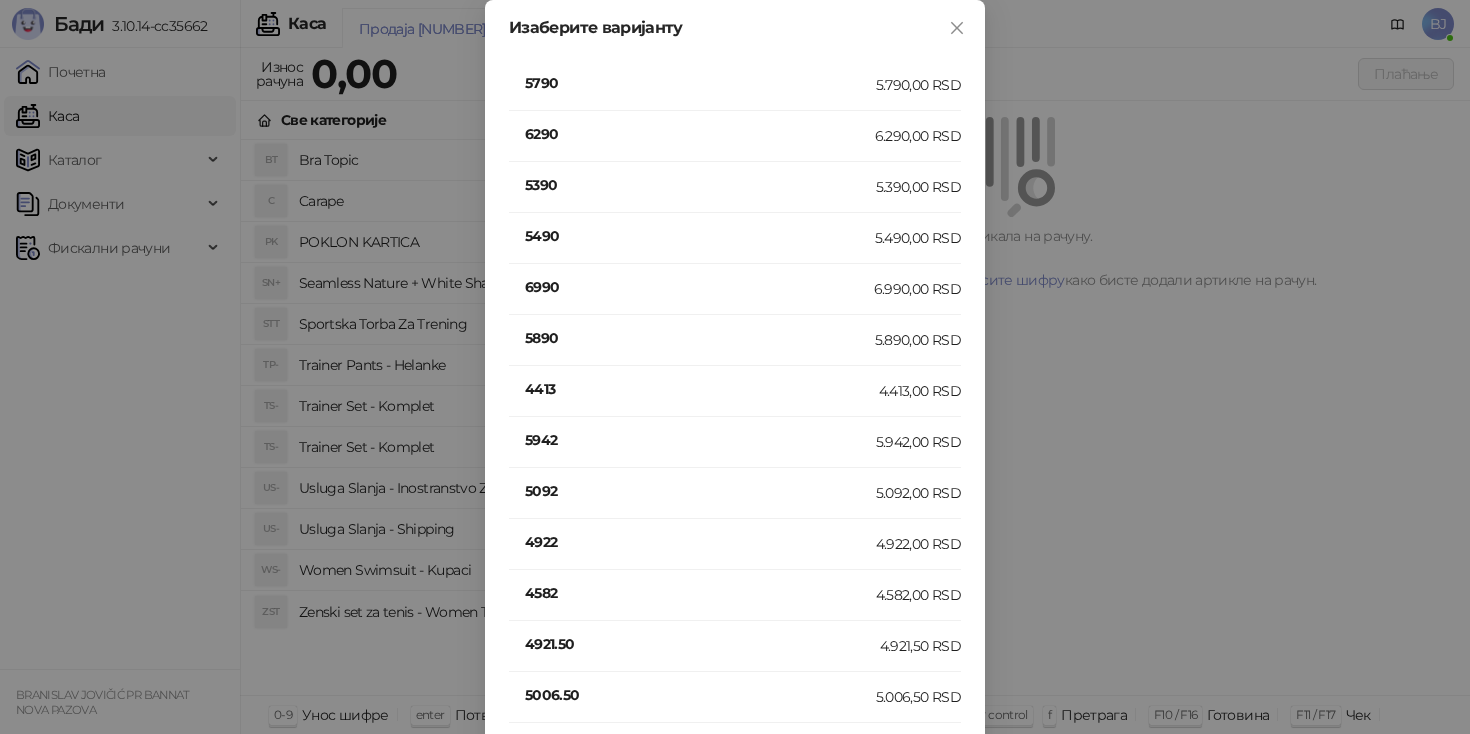 click on "5092" at bounding box center [700, 491] 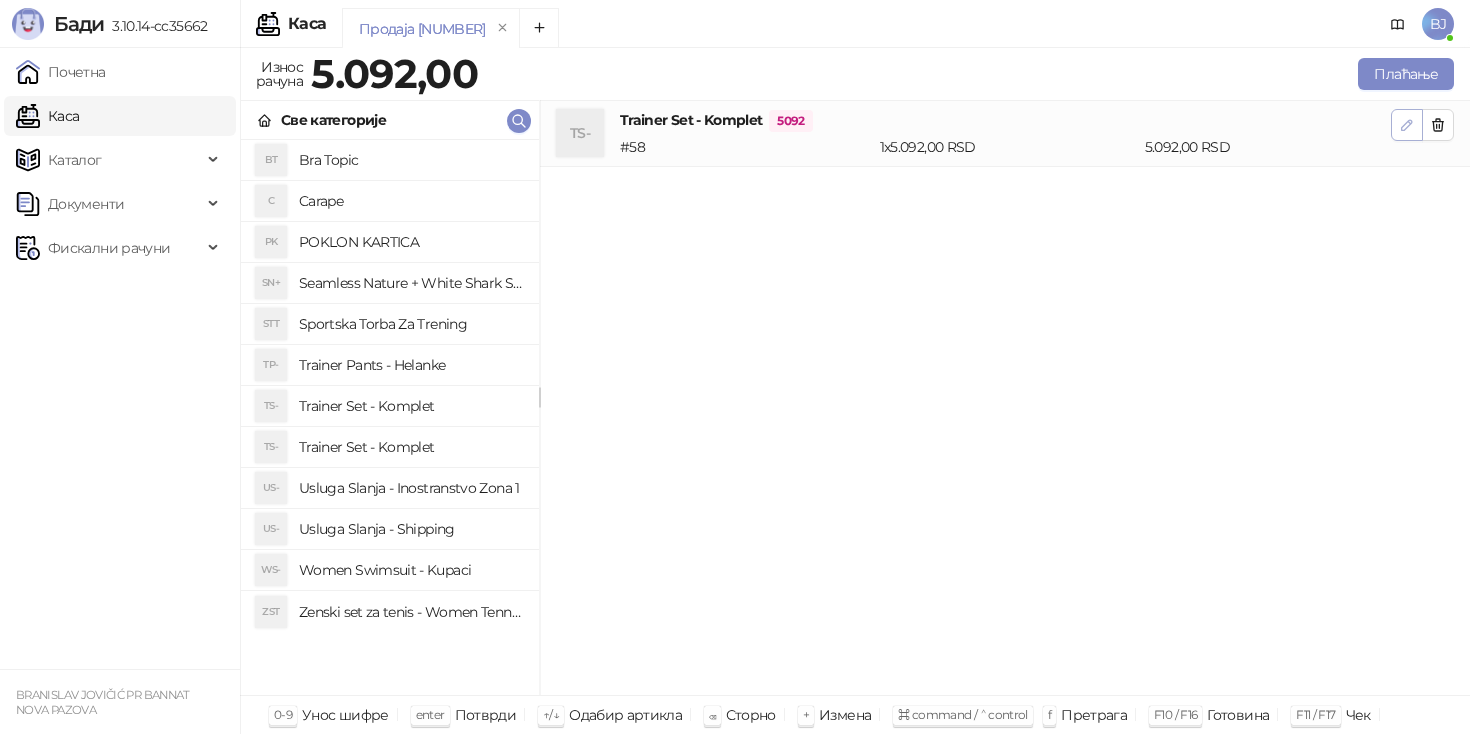 click 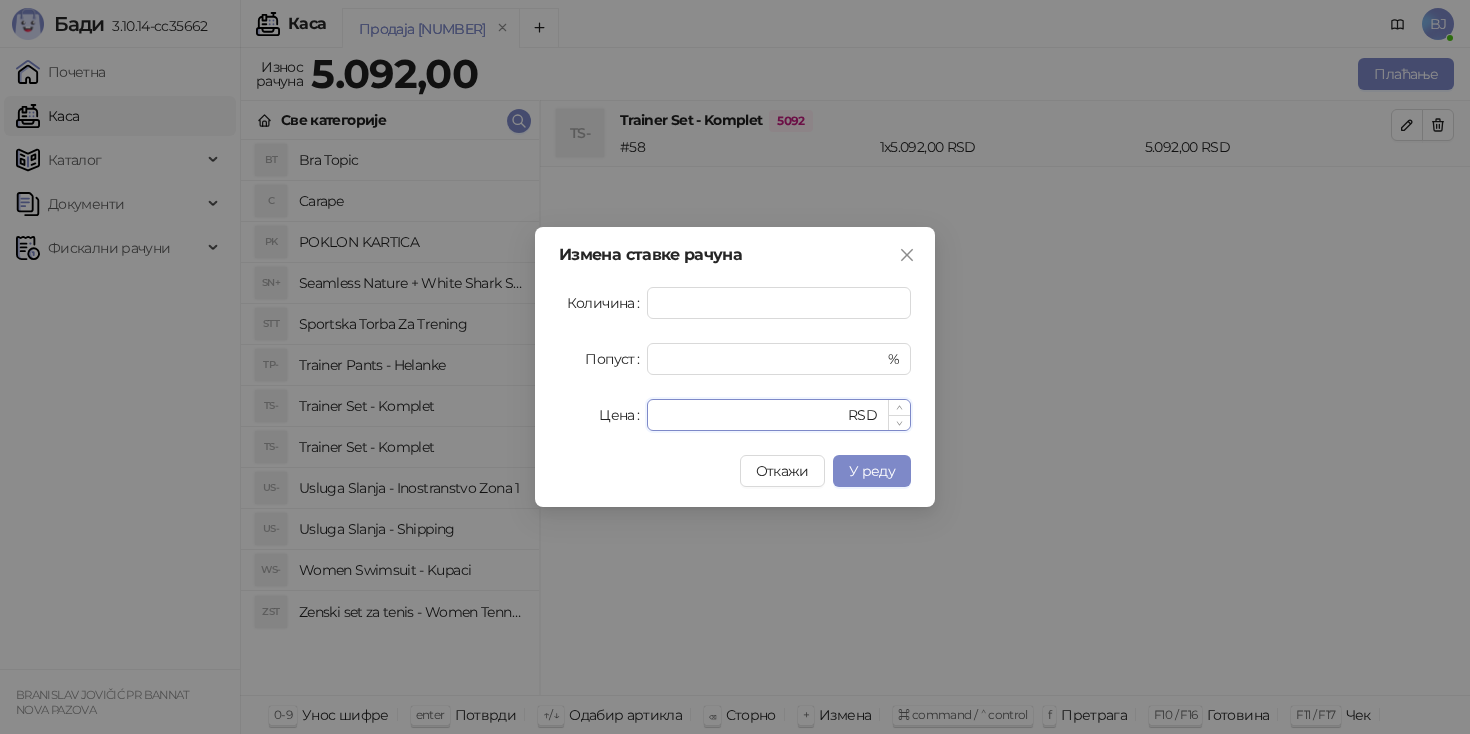 click on "****" at bounding box center [751, 415] 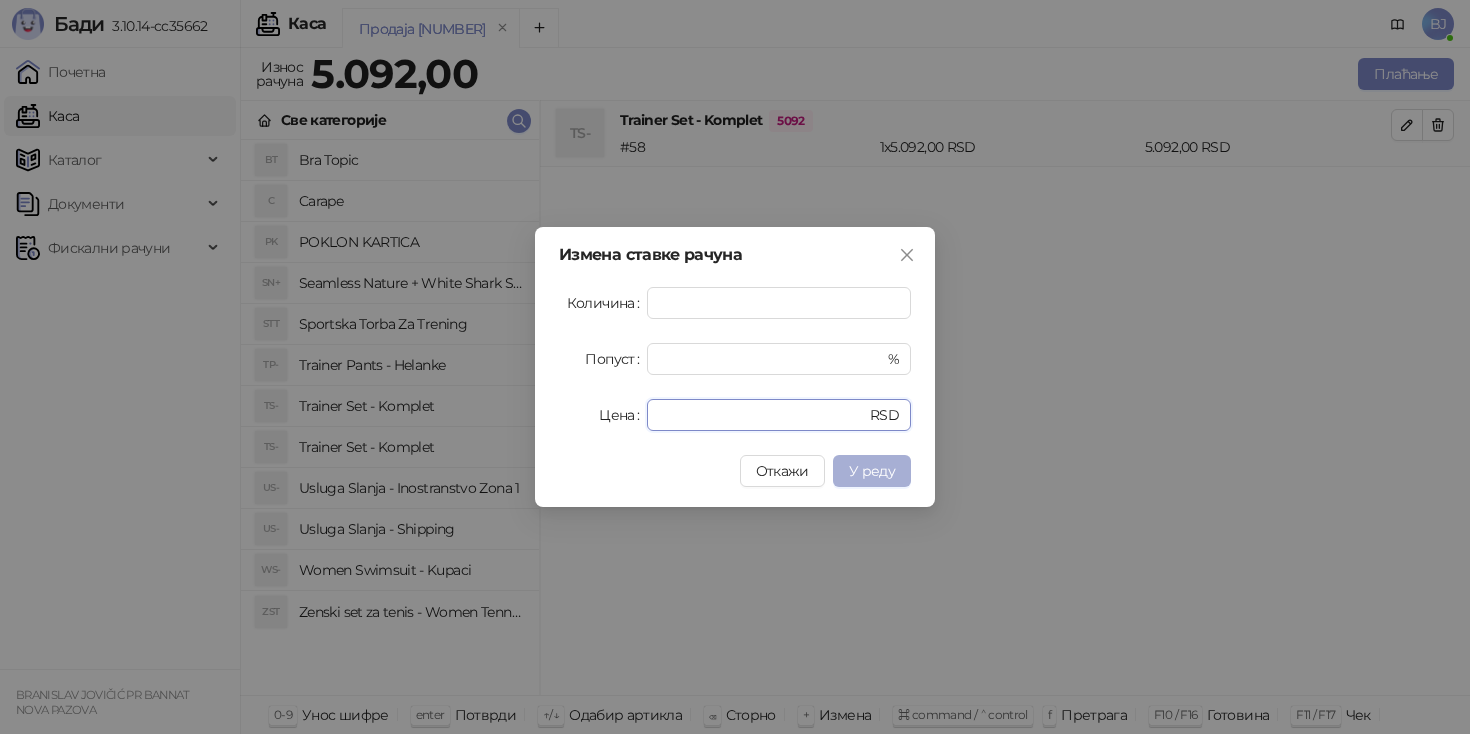 type on "****" 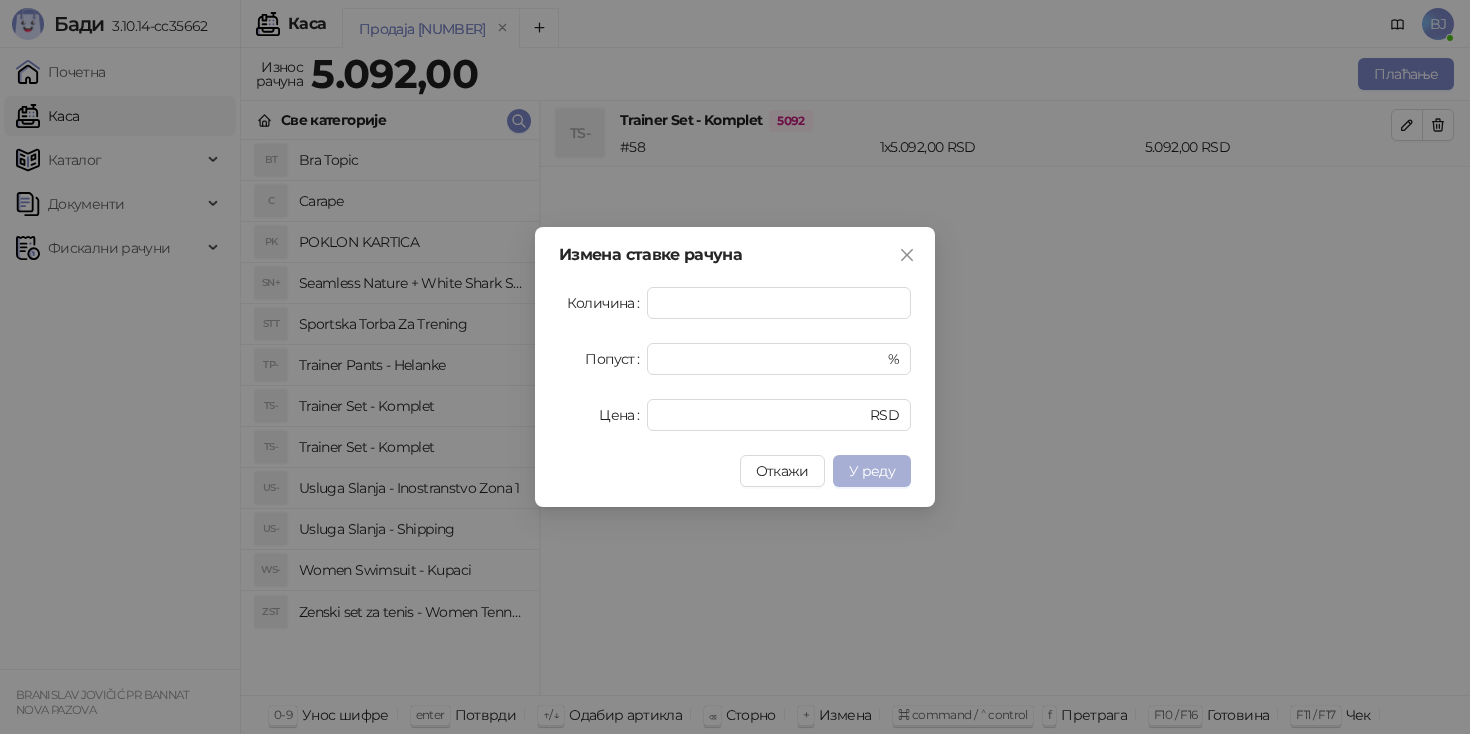 click on "У реду" at bounding box center (872, 471) 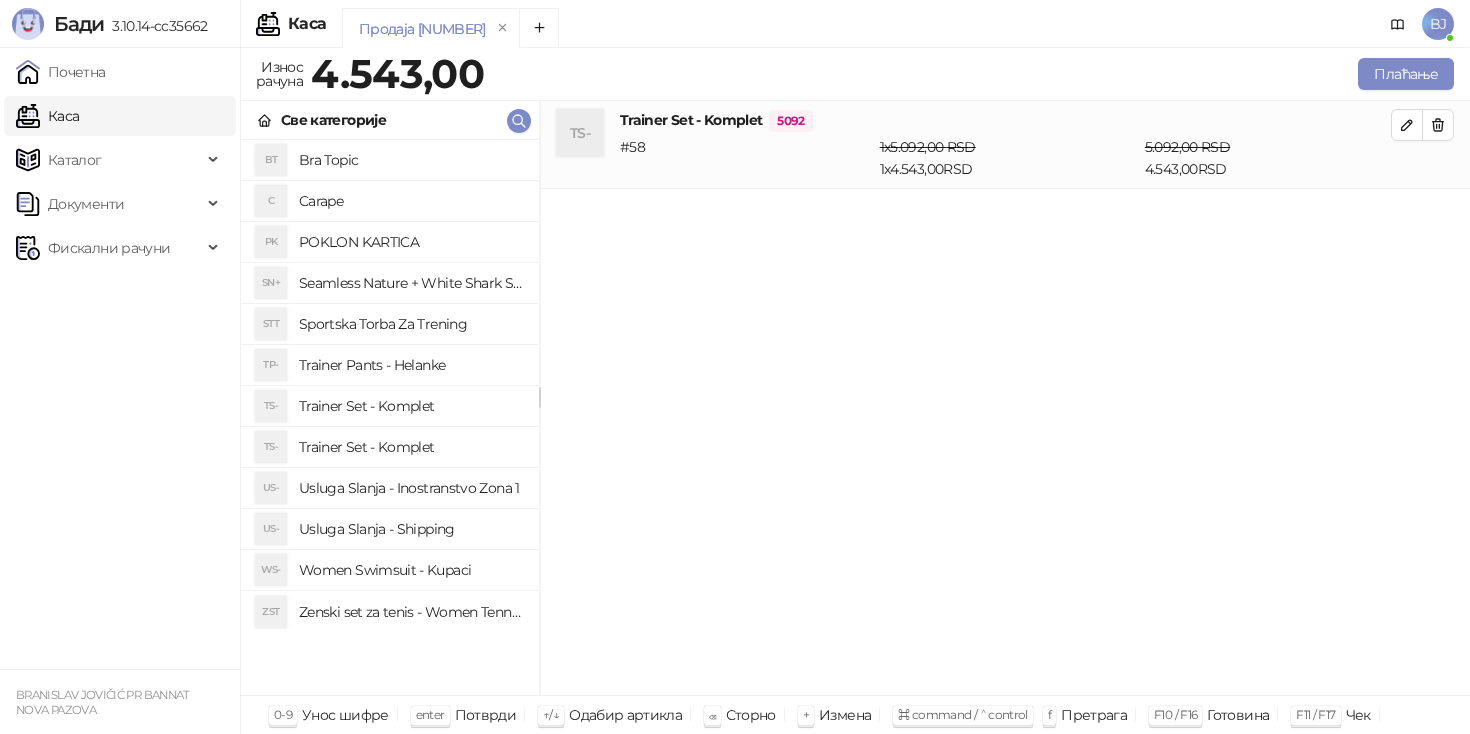 click on "Usluga Slanja - Shipping" at bounding box center [411, 529] 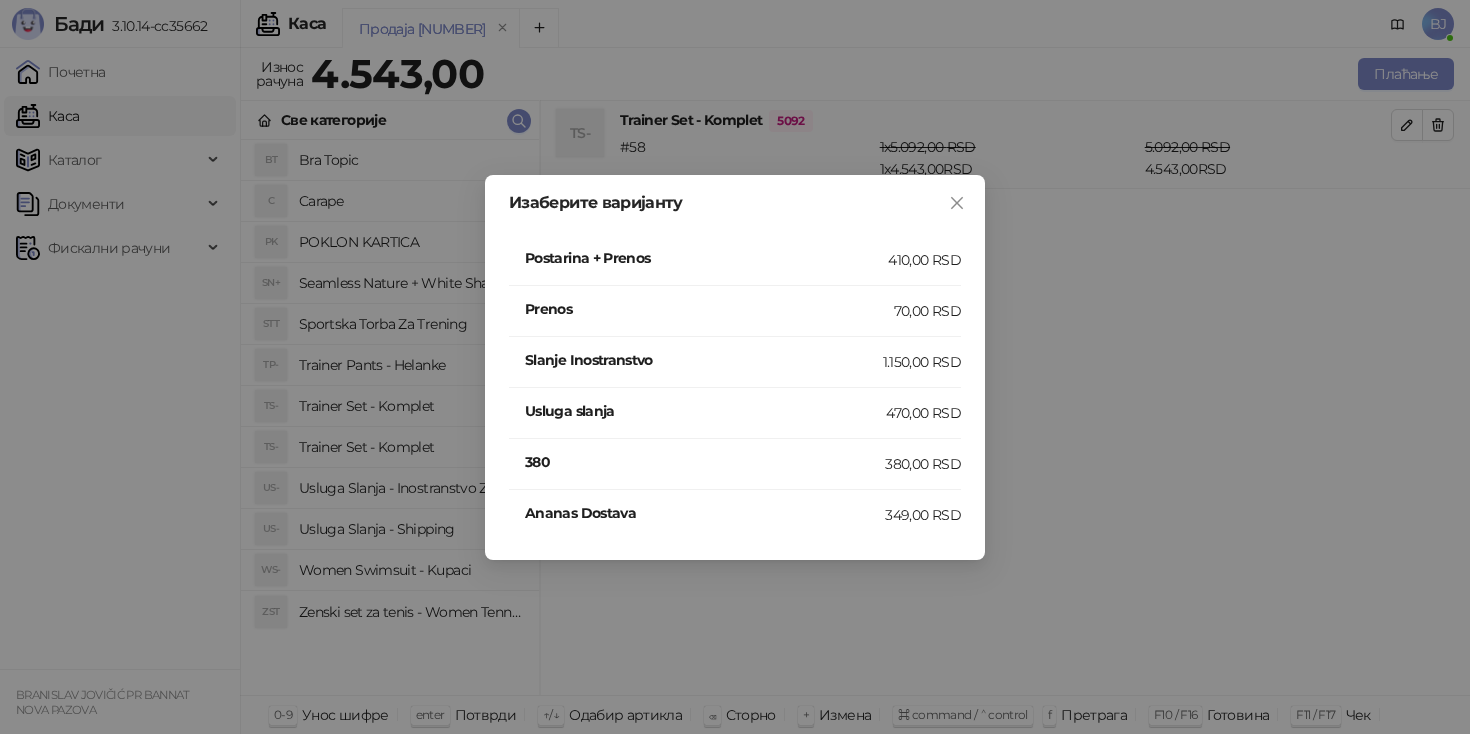 click on "410,00 RSD" at bounding box center (924, 260) 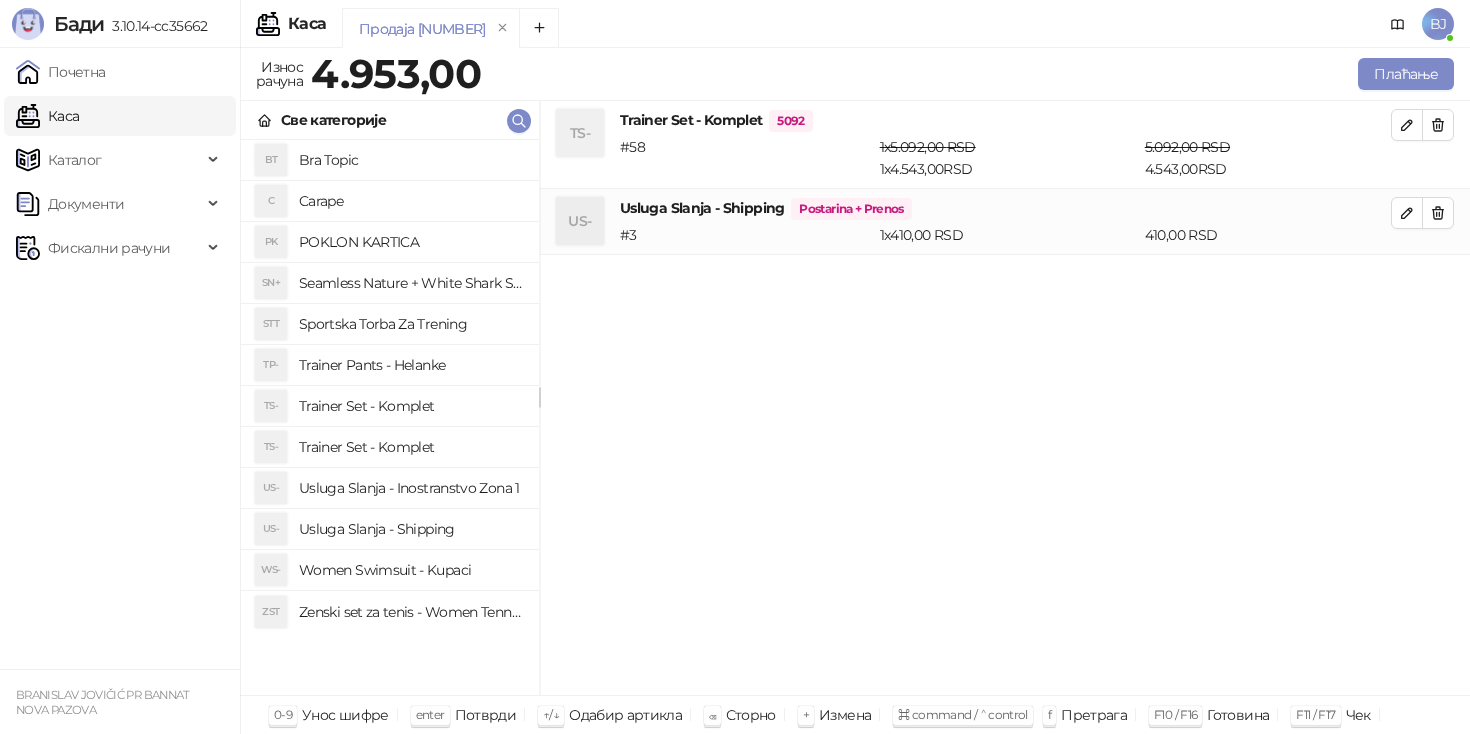 click on "Плаћање" at bounding box center [971, 74] 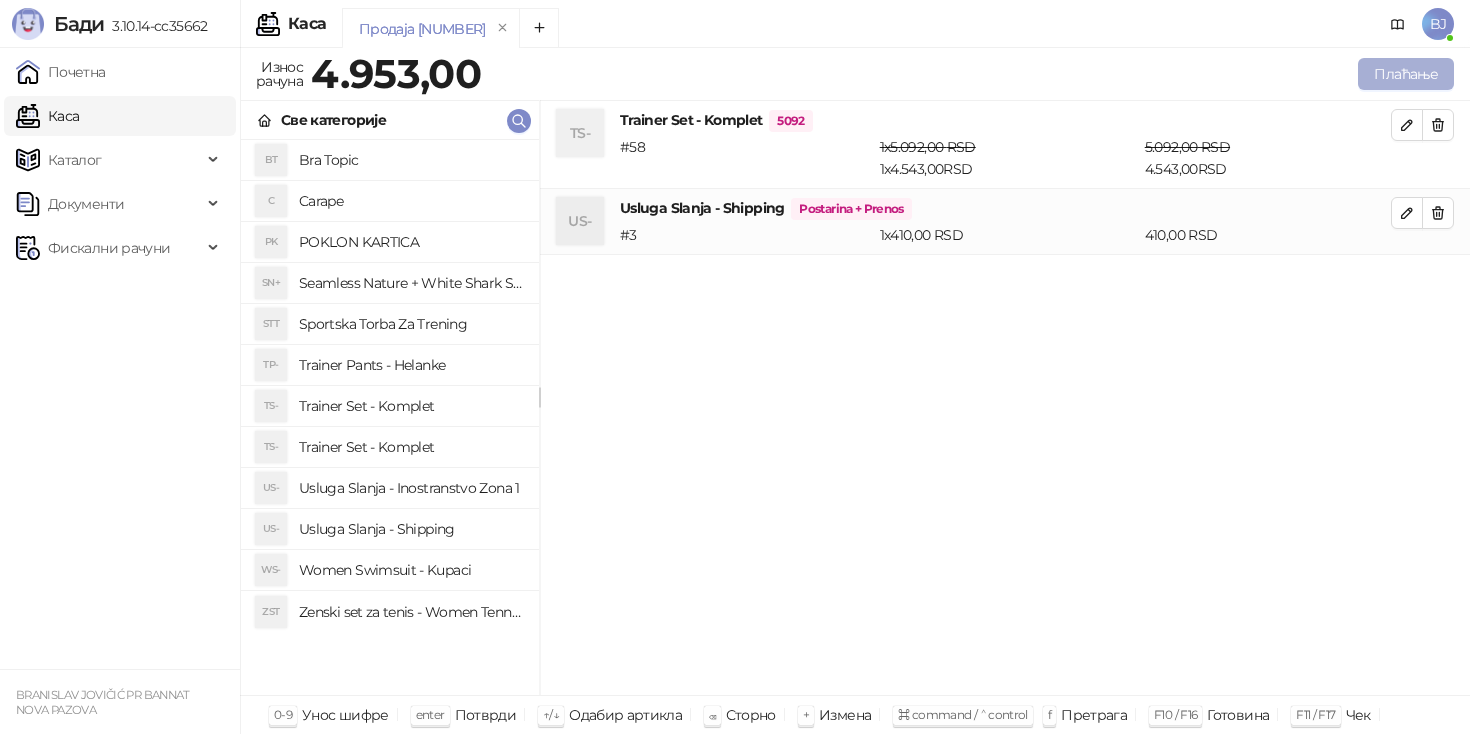 click on "Плаћање" at bounding box center (1406, 74) 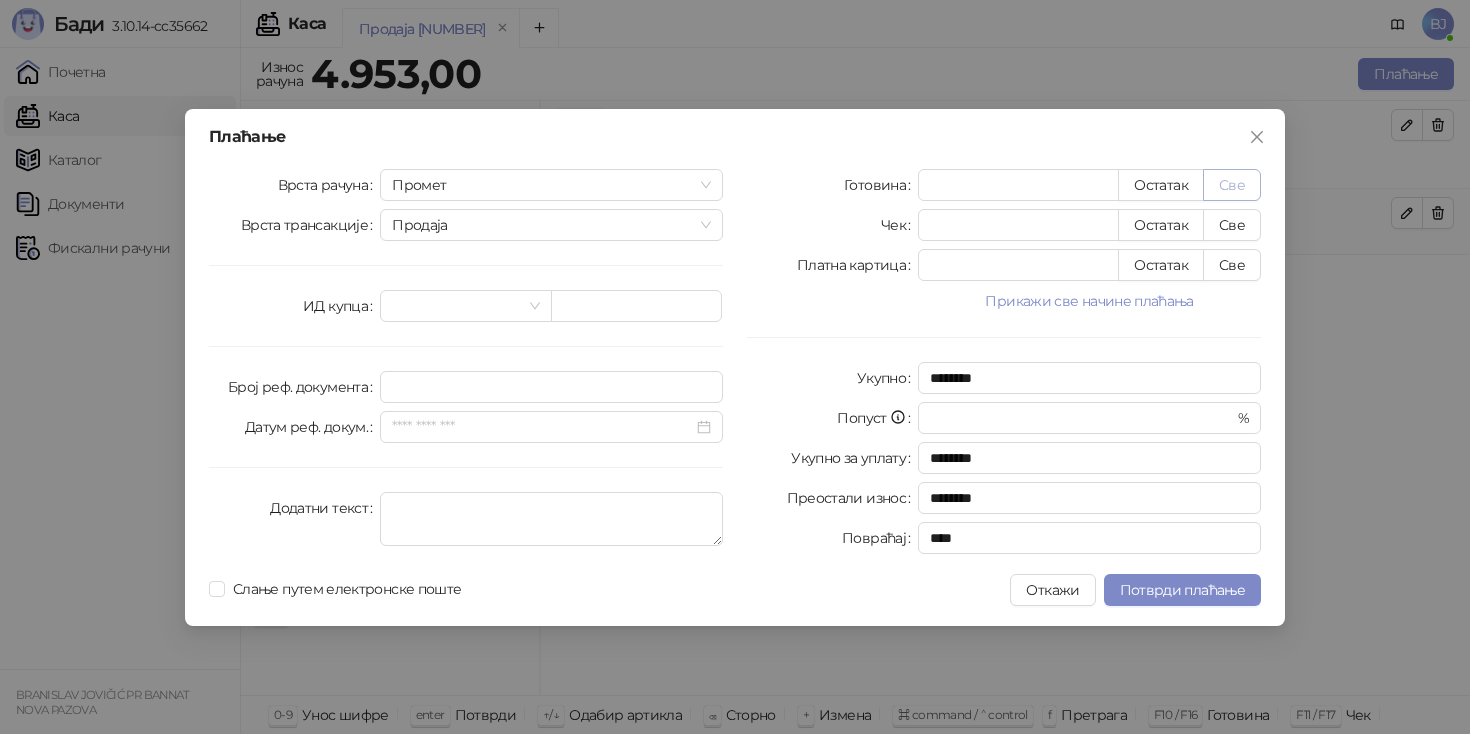click on "Све" at bounding box center (1232, 185) 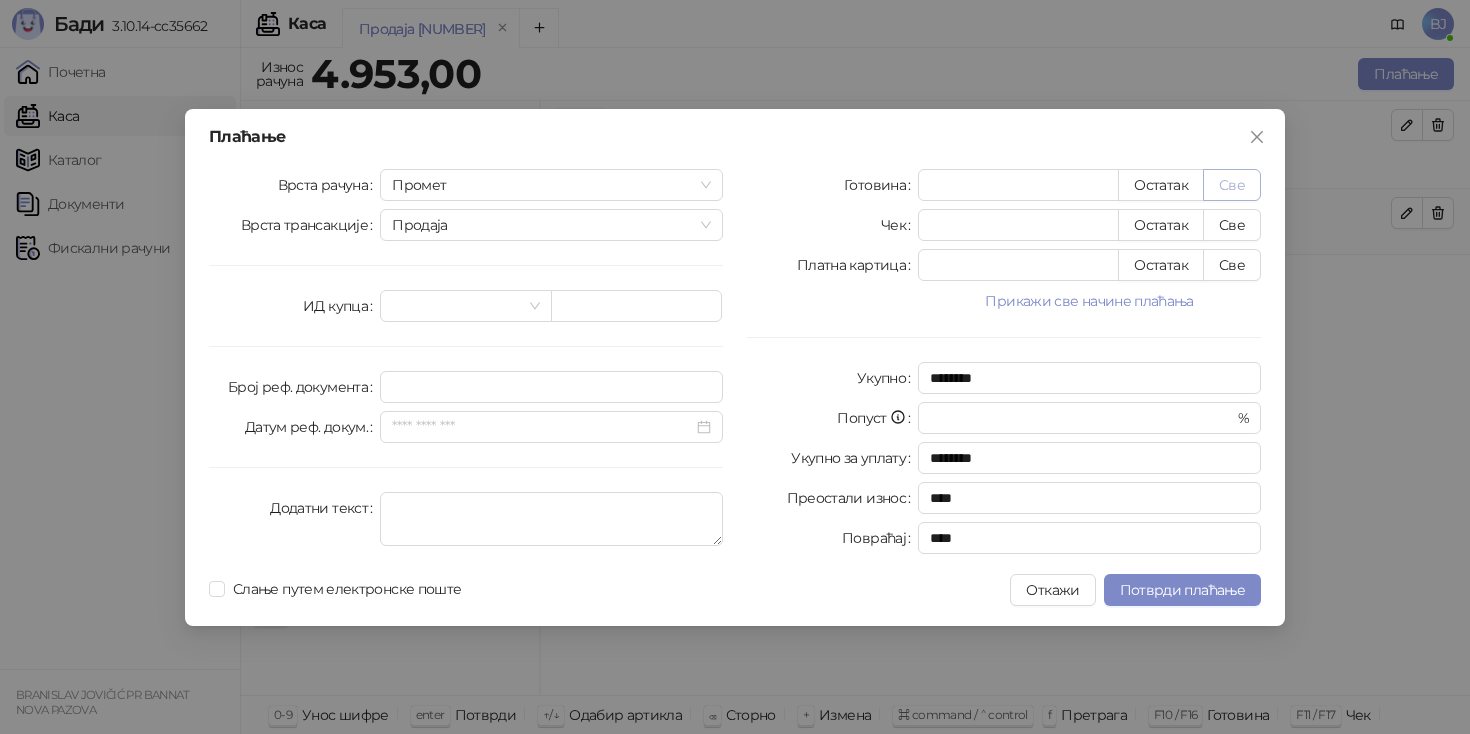 type 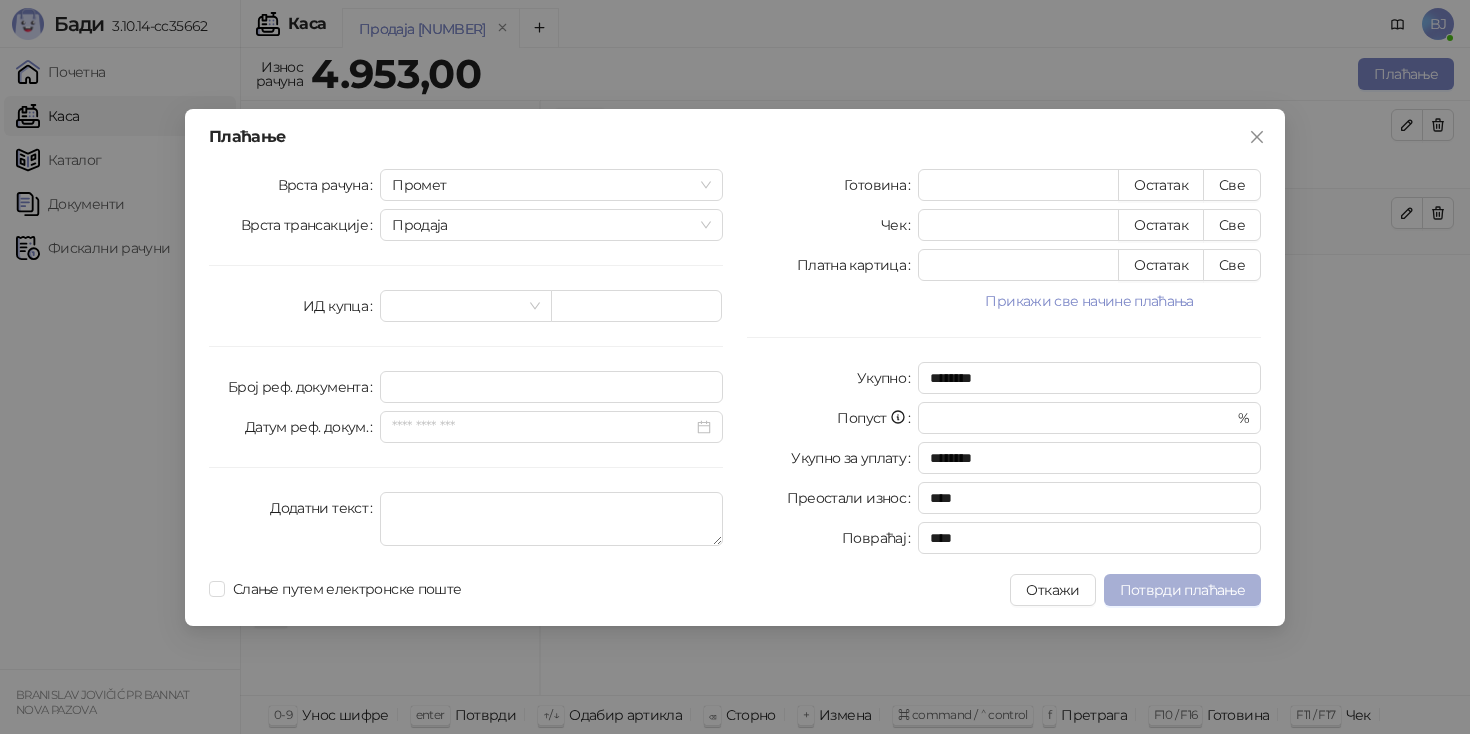 click on "Потврди плаћање" at bounding box center (1182, 590) 